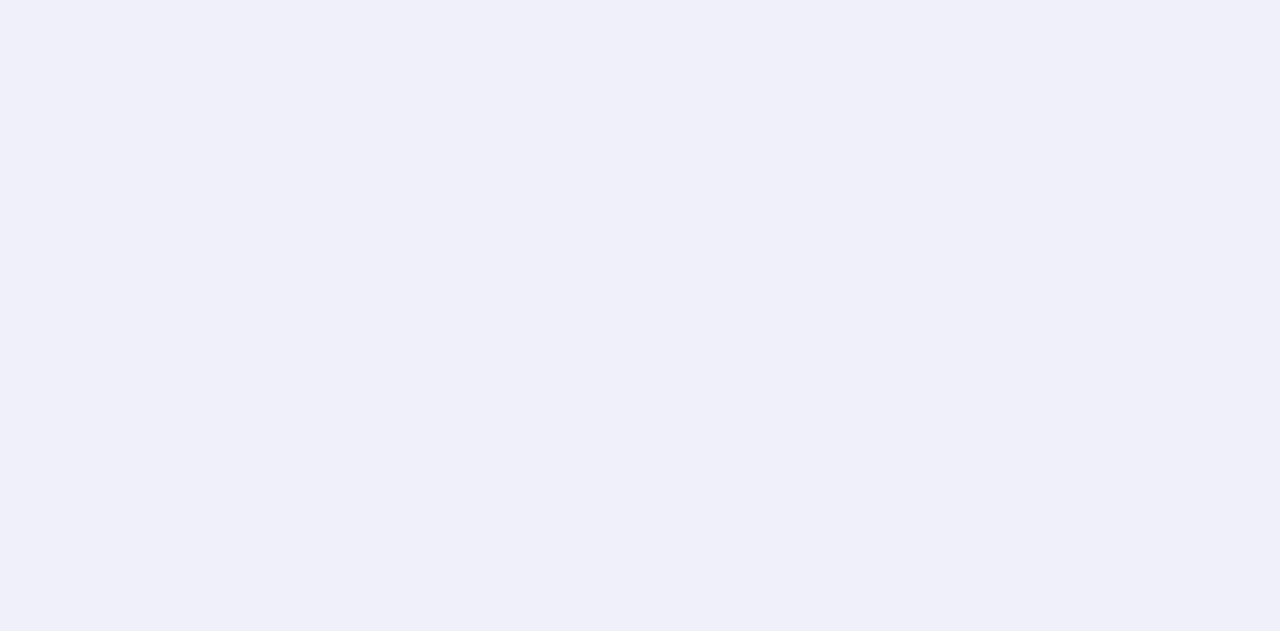 scroll, scrollTop: 0, scrollLeft: 0, axis: both 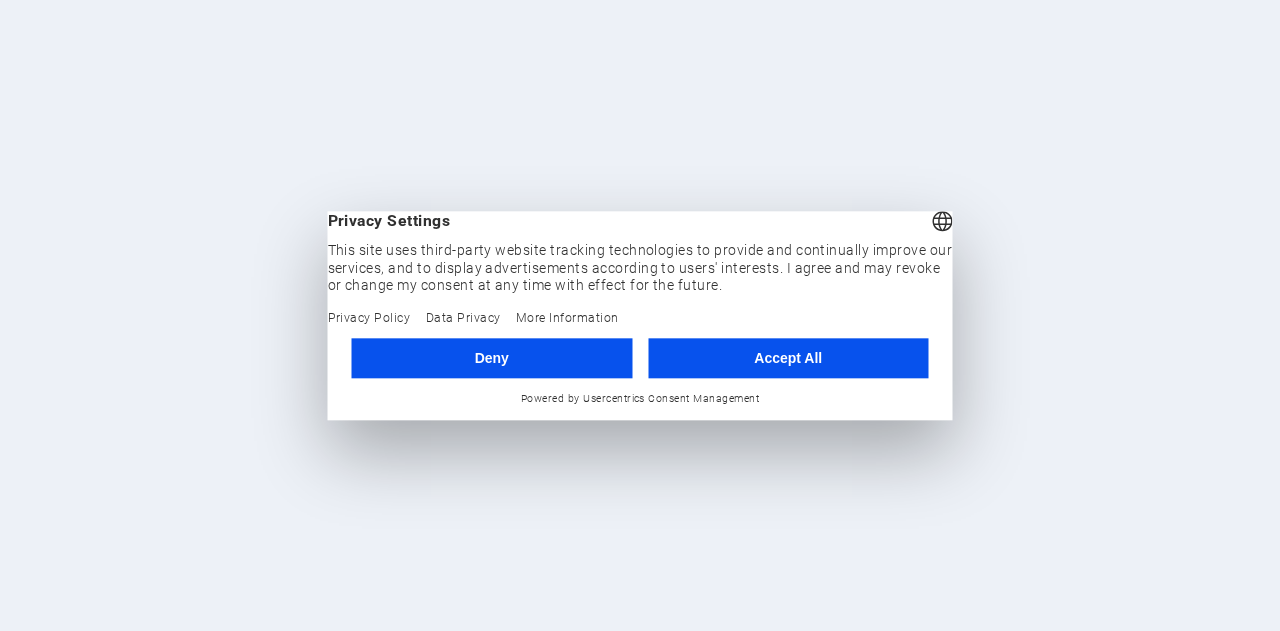 click on "Accept All" at bounding box center [788, 358] 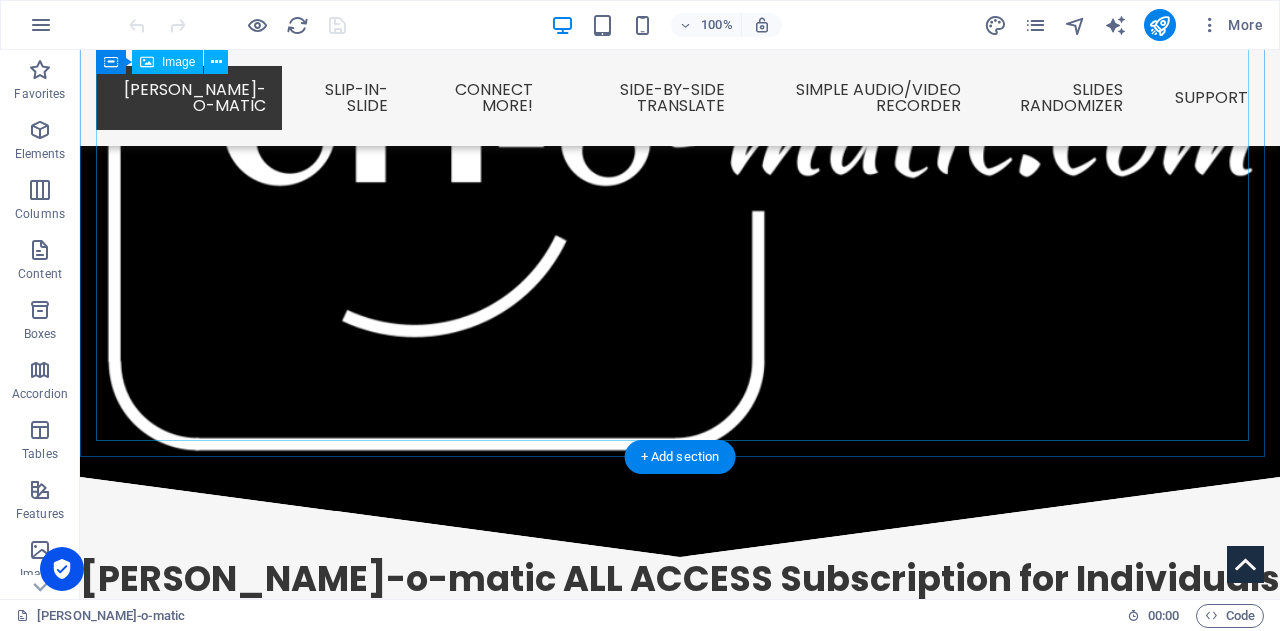 scroll, scrollTop: 0, scrollLeft: 0, axis: both 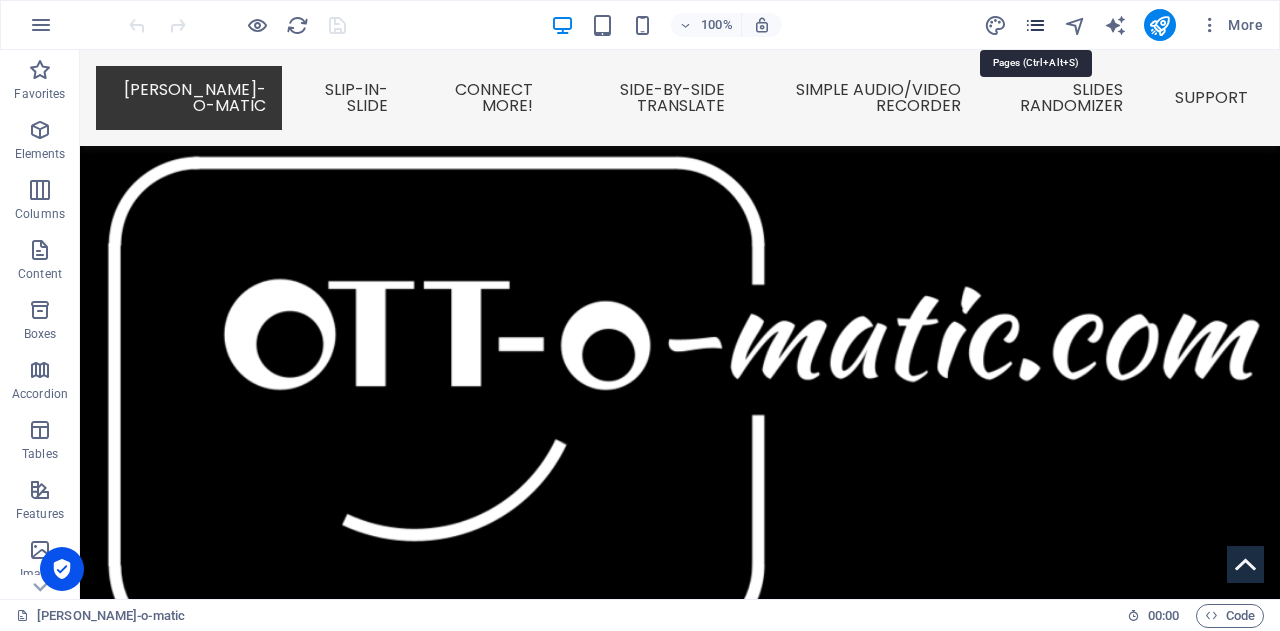 click at bounding box center [1035, 25] 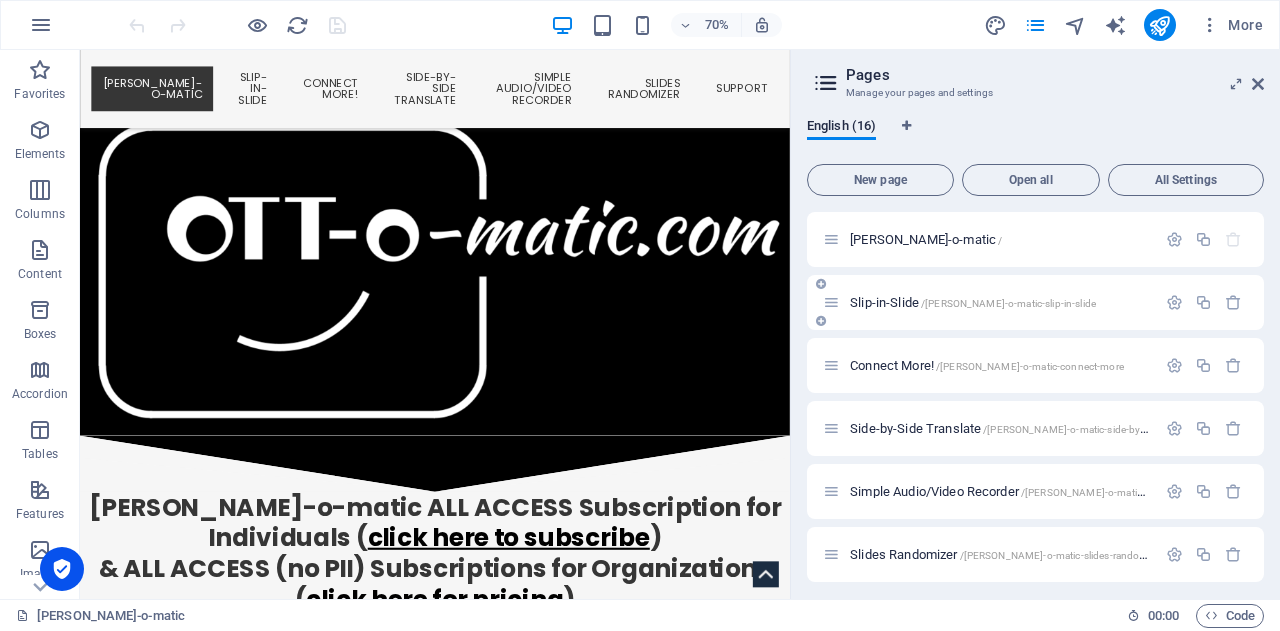 click on "Slip-in-Slide /ott-o-matic-slip-in-slide" at bounding box center (973, 302) 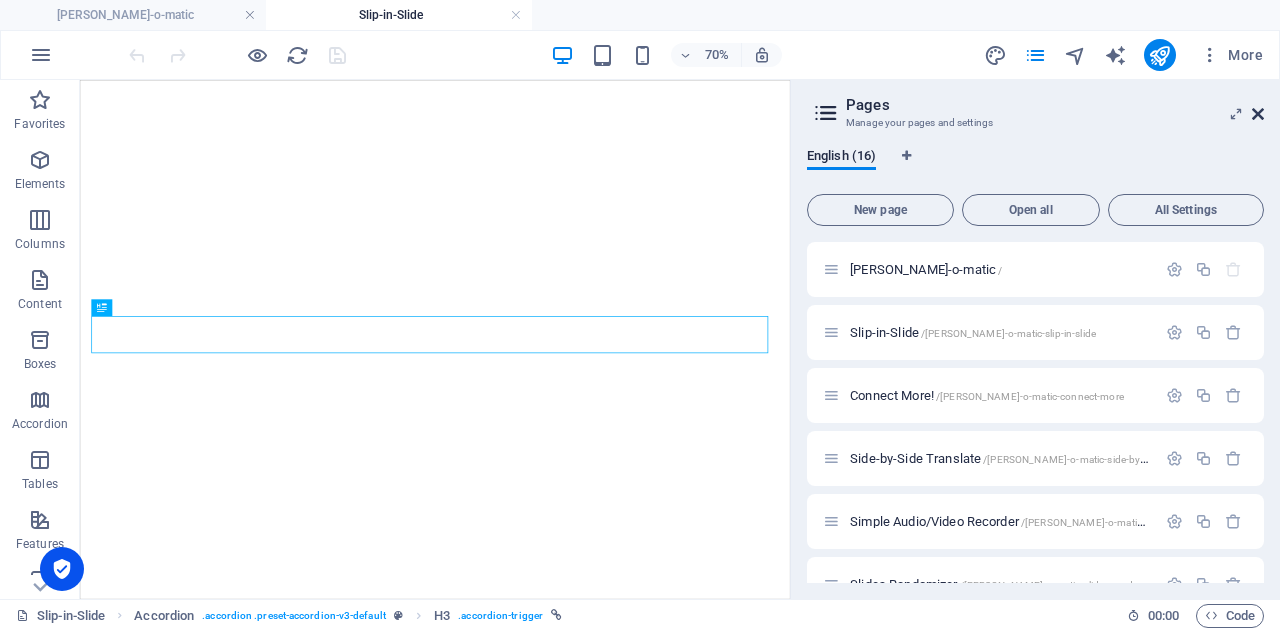 click at bounding box center [1258, 114] 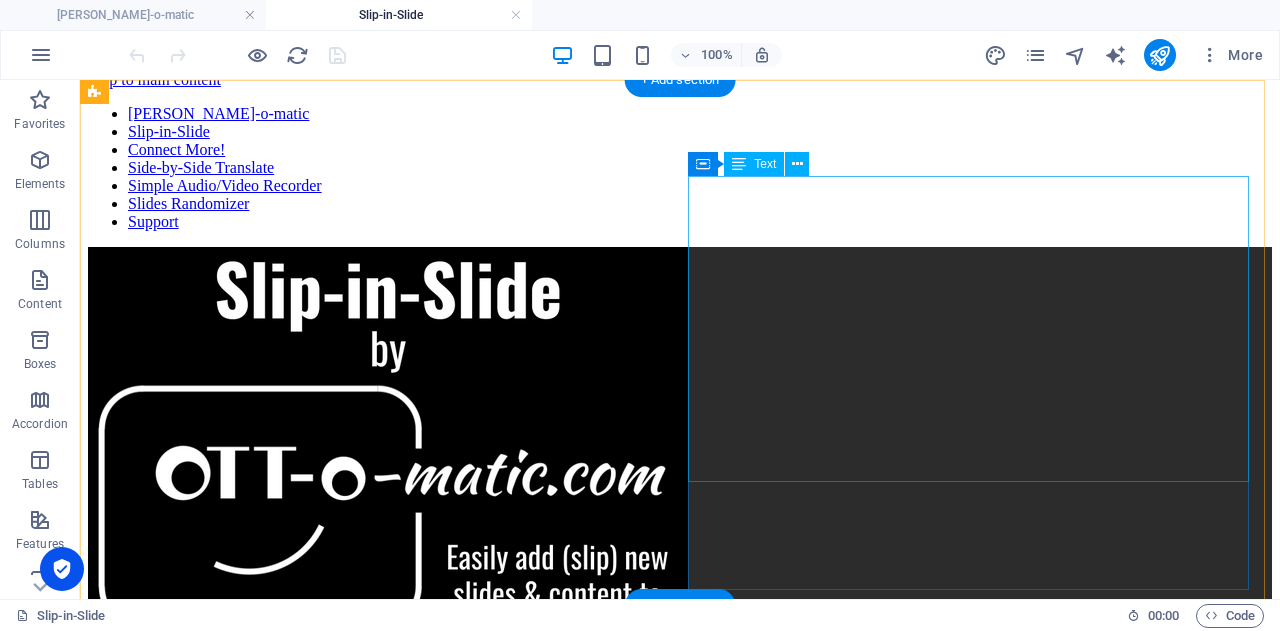 scroll, scrollTop: 0, scrollLeft: 0, axis: both 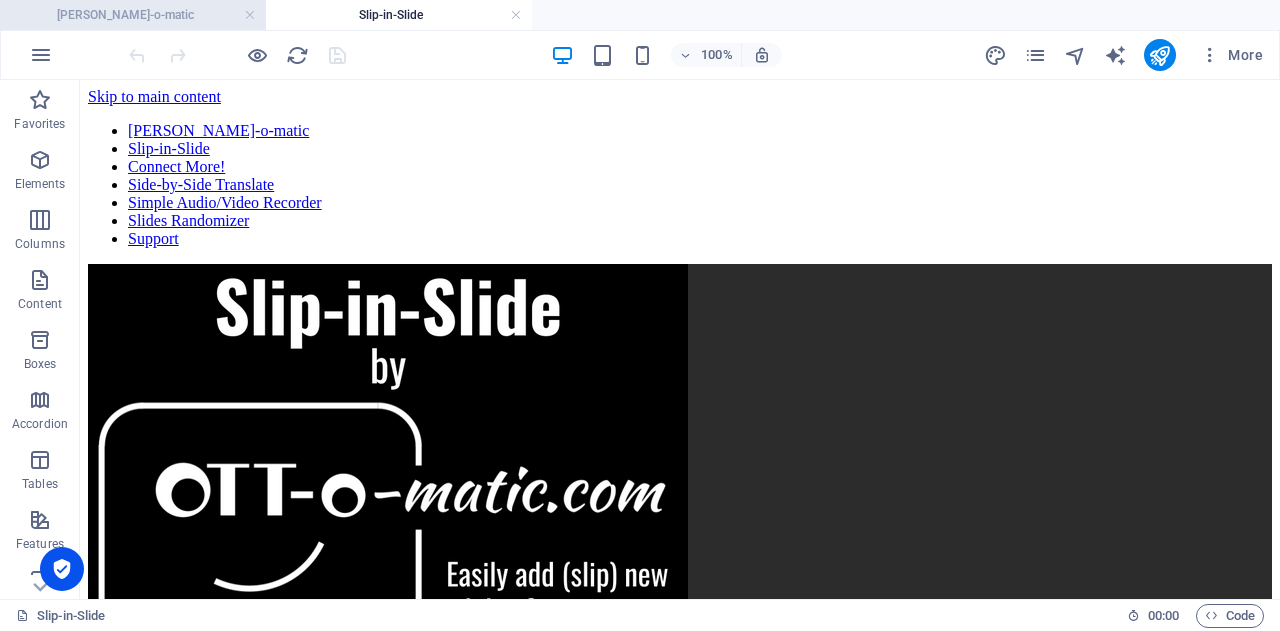 click on "[PERSON_NAME]-o-matic" at bounding box center (133, 15) 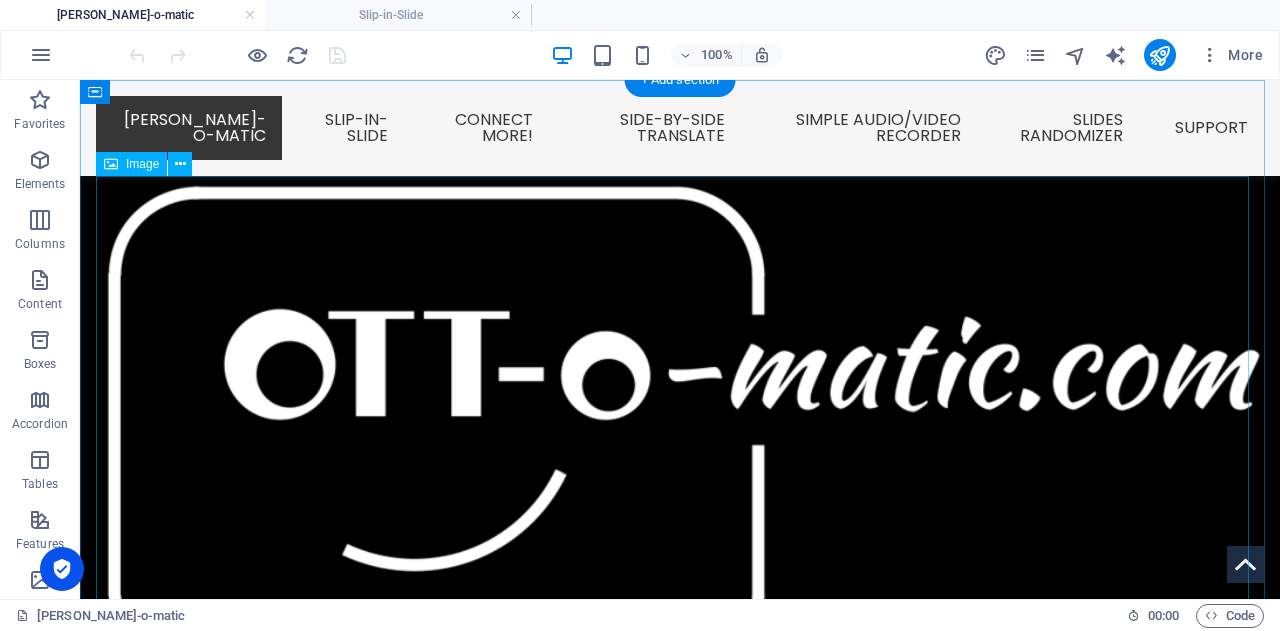 click at bounding box center [680, 435] 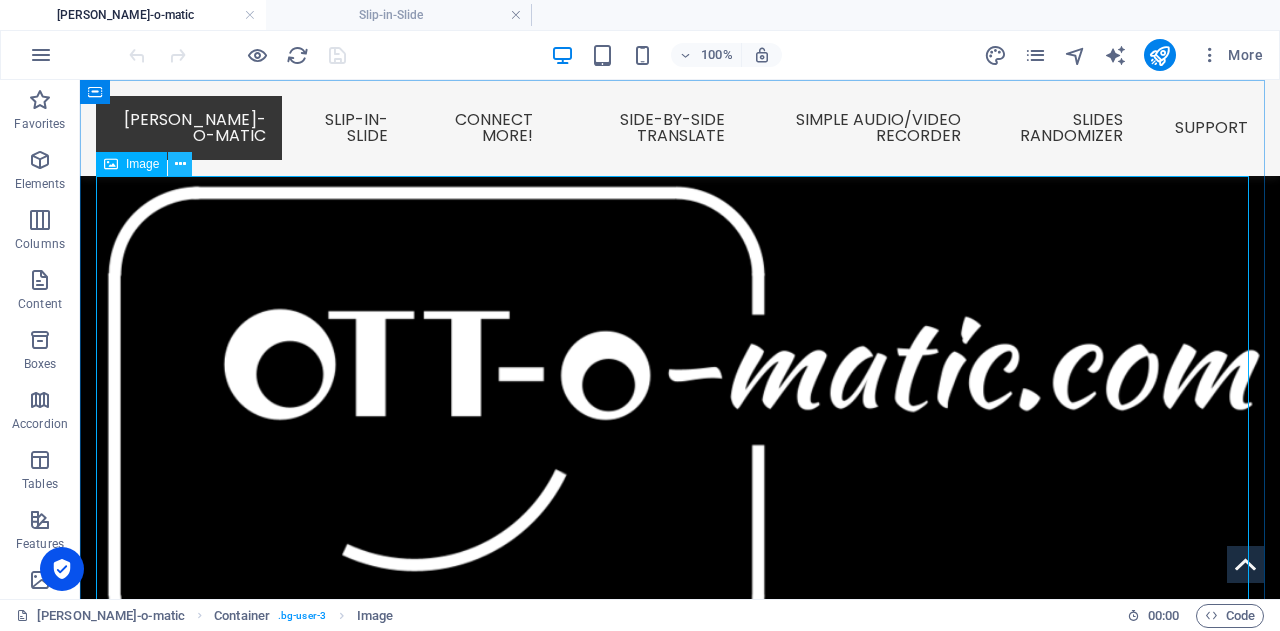 click at bounding box center [180, 164] 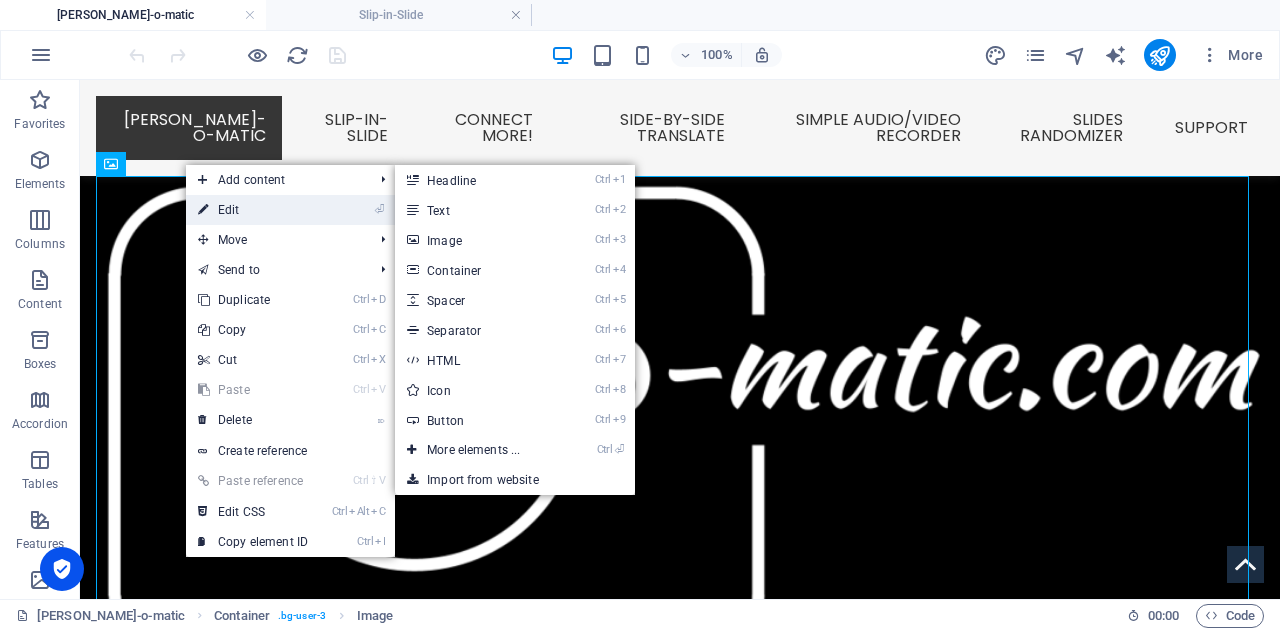 click on "⏎  Edit" at bounding box center (253, 210) 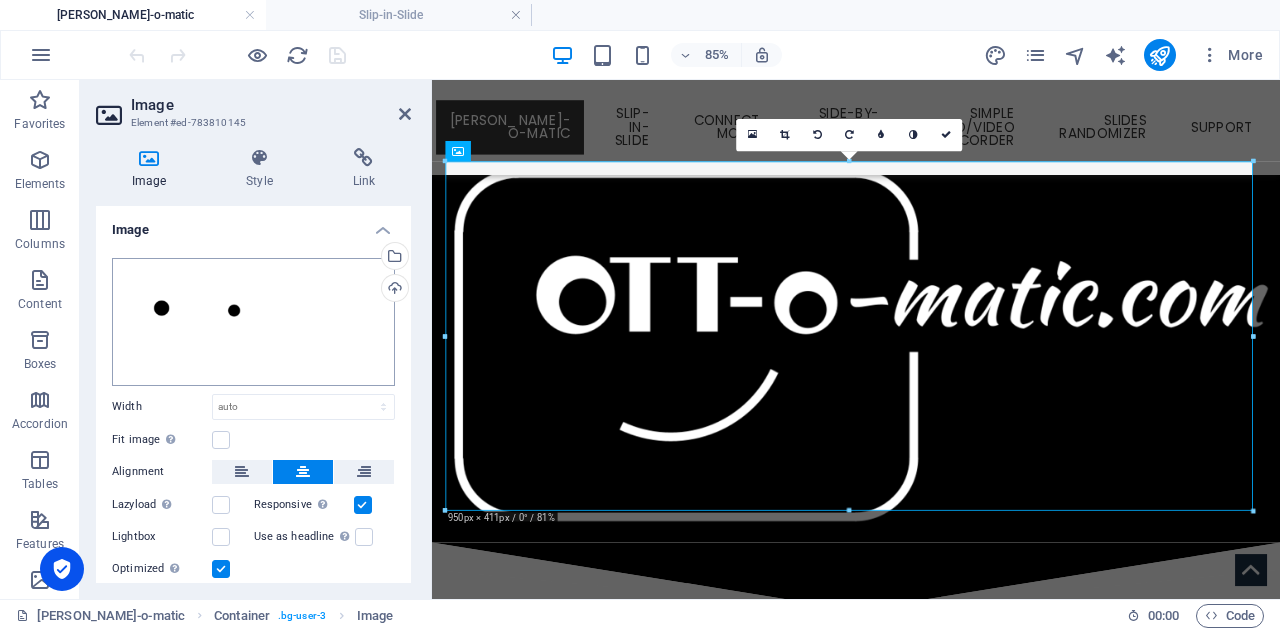 scroll, scrollTop: 16, scrollLeft: 0, axis: vertical 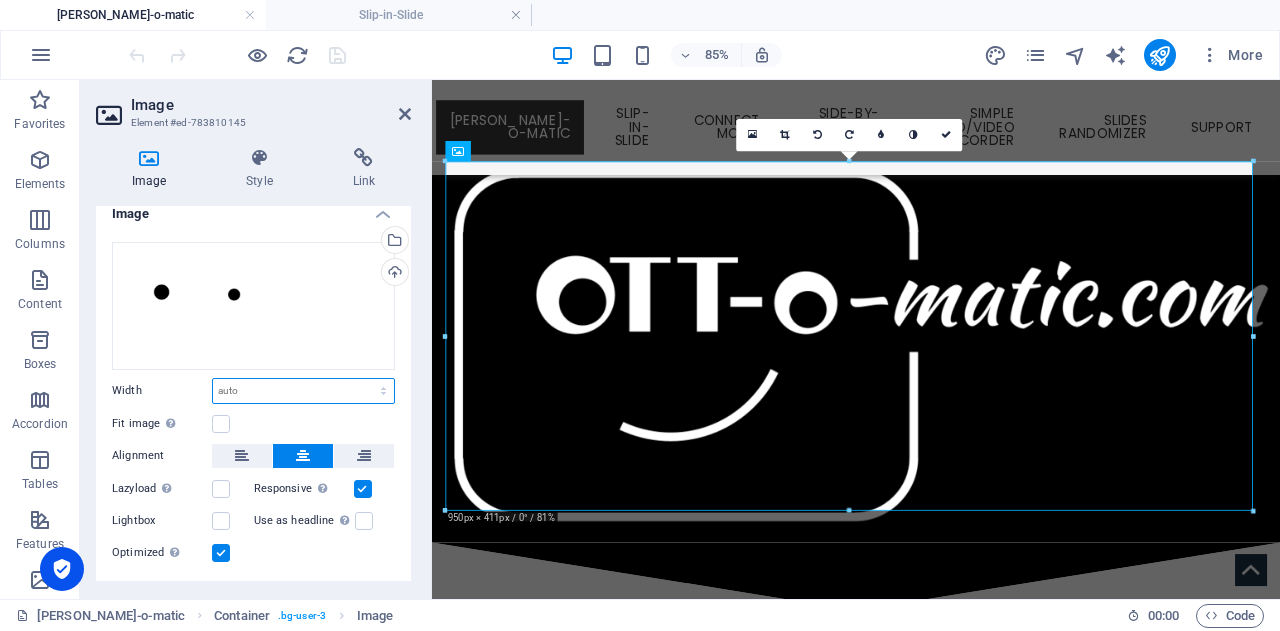 click on "Default auto px rem % em vh vw" at bounding box center (303, 391) 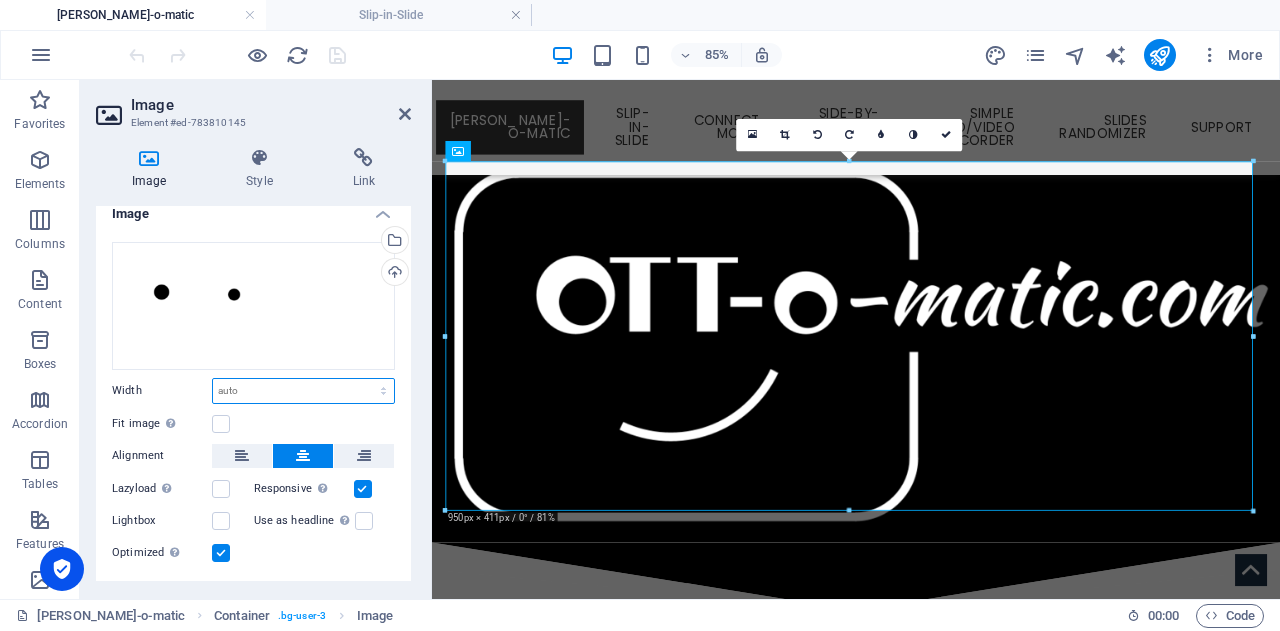 click on "Default auto px rem % em vh vw" at bounding box center (303, 391) 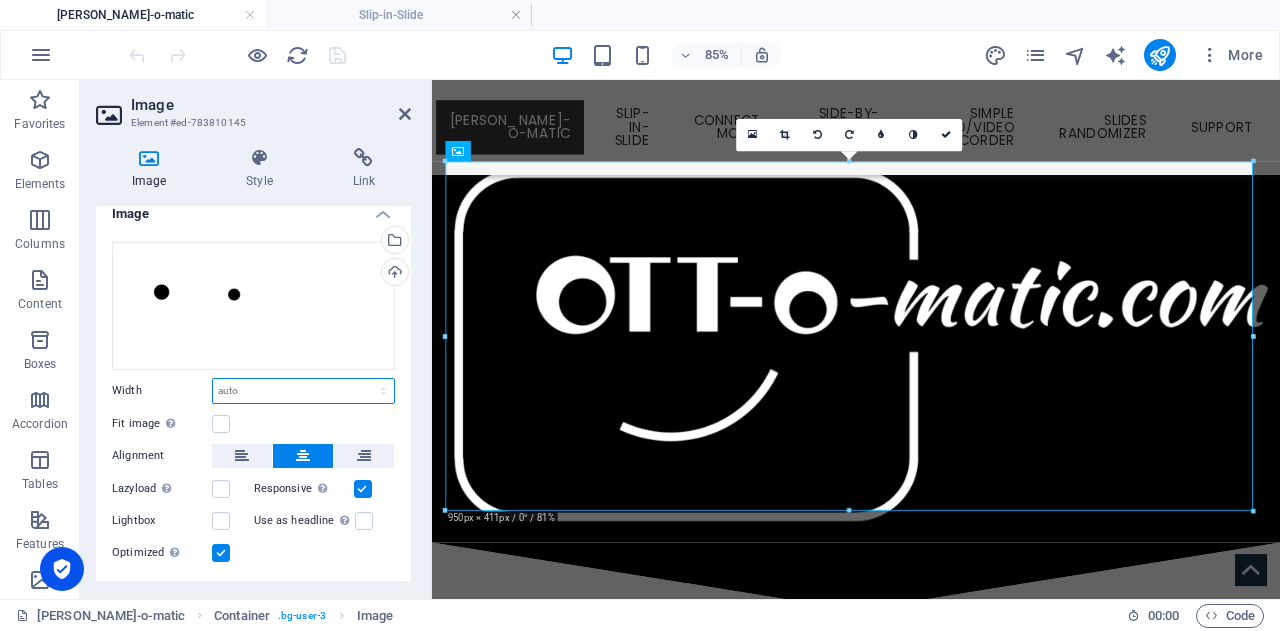 scroll, scrollTop: 62, scrollLeft: 0, axis: vertical 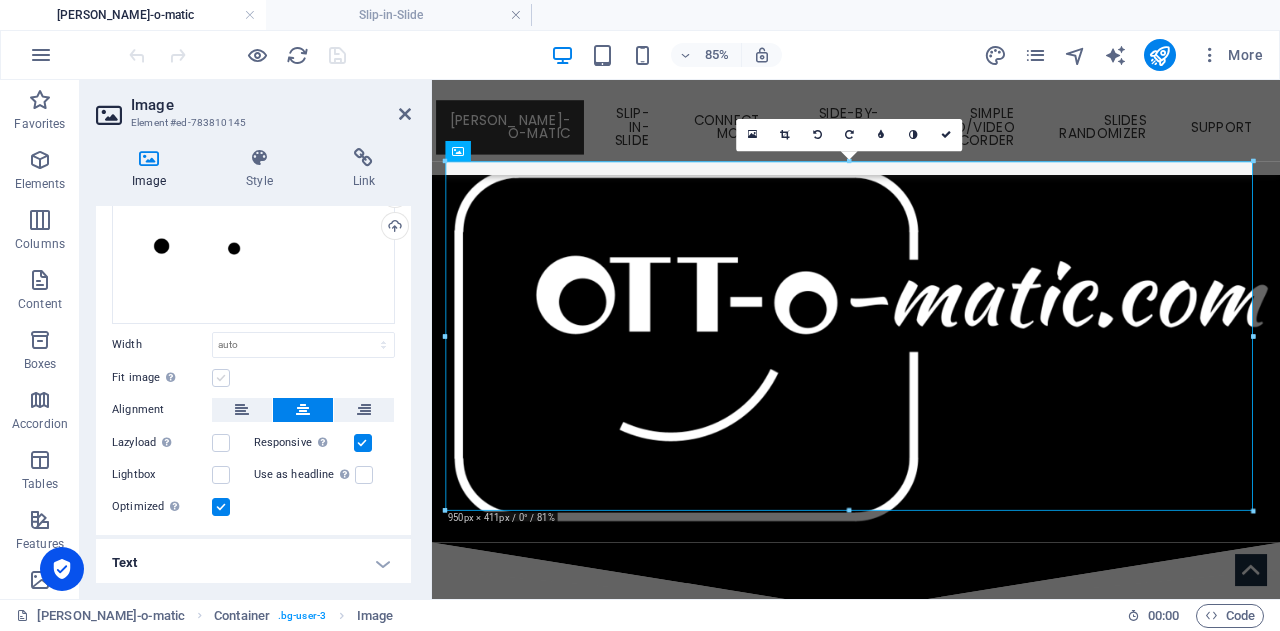 click at bounding box center (221, 378) 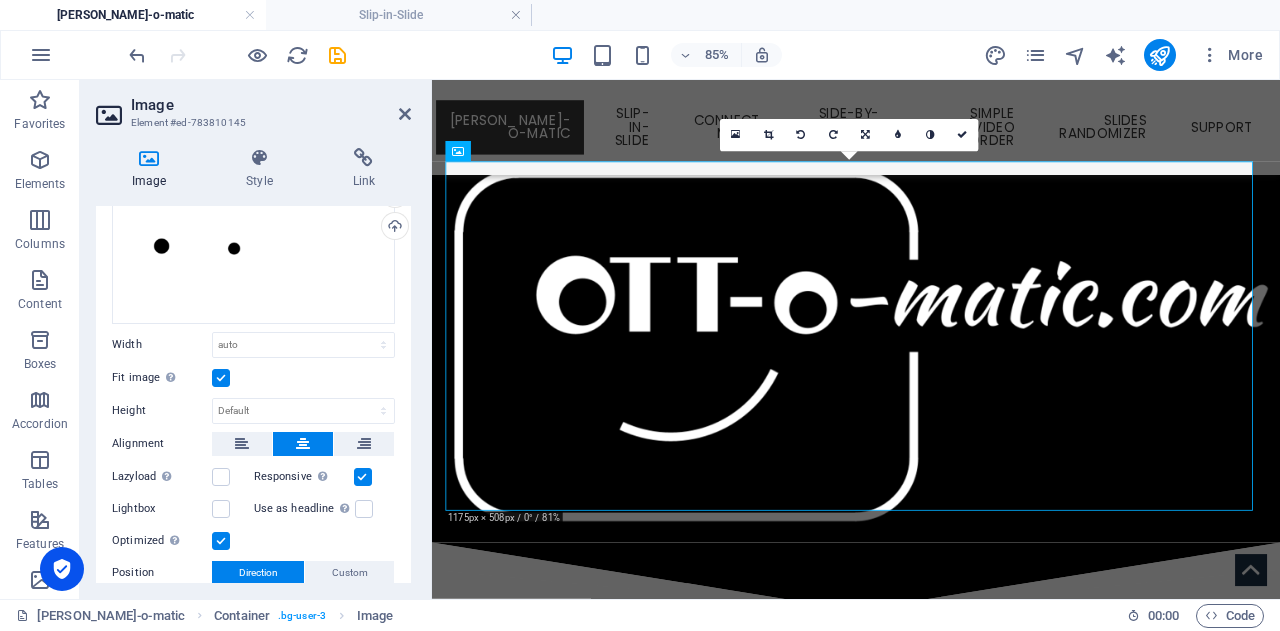 click at bounding box center (221, 378) 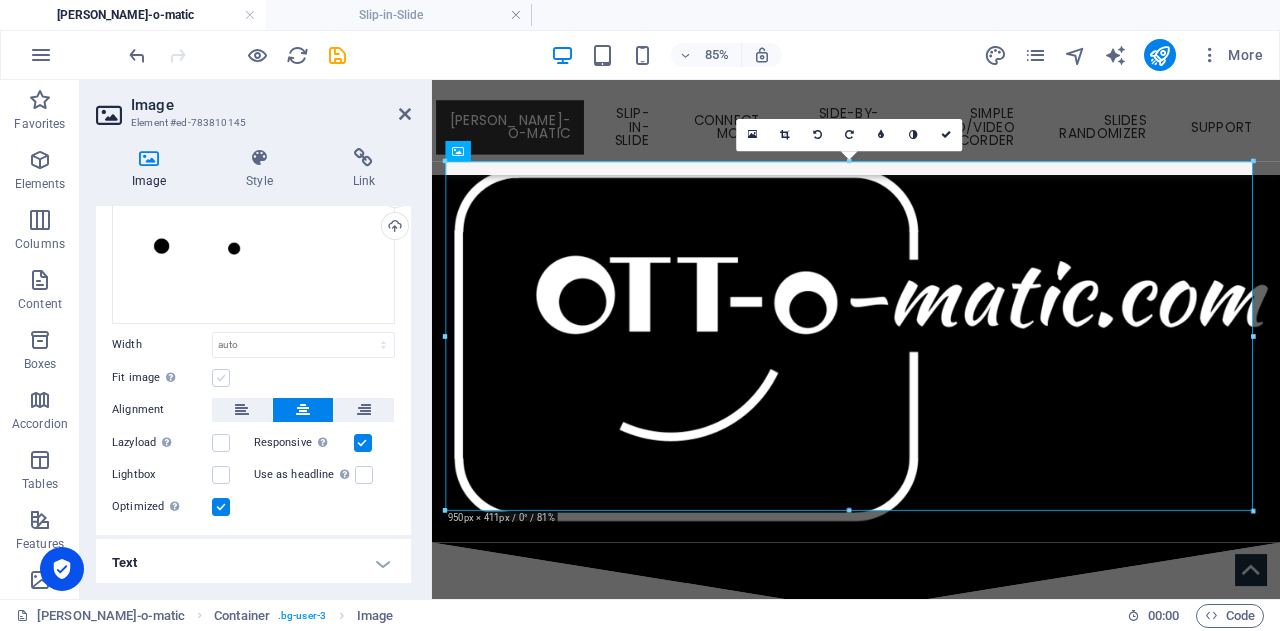 click at bounding box center [221, 378] 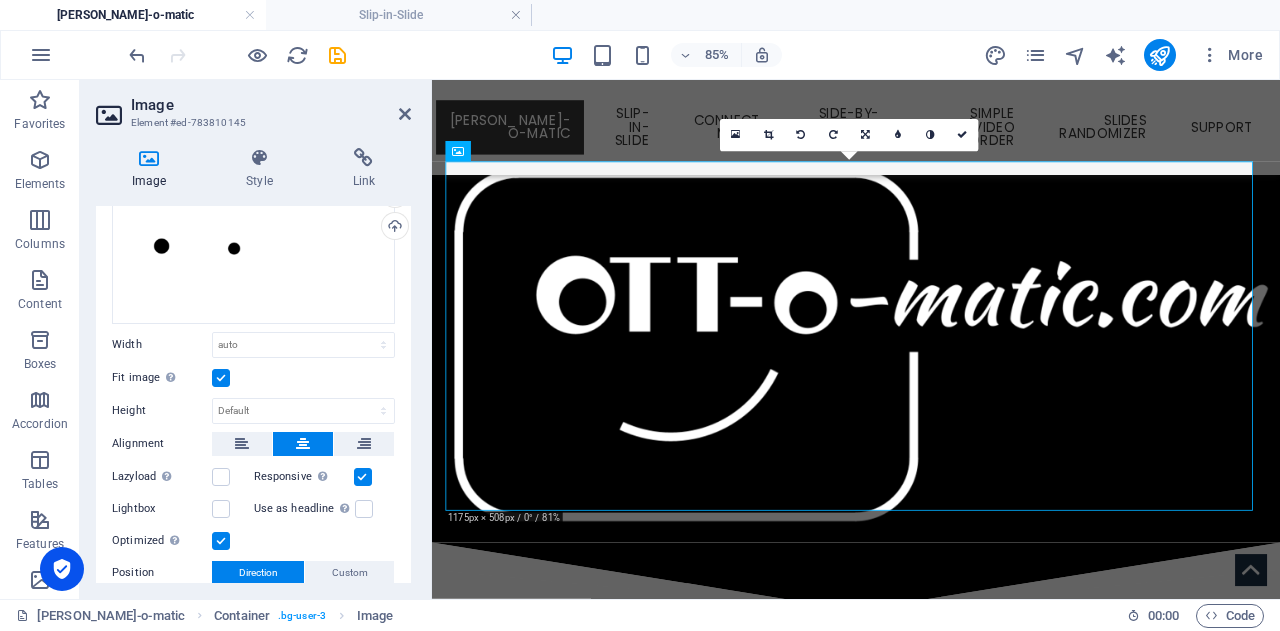 click at bounding box center [221, 378] 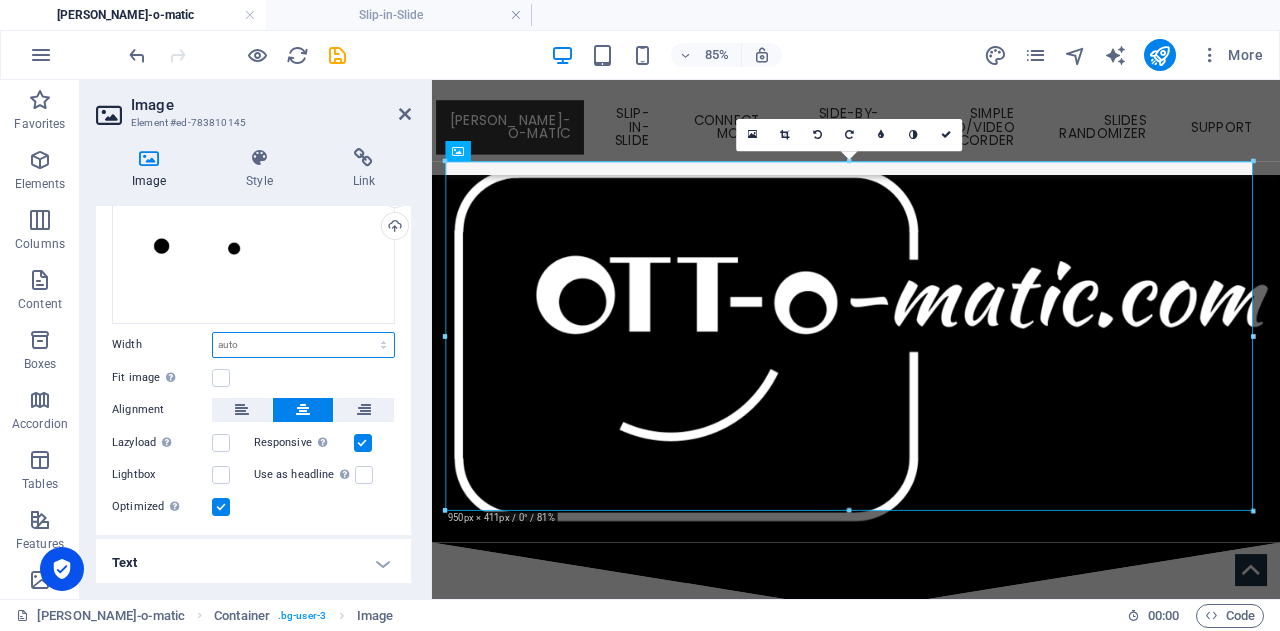 click on "Default auto px rem % em vh vw" at bounding box center [303, 345] 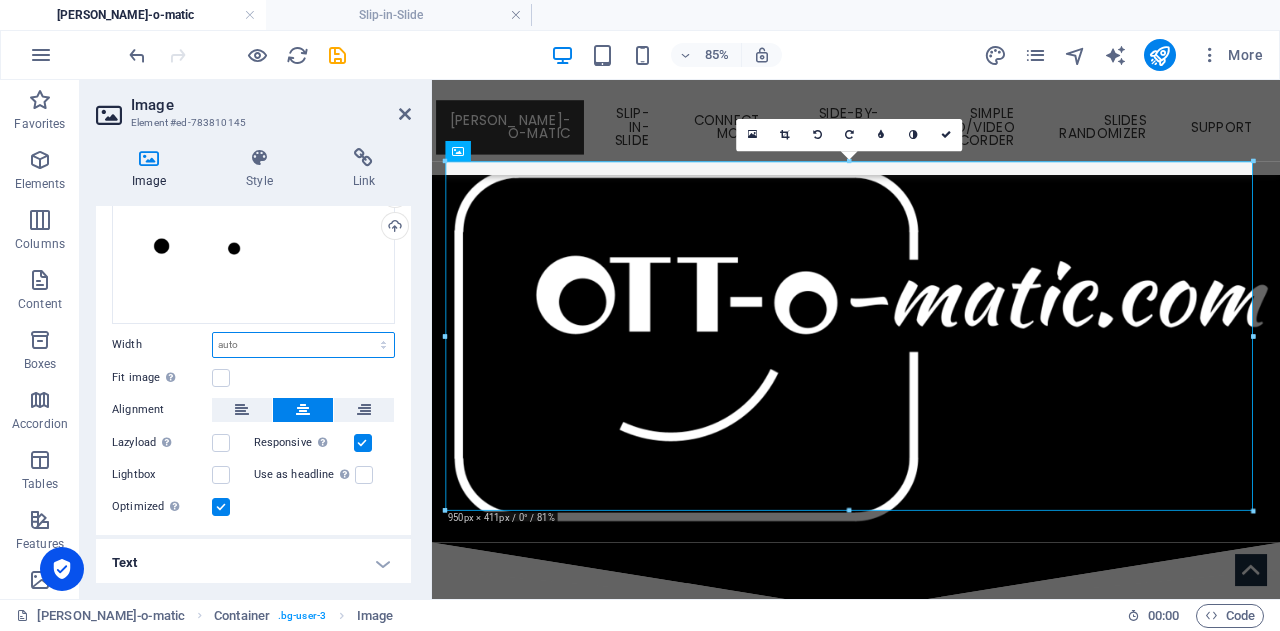 select on "%" 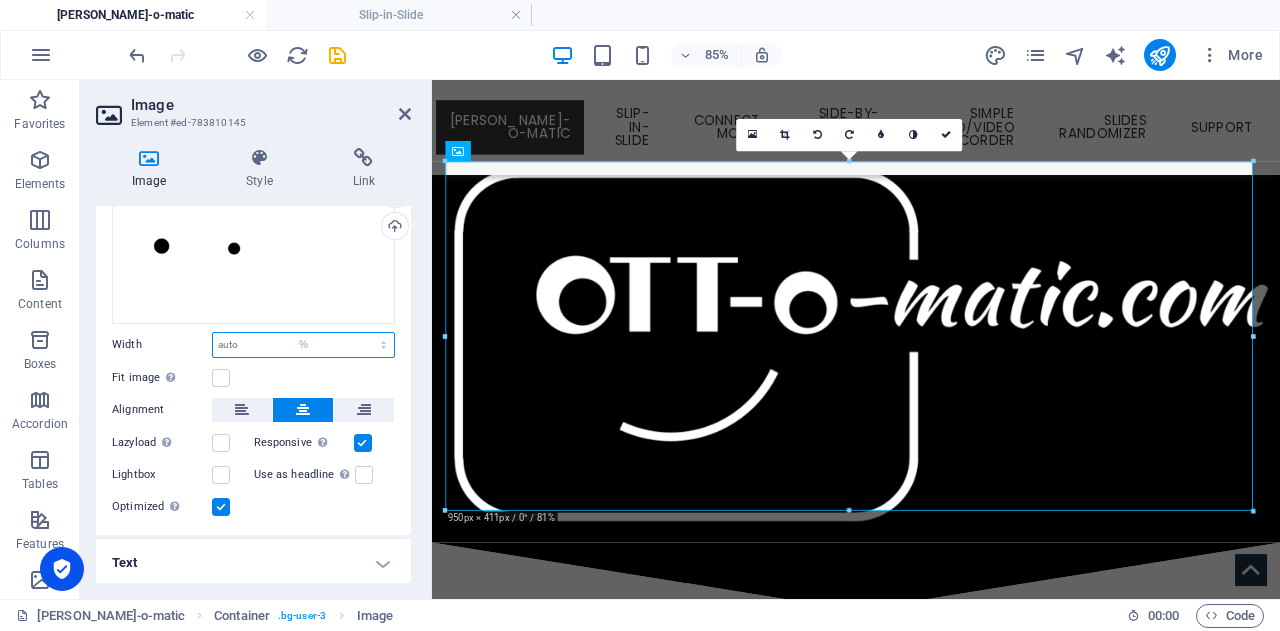 click on "Default auto px rem % em vh vw" at bounding box center [303, 345] 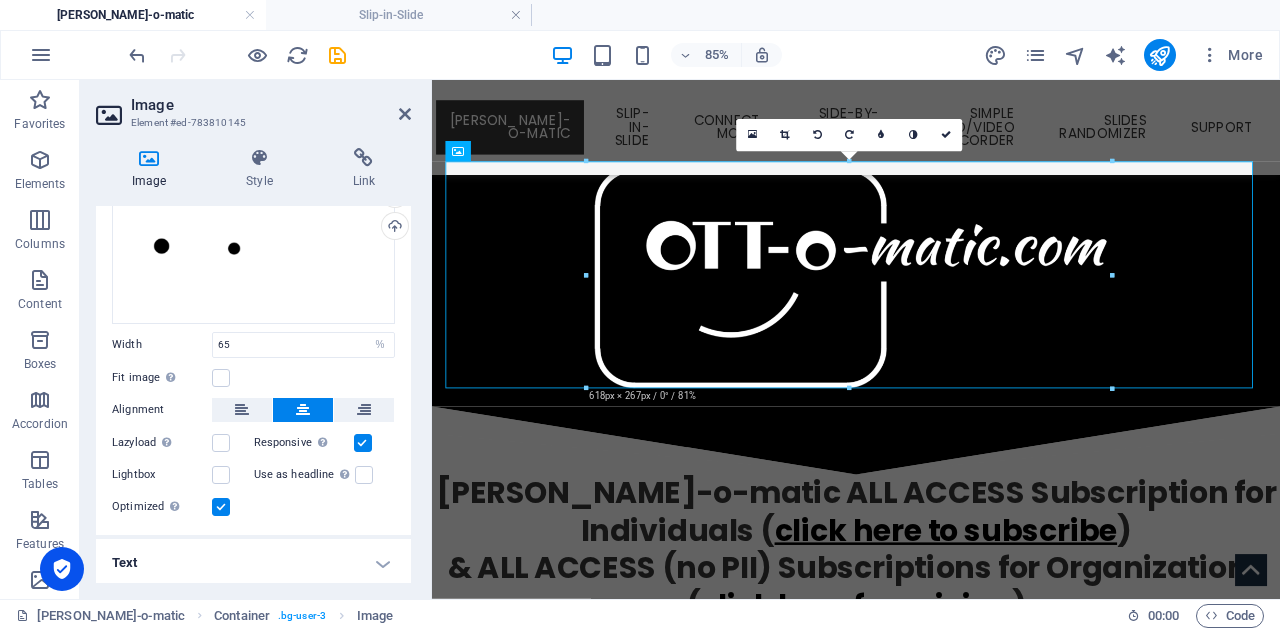 click on "Fit image Automatically fit image to a fixed width and height" at bounding box center (253, 378) 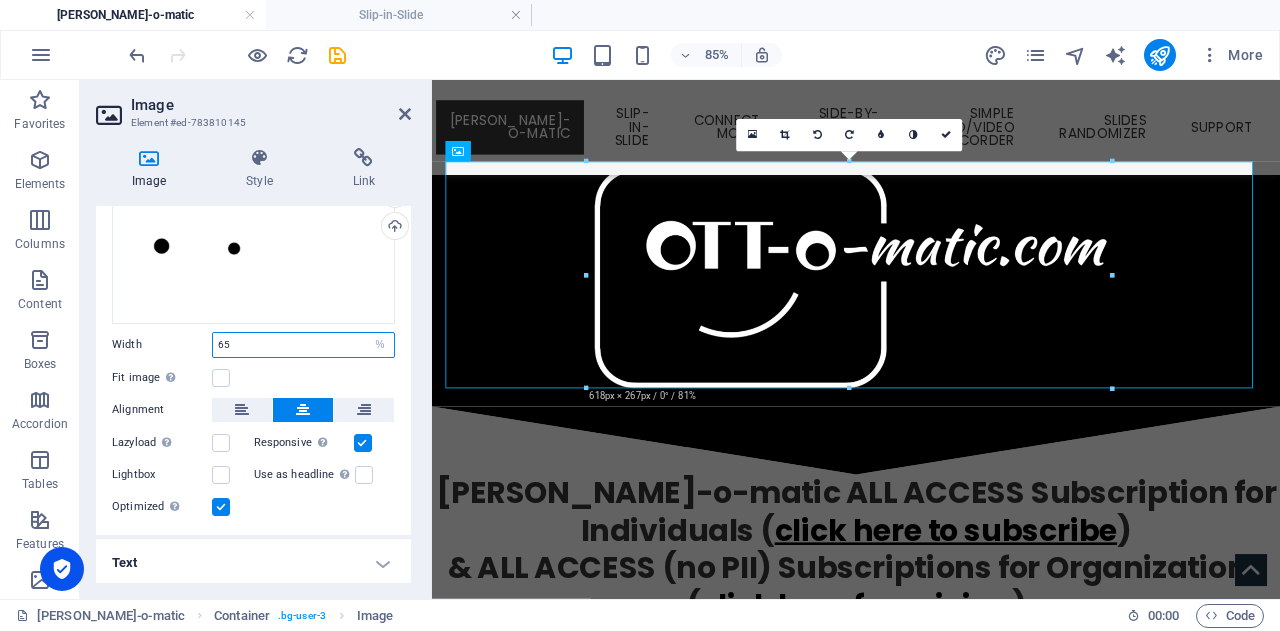 drag, startPoint x: 270, startPoint y: 347, endPoint x: 211, endPoint y: 341, distance: 59.3043 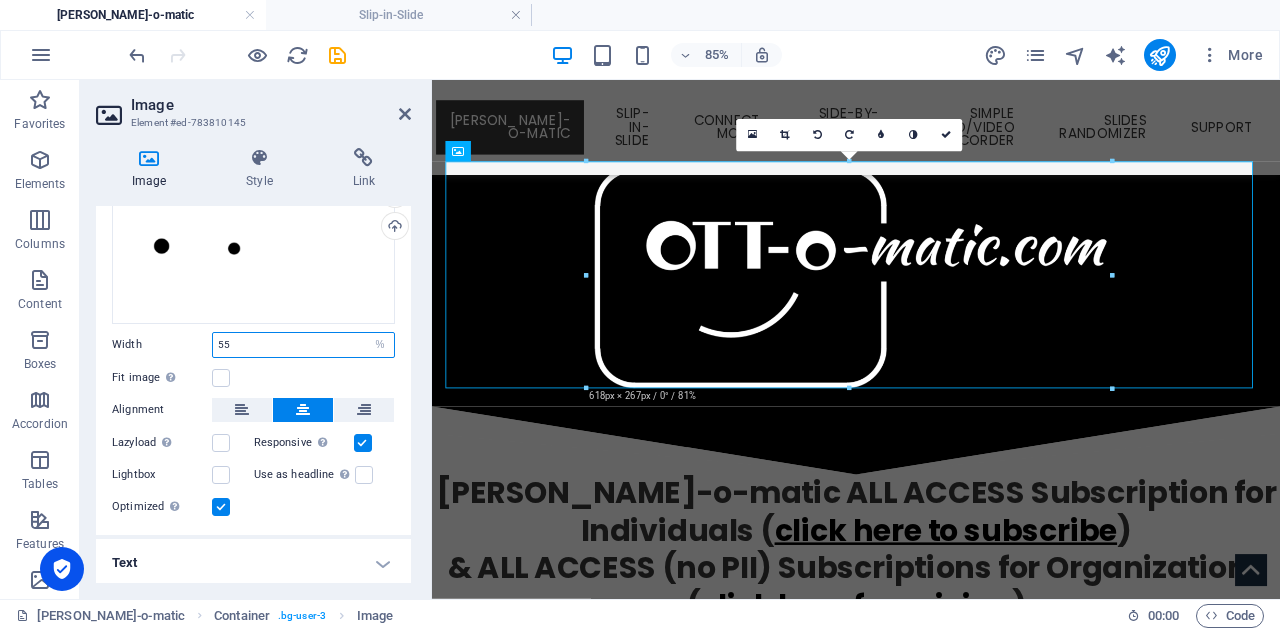 type on "55" 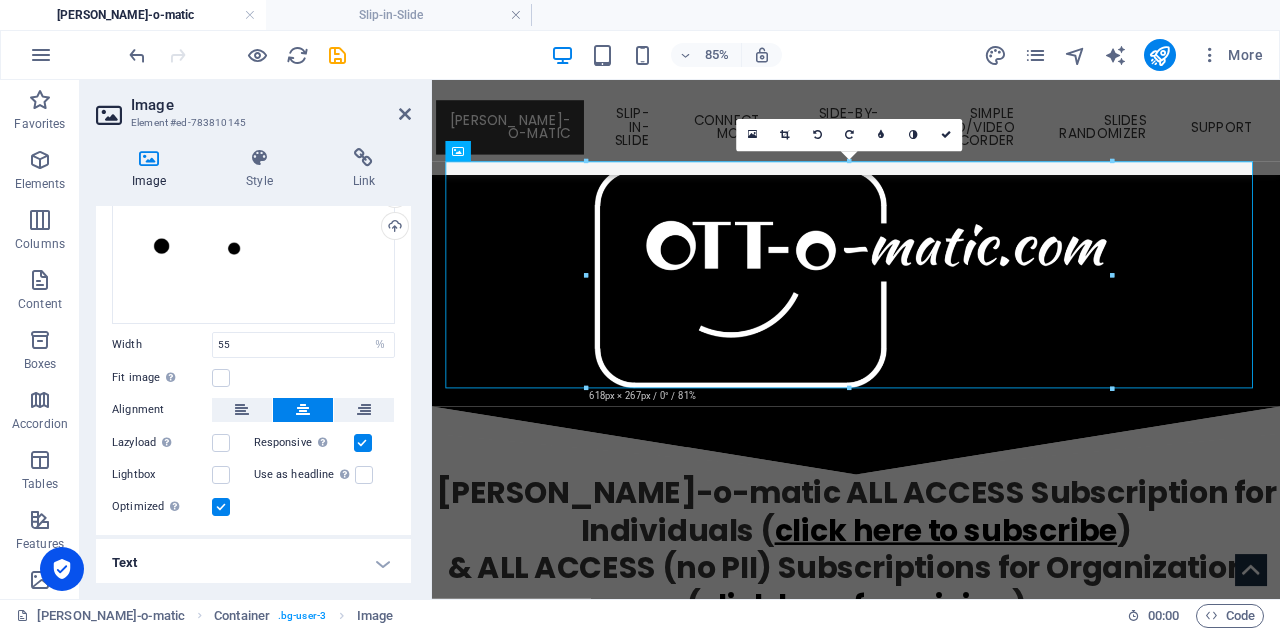 click on "Fit image Automatically fit image to a fixed width and height" at bounding box center (253, 378) 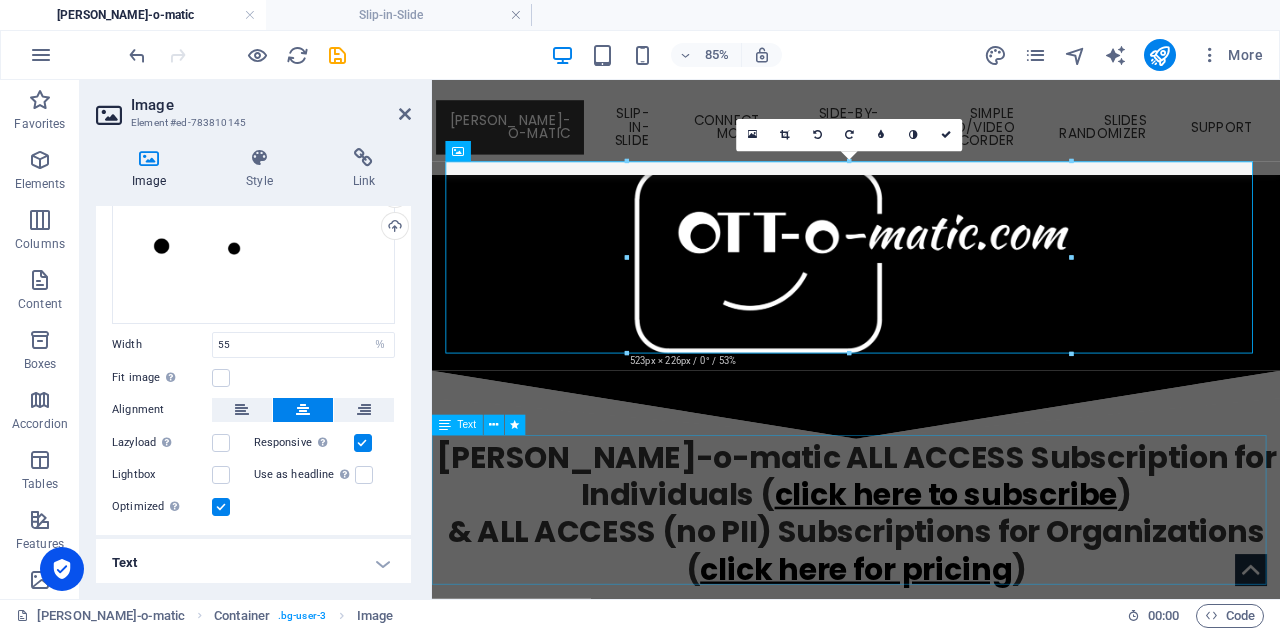 click on "OTT-o-matic ALL ACCESS Subscription for Individuals ( click here to subscribe ) & ALL ACCESS (no PII) Subscriptions for Organizations ( click here for pricing )" at bounding box center [931, 590] 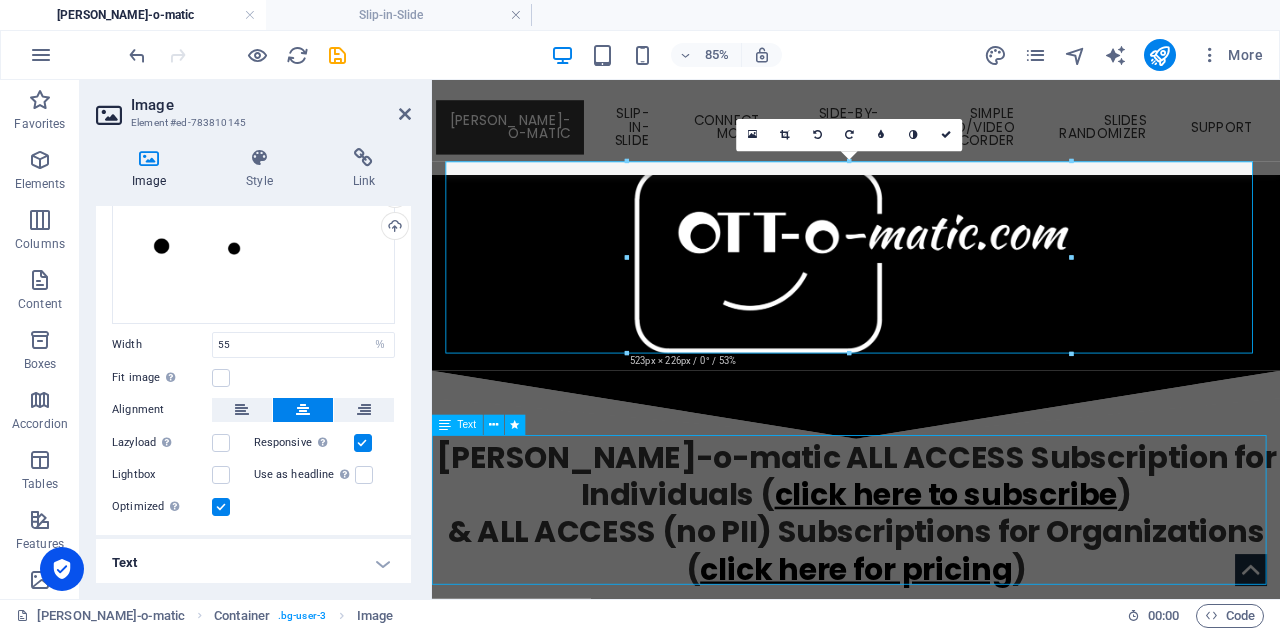 click on "OTT-o-matic ALL ACCESS Subscription for Individuals ( click here to subscribe ) & ALL ACCESS (no PII) Subscriptions for Organizations ( click here for pricing )" at bounding box center [931, 590] 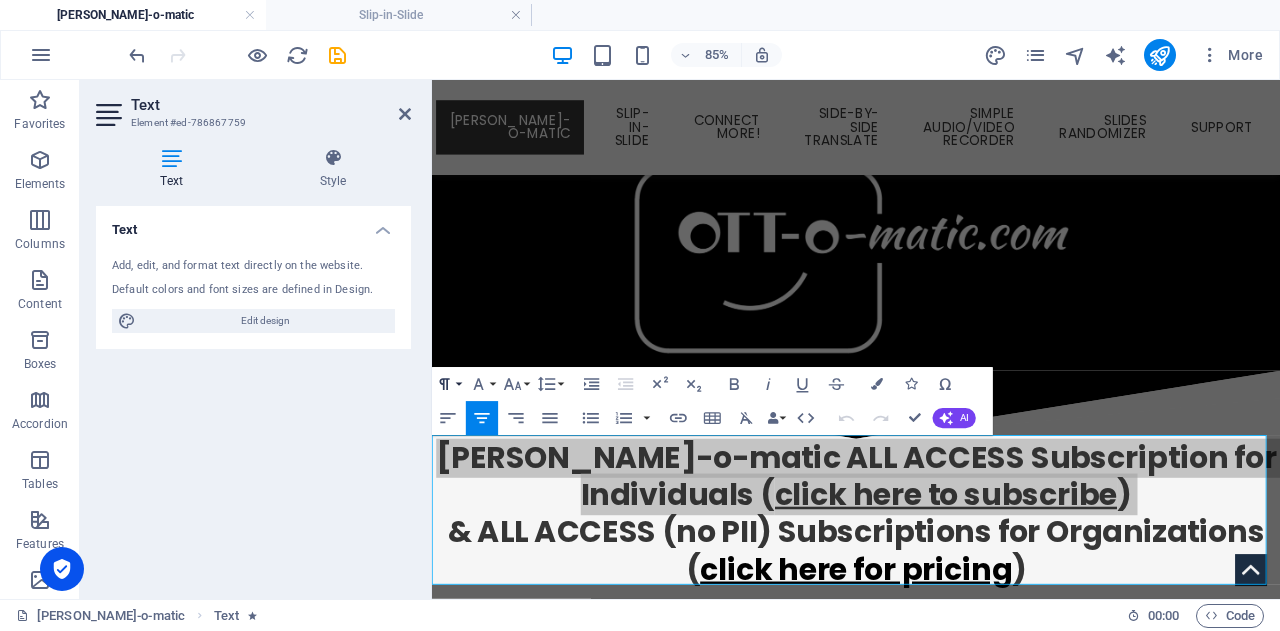 click on "Paragraph Format" at bounding box center (448, 384) 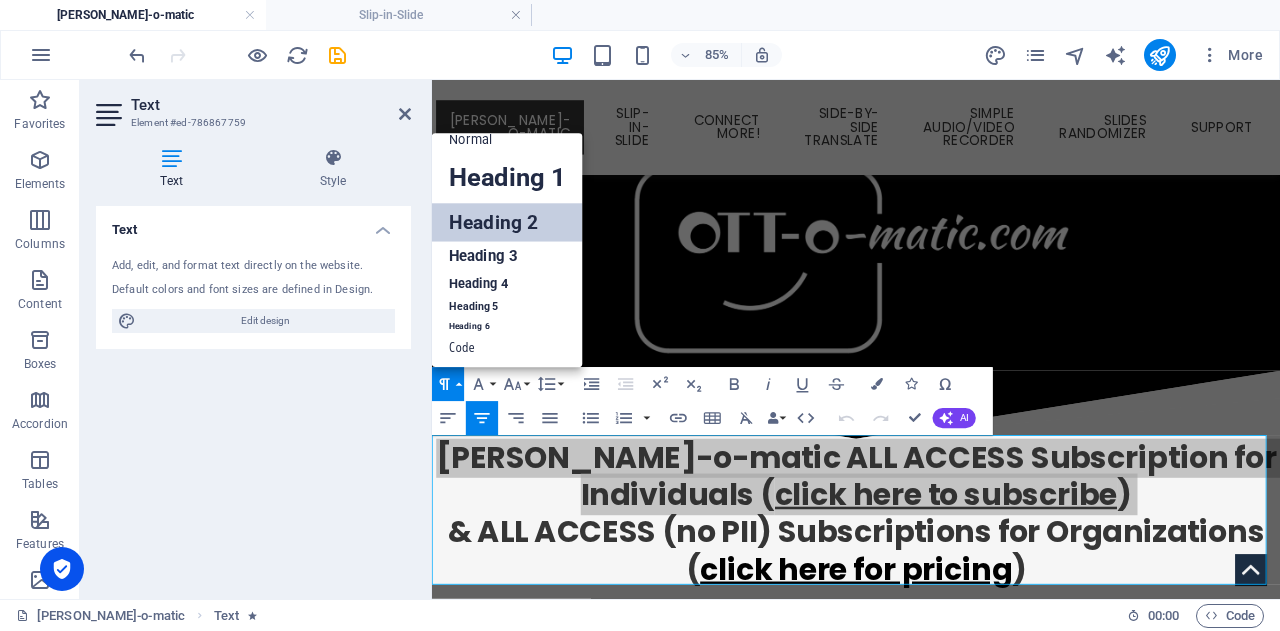 scroll, scrollTop: 16, scrollLeft: 0, axis: vertical 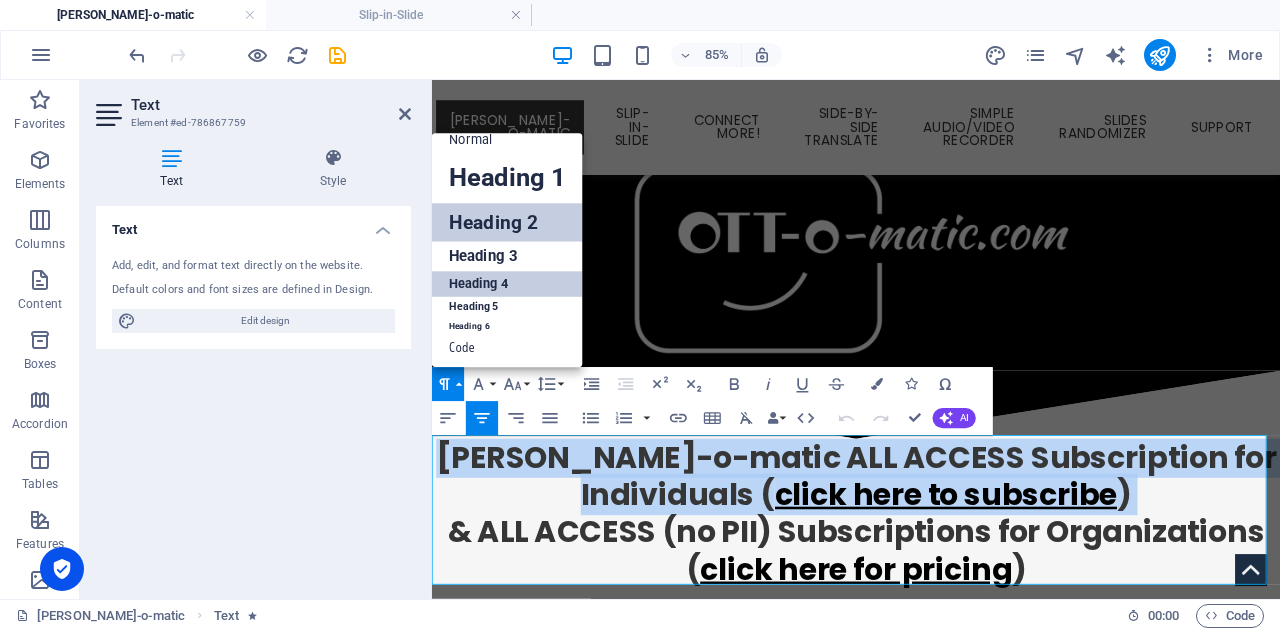 click on "Heading 4" at bounding box center [507, 284] 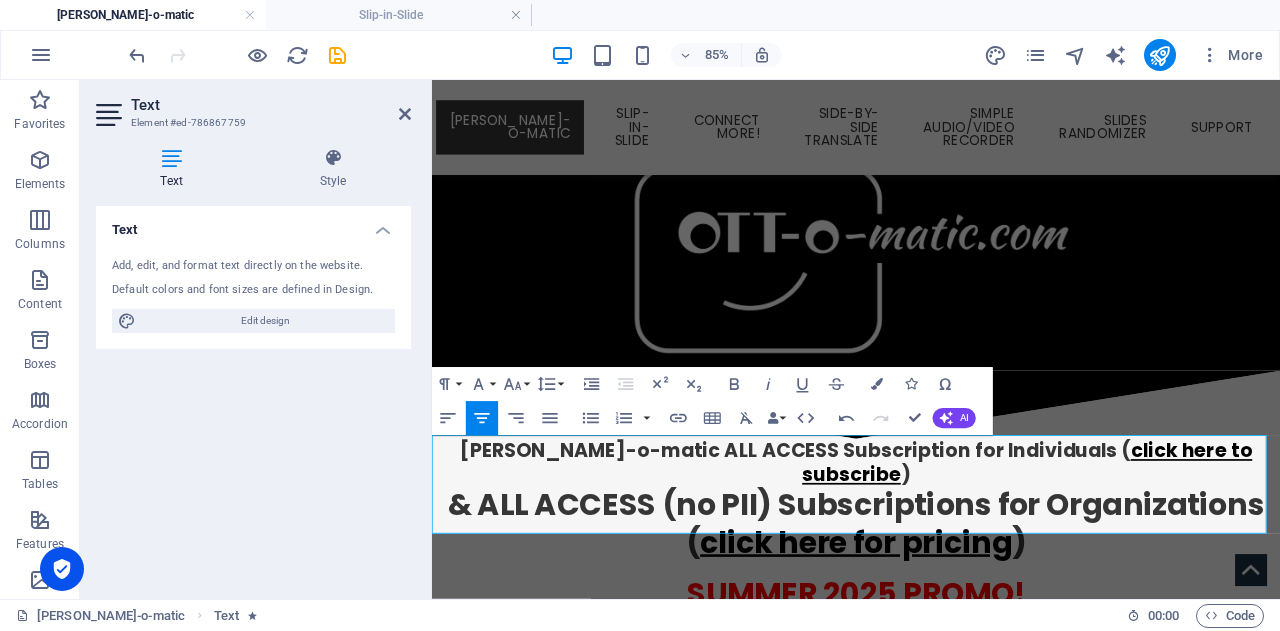 click on "& ALL ACCESS (no PII) Subscriptions for Organizations ( click here for pricing )" at bounding box center (931, 602) 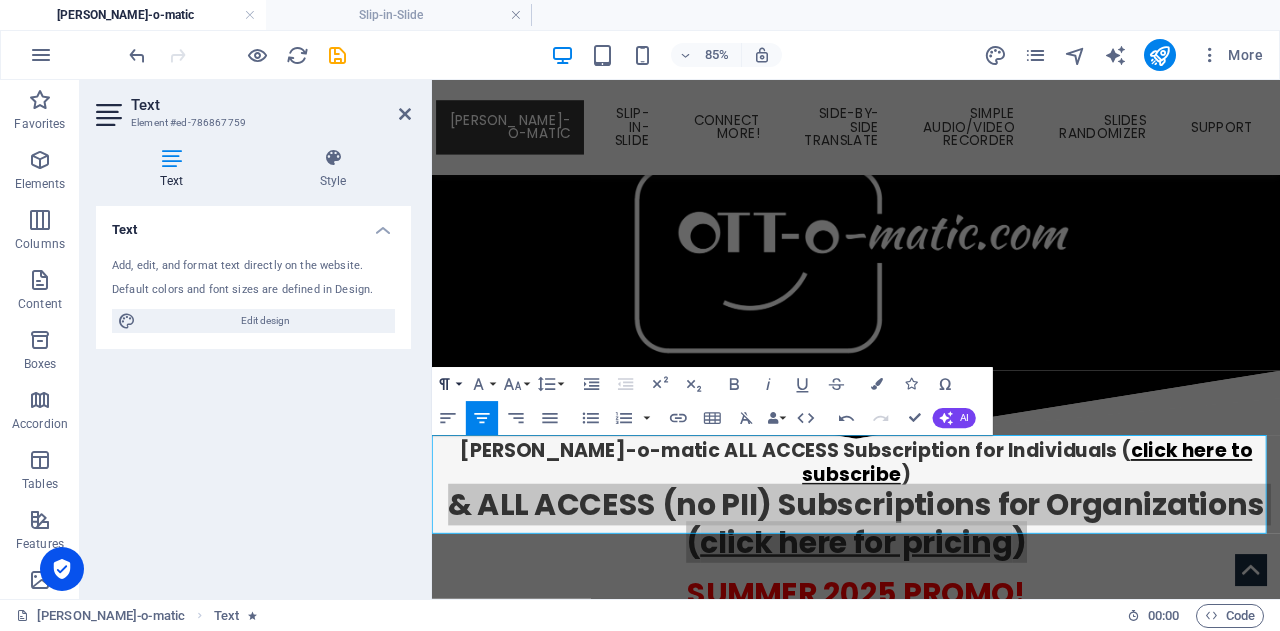 click 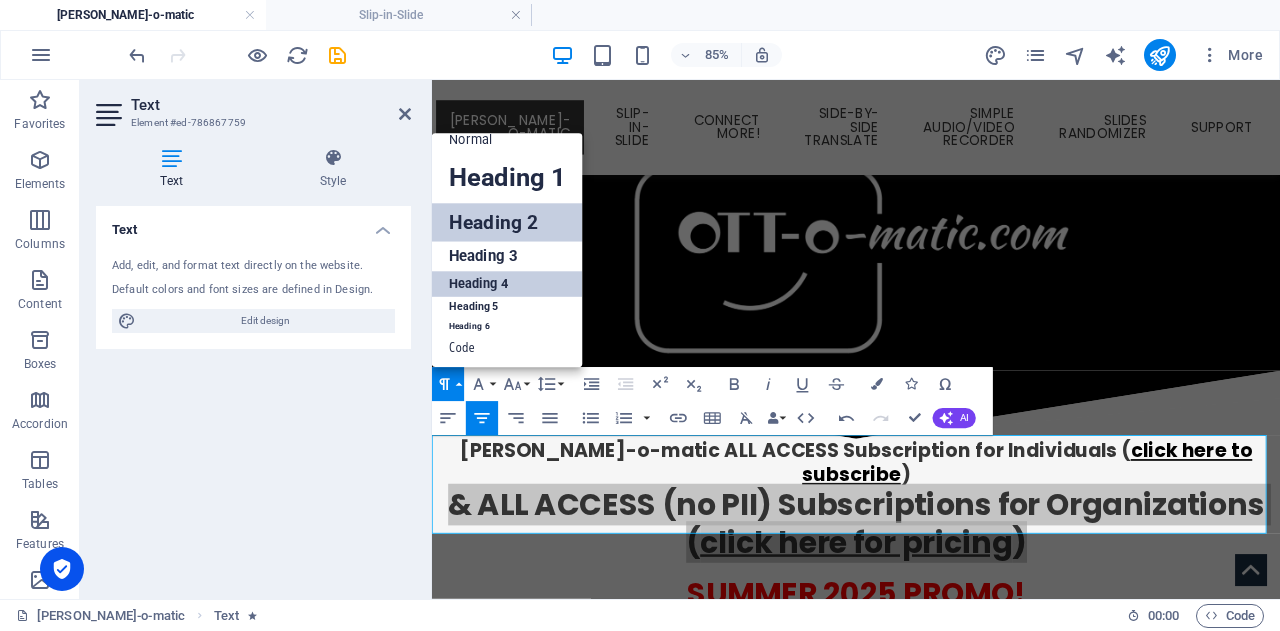 scroll, scrollTop: 16, scrollLeft: 0, axis: vertical 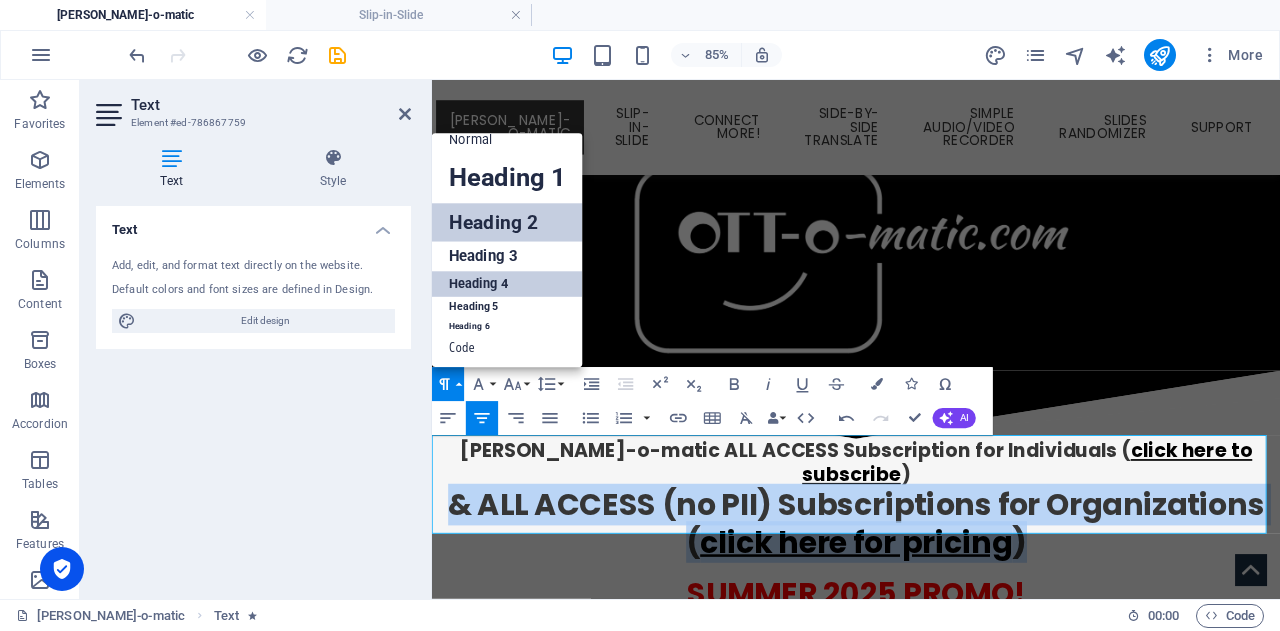 click on "Heading 4" at bounding box center [507, 284] 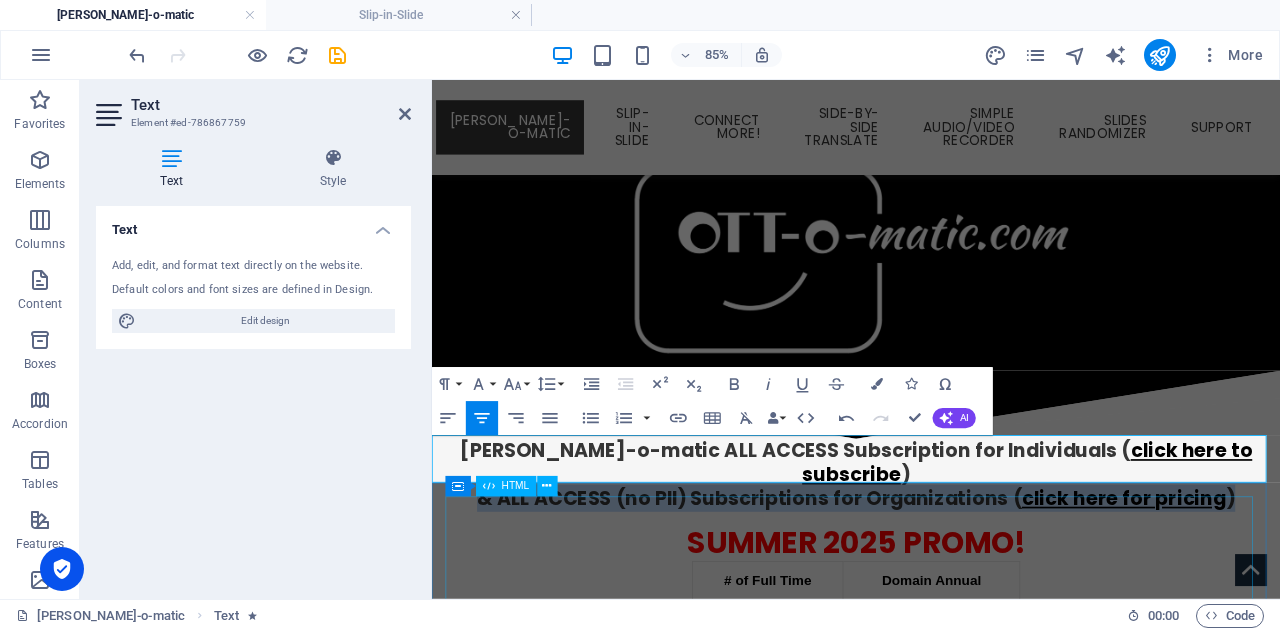 click on "SUMMER 2025 PROMO!
# of Full Time Educators
Domain Annual Subscription
Up to 40 FTE's
$250   $200
Up to 199 FTE's
$995   $500
Up to 399 FTE's
$1,995   $1000
Up to 599 FTE's
$2,995   $1000
Up to 799 FTE's
$3,995   $1000
Up to 999 FTE's
$4,995   $2000
Over 999 FTE's
Custom Quote   $2000 +" at bounding box center [931, 815] 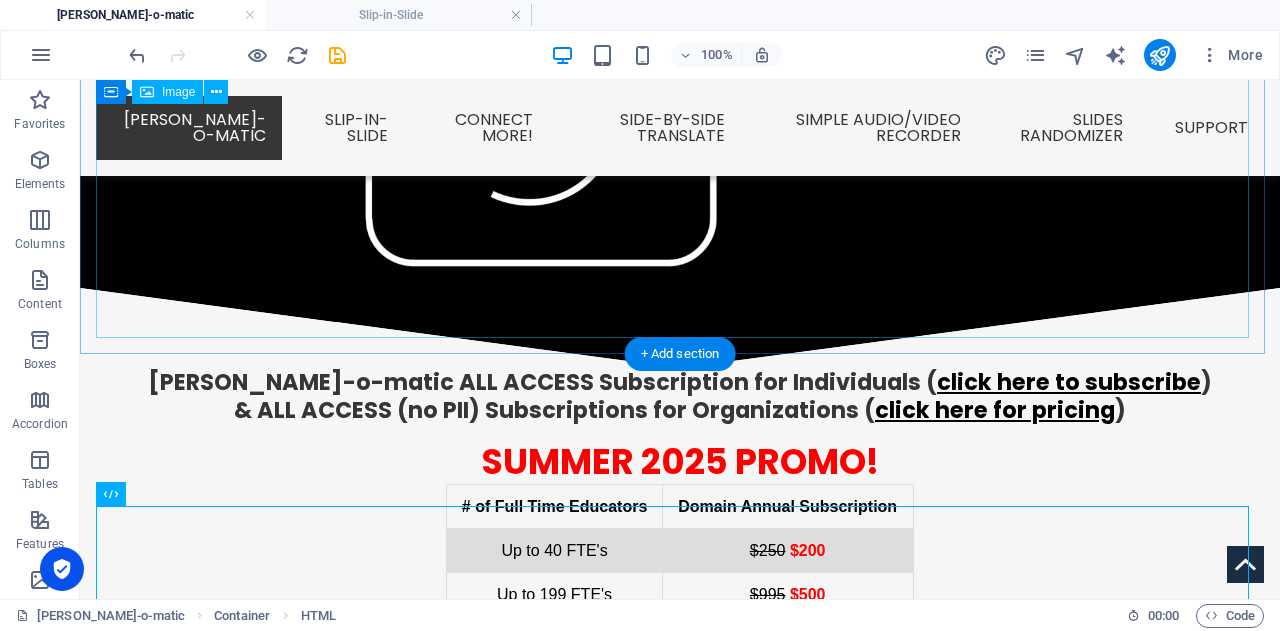 scroll, scrollTop: 108, scrollLeft: 0, axis: vertical 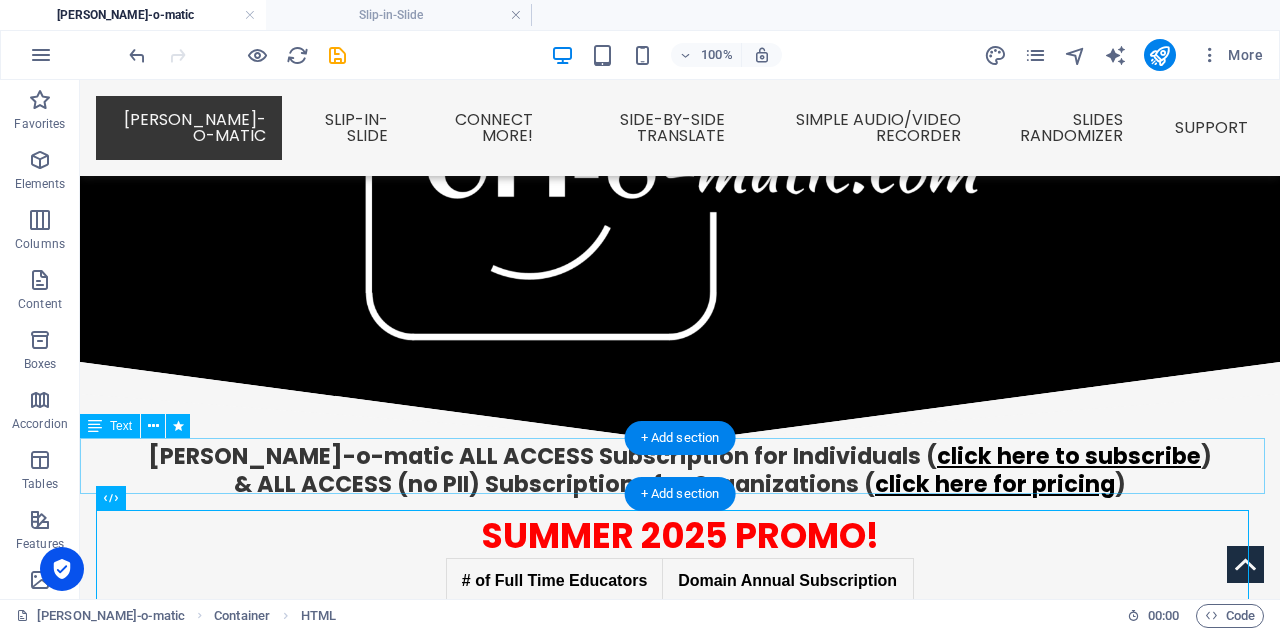 click on "OTT-o-matic ALL ACCESS Subscription for Individuals ( click here to subscribe ) & ALL ACCESS (no PII) Subscriptions for Organizations ( click here for pricing )" at bounding box center [680, 470] 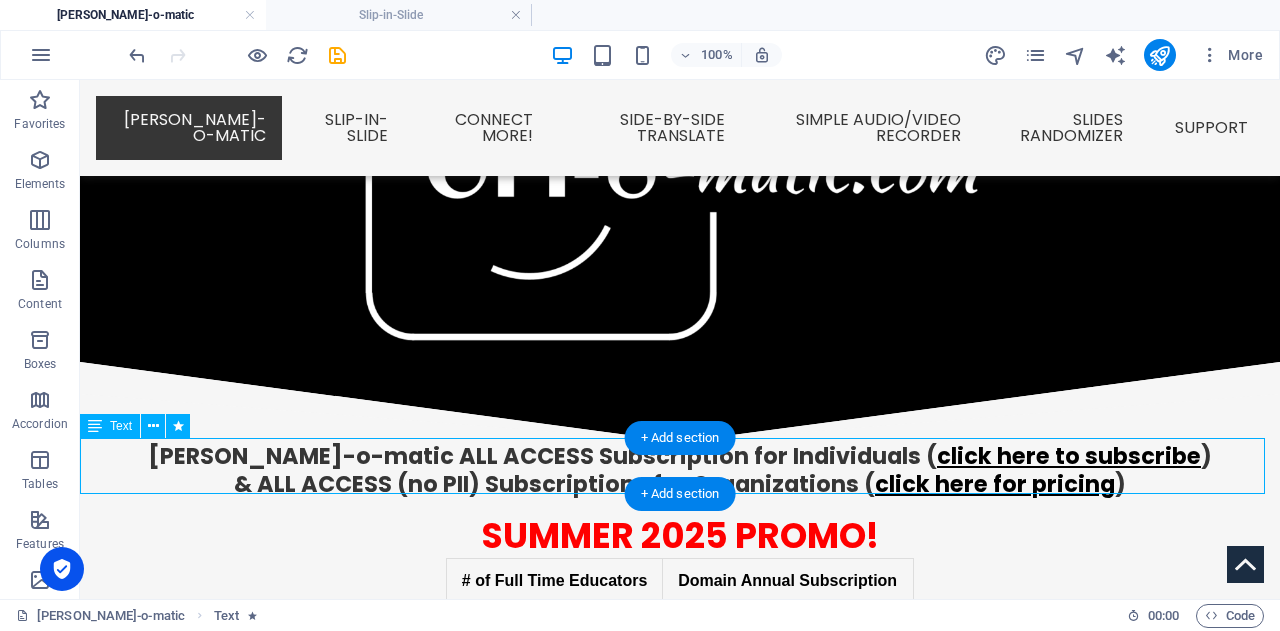 click on "OTT-o-matic ALL ACCESS Subscription for Individuals ( click here to subscribe ) & ALL ACCESS (no PII) Subscriptions for Organizations ( click here for pricing )" at bounding box center (680, 470) 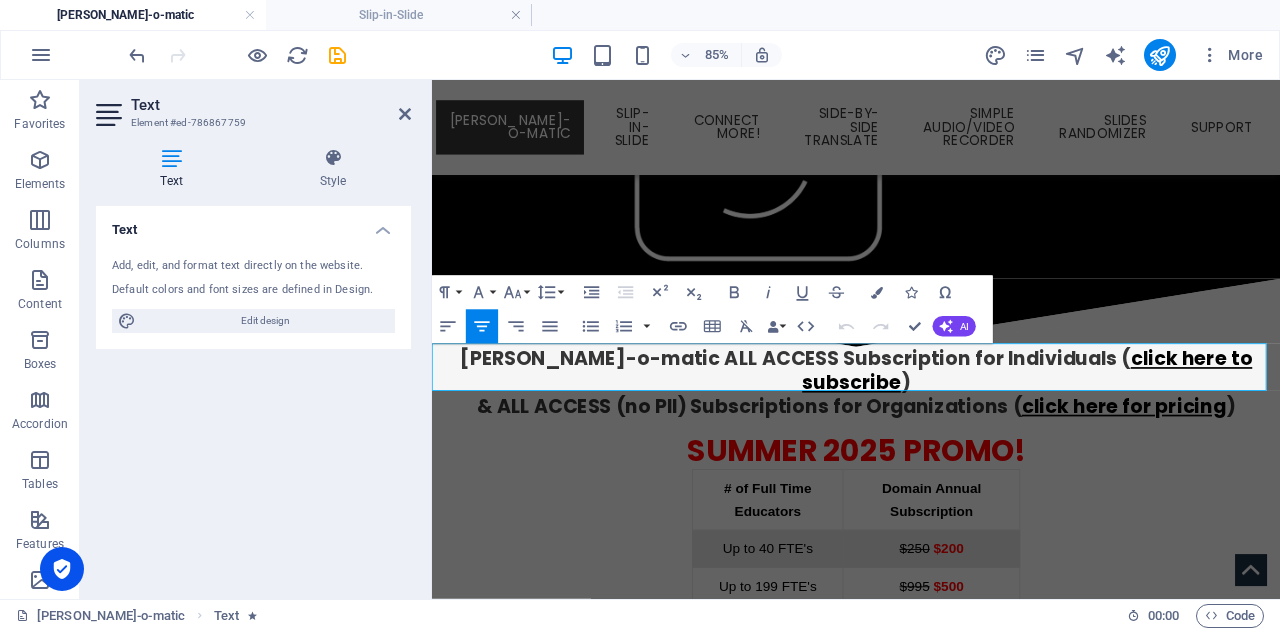 click on "& ALL ACCESS (no PII) Subscriptions for Organizations ( click here for pricing )" at bounding box center (931, 464) 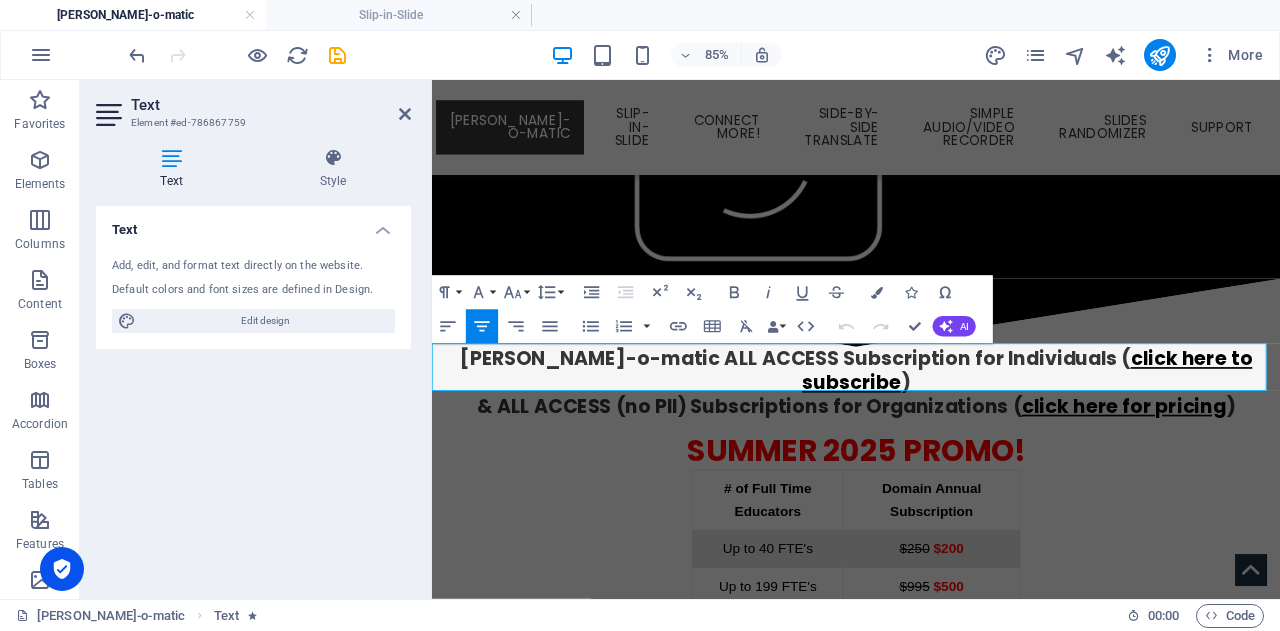 click on "& ALL ACCESS (no PII) Subscriptions for Organizations ( click here for pricing )" at bounding box center (931, 464) 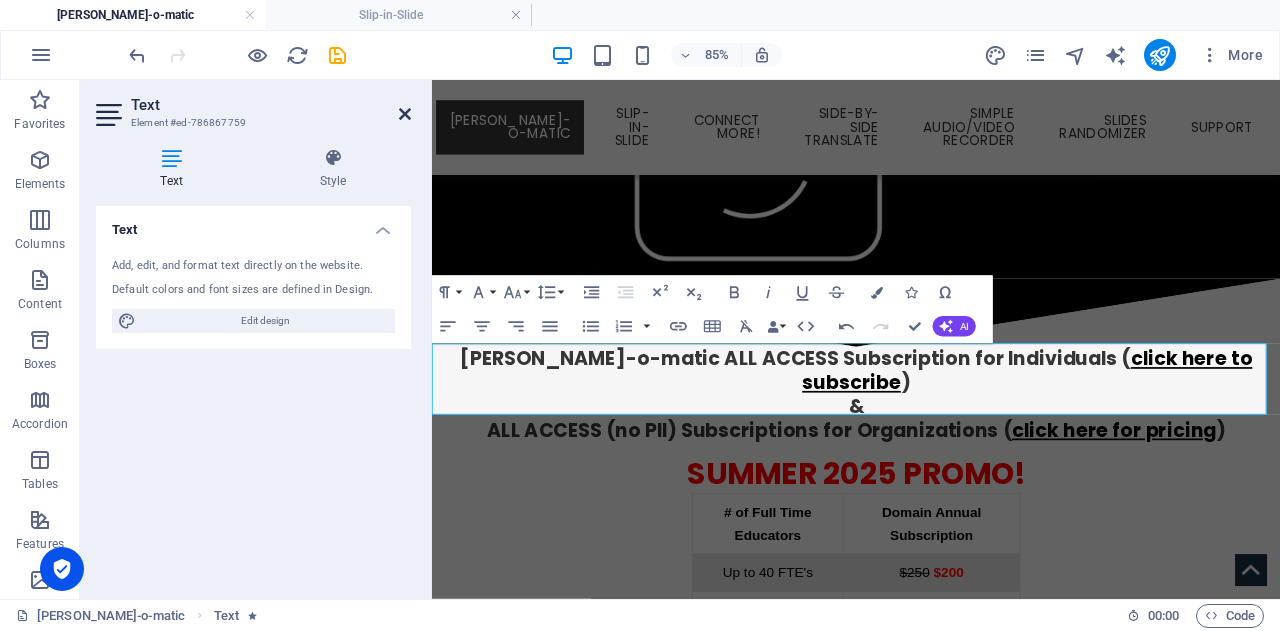 click at bounding box center [405, 114] 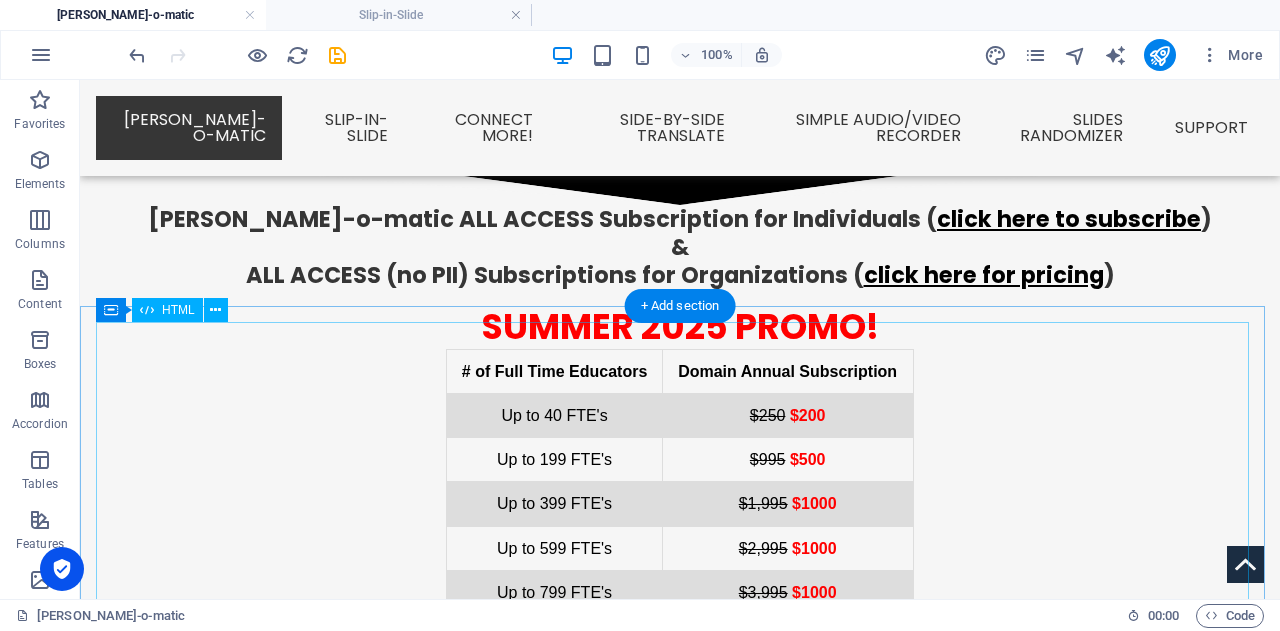 scroll, scrollTop: 321, scrollLeft: 0, axis: vertical 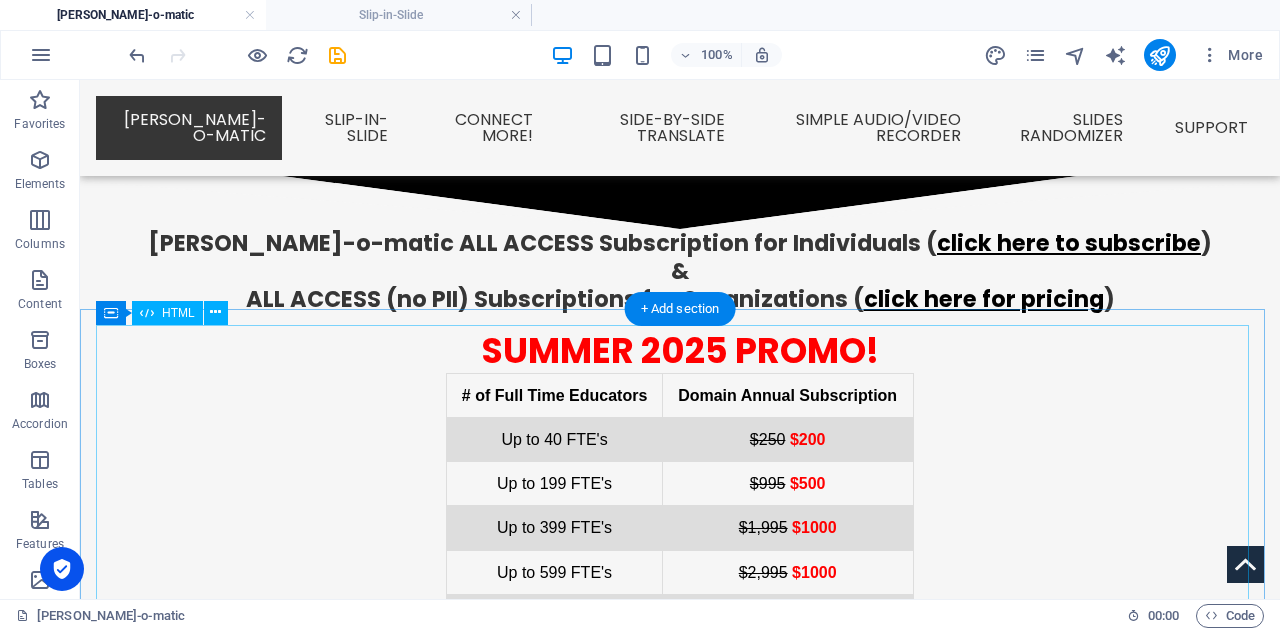 click on "SUMMER 2025 PROMO!
# of Full Time Educators
Domain Annual Subscription
Up to 40 FTE's
$250   $200
Up to 199 FTE's
$995   $500
Up to 399 FTE's
$1,995   $1000
Up to 599 FTE's
$2,995   $1000
Up to 799 FTE's
$3,995   $1000
Up to 999 FTE's
$4,995   $2000
Over 999 FTE's
Custom Quote   $2000 +" at bounding box center (680, 528) 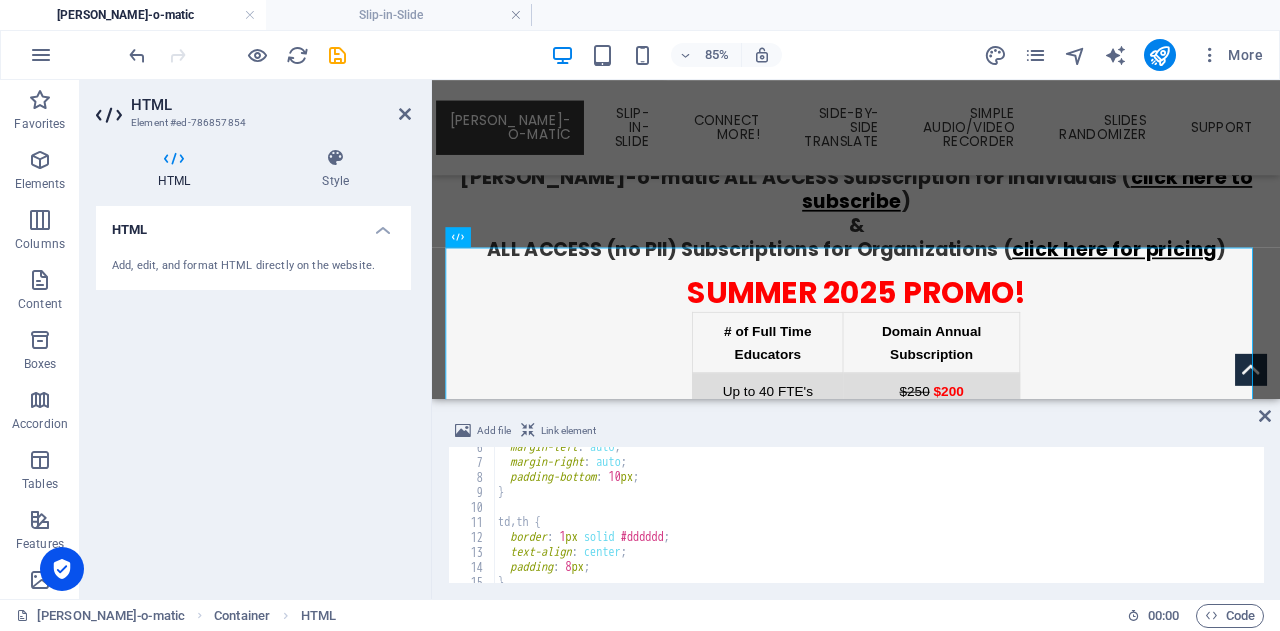 scroll, scrollTop: 0, scrollLeft: 0, axis: both 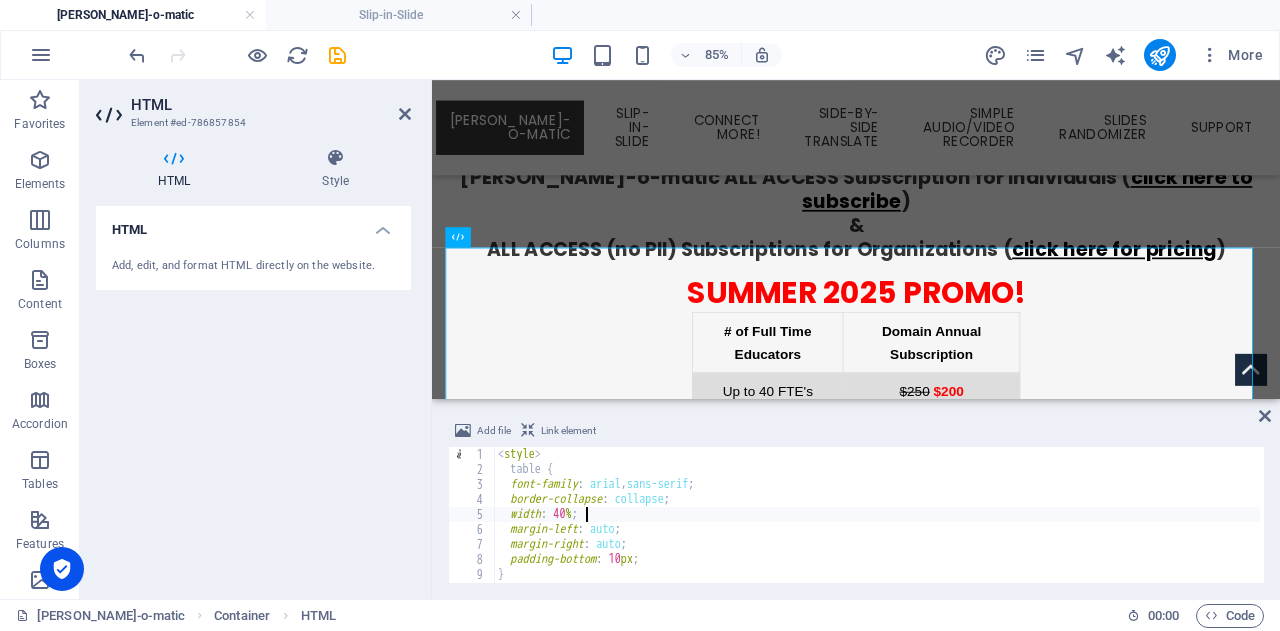 click on "< style >    table   {    font-family :   arial ,  sans-serif ;    border-collapse :   collapse ;    width :   40 % ;    margin-left :   auto ;    margin-right :   auto ;    padding-bottom :   10 px ; }" at bounding box center (1081, 528) 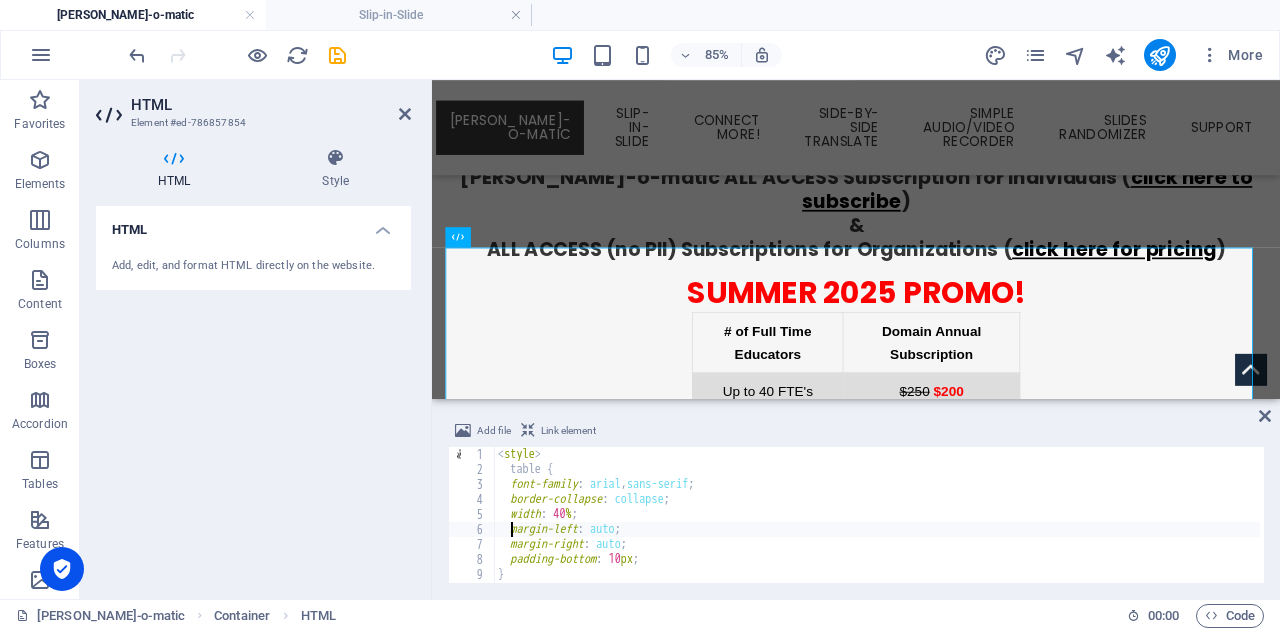 type on "margin-left: auto;" 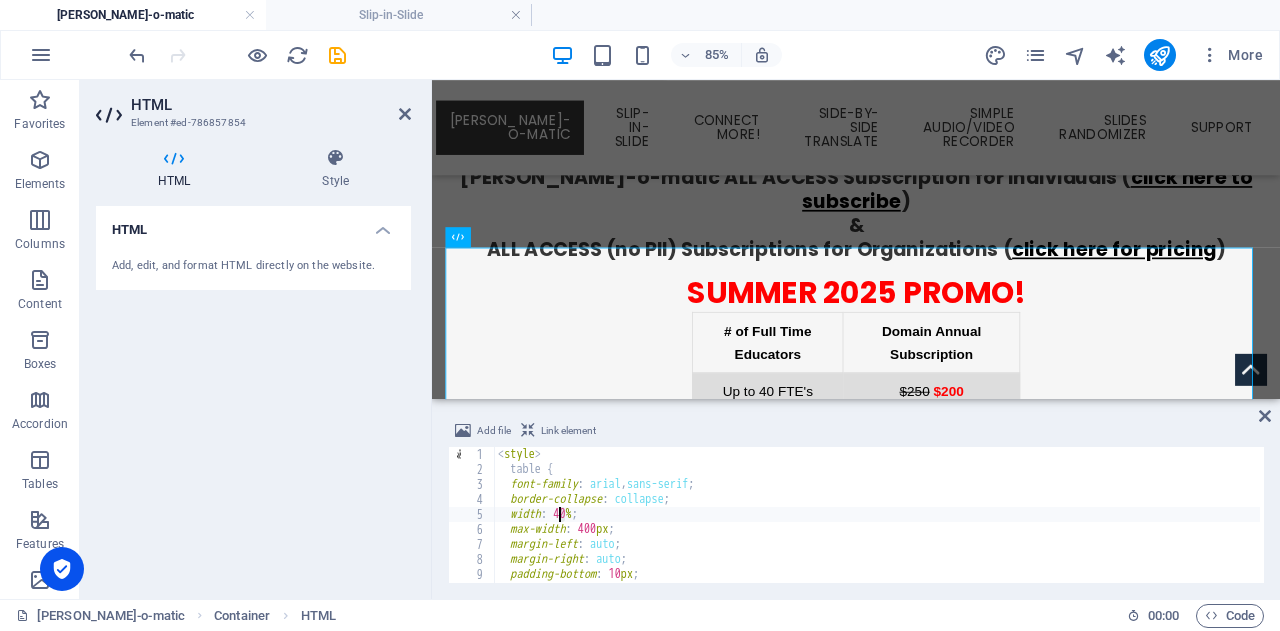 scroll, scrollTop: 0, scrollLeft: 5, axis: horizontal 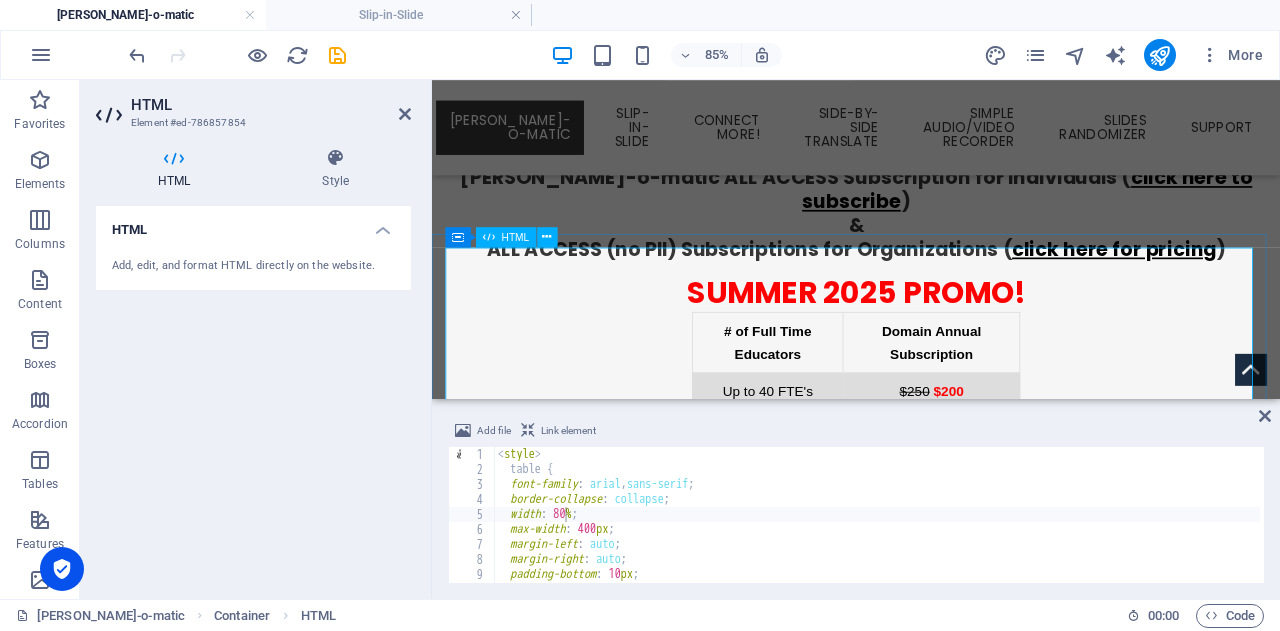 click on "SUMMER 2025 PROMO!
# of Full Time Educators
Domain Annual Subscription
Up to 40 FTE's
$250   $200
Up to 199 FTE's
$995   $500
Up to 399 FTE's
$1,995   $1000
Up to 599 FTE's
$2,995   $1000
Up to 799 FTE's
$3,995   $1000
Up to 999 FTE's
$4,995   $2000
Over 999 FTE's
Custom Quote   $2000 +" at bounding box center (931, 522) 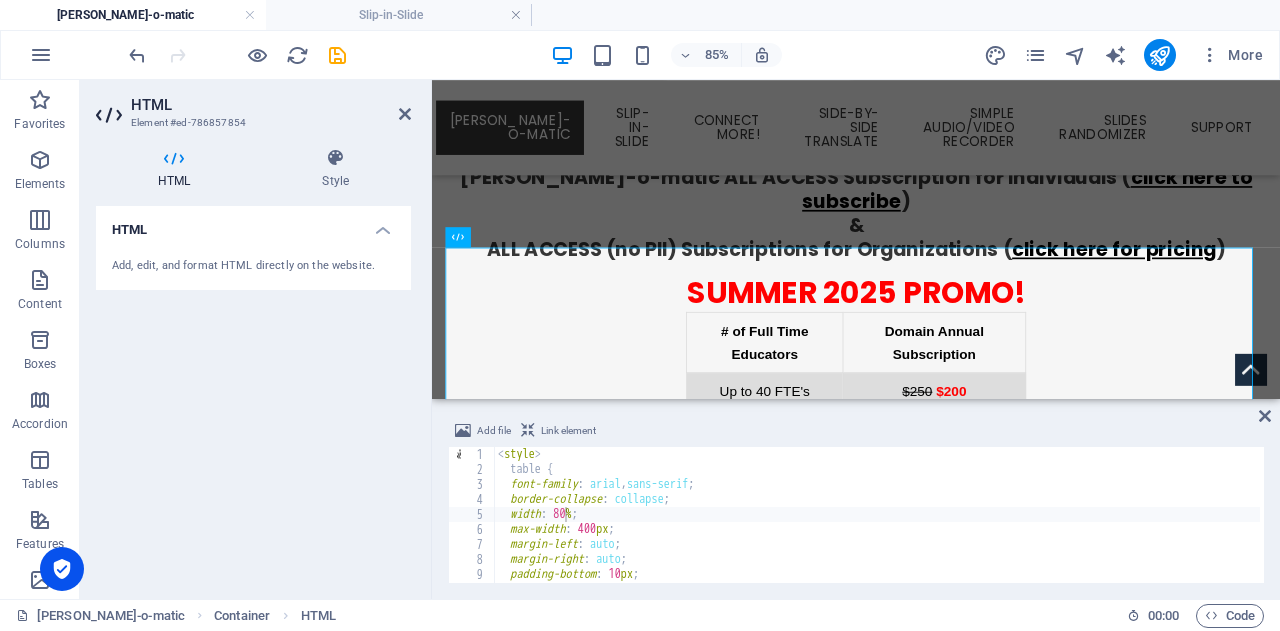 type on "max-width: 400px;" 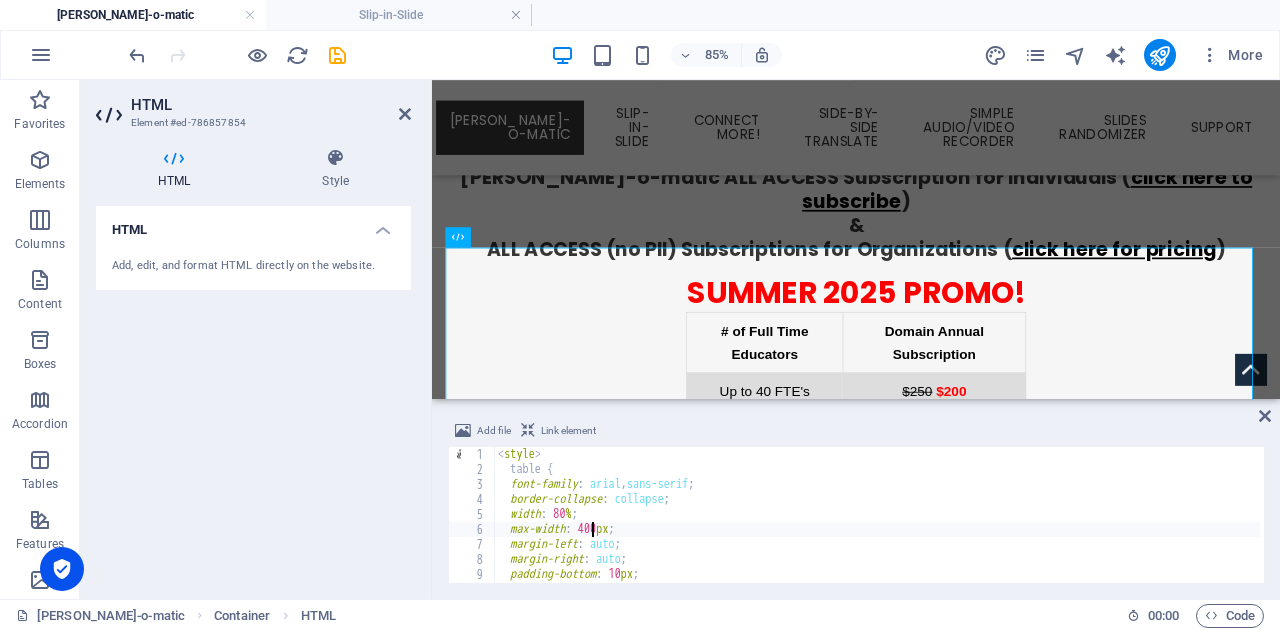 click on "< style >    table   {    font-family :   arial ,  sans-serif ;    border-collapse :   collapse ;    width :   80 % ;    max-width :   400 px ;    margin-left :   auto ;    margin-right :   auto ;    padding-bottom :   10 px ; }" at bounding box center (1081, 528) 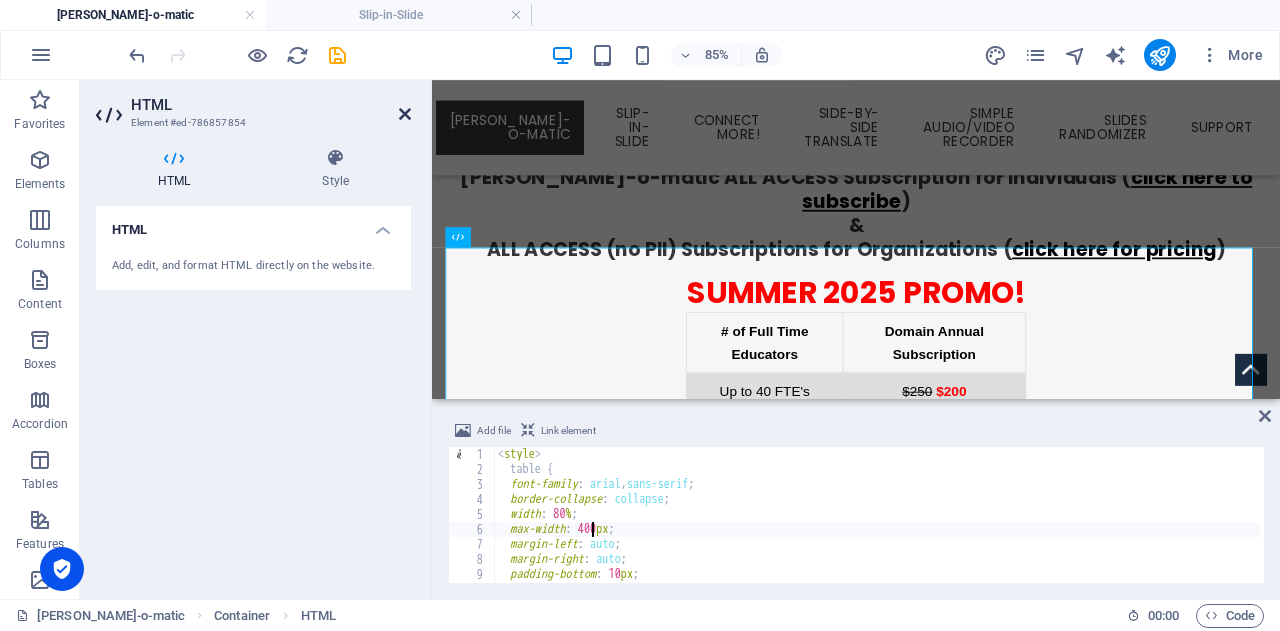 click at bounding box center (405, 114) 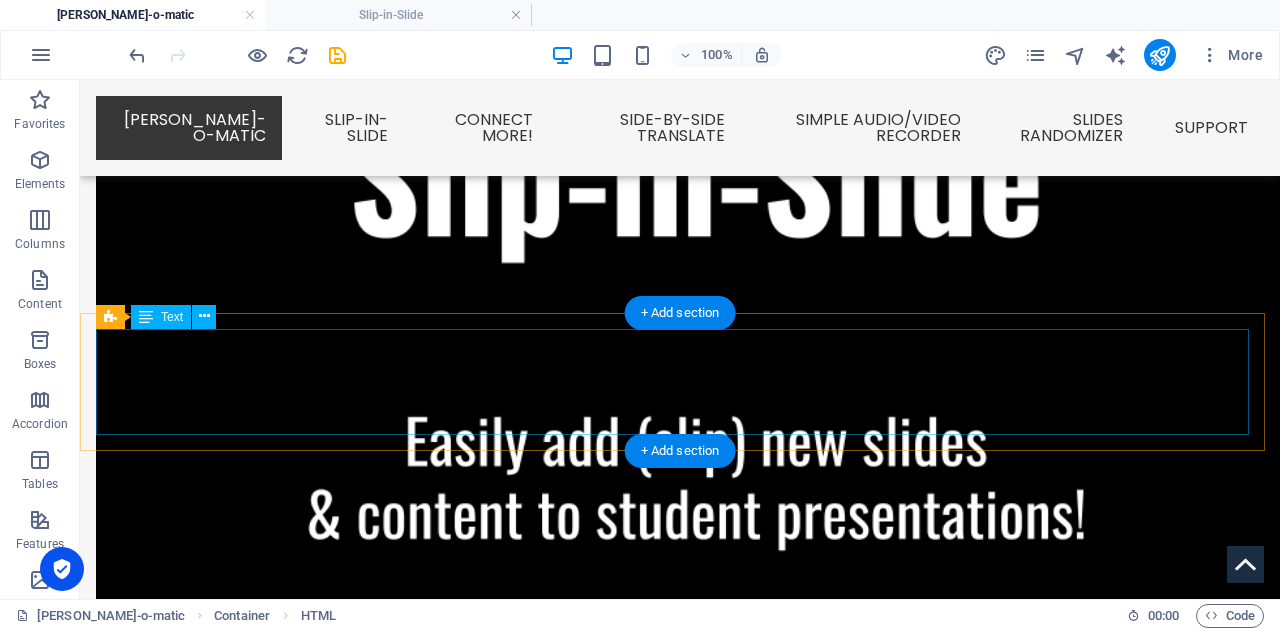scroll, scrollTop: 1123, scrollLeft: 0, axis: vertical 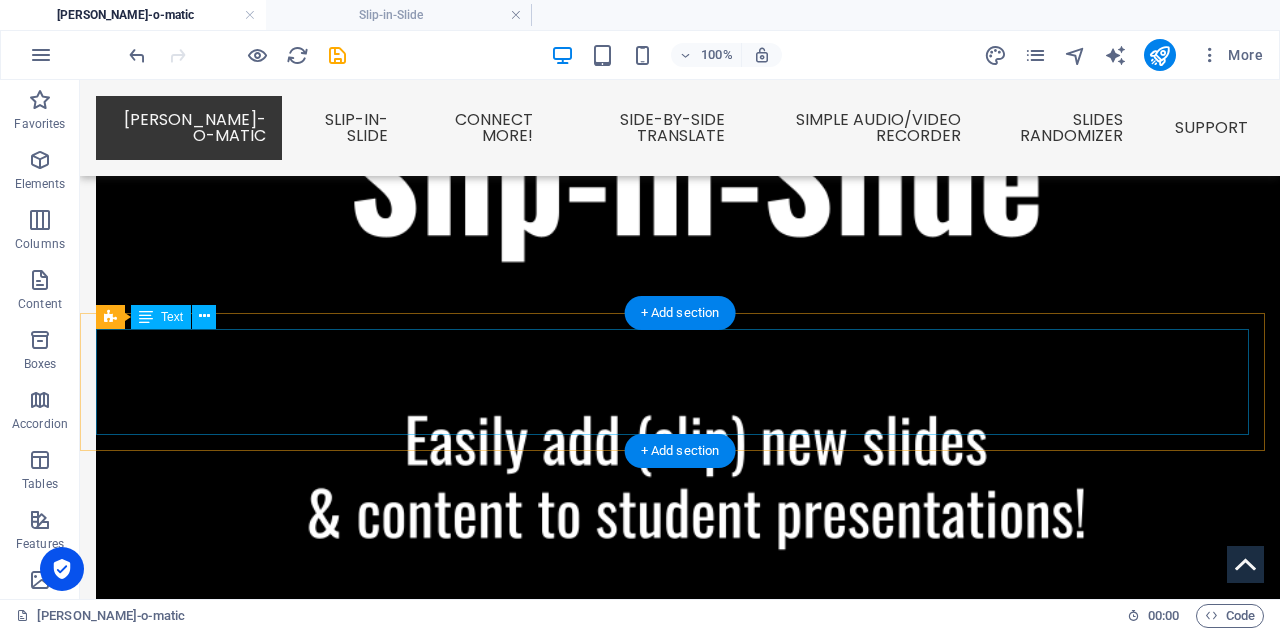 click on "ALL-ACCESS Domain Subscription Student Benefits ALL-ACCESS Individual Subscriptions include theses benefits, but only for the licensed individual!" at bounding box center (680, 2358) 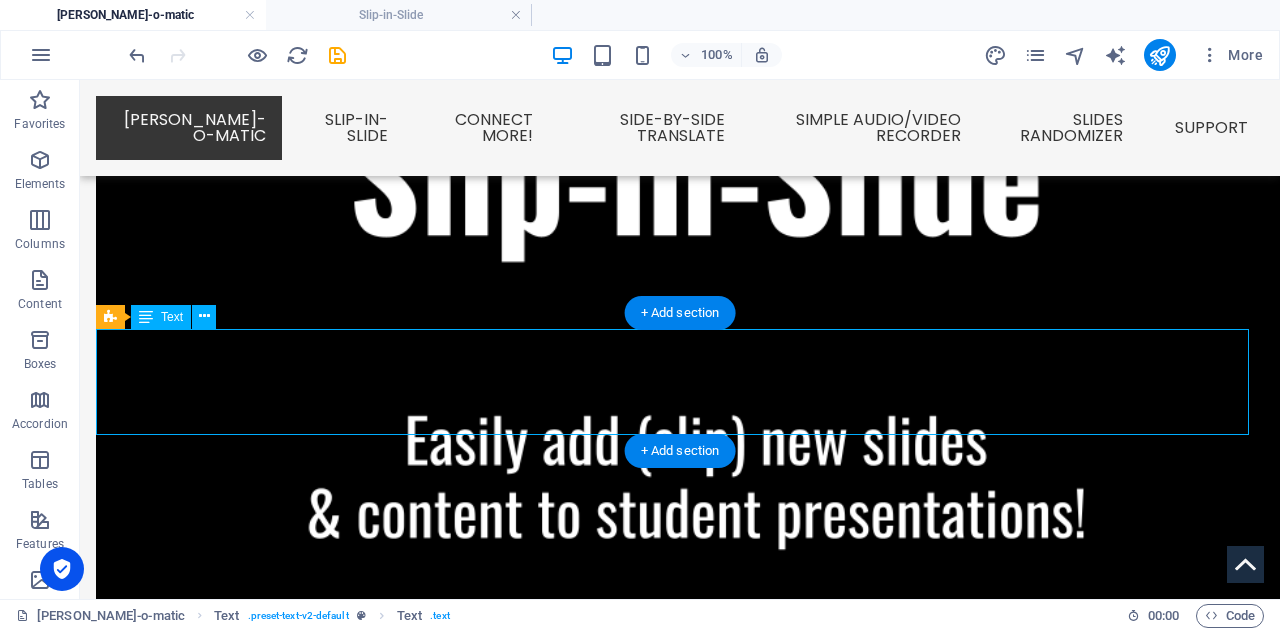 click on "ALL-ACCESS Domain Subscription Student Benefits ALL-ACCESS Individual Subscriptions include theses benefits, but only for the licensed individual!" at bounding box center (680, 2358) 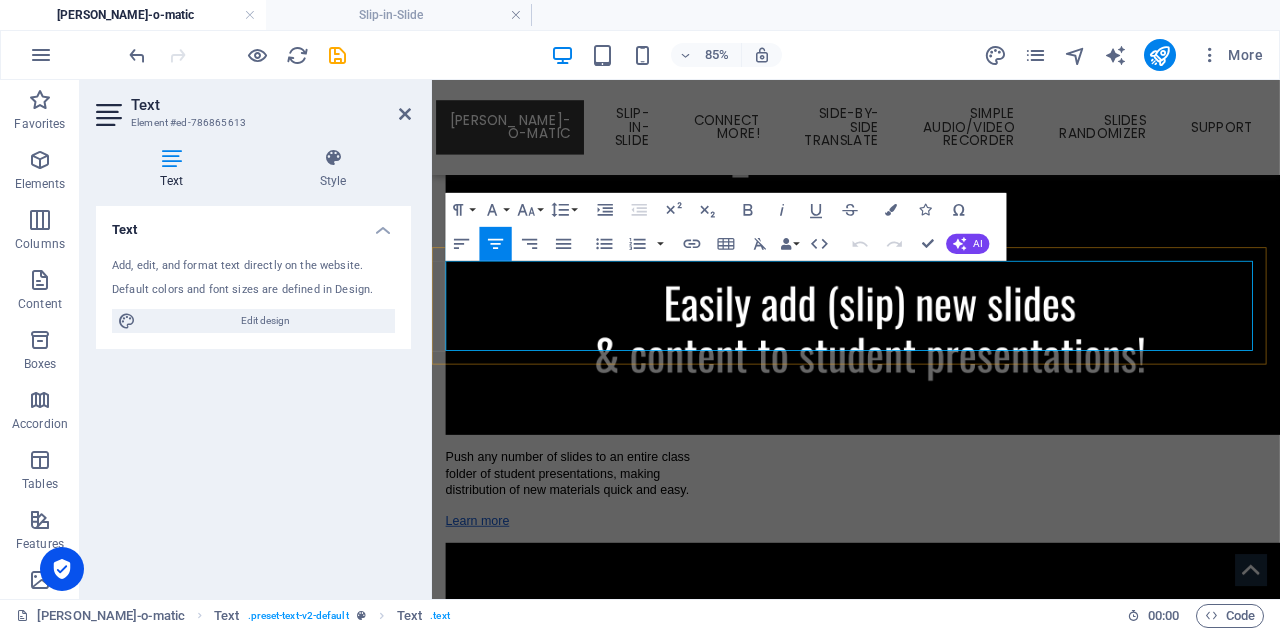 scroll, scrollTop: 1074, scrollLeft: 0, axis: vertical 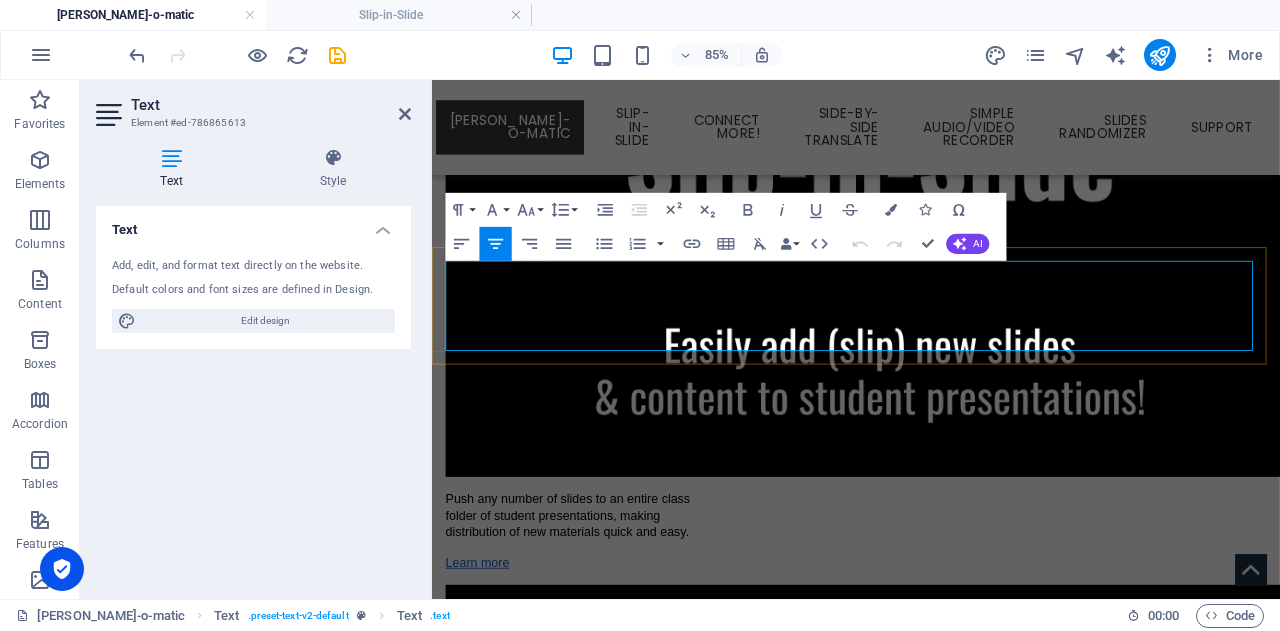 click on "ALL-ACCESS Domain Subscription Student Benefits" at bounding box center (931, 2044) 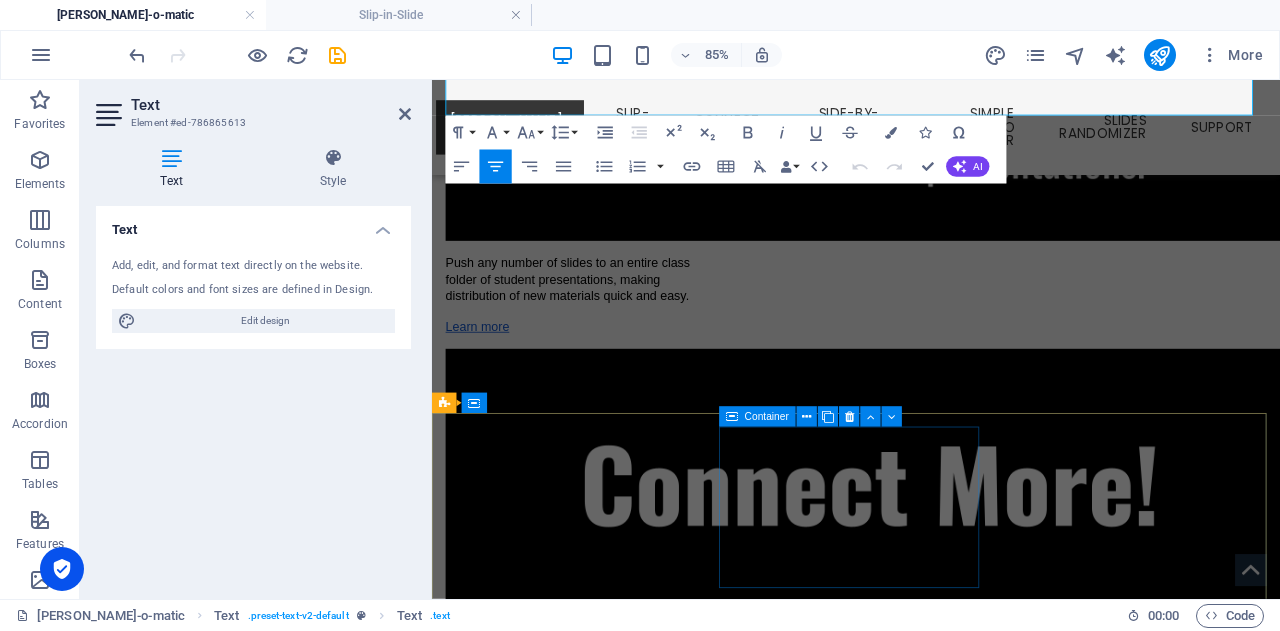 scroll, scrollTop: 1354, scrollLeft: 0, axis: vertical 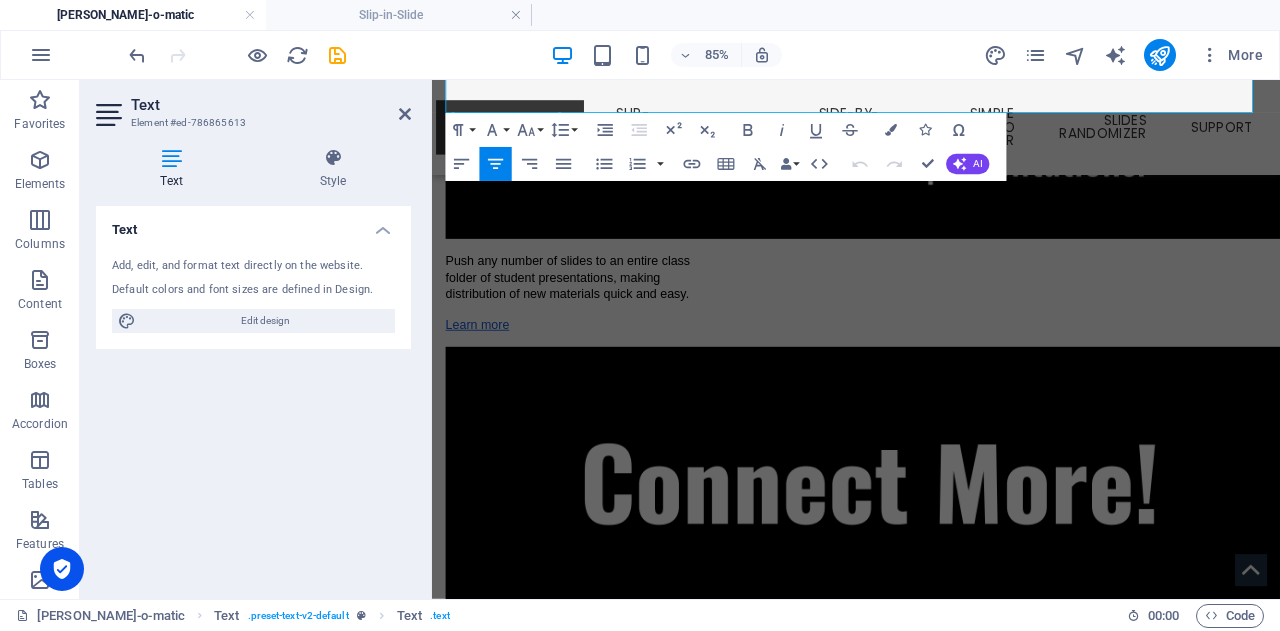 click on "Text Element #ed-786865613 Text Style Text Add, edit, and format text directly on the website. Default colors and font sizes are defined in Design. Edit design Alignment Left aligned Centered Right aligned Text Element Layout How this element expands within the layout (Flexbox). Size Default auto px % 1/1 1/2 1/3 1/4 1/5 1/6 1/7 1/8 1/9 1/10 Grow Shrink Order Container layout Visible Visible Opacity 100 % Overflow Spacing Margin Default auto px % rem vw vh Custom Custom auto px % rem vw vh auto px % rem vw vh auto px % rem vw vh auto px % rem vw vh Padding Default px rem % vh vw Custom Custom px rem % vh vw px rem % vh vw px rem % vh vw px rem % vh vw Border Style              - Width 1 auto px rem % vh vw Custom Custom 1 auto px rem % vh vw 1 auto px rem % vh vw 1 auto px rem % vh vw 1 auto px rem % vh vw  - Color Round corners Default px rem % vh vw Custom Custom px rem % vh vw px rem % vh vw px rem % vh vw px rem % vh vw Shadow Default None Outside Inside Color X offset 0 px rem vh vw Y offset 0" at bounding box center (256, 339) 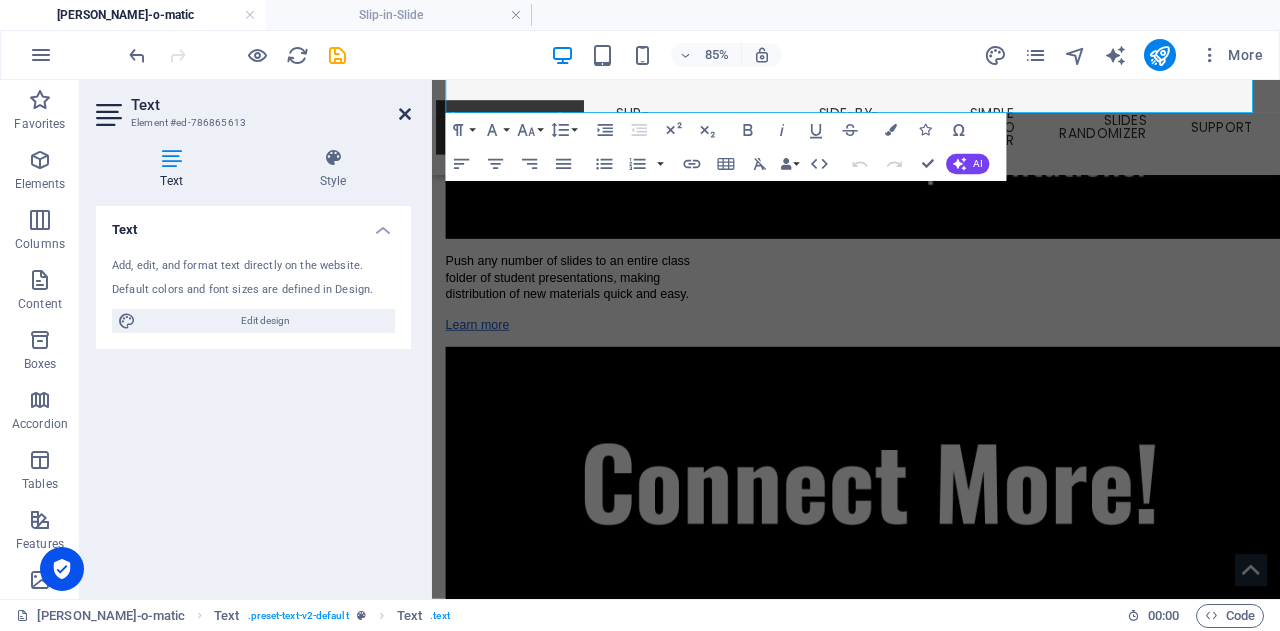 click at bounding box center (405, 114) 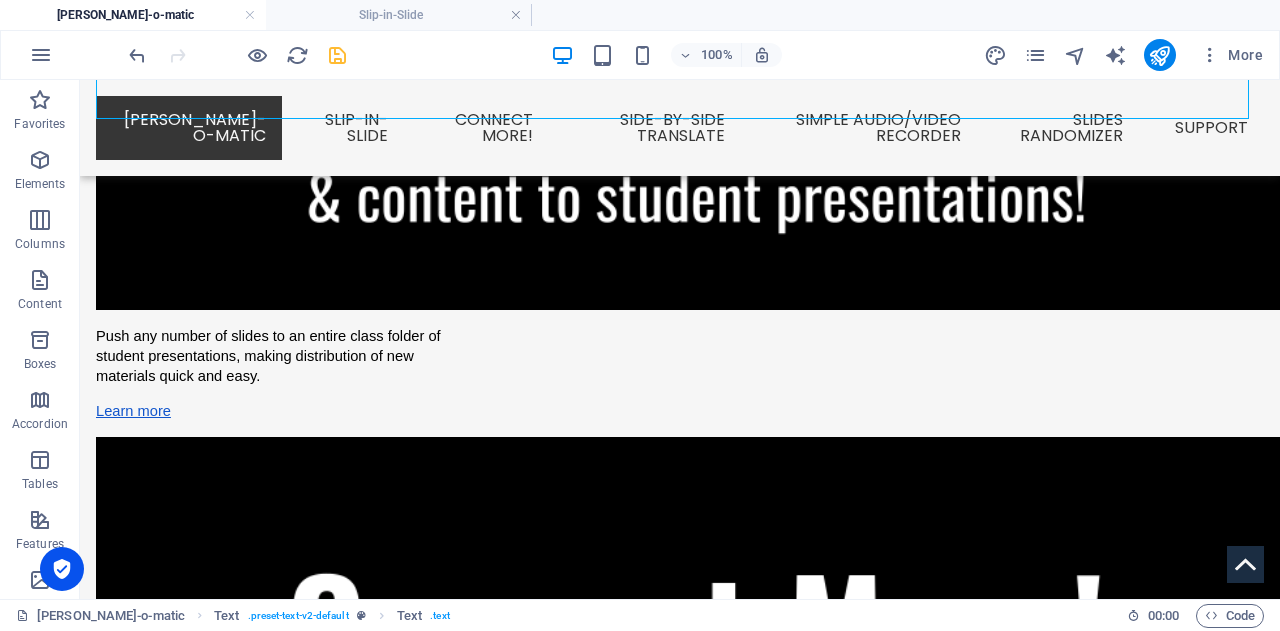 click at bounding box center [337, 55] 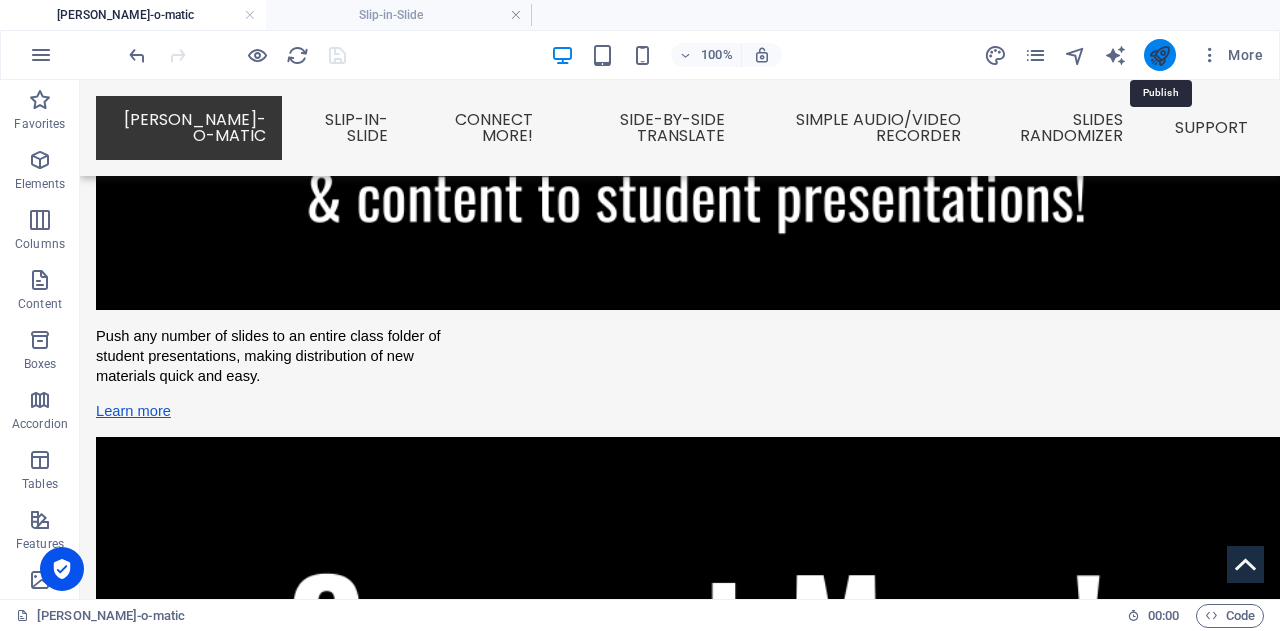 click at bounding box center [1159, 55] 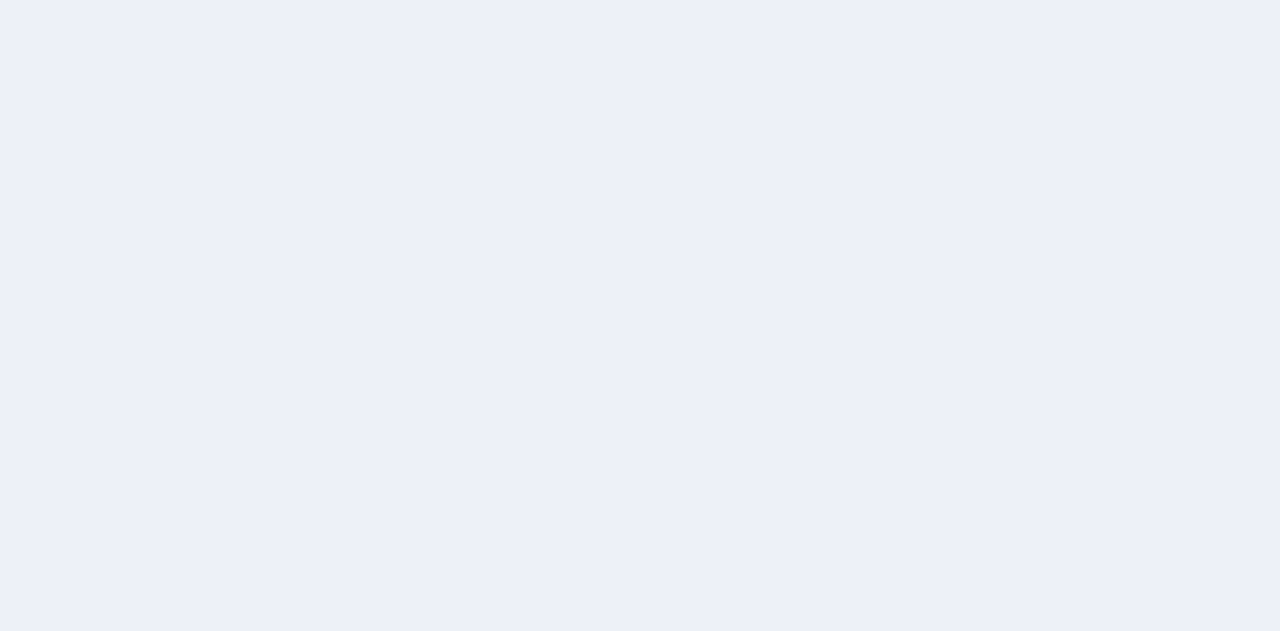 scroll, scrollTop: 0, scrollLeft: 0, axis: both 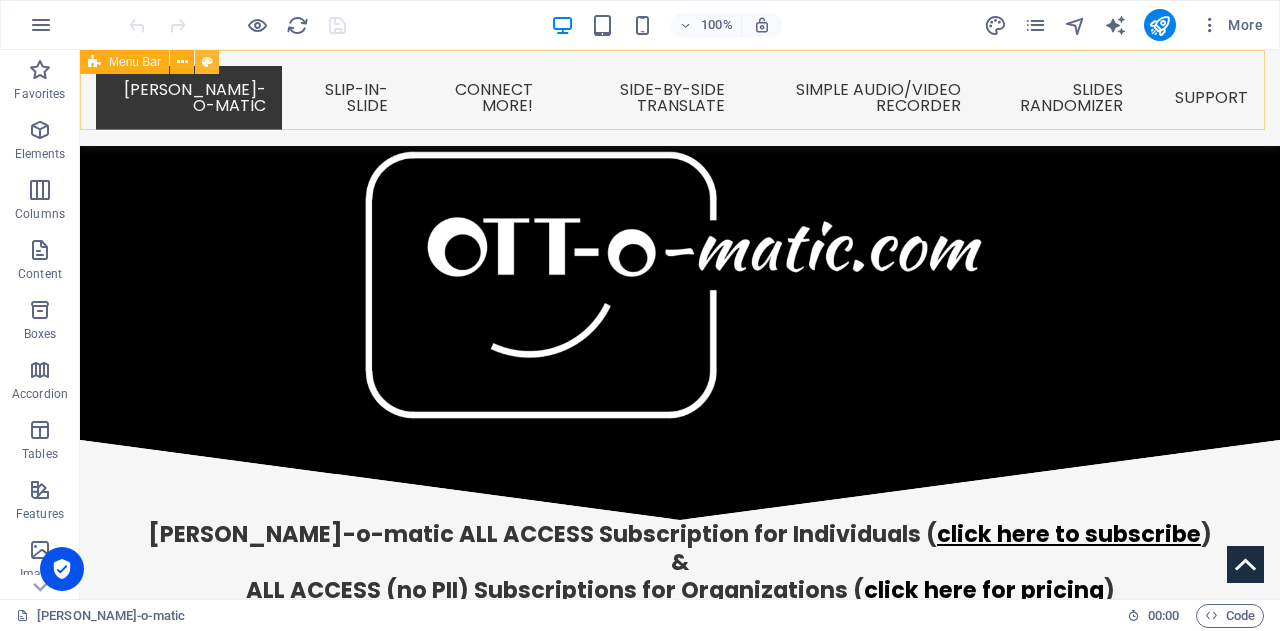 click at bounding box center [207, 62] 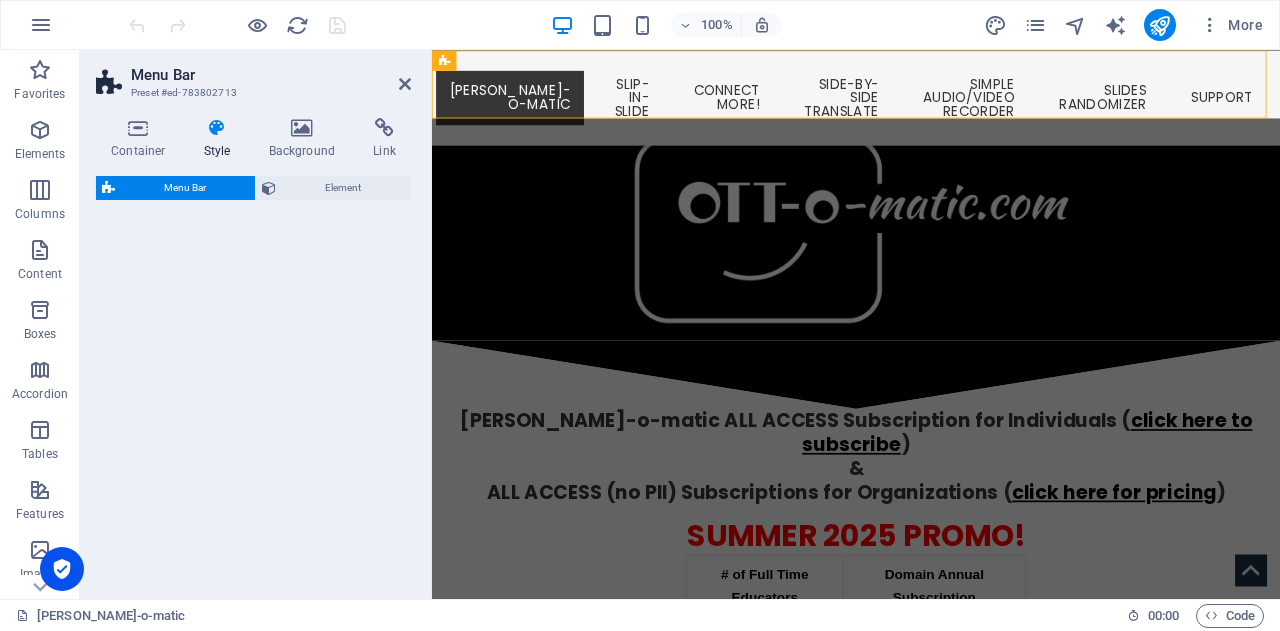 select on "rem" 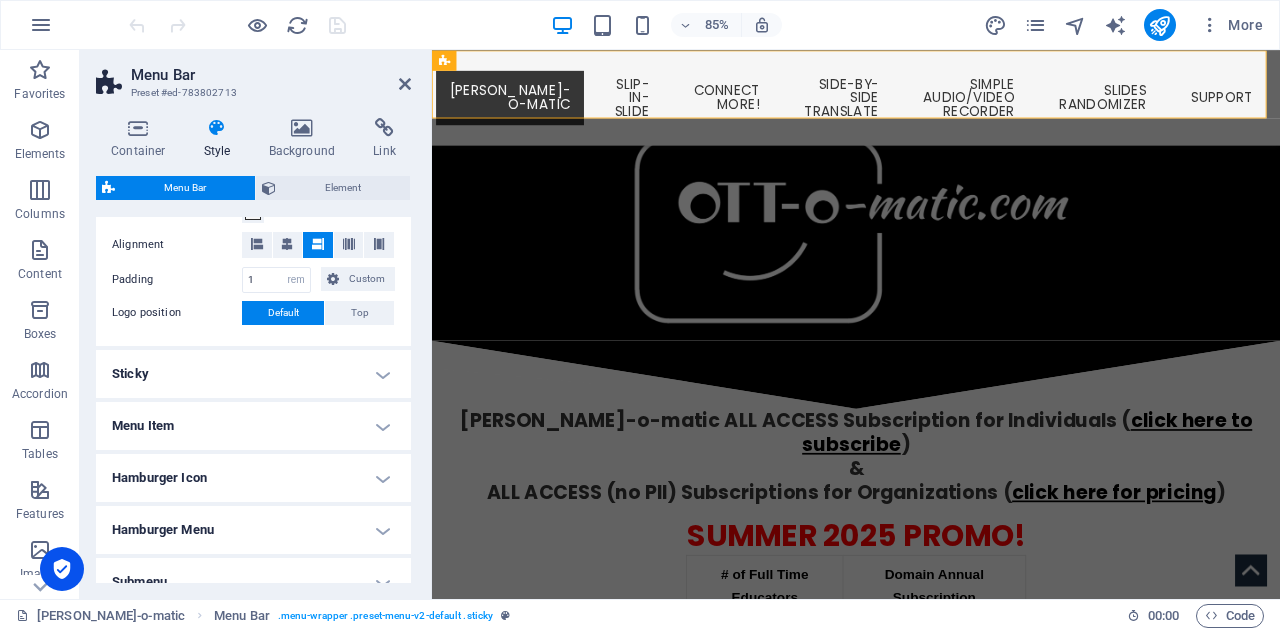 scroll, scrollTop: 415, scrollLeft: 0, axis: vertical 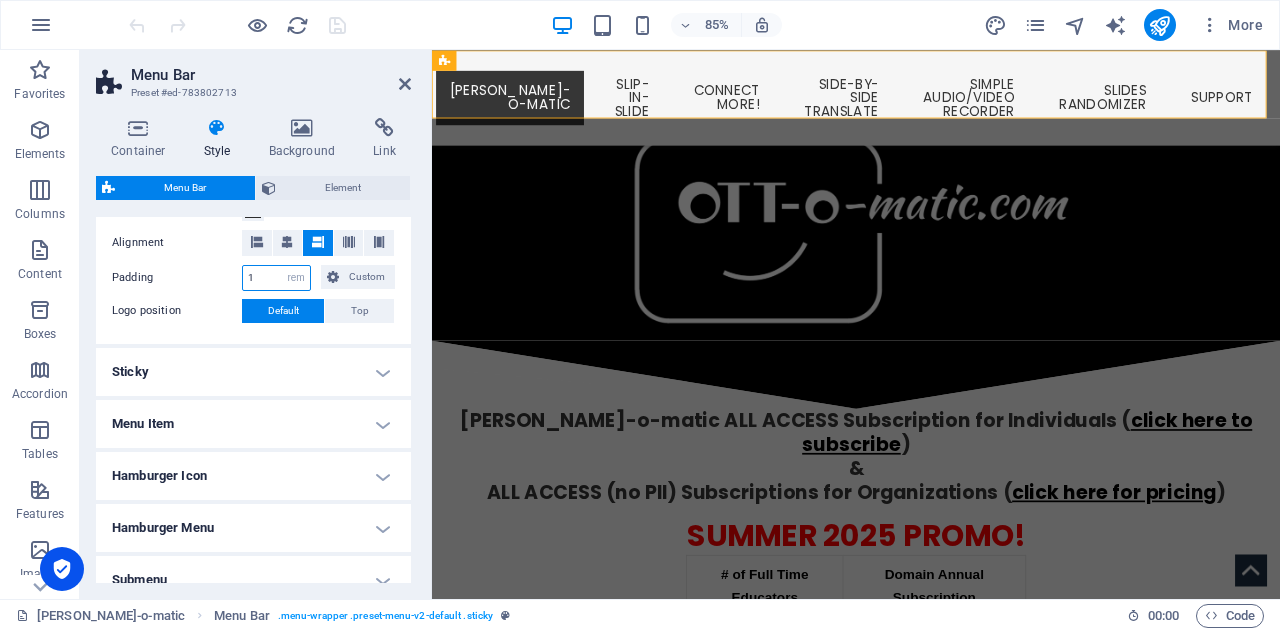 click on "1" at bounding box center (276, 278) 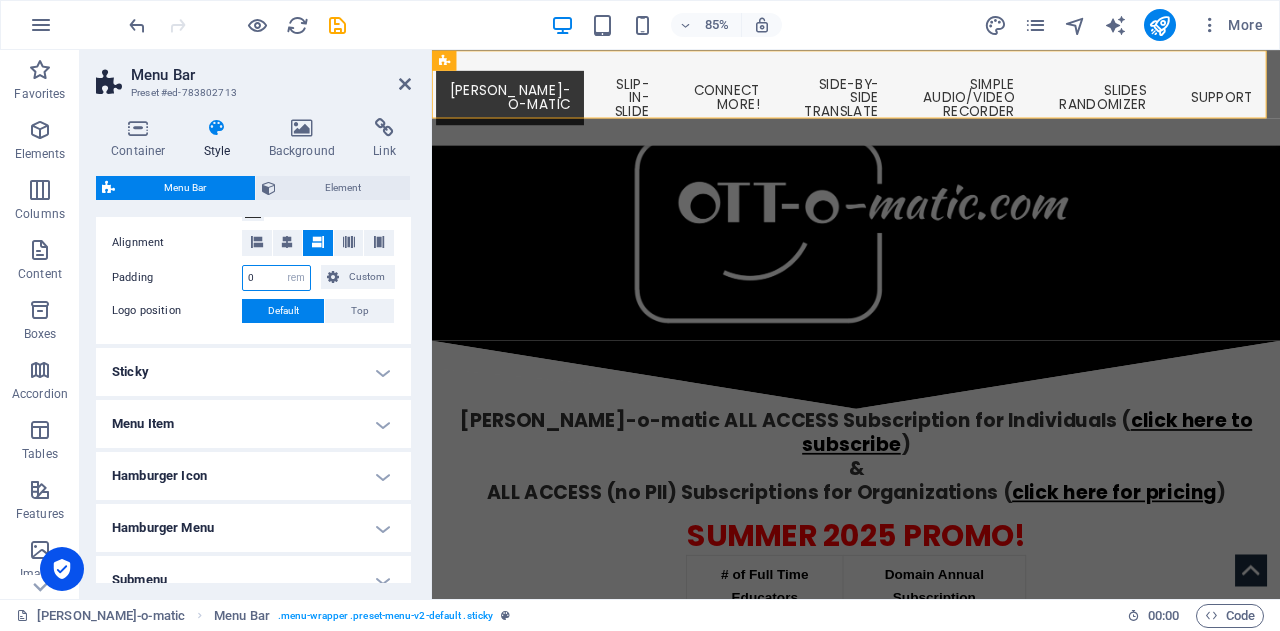 type on "0" 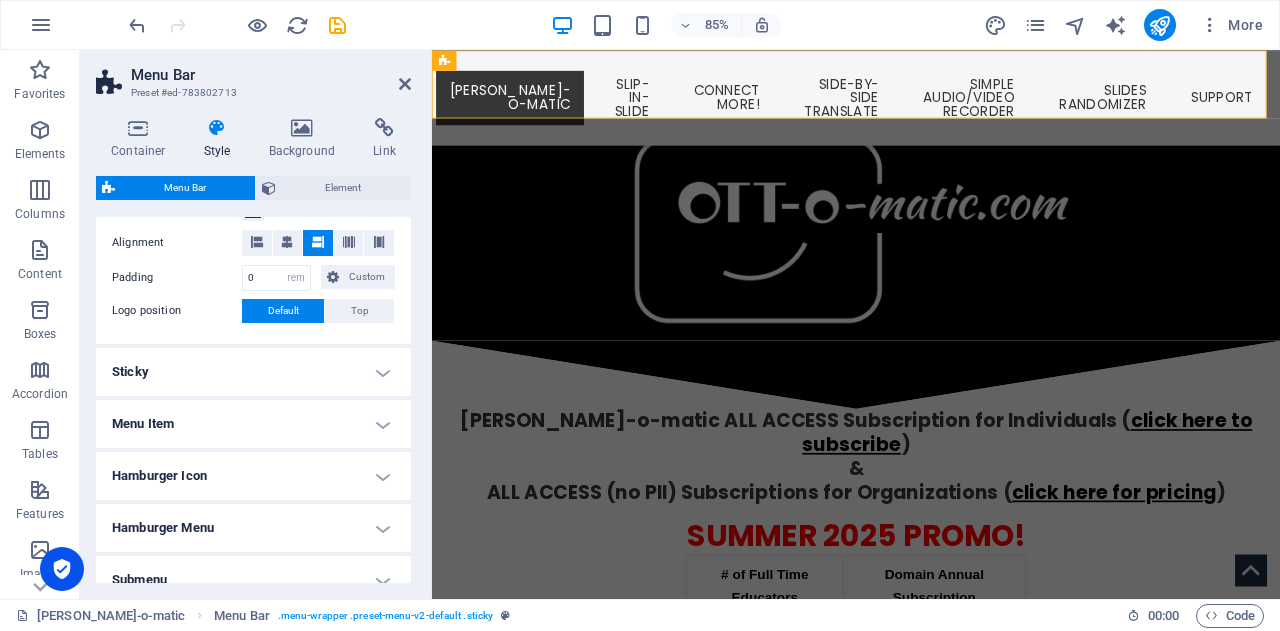 click on "Background Alignment Padding 0 px rem % vh vw Custom Custom 0 px rem % vh vw 0 px rem % vh vw 0 px rem % vh vw 0 px rem % vh vw Logo position Default Top  - Padding 1 px rem % vh vw Custom Custom 1 px rem % vh vw 1 px rem % vh vw 1 px rem % vh vw 1 px rem % vh vw Menu width Default Wide  - Padding 0 px rem % vh vw Custom Custom 0 px rem % vh vw 0 px rem % vh vw 0 px rem % vh vw 0 px rem % vh vw  - Background" at bounding box center [253, 261] 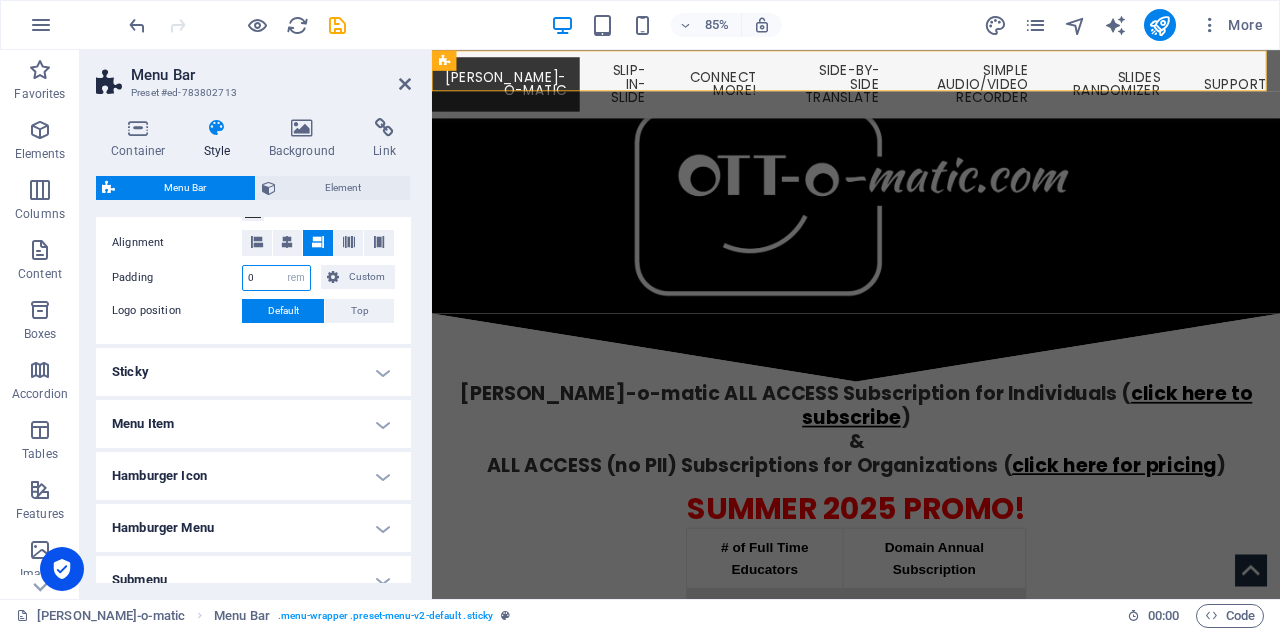 click on "0" at bounding box center [276, 278] 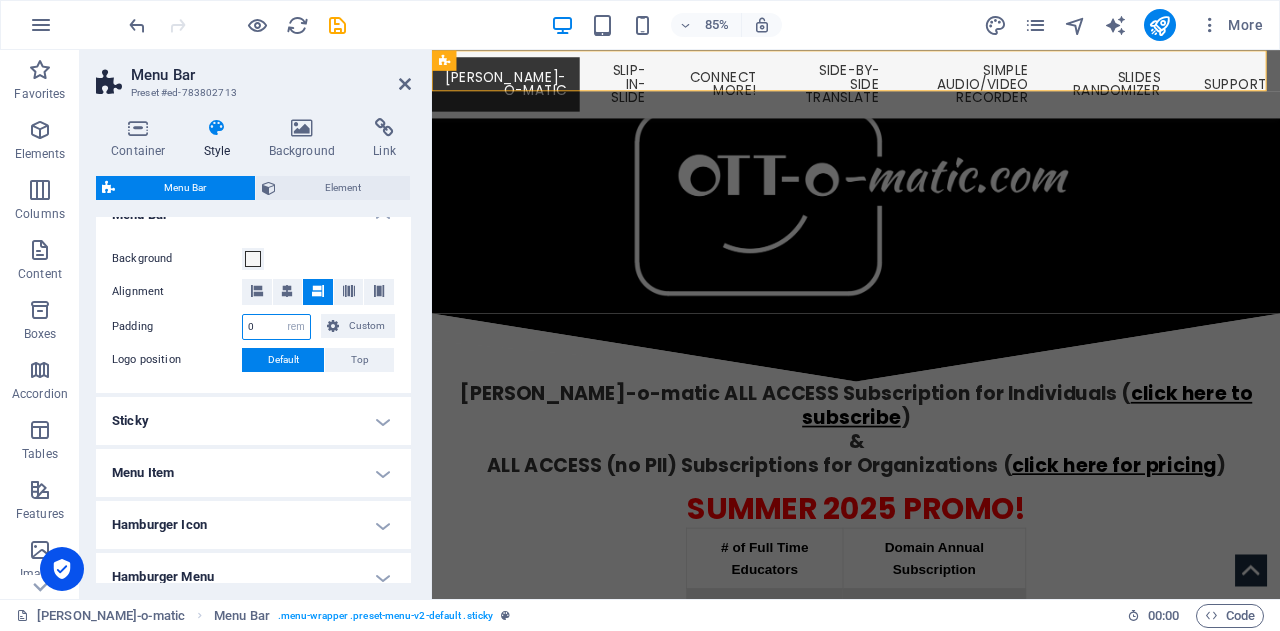 scroll, scrollTop: 368, scrollLeft: 0, axis: vertical 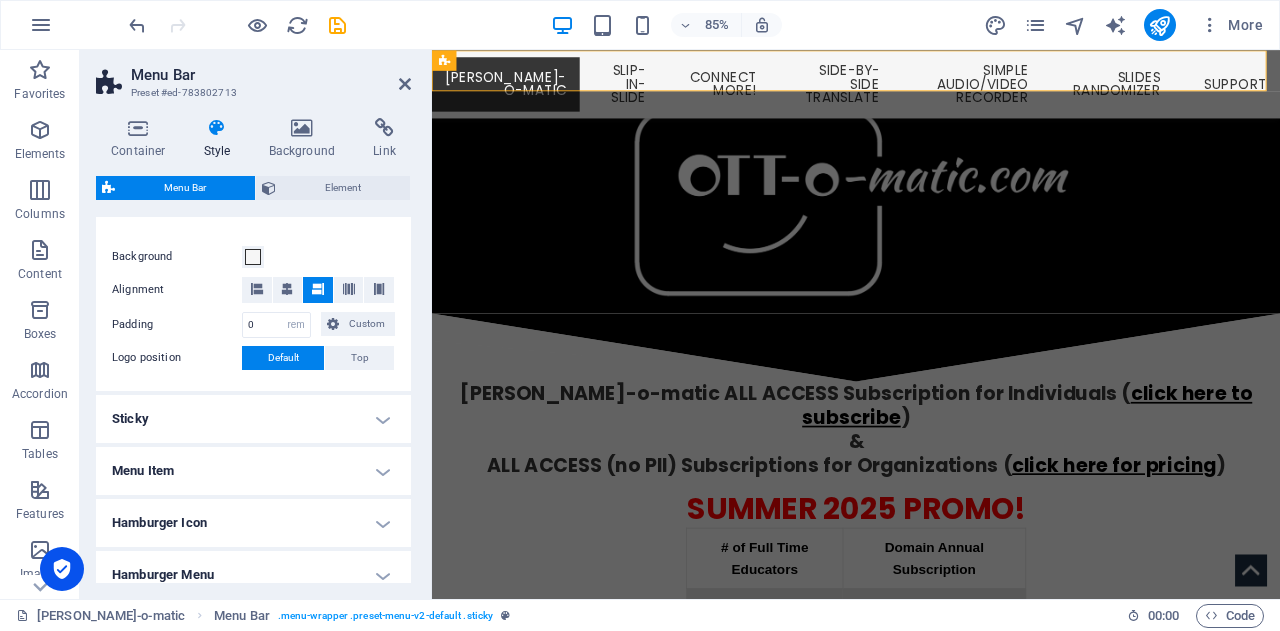 click on "Menu Item" at bounding box center [253, 471] 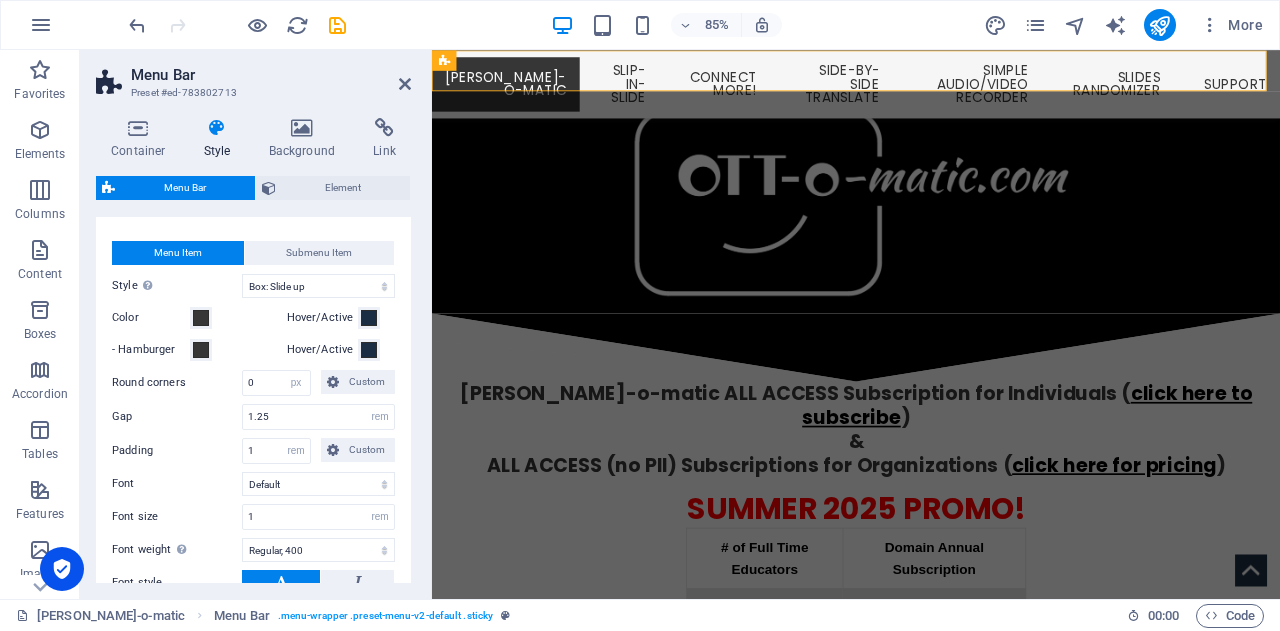 scroll, scrollTop: 632, scrollLeft: 0, axis: vertical 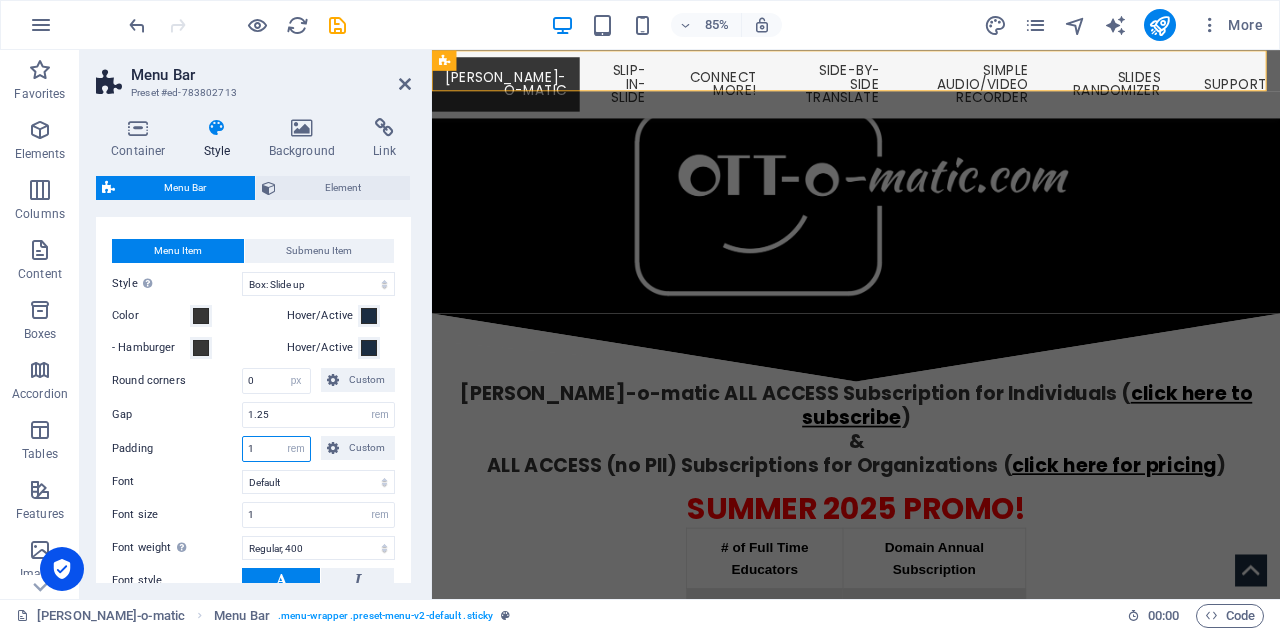 drag, startPoint x: 266, startPoint y: 445, endPoint x: 220, endPoint y: 445, distance: 46 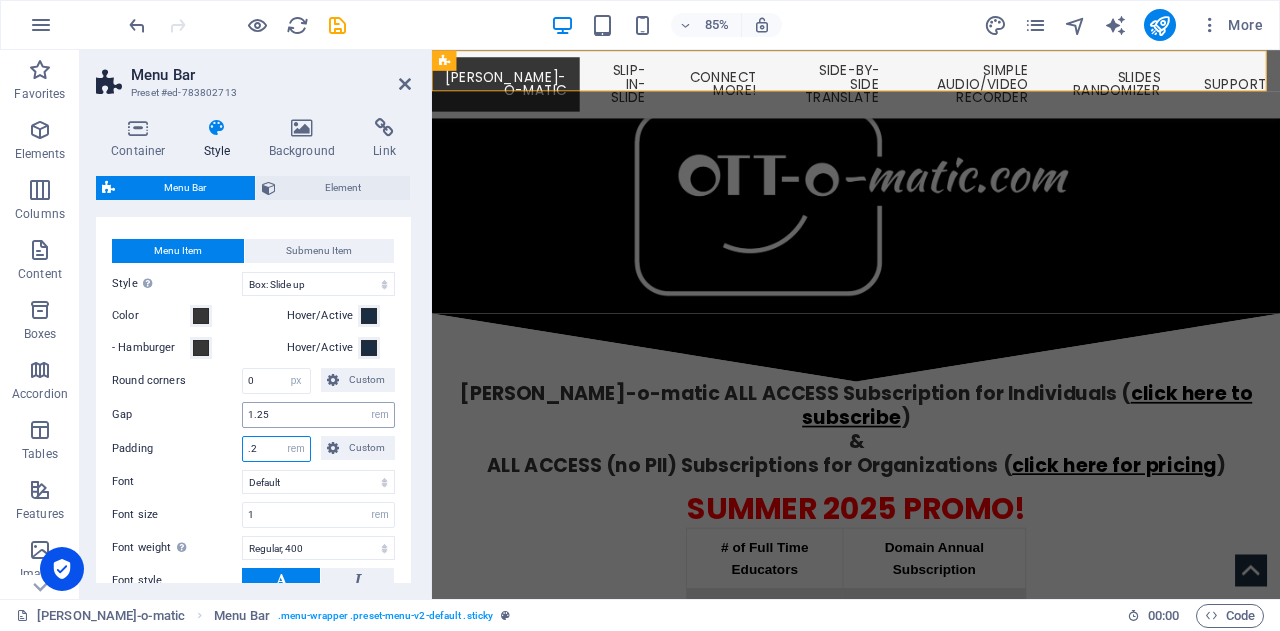 type on ".2" 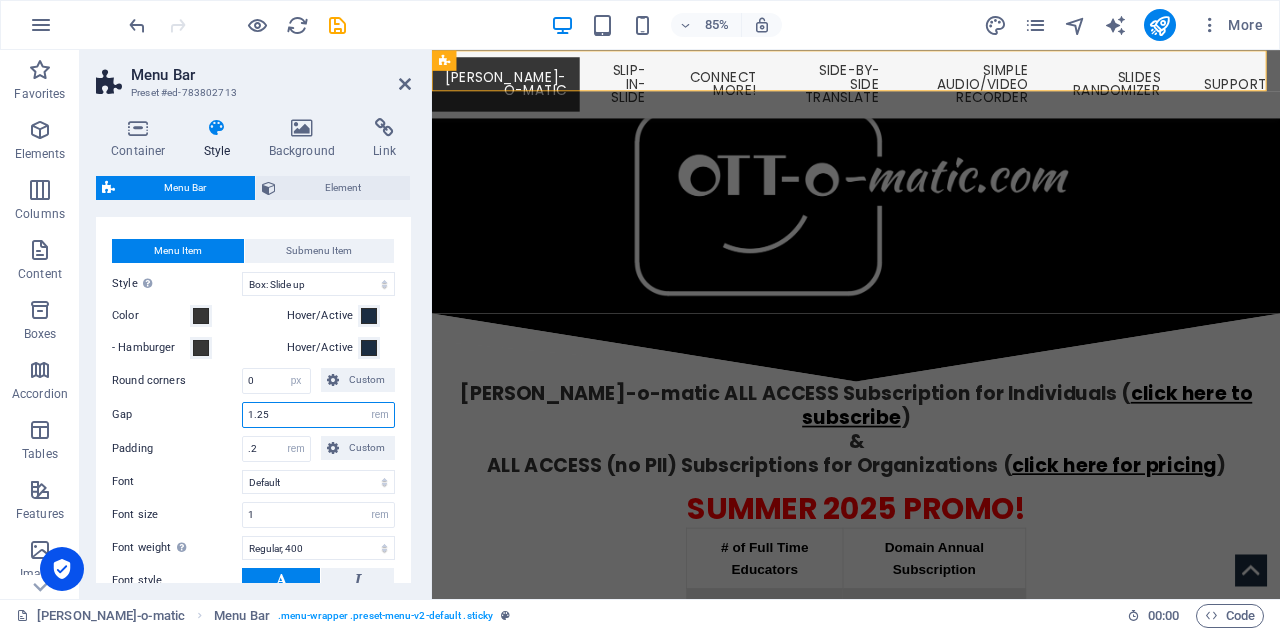 click on "1.25" at bounding box center [318, 415] 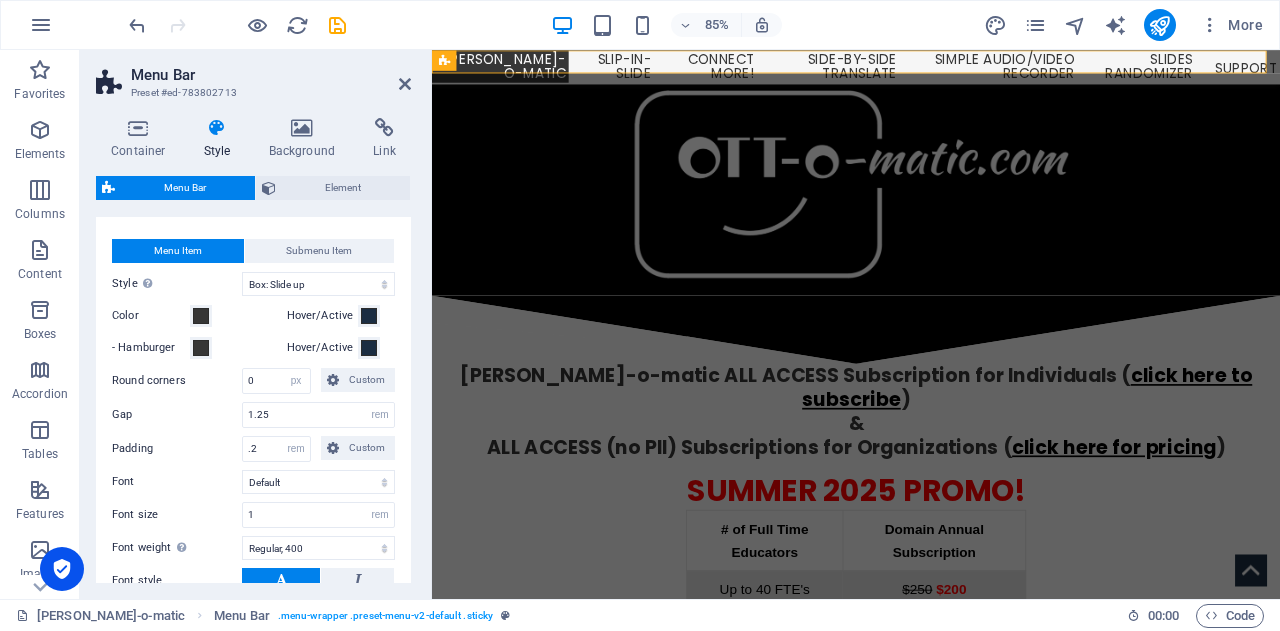 click at bounding box center (217, 128) 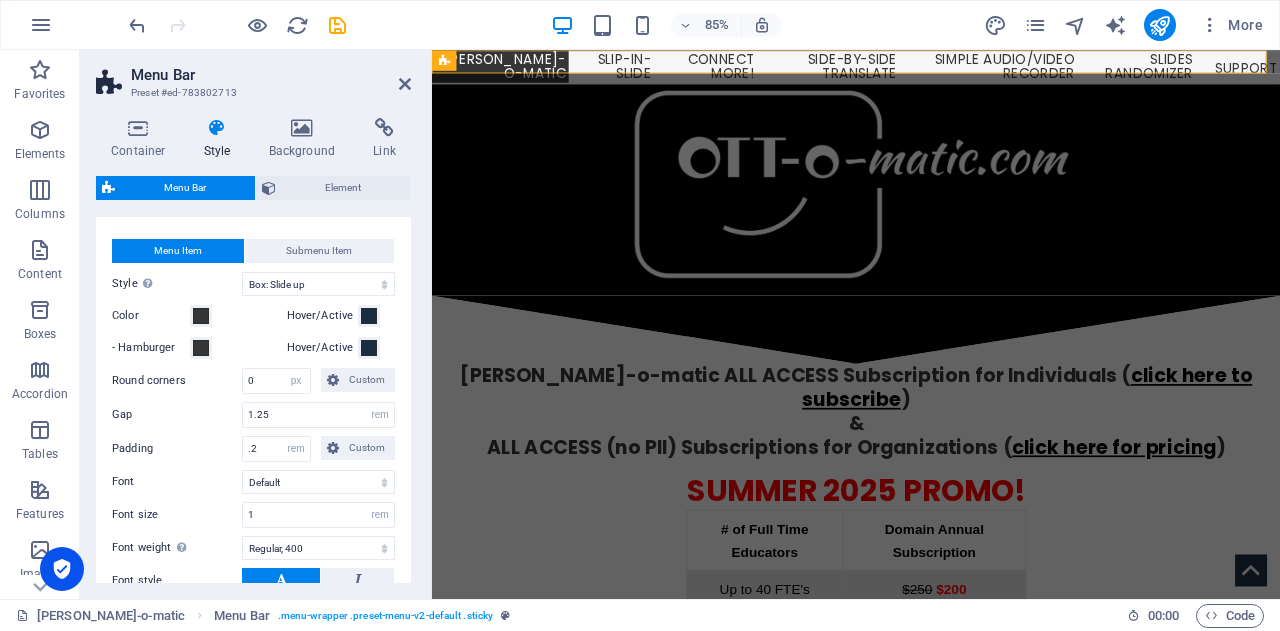 click on "Menu Bar" at bounding box center (185, 188) 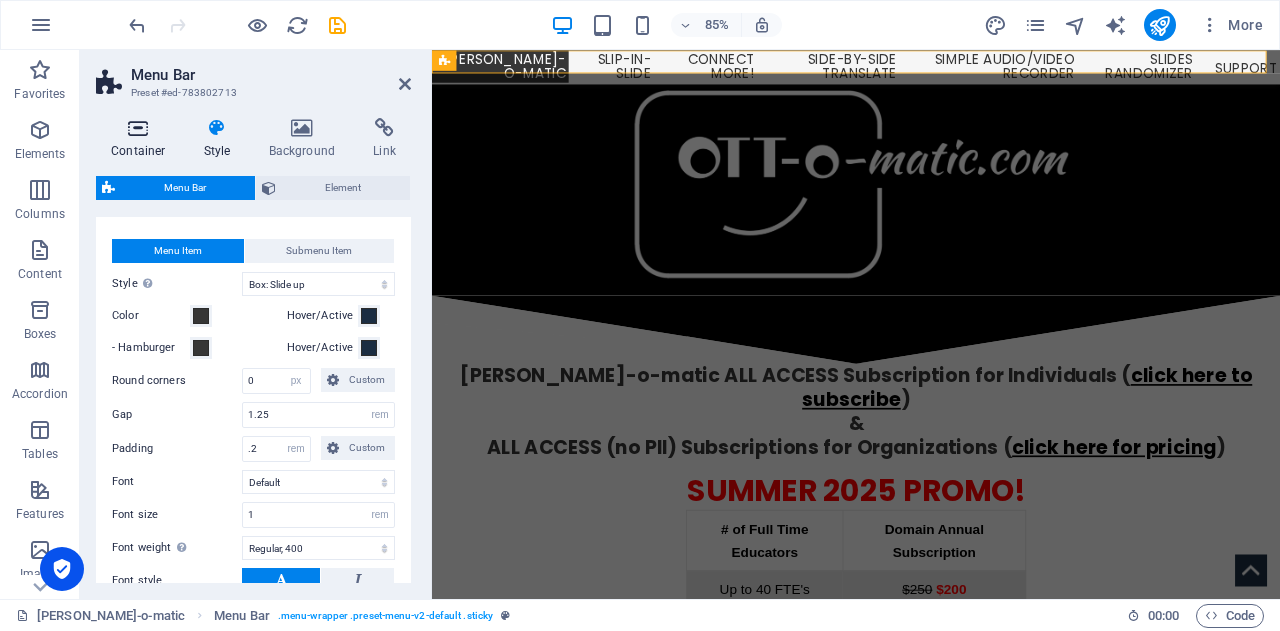 click at bounding box center (138, 128) 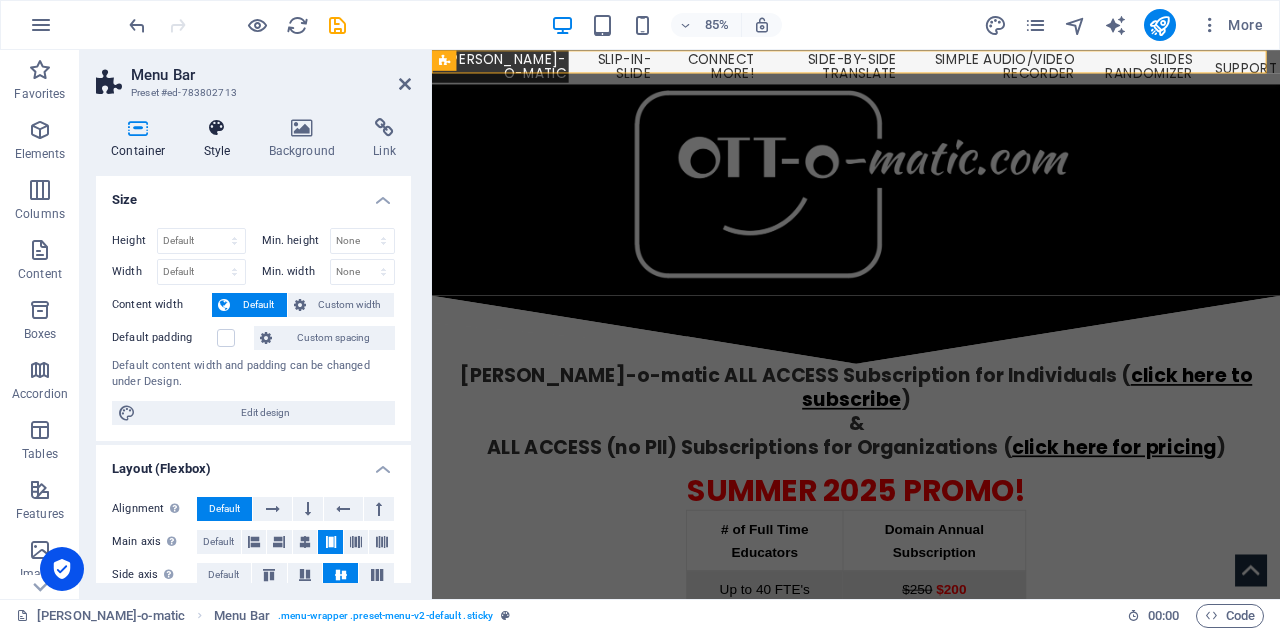 click on "Style" at bounding box center (221, 139) 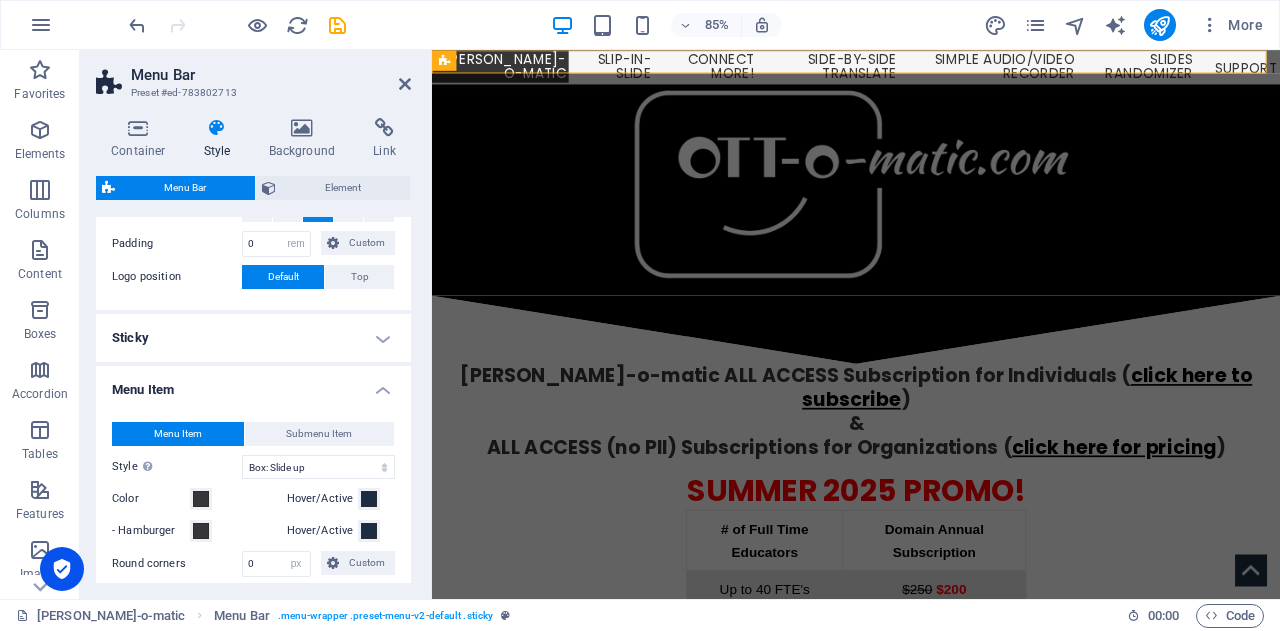 scroll, scrollTop: 432, scrollLeft: 0, axis: vertical 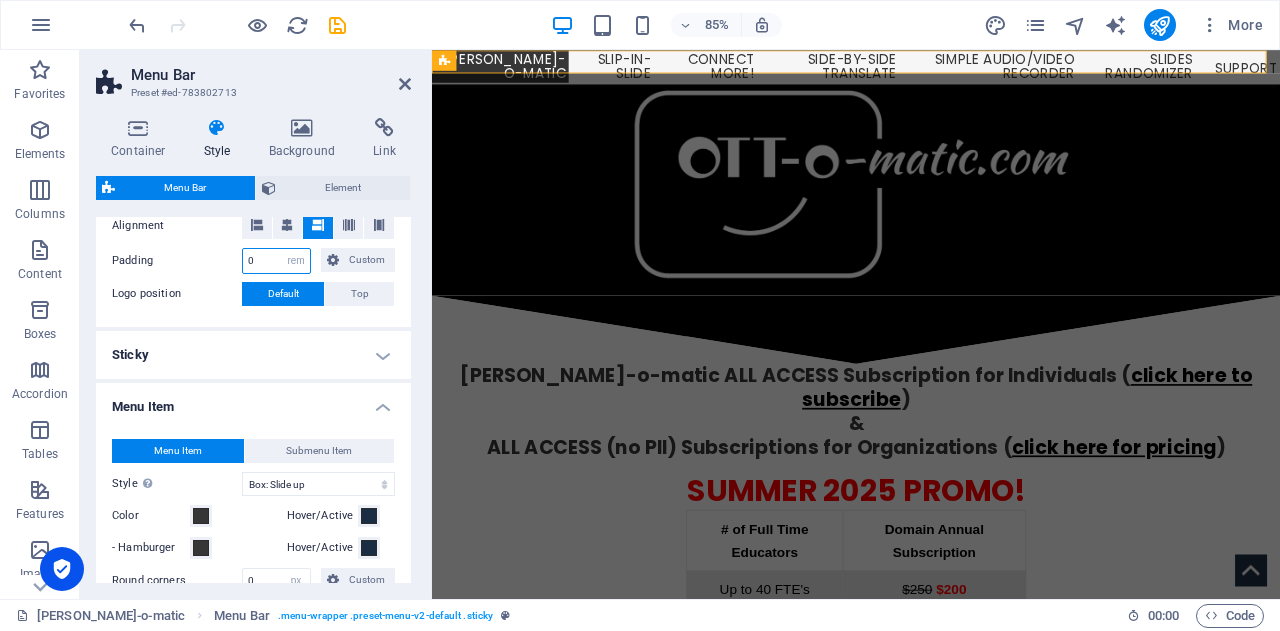 click on "0" at bounding box center (276, 261) 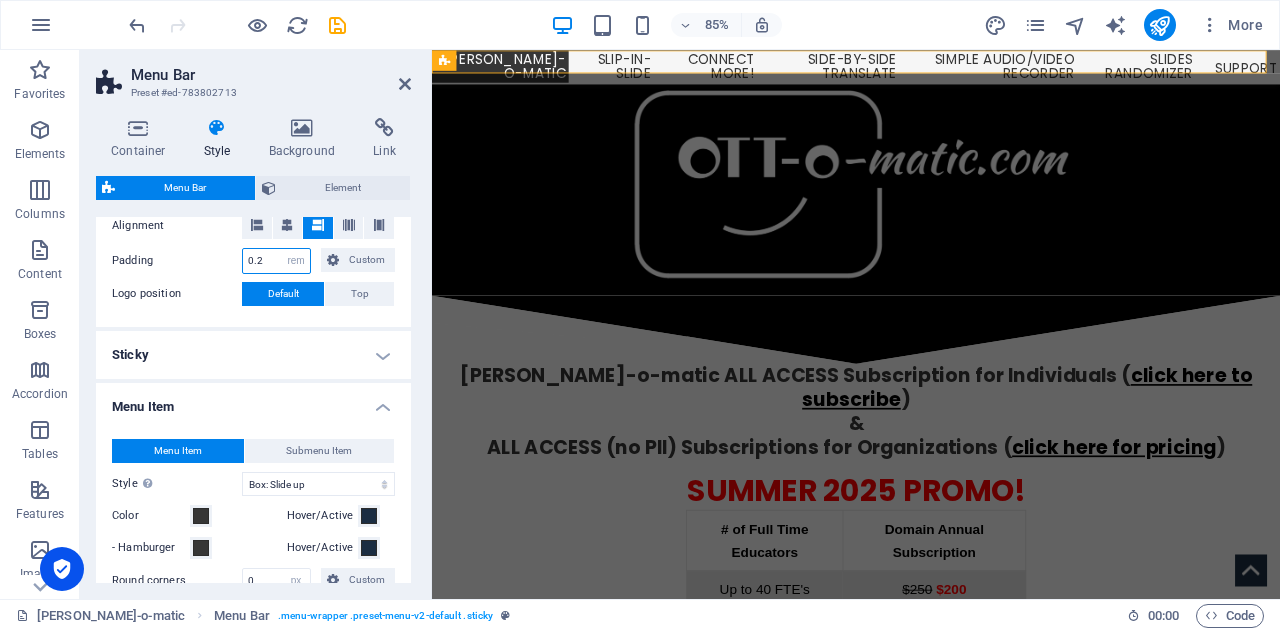 type on "0.2" 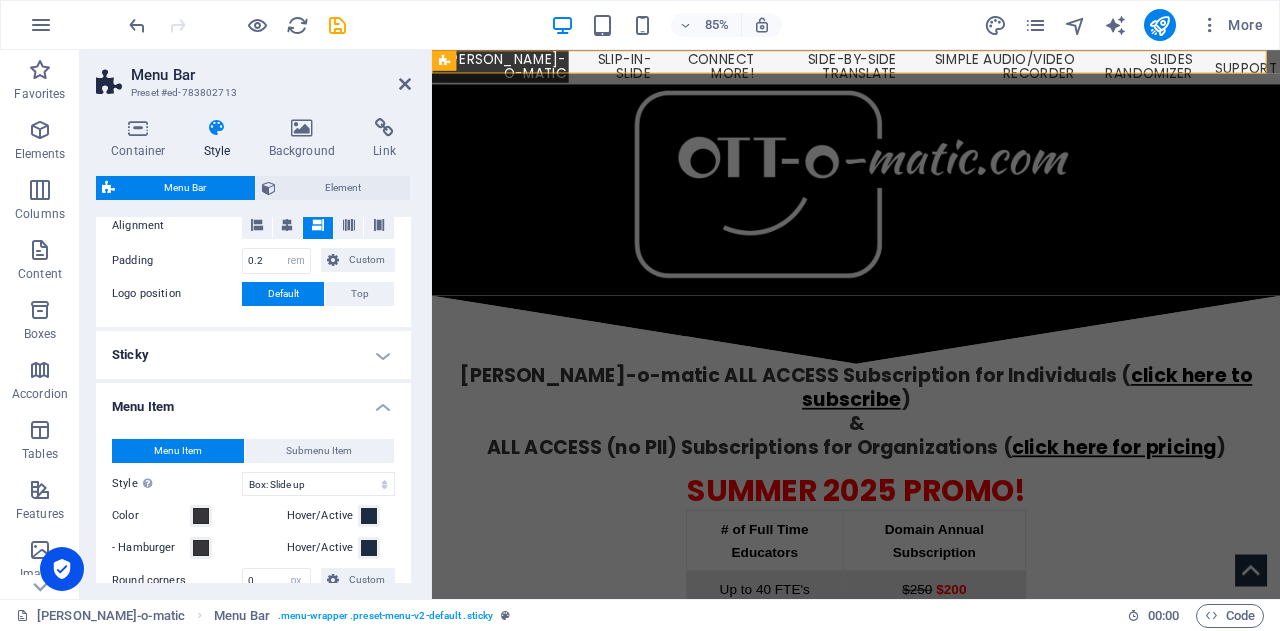 click on "Logo position" at bounding box center (177, 294) 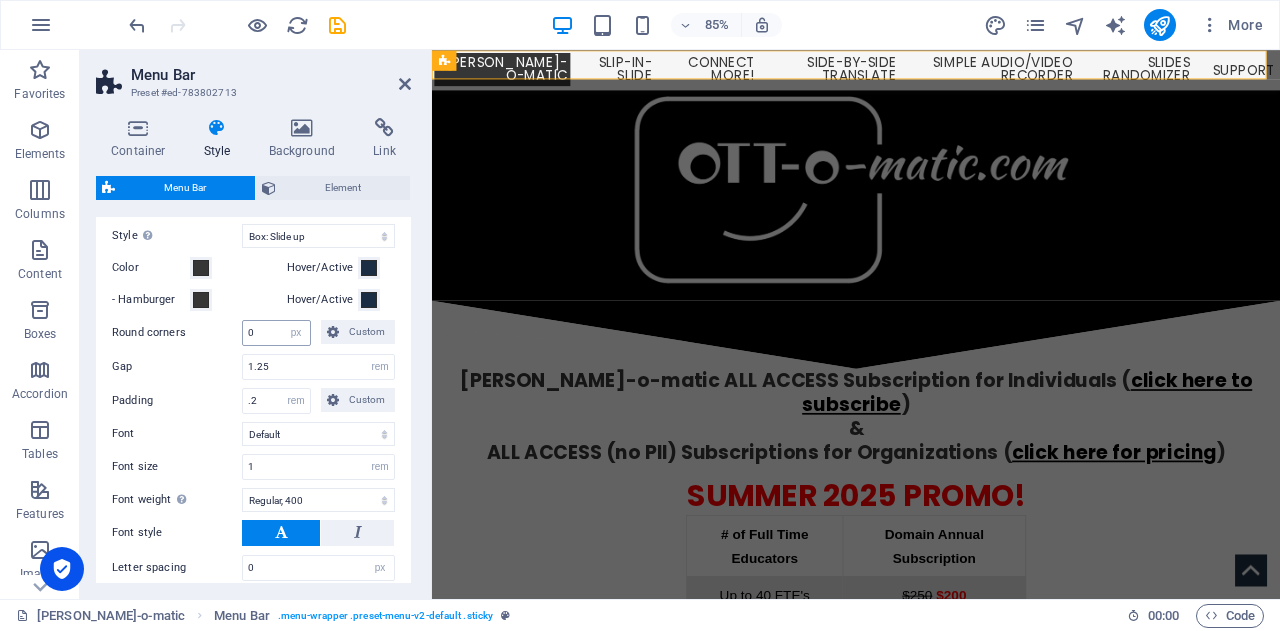 scroll, scrollTop: 684, scrollLeft: 0, axis: vertical 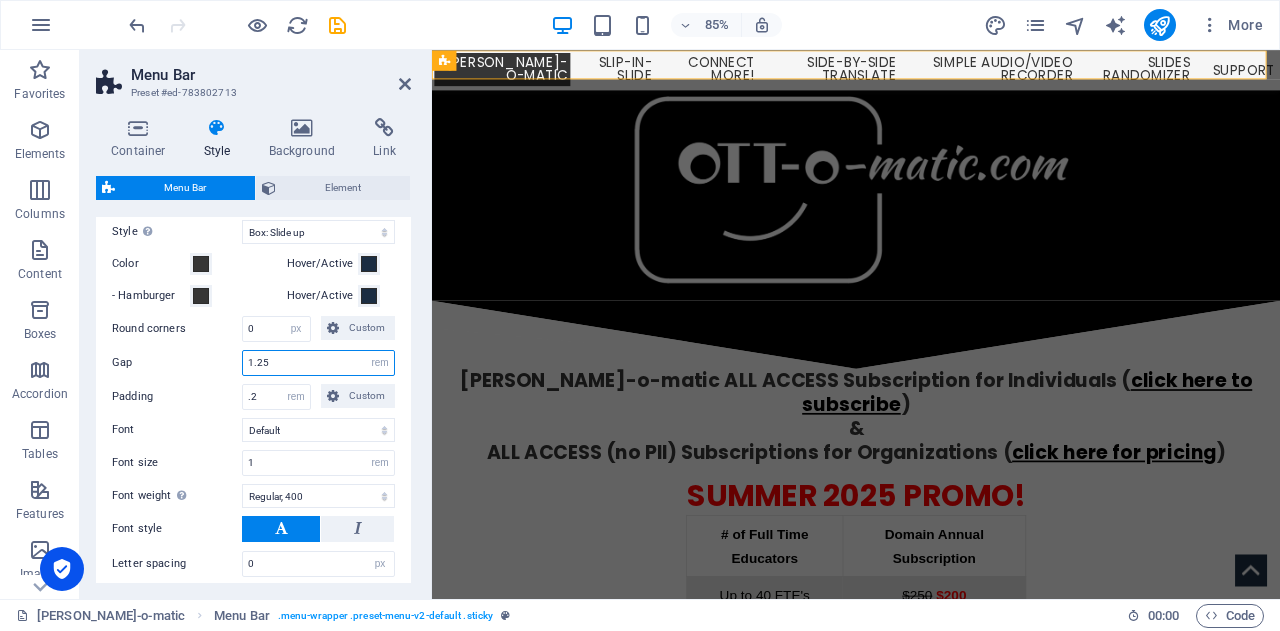 drag, startPoint x: 294, startPoint y: 362, endPoint x: 232, endPoint y: 363, distance: 62.008064 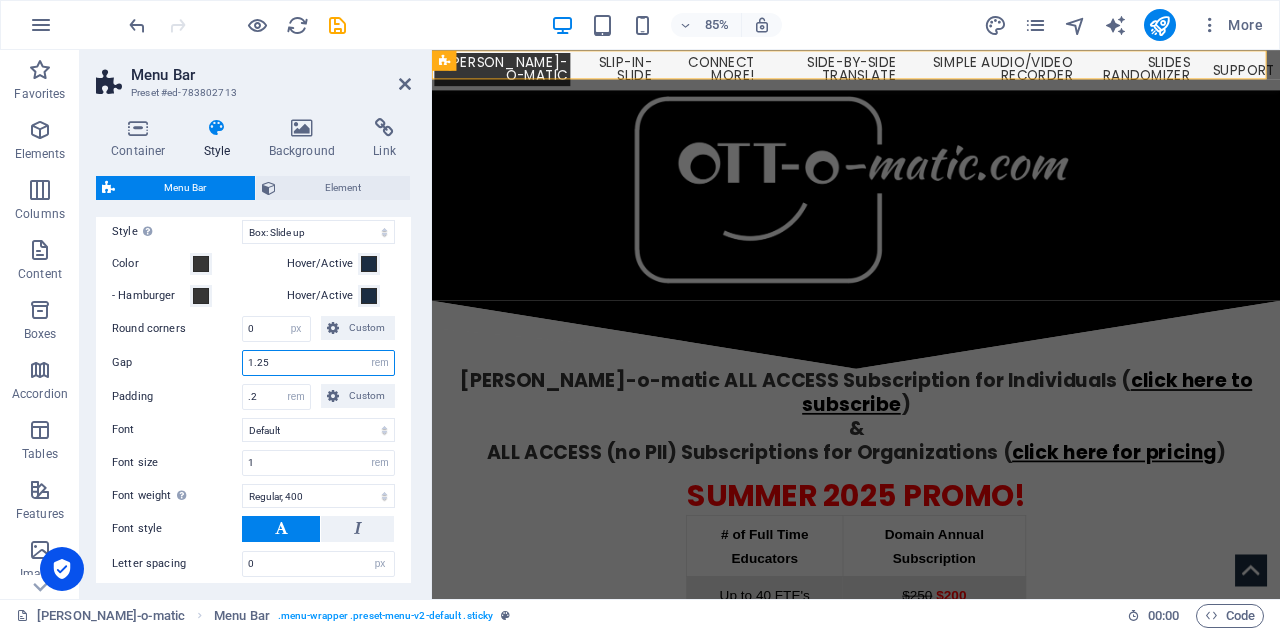 type on "1" 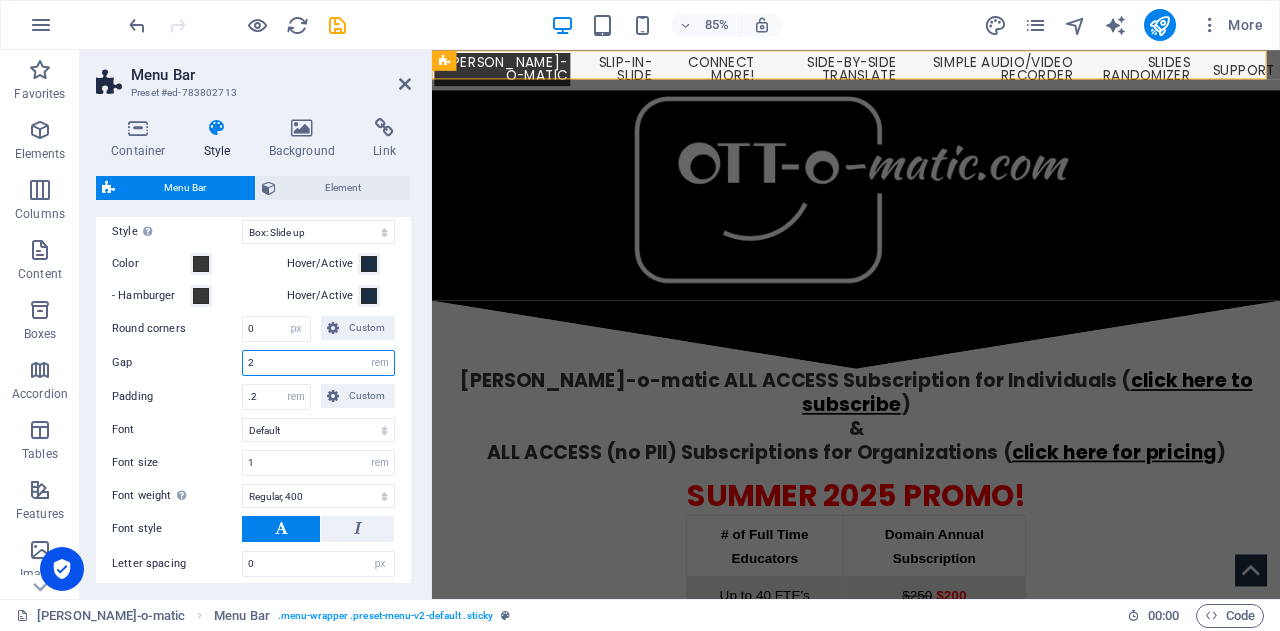type on "2" 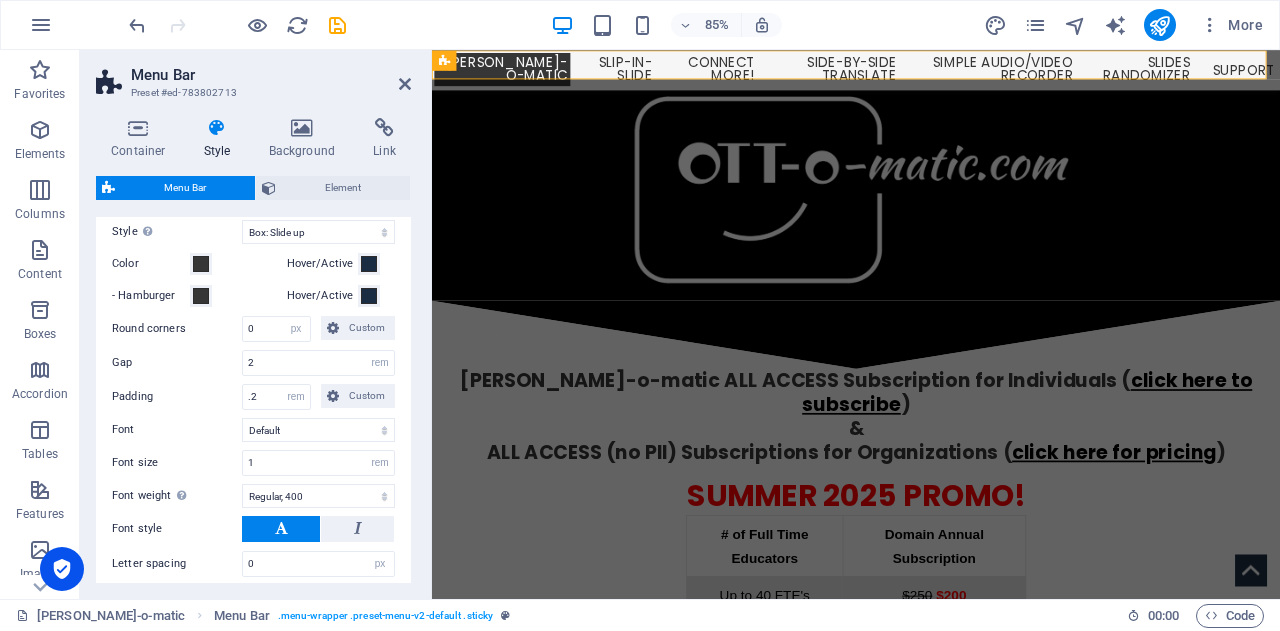 click on "Padding" at bounding box center [177, 397] 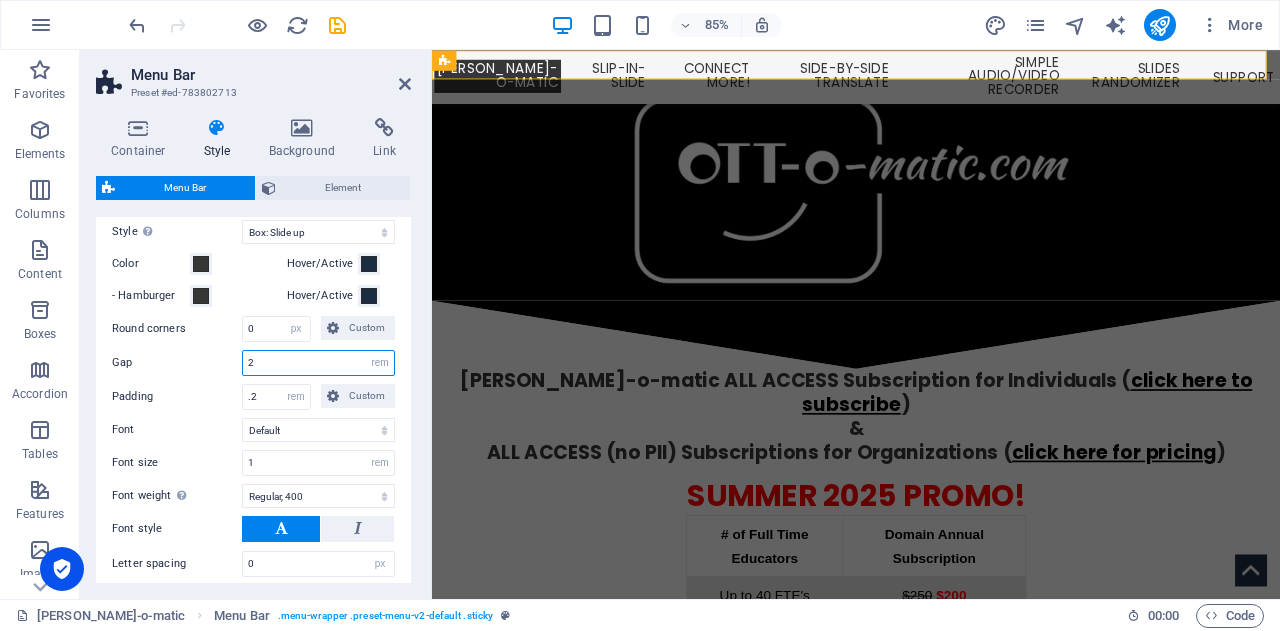 drag, startPoint x: 271, startPoint y: 362, endPoint x: 242, endPoint y: 362, distance: 29 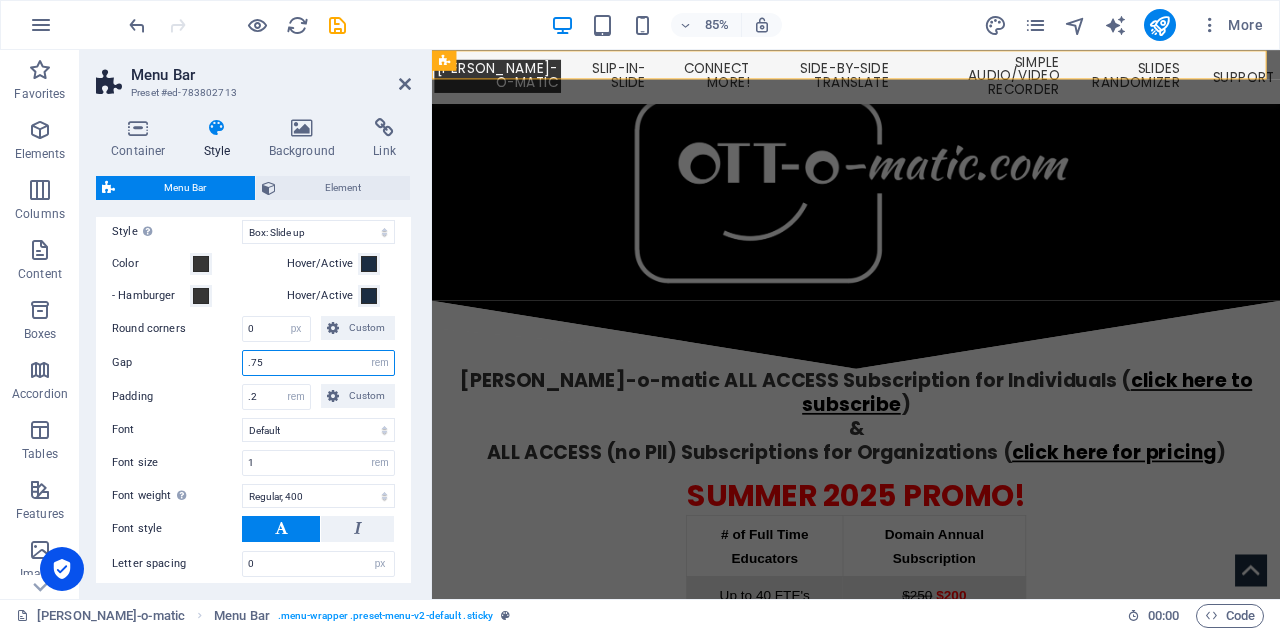 type on ".75" 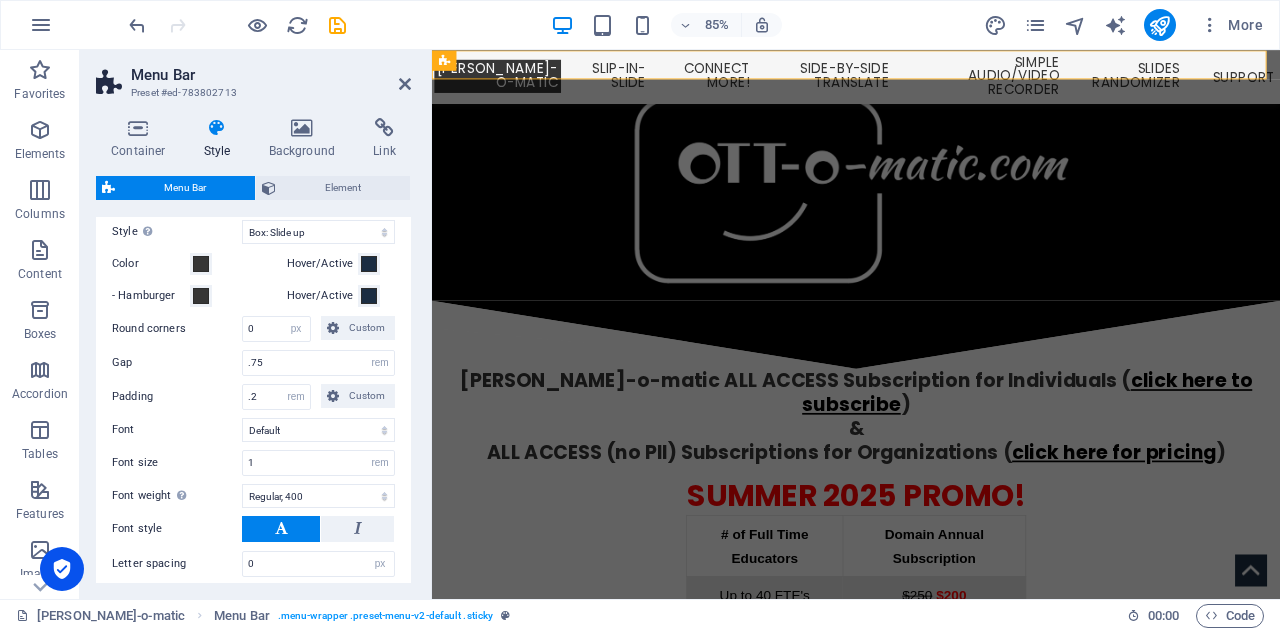 click on "Padding" at bounding box center [177, 397] 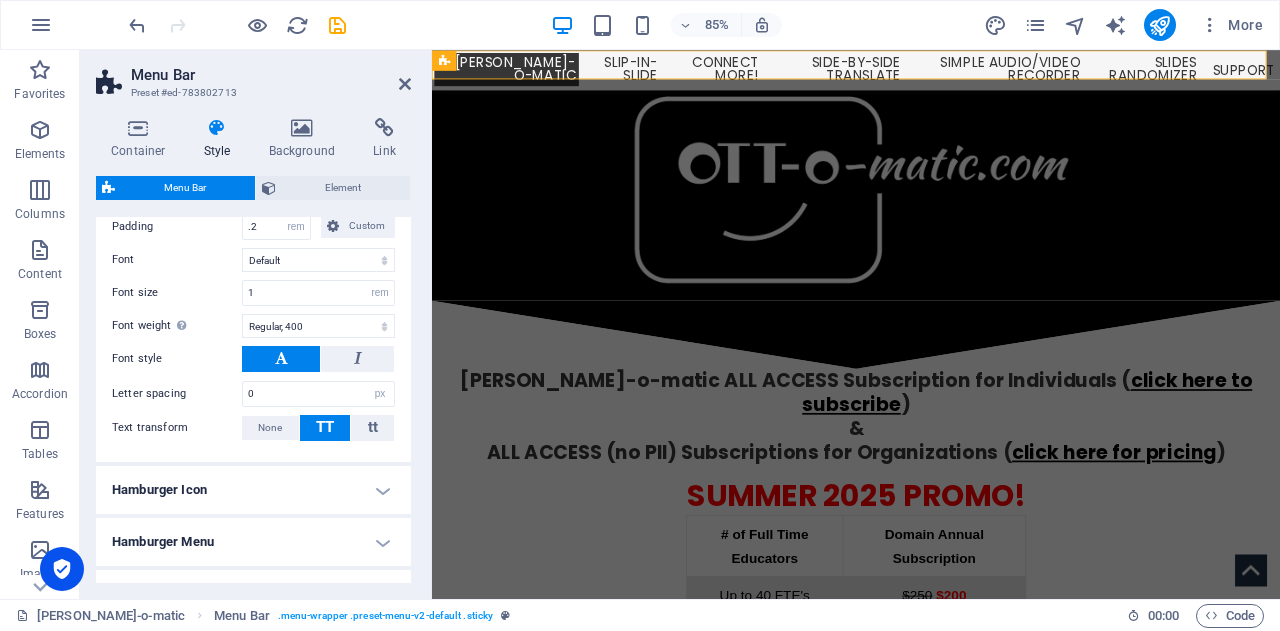 scroll, scrollTop: 853, scrollLeft: 0, axis: vertical 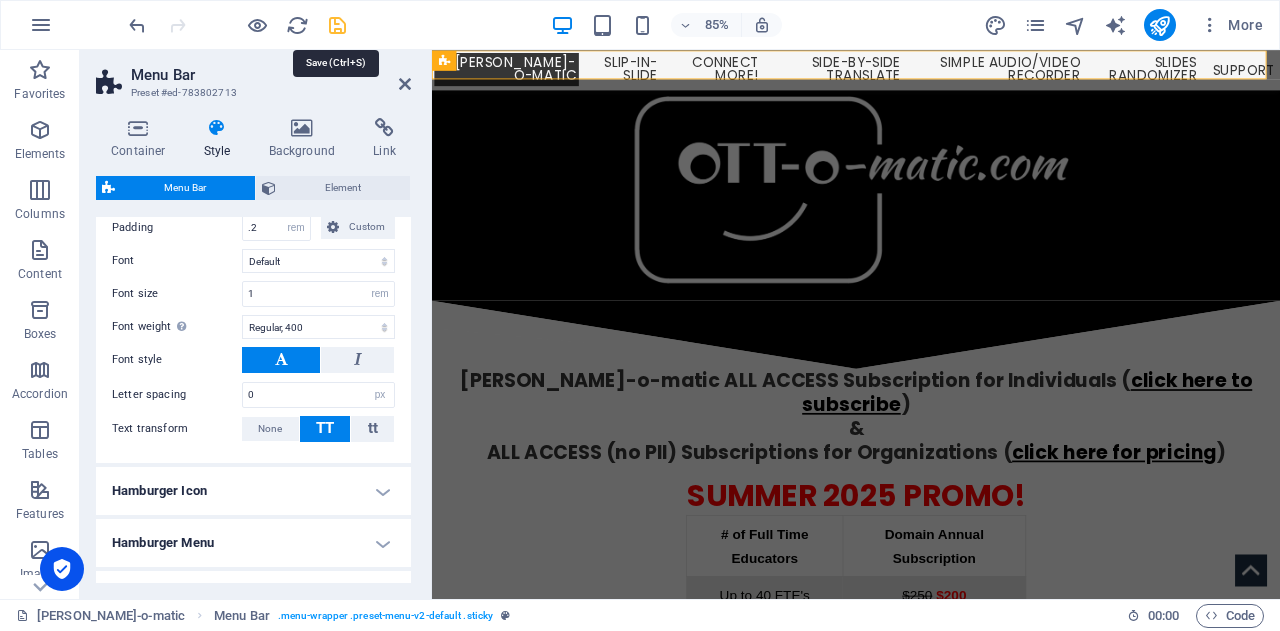 click at bounding box center [337, 25] 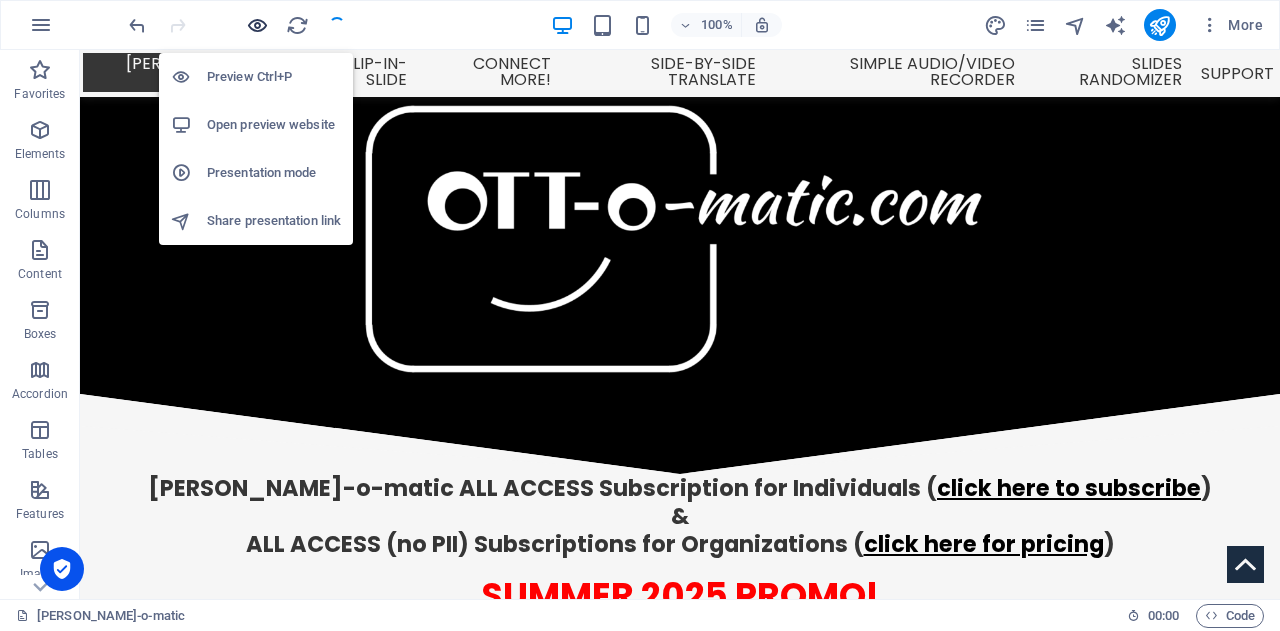 click at bounding box center [257, 25] 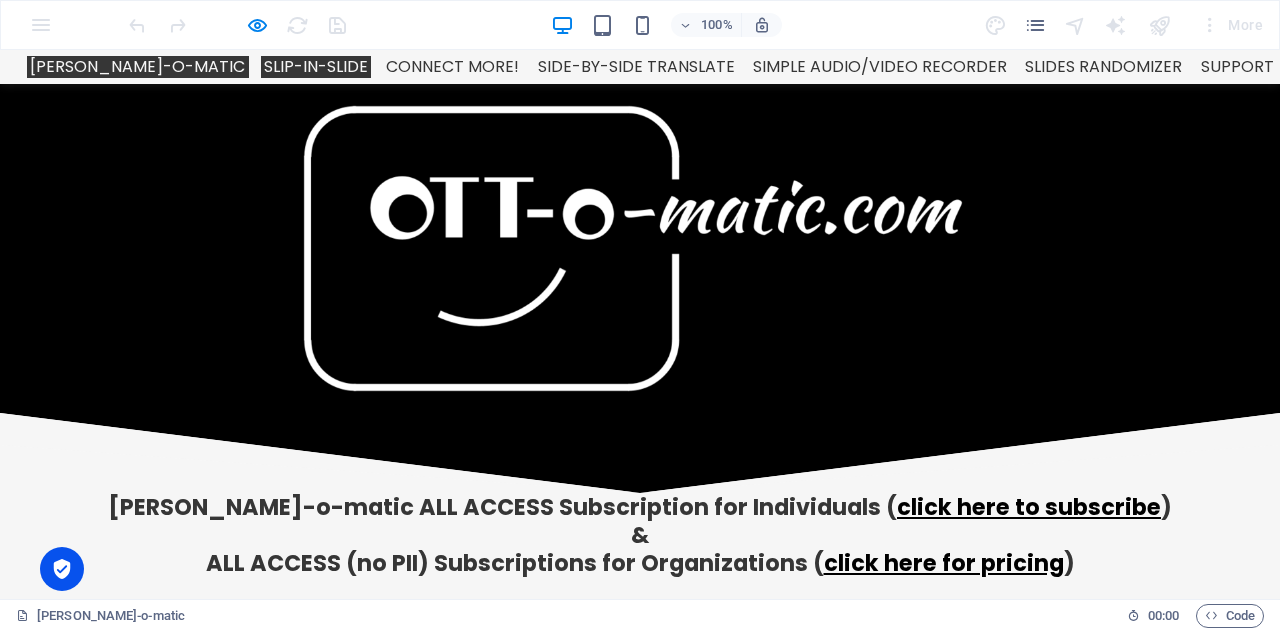 click on "Slip-in-Slide" at bounding box center (316, 67) 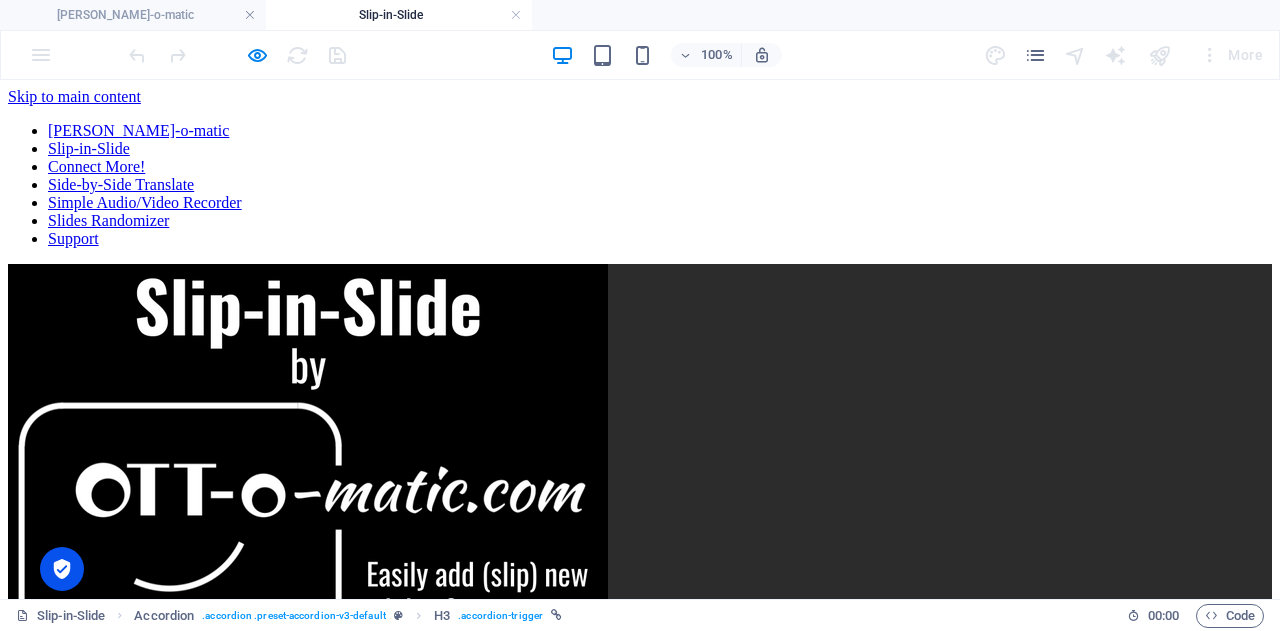 scroll, scrollTop: 1232, scrollLeft: 0, axis: vertical 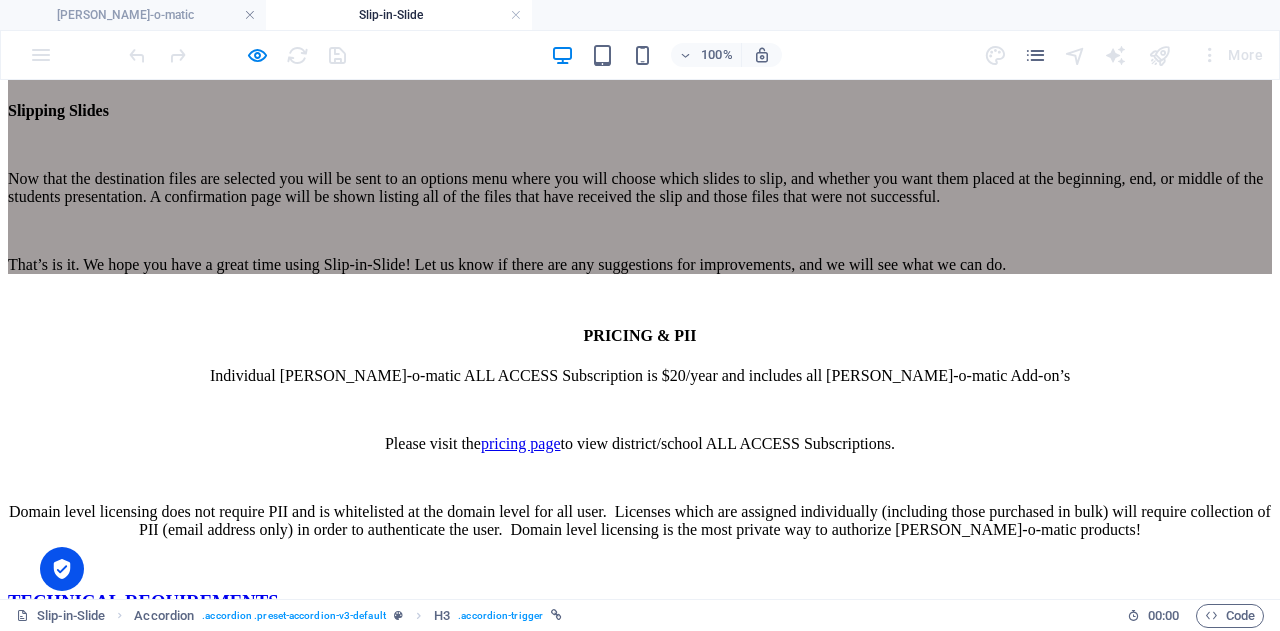 click on "OTT-o-matic Slip-in-Slide Connect More! Side-by-Side Translate Simple Audio/Video Recorder Slides Randomizer Support" at bounding box center (640, -1047) 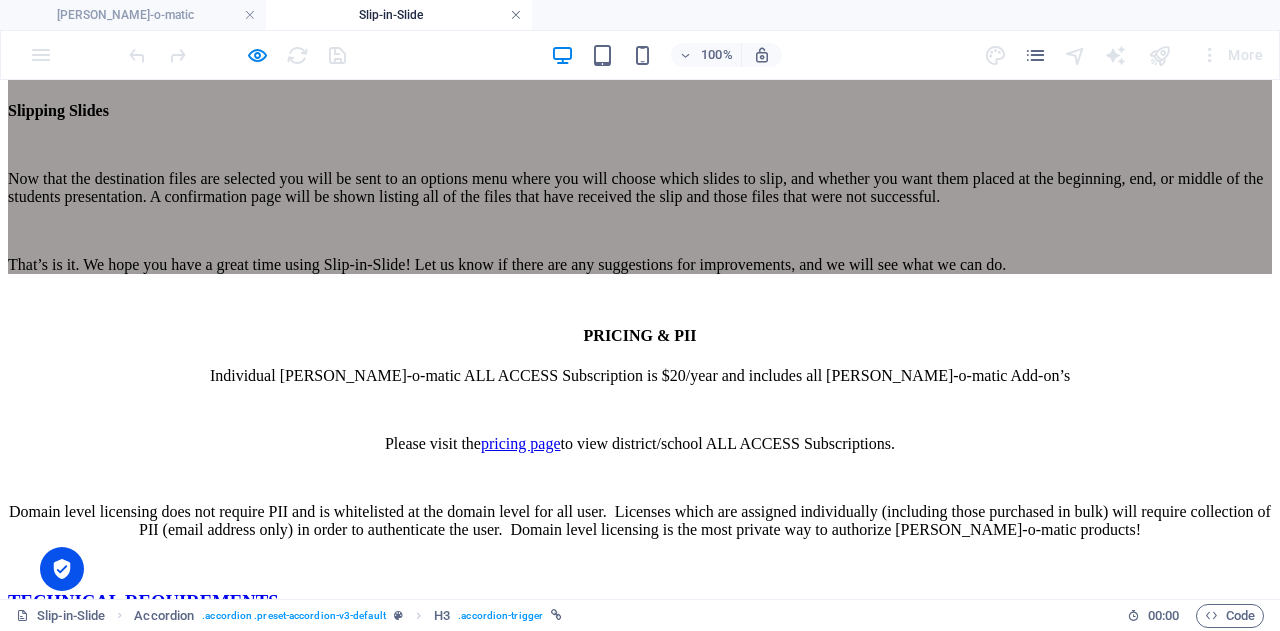 click at bounding box center [516, 15] 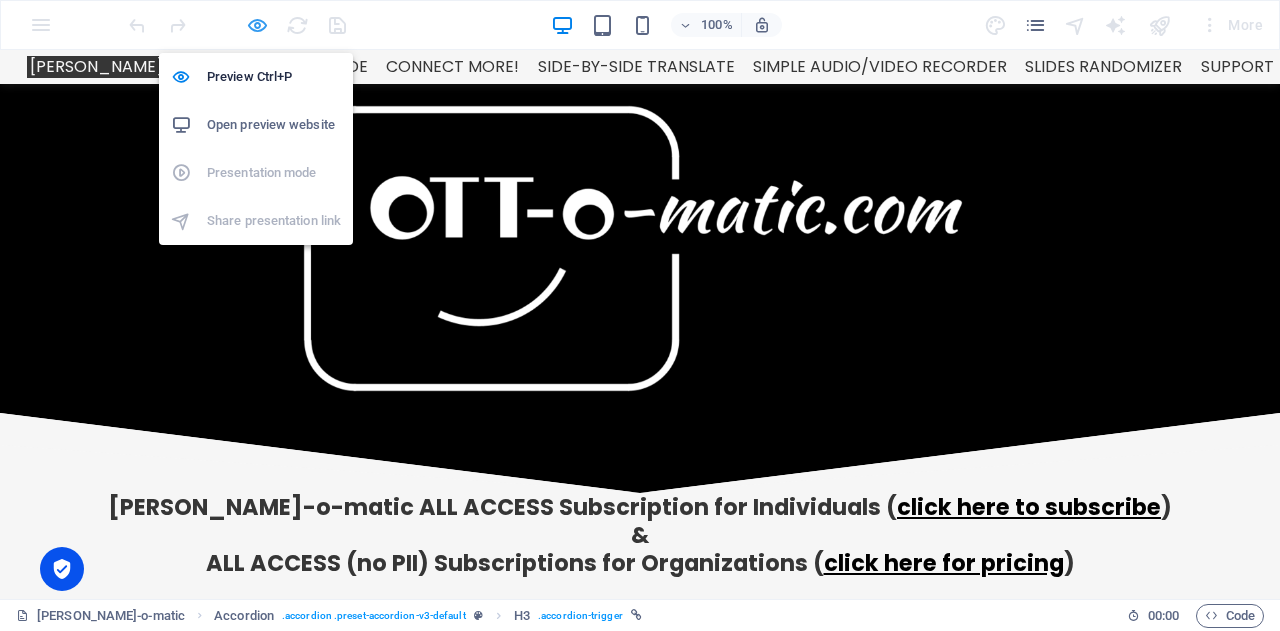 click at bounding box center [257, 25] 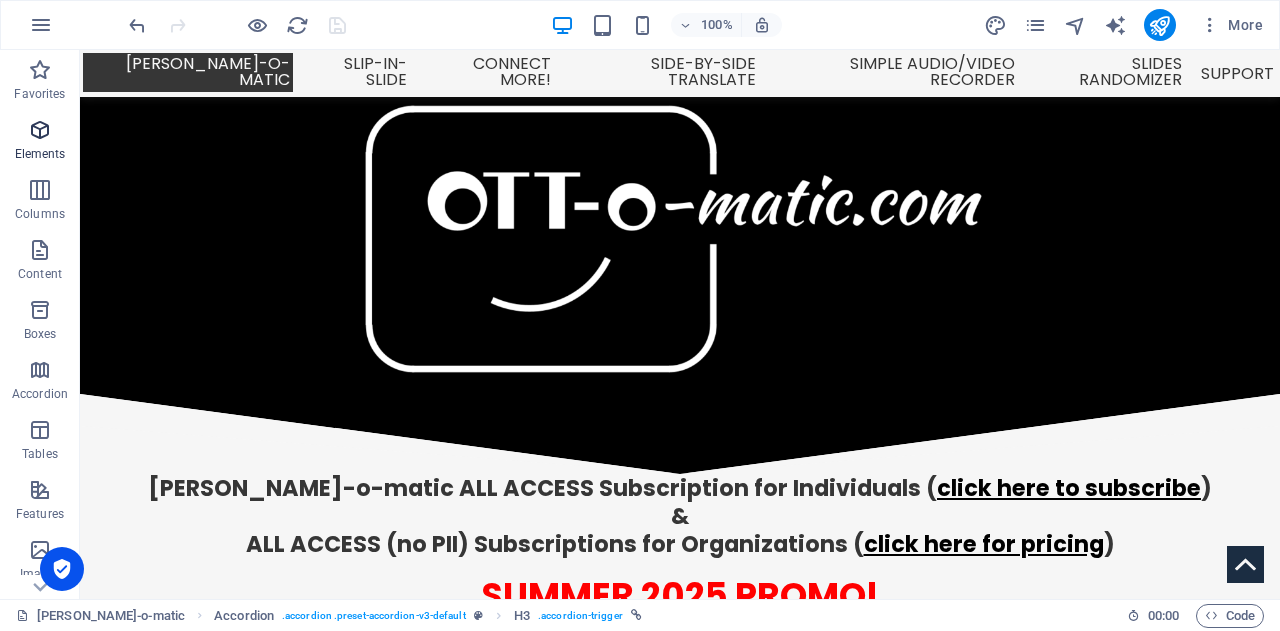 click at bounding box center (40, 130) 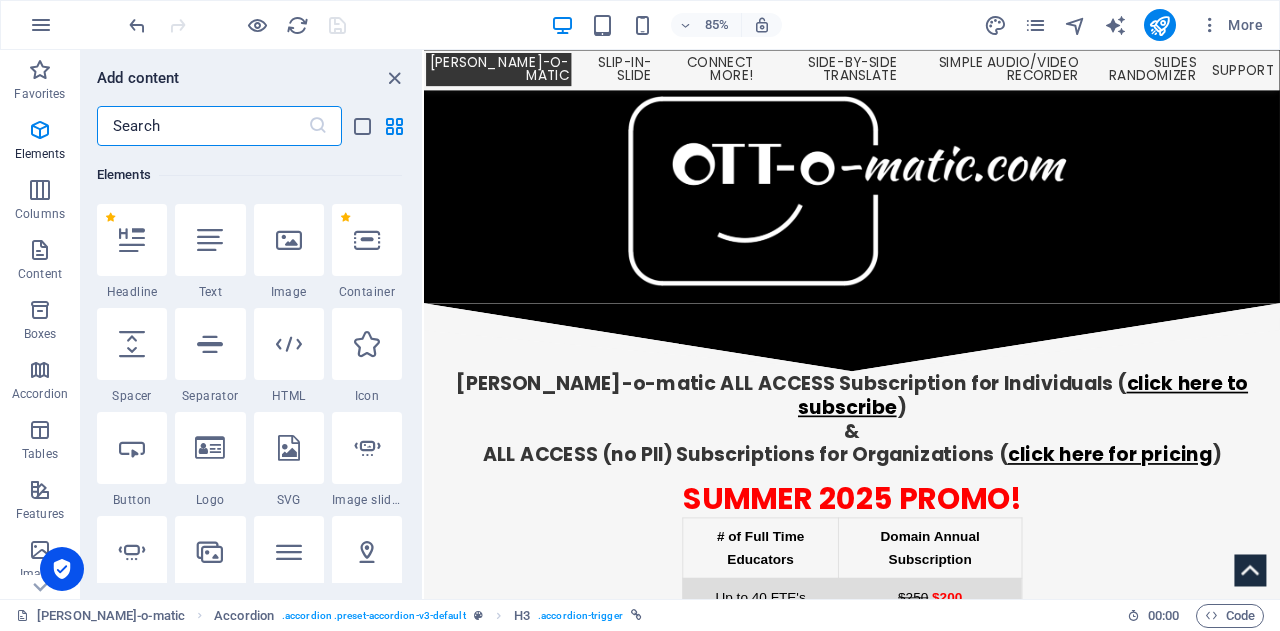 scroll, scrollTop: 213, scrollLeft: 0, axis: vertical 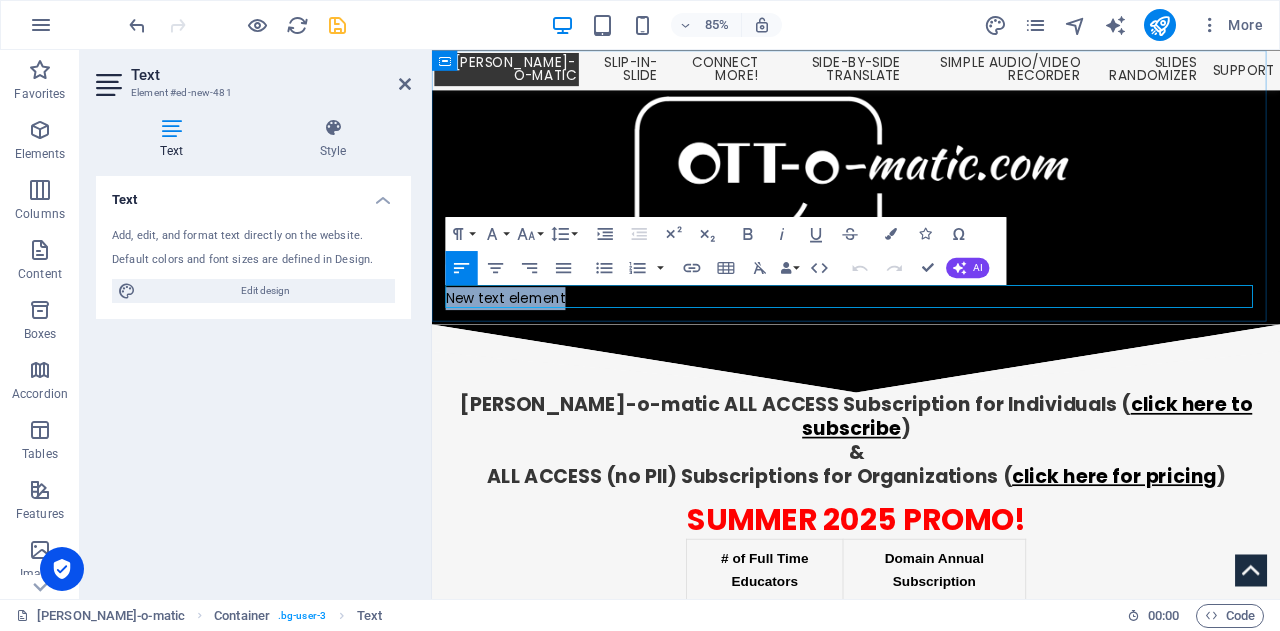 type 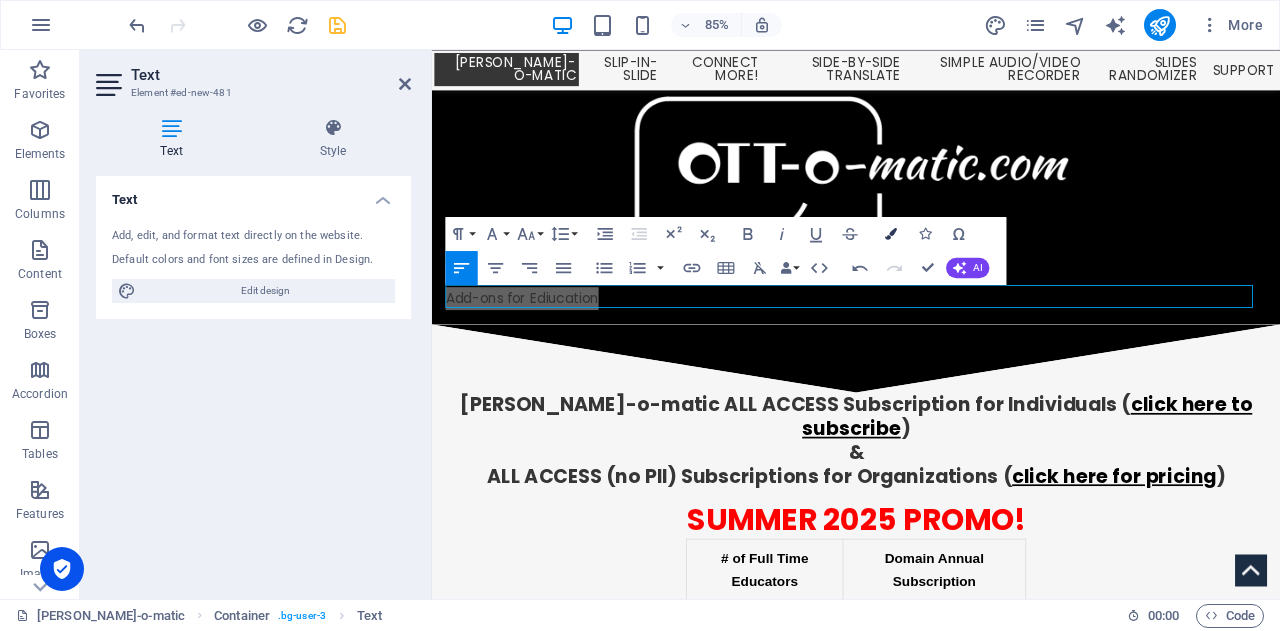 click on "Colors" at bounding box center (891, 233) 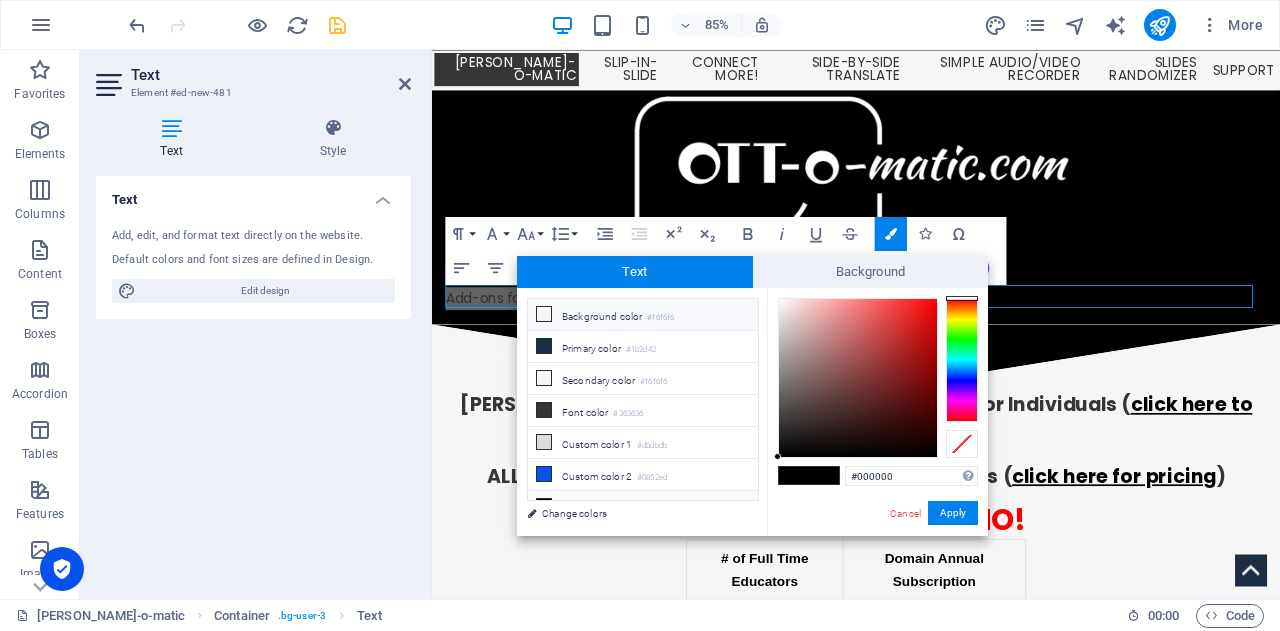 click on "#f6f6f6" at bounding box center [660, 318] 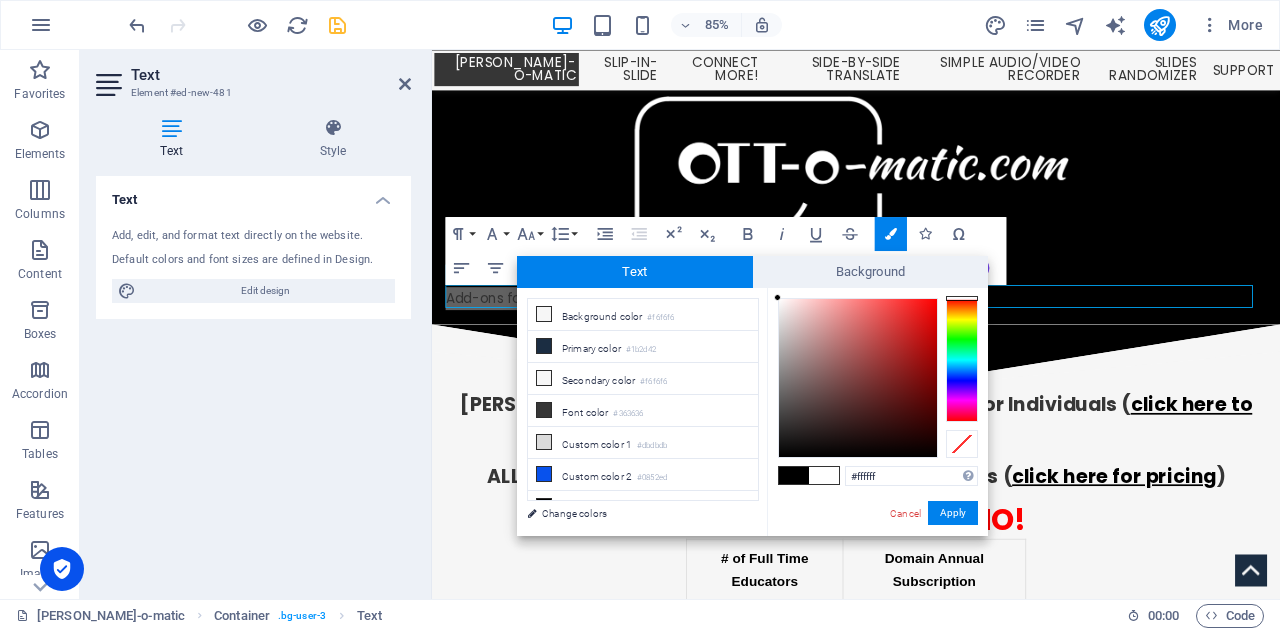 drag, startPoint x: 817, startPoint y: 363, endPoint x: 761, endPoint y: 251, distance: 125.21981 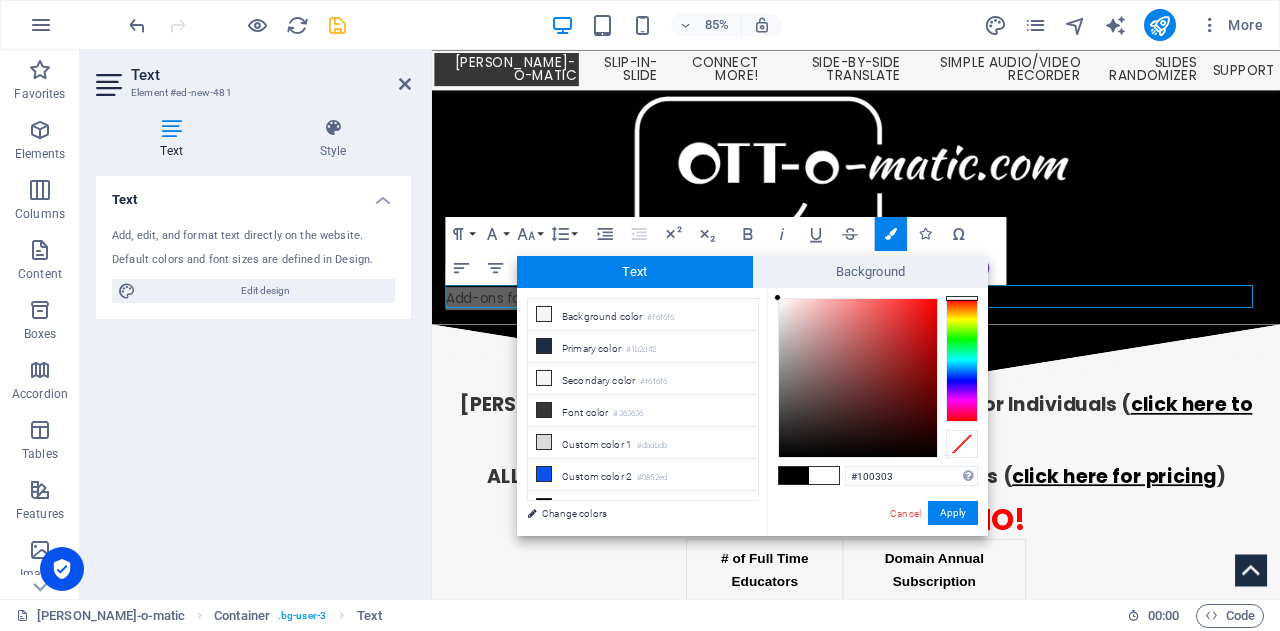 type on "#000000" 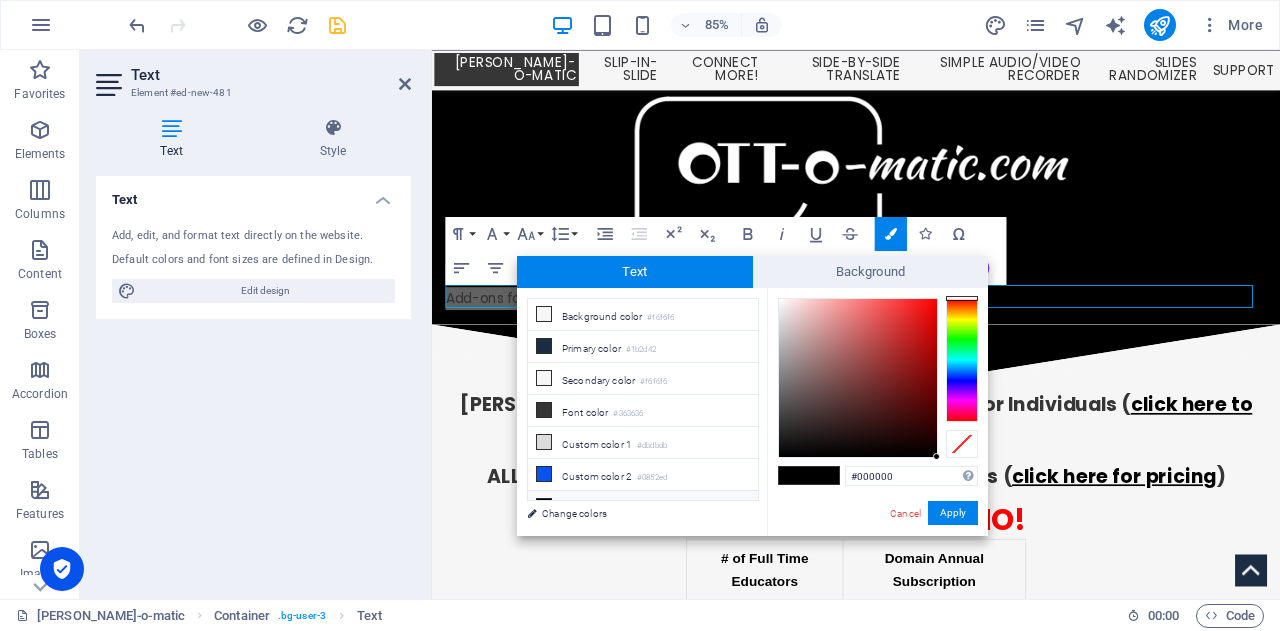 click on "#000000 Supported formats #0852ed rgb(8, 82, 237) rgba(8, 82, 237, 90%) hsv(221,97,93) hsl(221, 93%, 48%) Cancel Apply" at bounding box center [877, 557] 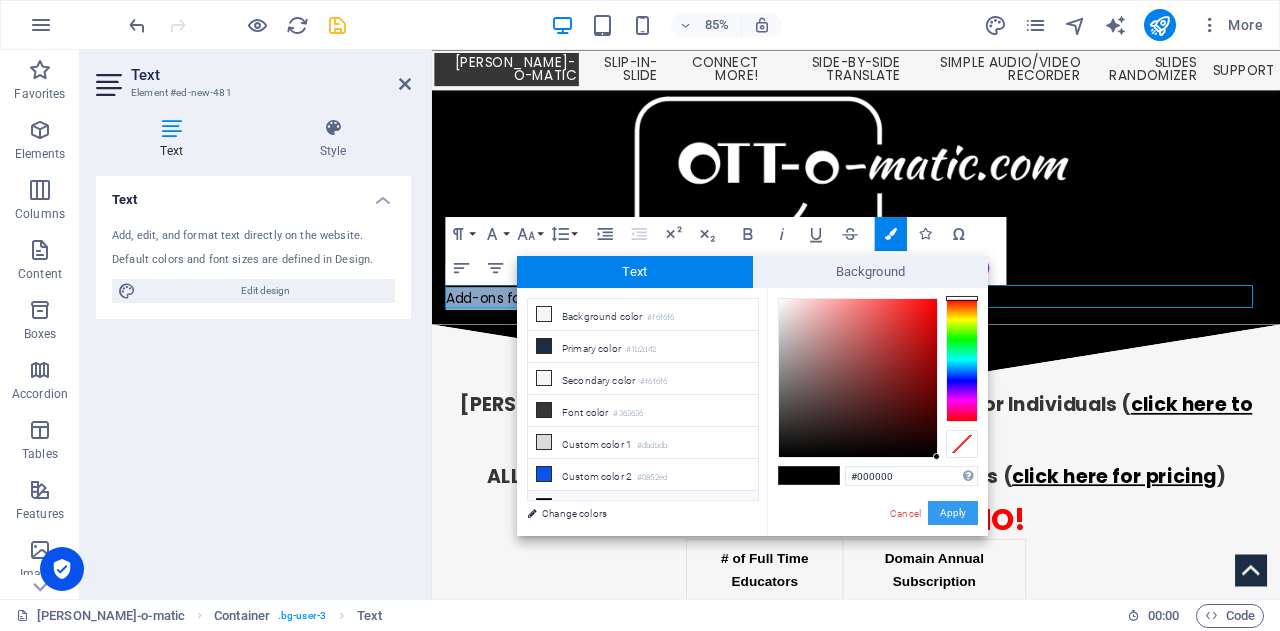 click on "Apply" at bounding box center (953, 513) 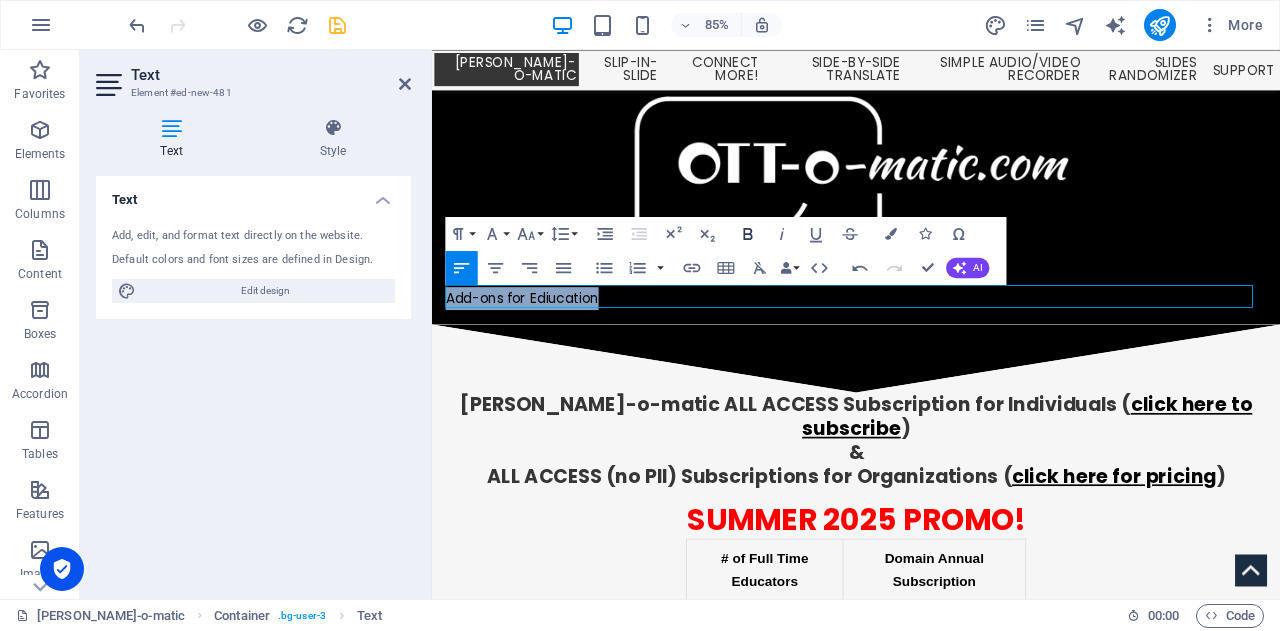 click 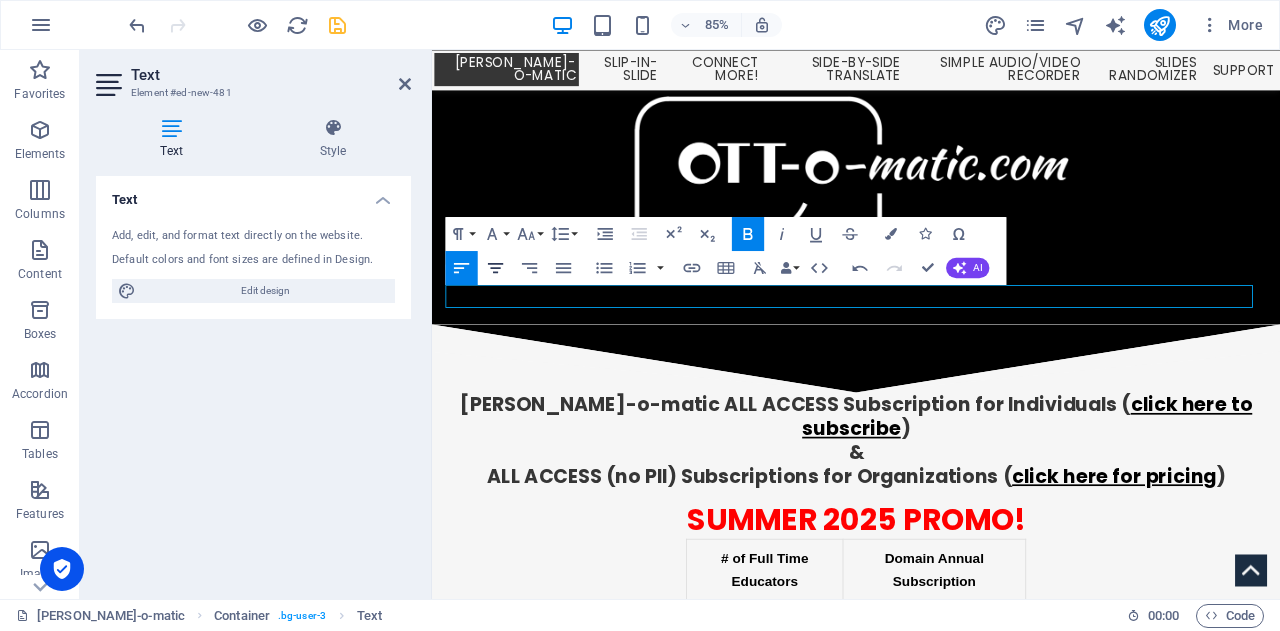 click 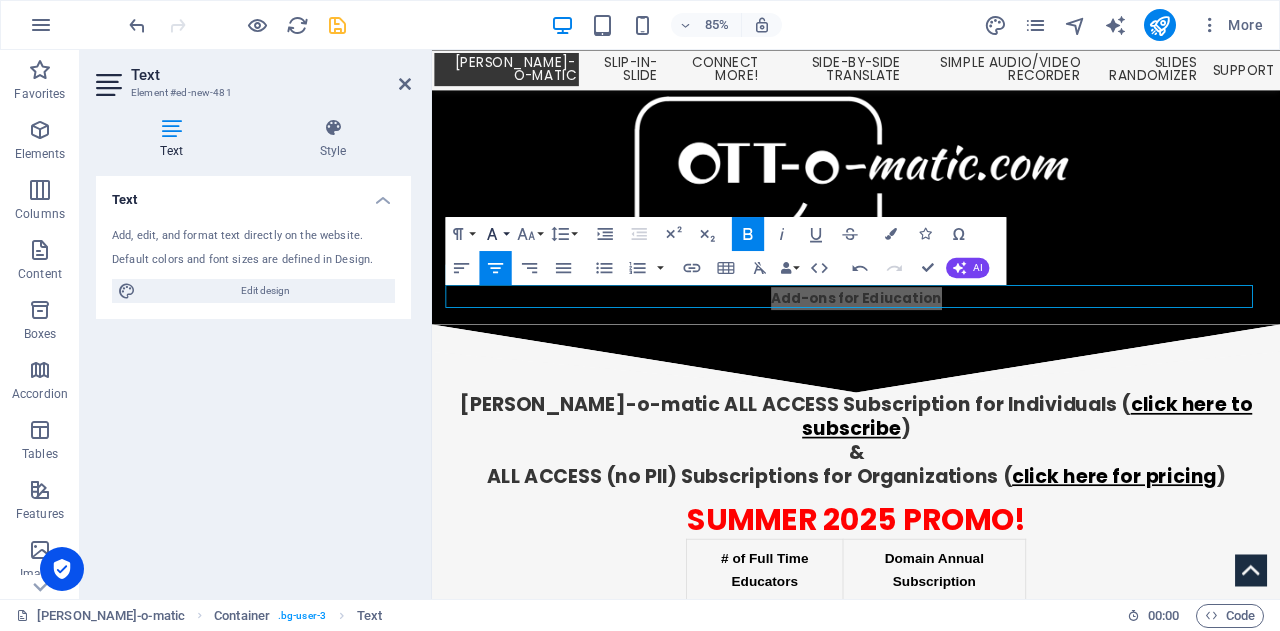 click on "Font Family" at bounding box center (496, 233) 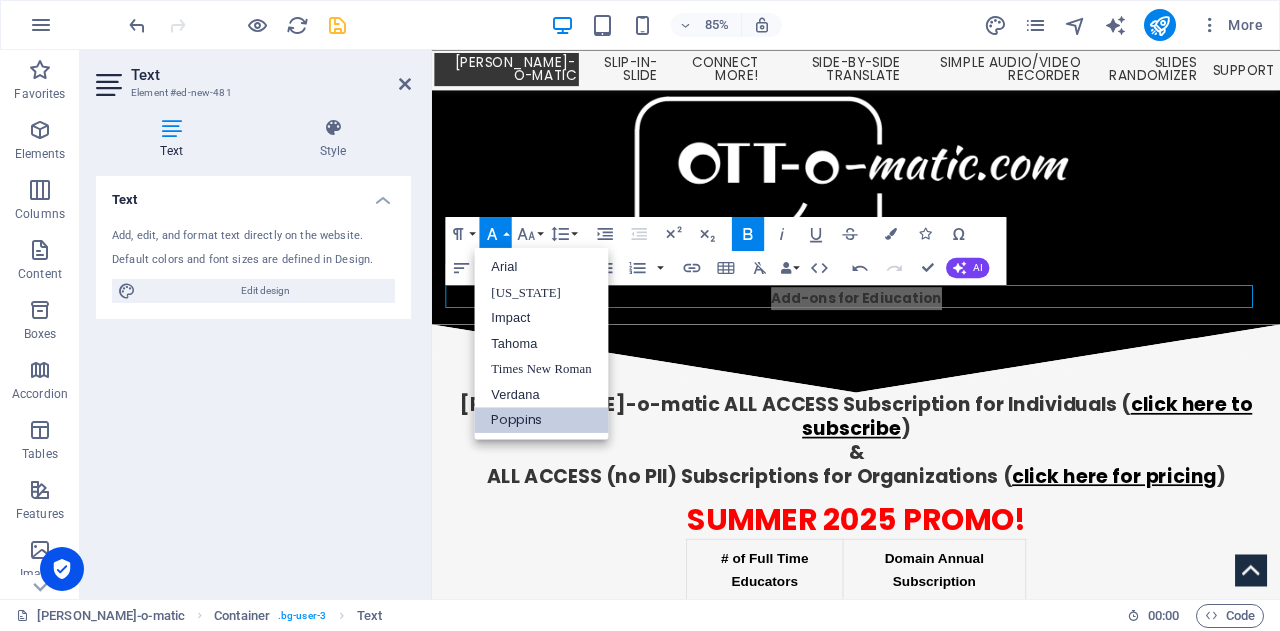 scroll, scrollTop: 0, scrollLeft: 0, axis: both 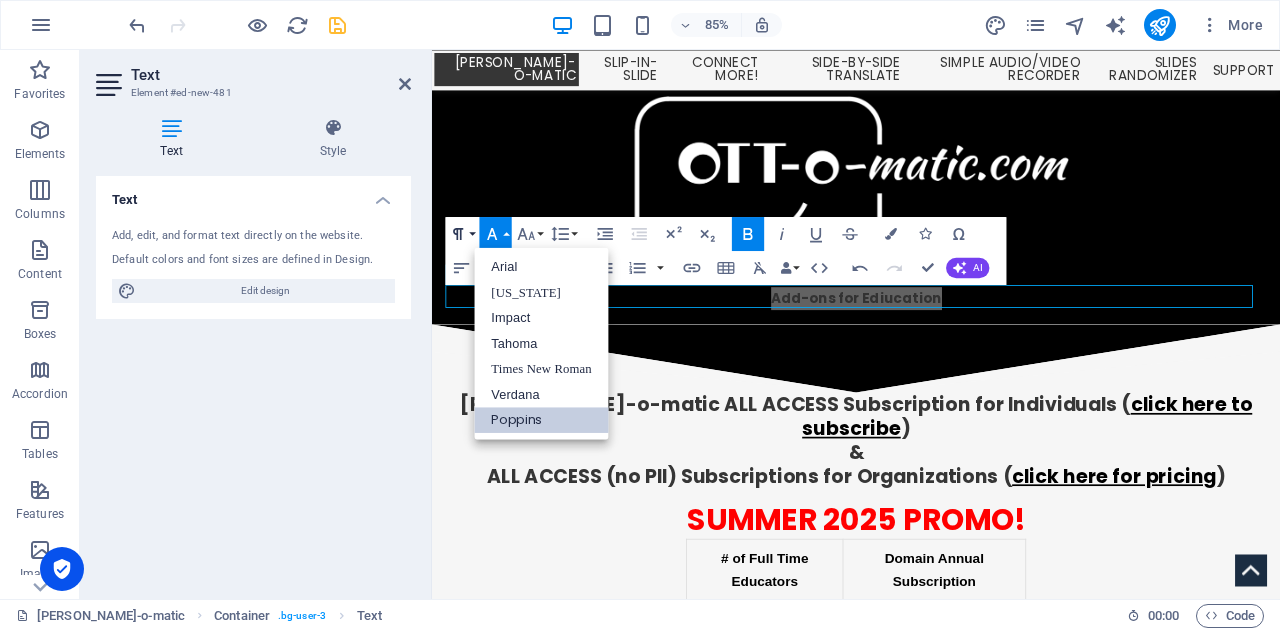 click on "Paragraph Format" at bounding box center (462, 233) 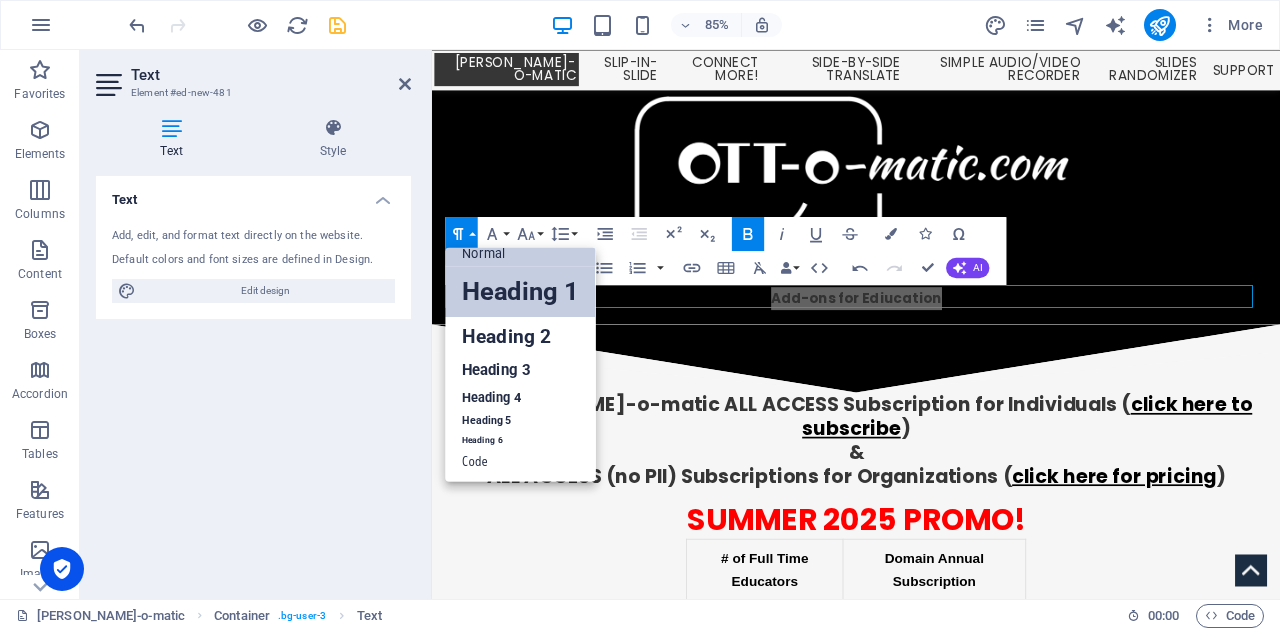 scroll, scrollTop: 16, scrollLeft: 0, axis: vertical 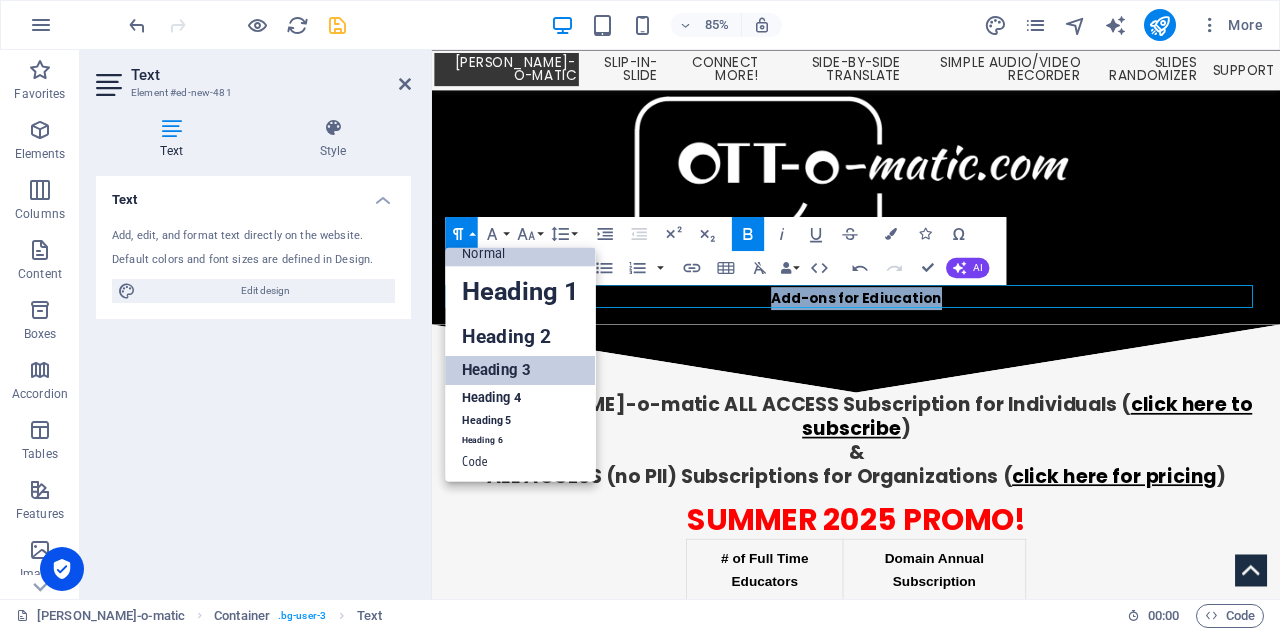 click on "Heading 3" at bounding box center (521, 370) 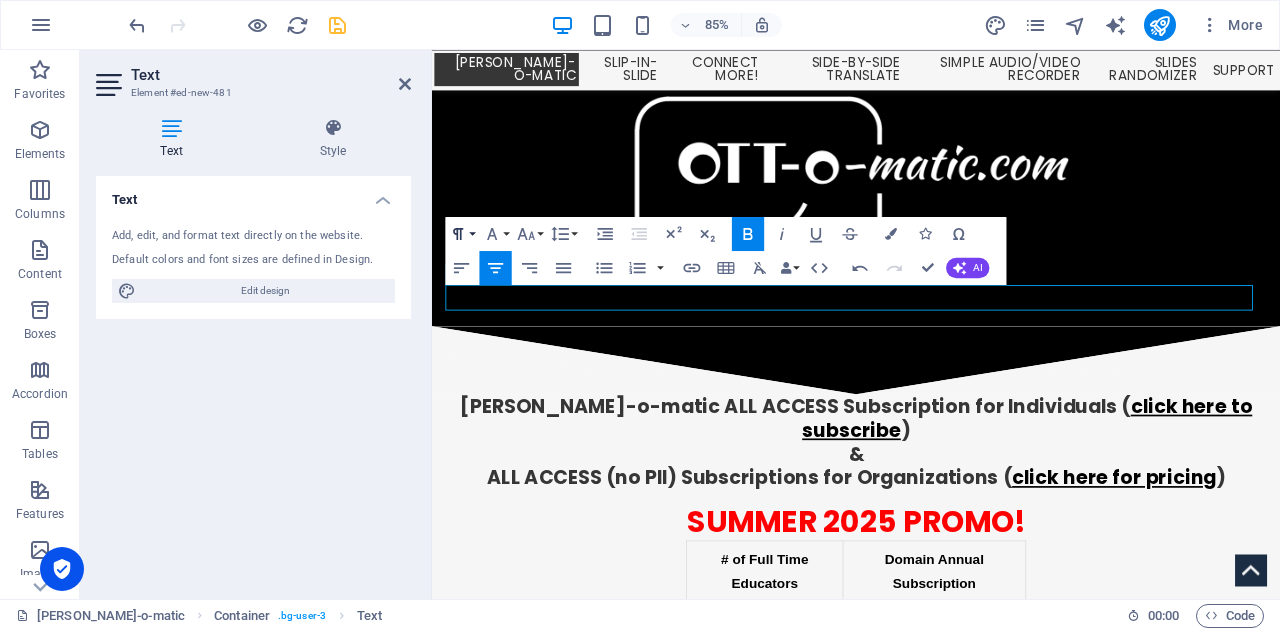 click on "Paragraph Format" at bounding box center [462, 233] 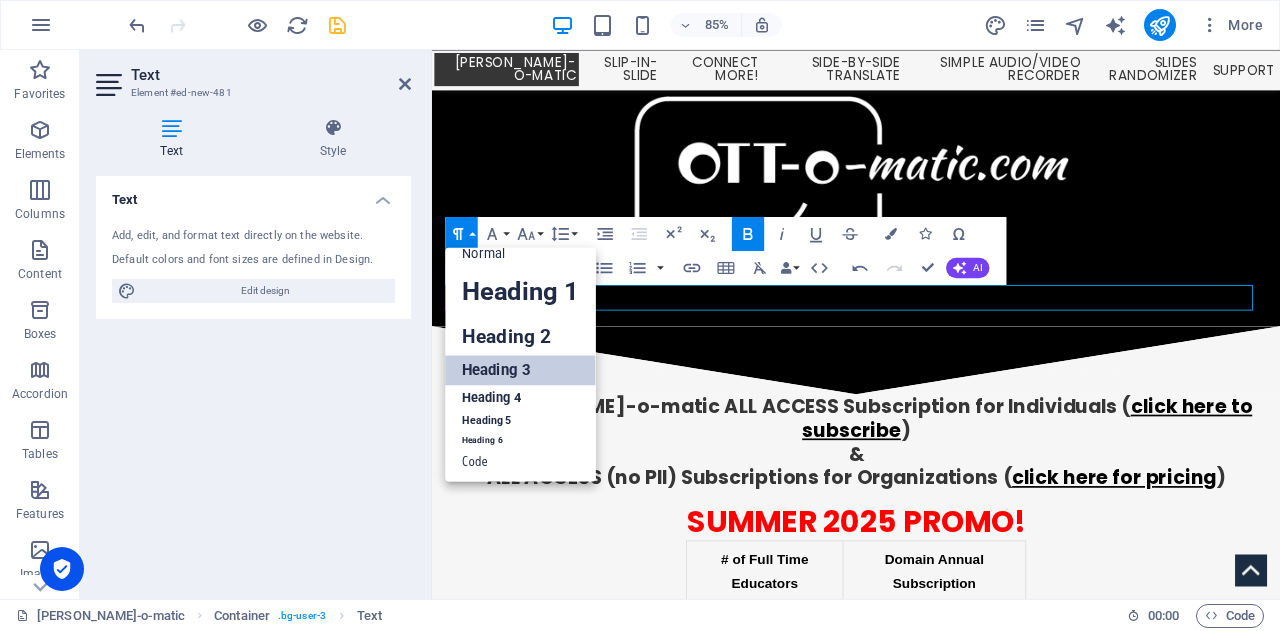 scroll, scrollTop: 16, scrollLeft: 0, axis: vertical 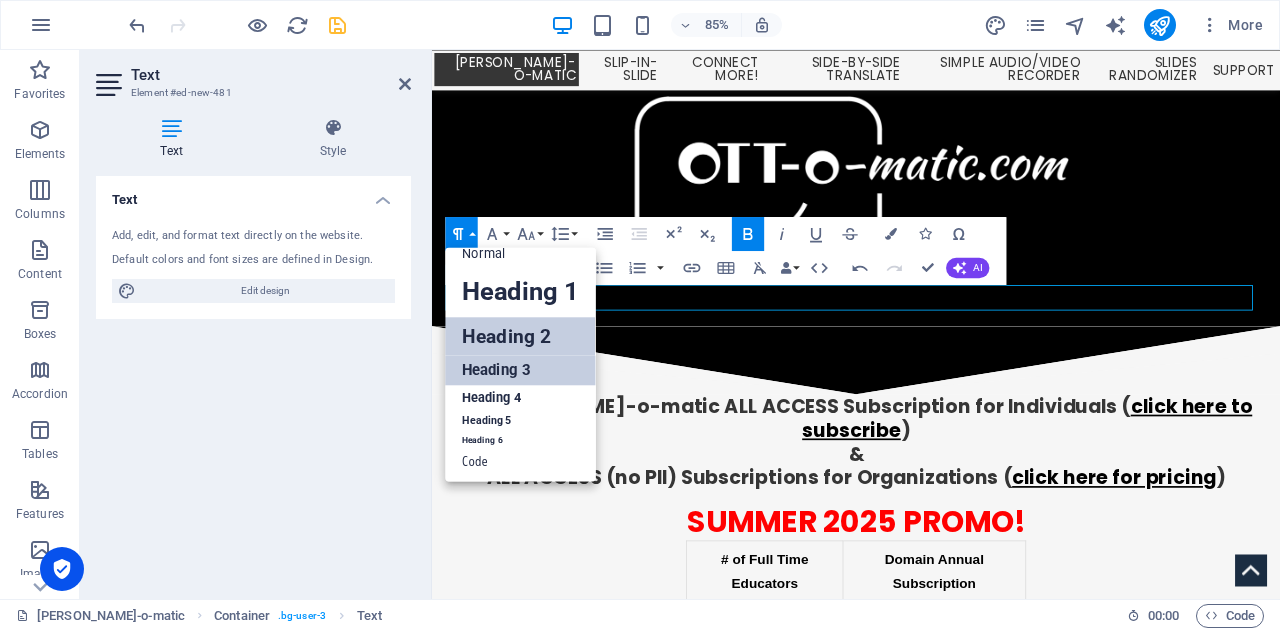 click on "Heading 2" at bounding box center (521, 336) 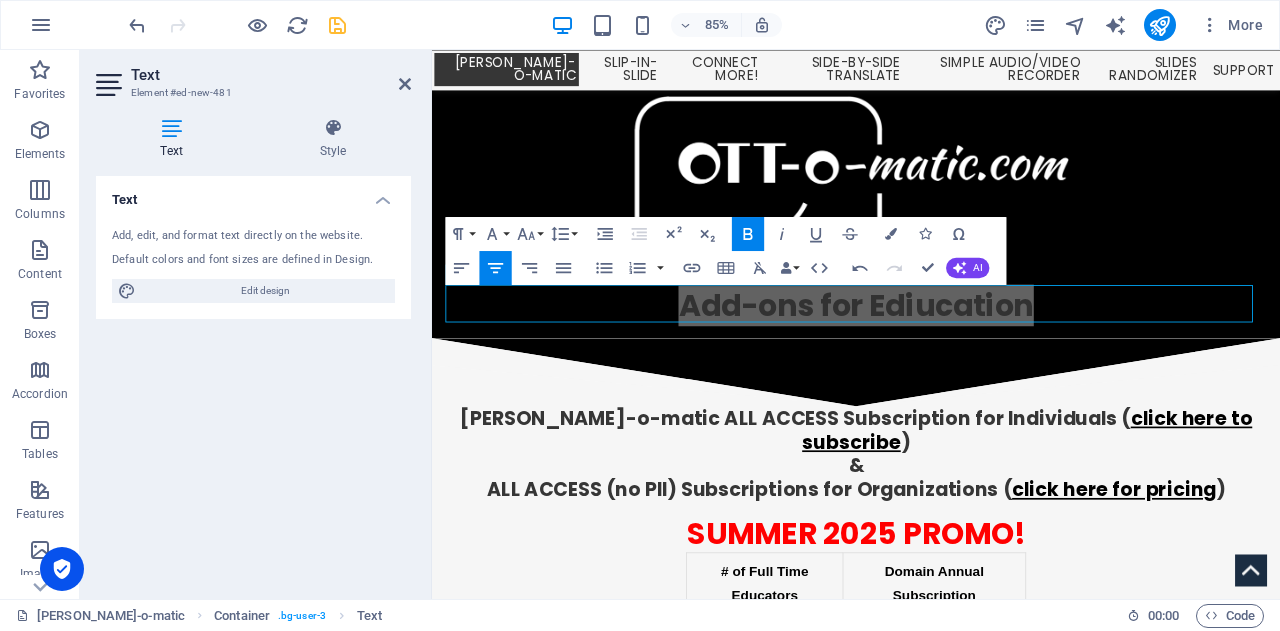 click on "Text Add, edit, and format text directly on the website. Default colors and font sizes are defined in Design. Edit design Alignment Left aligned Centered Right aligned" at bounding box center [253, 379] 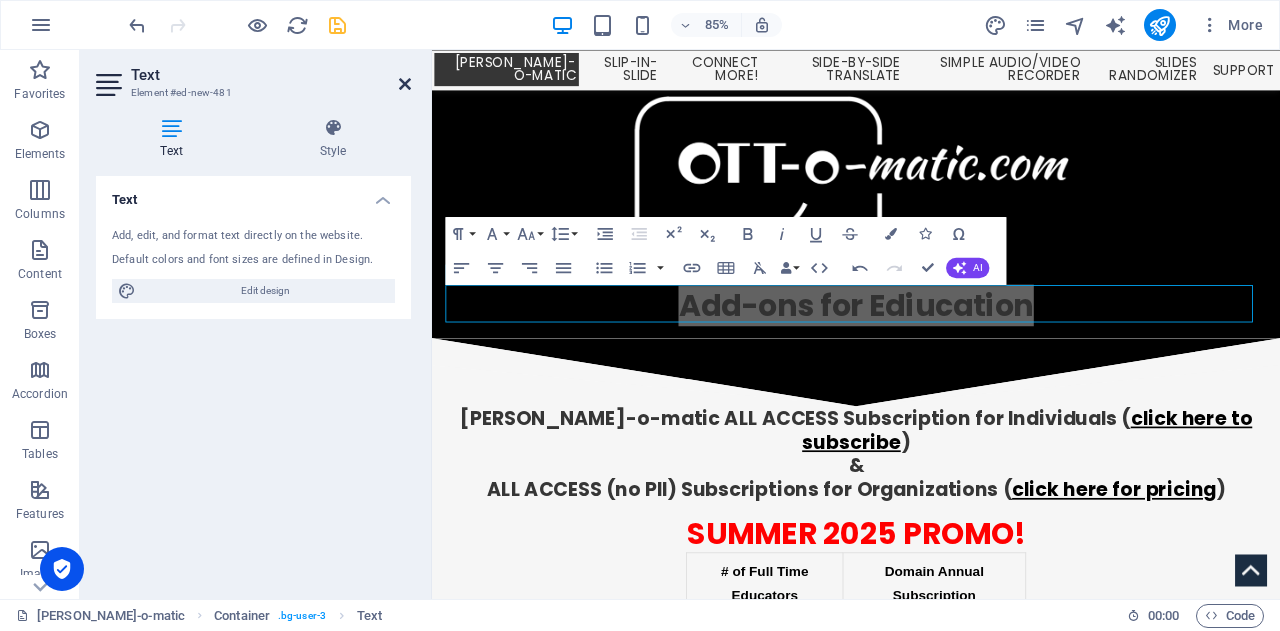 click at bounding box center (405, 84) 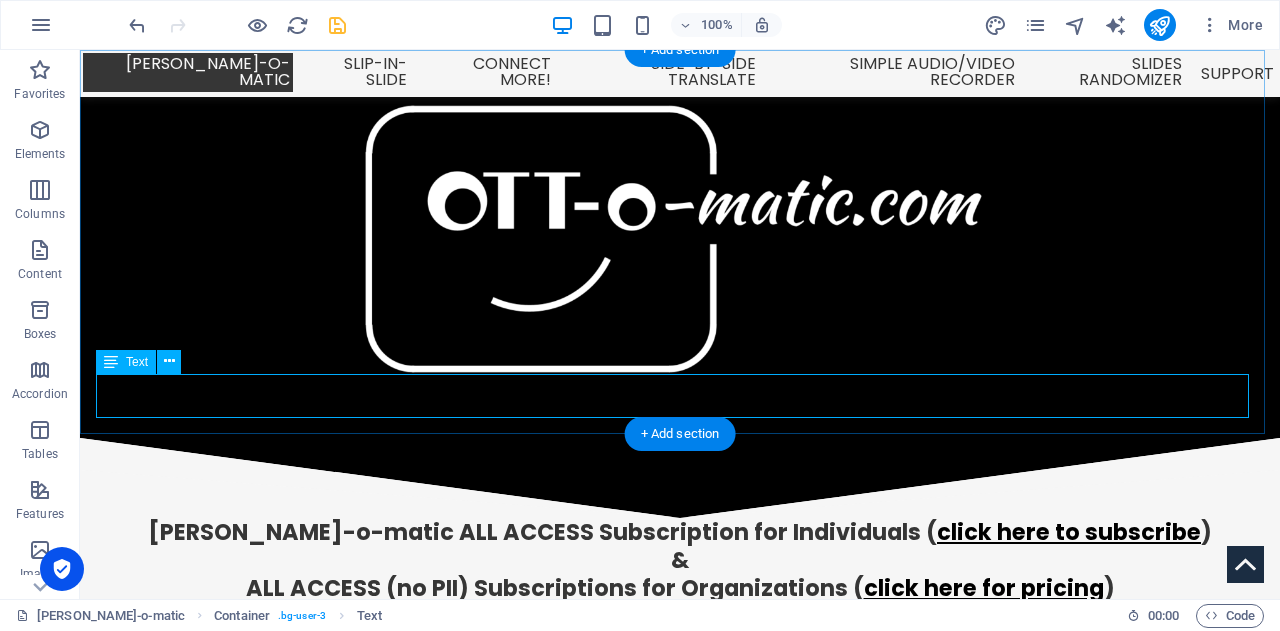 click on "Add-ons for Ediucation" at bounding box center (680, 400) 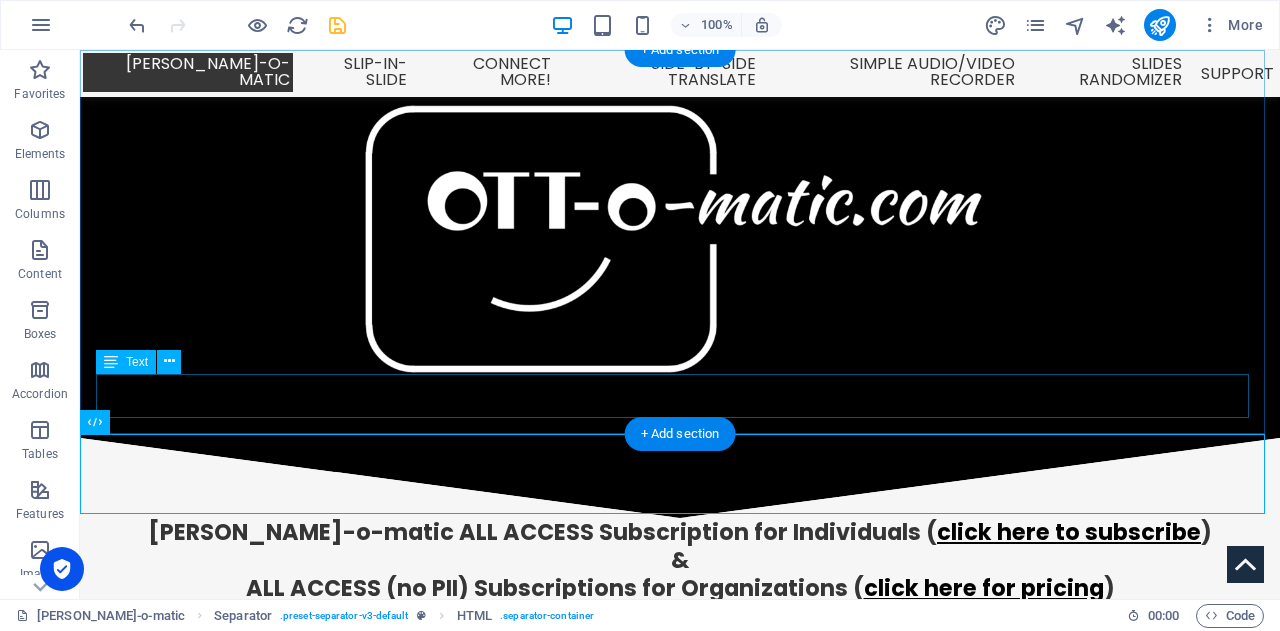 click on "Add-ons for Ediucation" at bounding box center (680, 400) 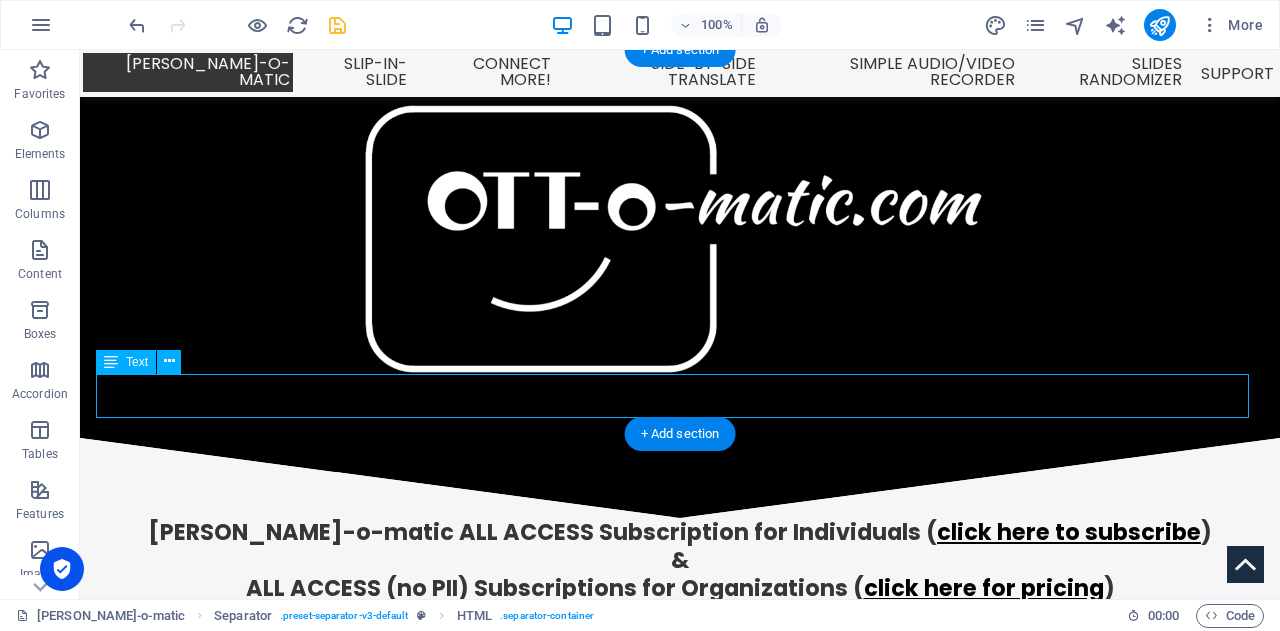 click on "Add-ons for Ediucation" at bounding box center [680, 400] 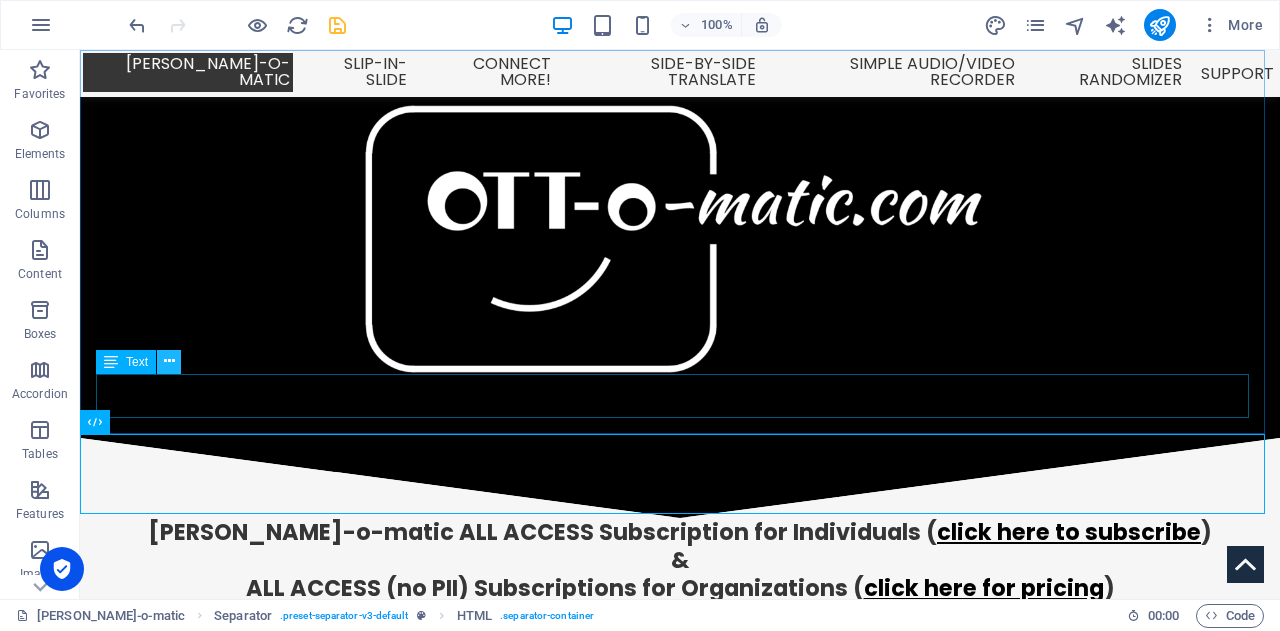 click at bounding box center (169, 361) 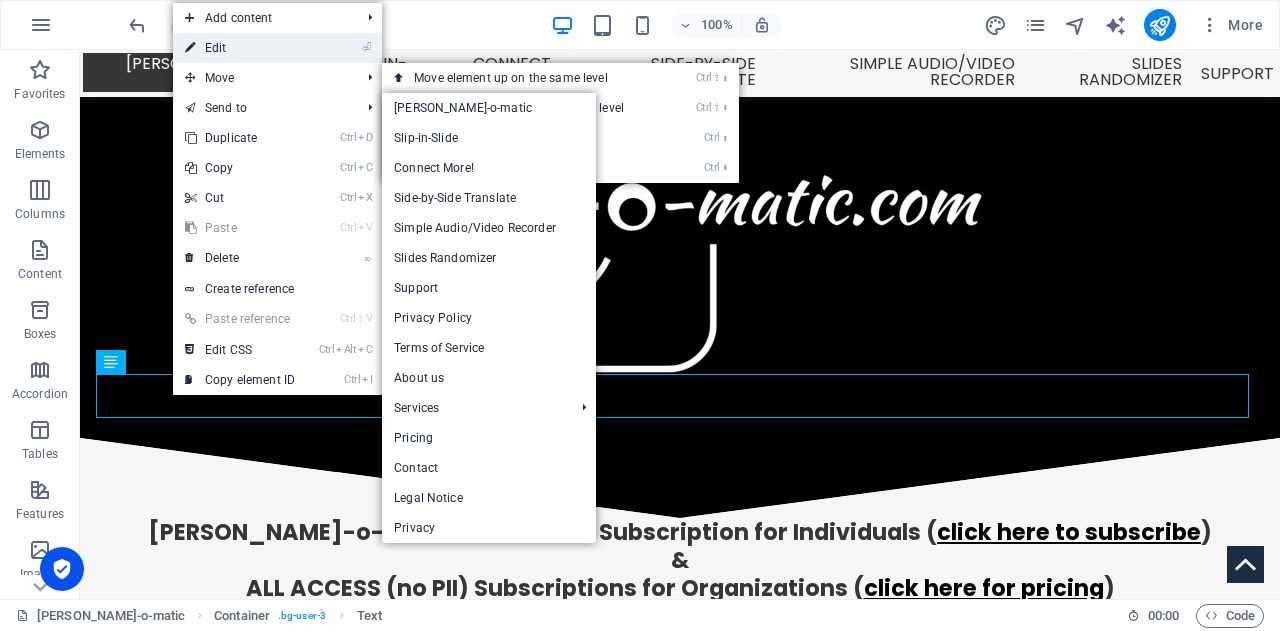 click on "⏎  Edit" at bounding box center (240, 48) 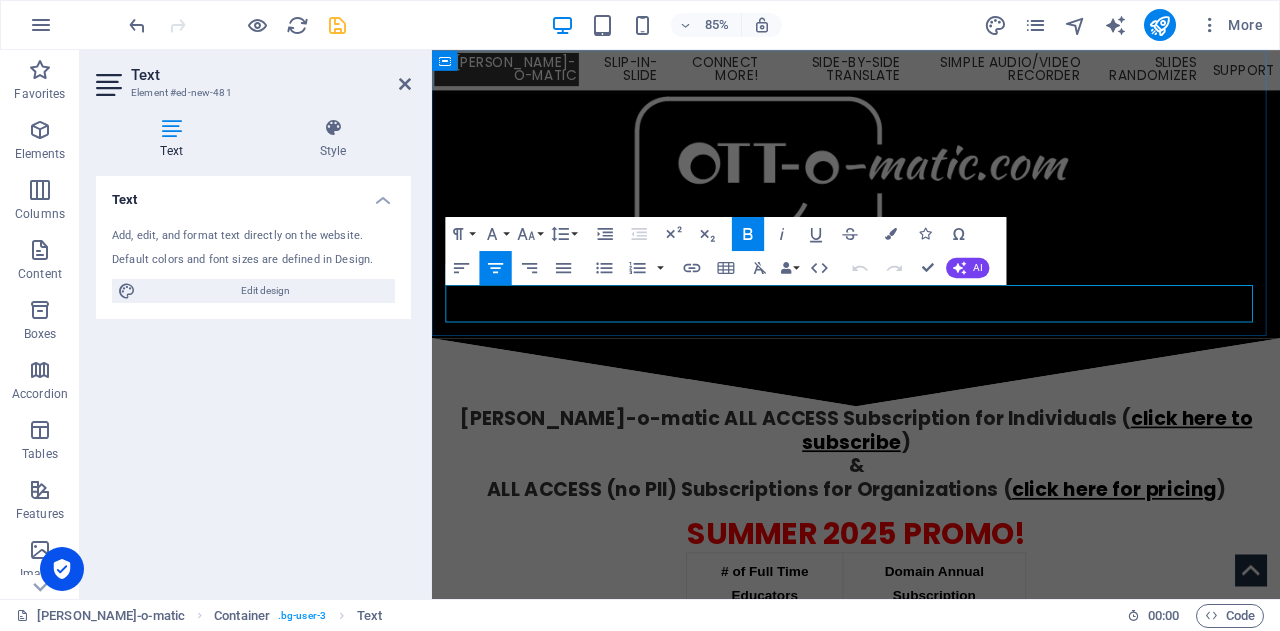 click on "Add-ons for Ediucation" at bounding box center [931, 351] 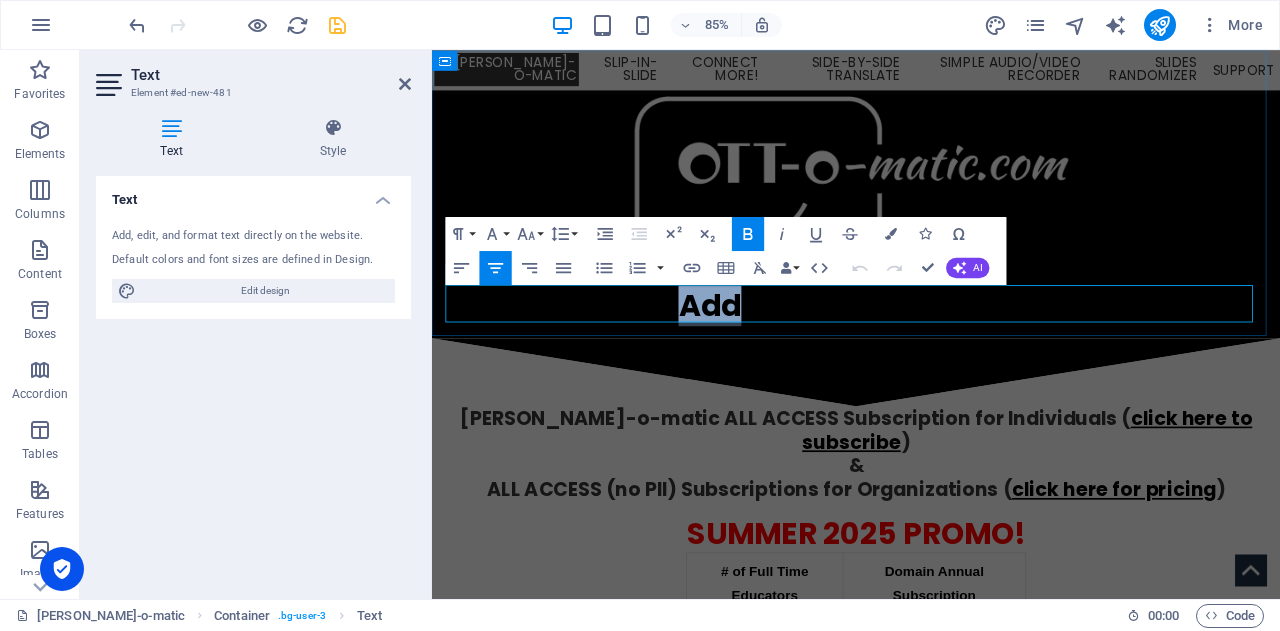 drag, startPoint x: 508, startPoint y: 346, endPoint x: 588, endPoint y: 340, distance: 80.224686 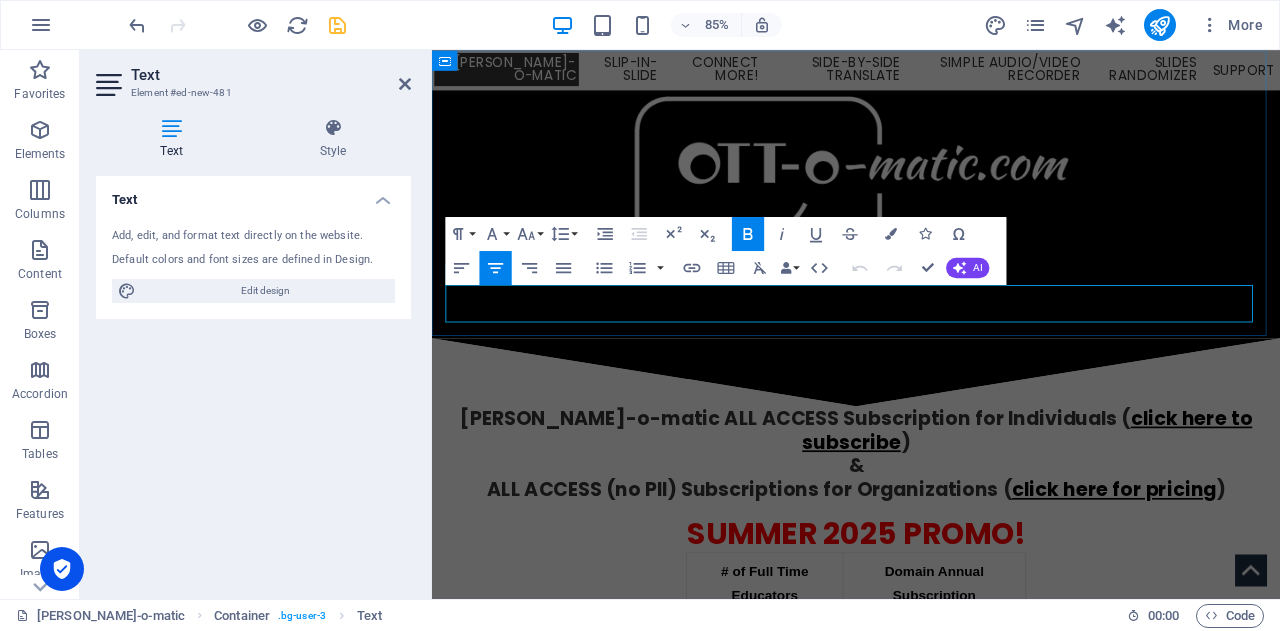 click on "Add-ons for Ediucation" at bounding box center (931, 350) 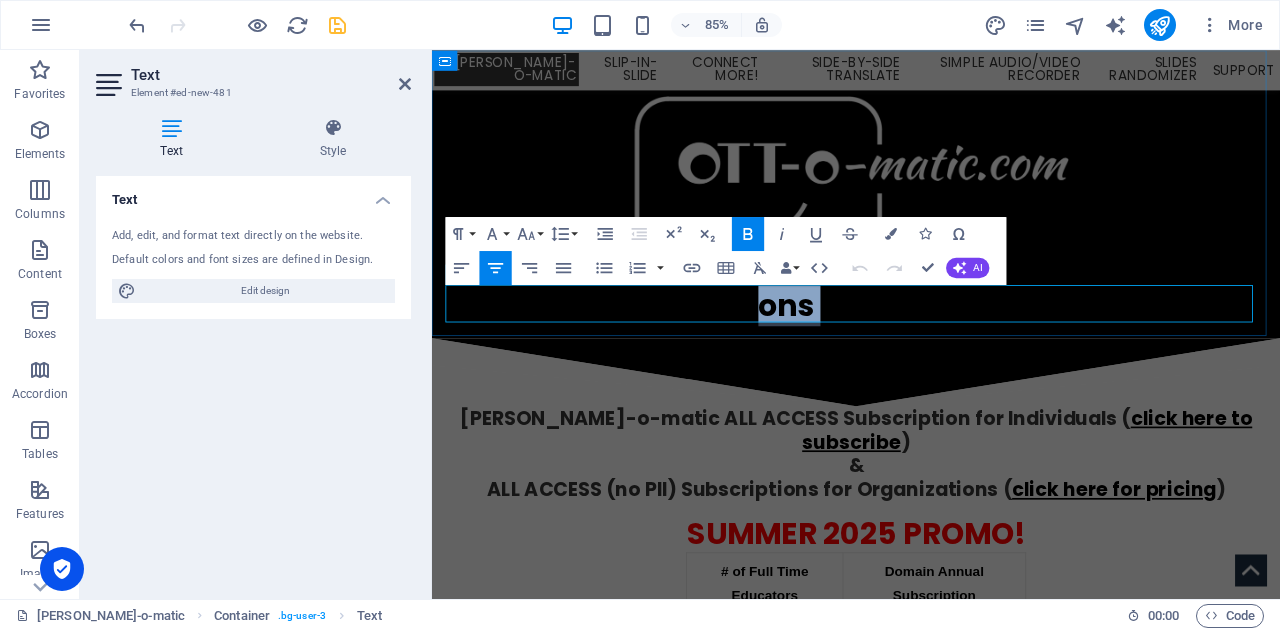 click on "Add-ons for Ediucation" at bounding box center (931, 350) 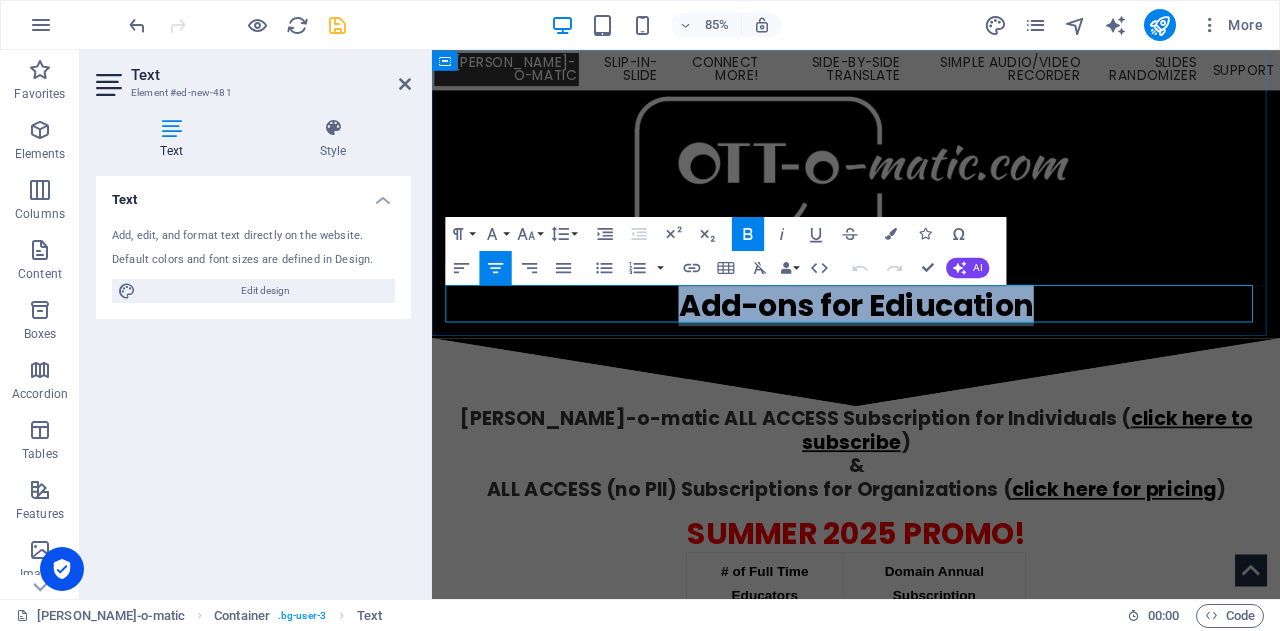 click on "Add-ons for Ediucation" at bounding box center (931, 350) 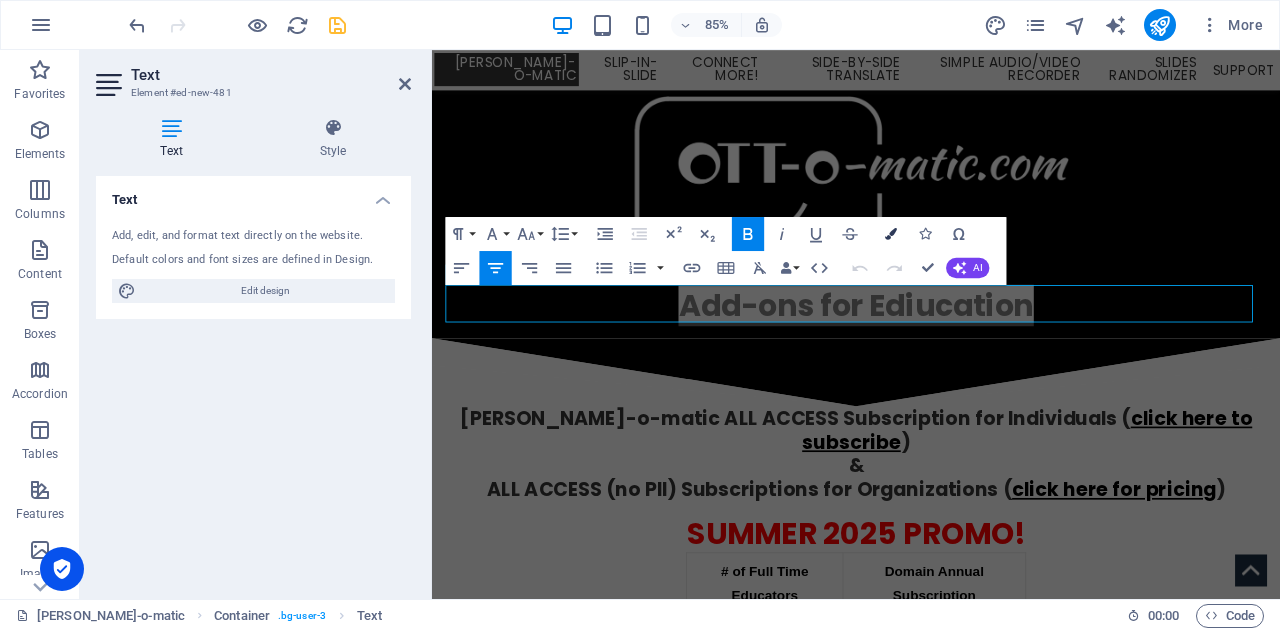 click on "Colors" at bounding box center [891, 233] 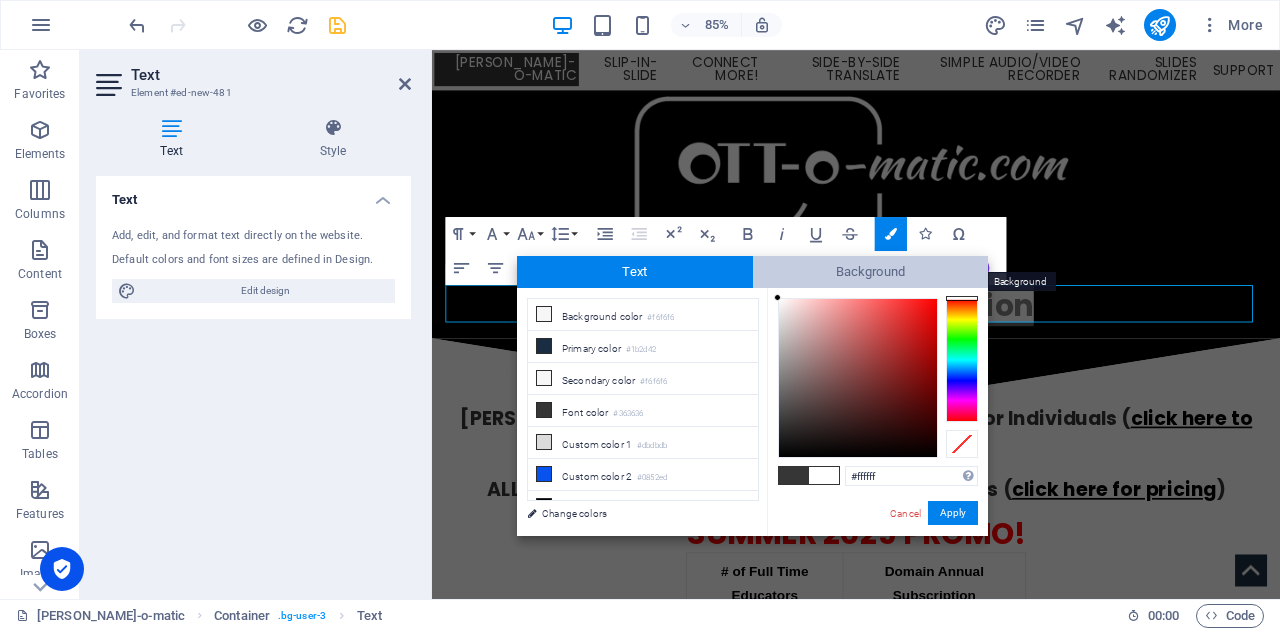 drag, startPoint x: 810, startPoint y: 365, endPoint x: 758, endPoint y: 264, distance: 113.600174 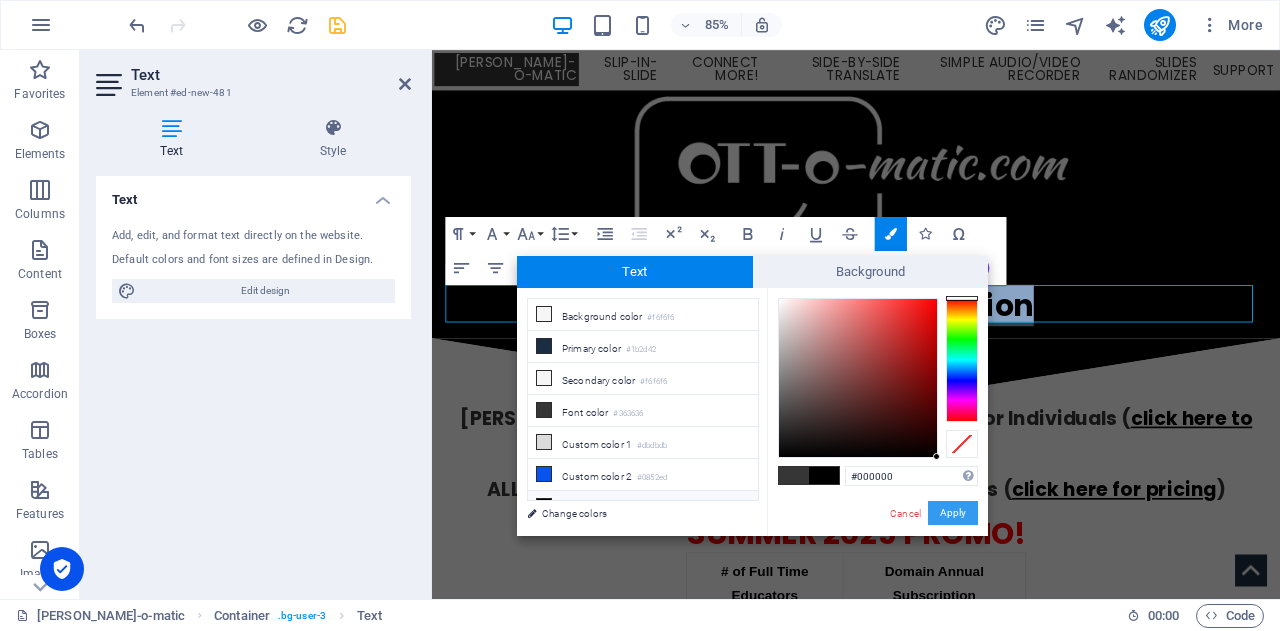 click on "Apply" at bounding box center [953, 513] 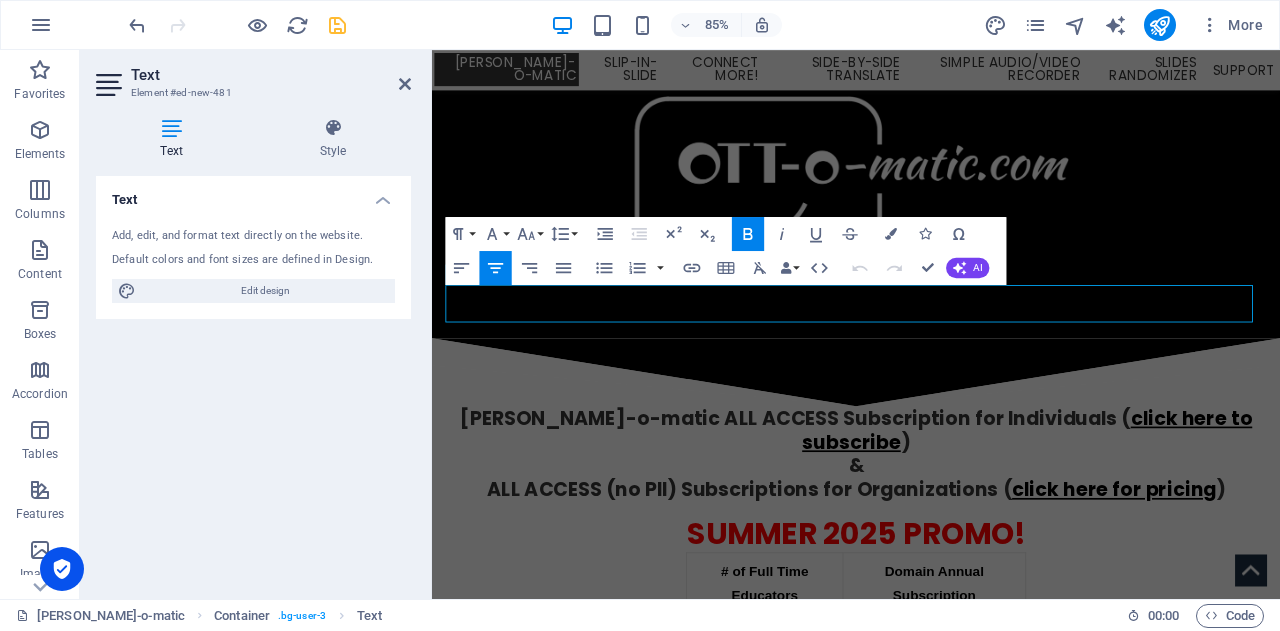 click on "Image   Container   Menu Bar   Menu Bar   Menu   Text   Text   Container   Container   HTML   Separator   HTML   Separator Paragraph Format Normal Heading 1 Heading 2 Heading 3 Heading 4 Heading 5 Heading 6 Code Font Family Arial Georgia Impact Tahoma Times New Roman Verdana Poppins Font Size 8 9 10 11 12 14 18 24 30 36 48 60 72 96 Line Height Default Single 1.15 1.5 Double Increase Indent Decrease Indent Superscript Subscript Bold Italic Underline Strikethrough Colors Icons Special Characters Align Left Align Center Align Right Align Justify Unordered List   Default Circle Disc Square    Ordered List   Default Lower Alpha Lower Greek Lower Roman Upper Alpha Upper Roman    Insert Link Insert Table Clear Formatting Data Bindings Company First name Last name Street ZIP code City Email Phone Mobile Fax Custom field 1 Custom field 2 Custom field 3 Custom field 4 Custom field 5 Custom field 6 HTML Undo Redo Confirm (Ctrl+⏎) AI Improve Make shorter Make longer Fix spelling & grammar" at bounding box center [856, 324] 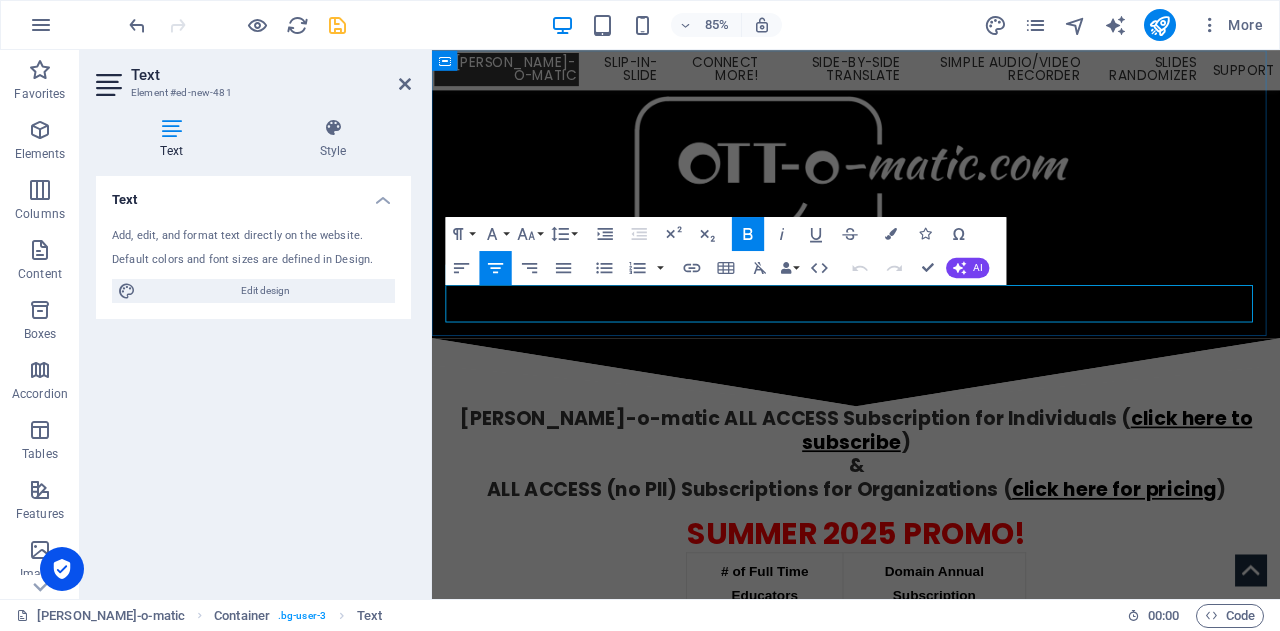click on "Add-ons for Ediucation" at bounding box center [931, 350] 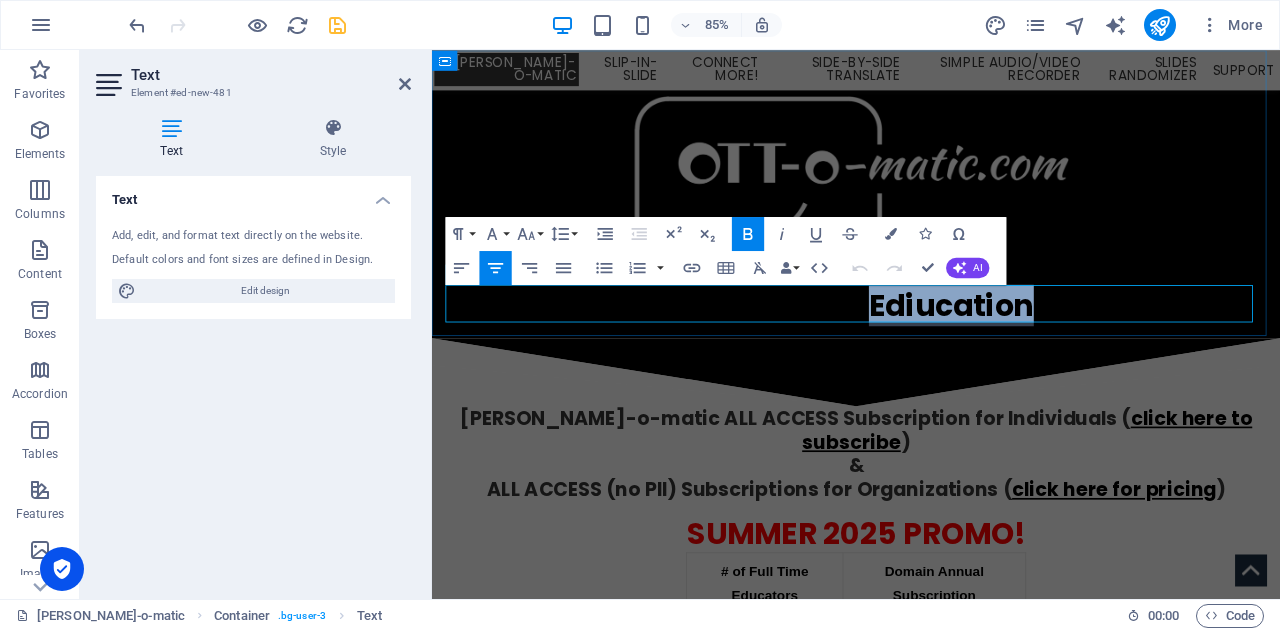 click on "Add-ons for Ediucation" at bounding box center [931, 350] 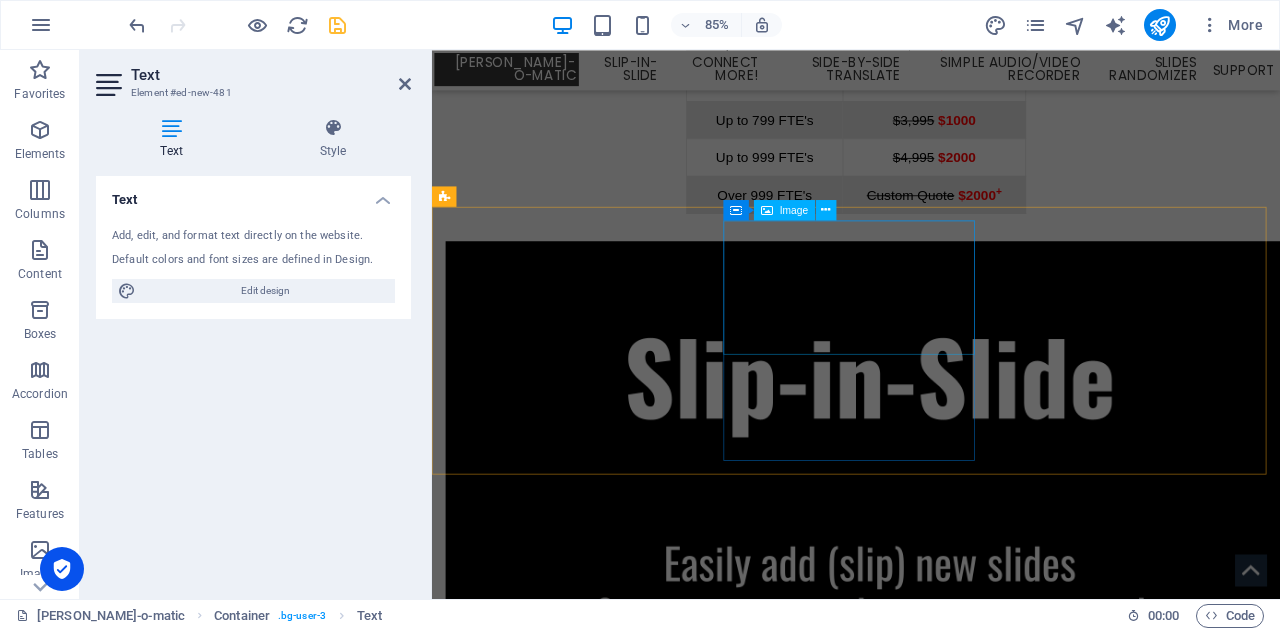 scroll, scrollTop: 0, scrollLeft: 0, axis: both 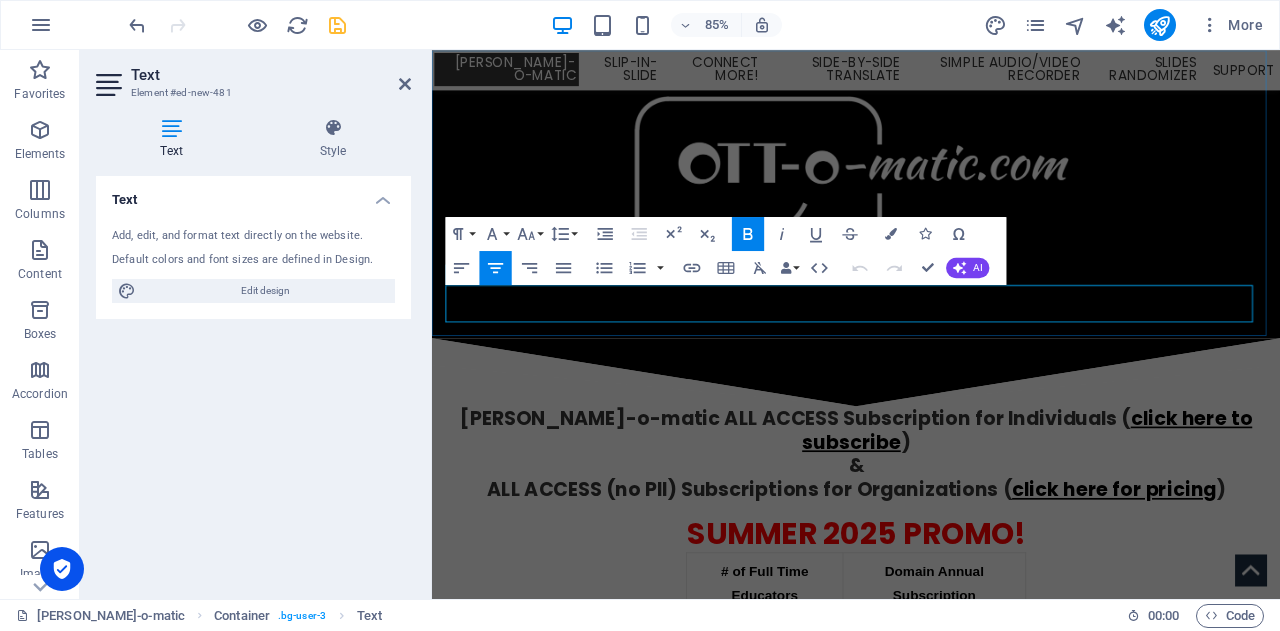 click on "Add-ons for Ediucation" at bounding box center (931, 350) 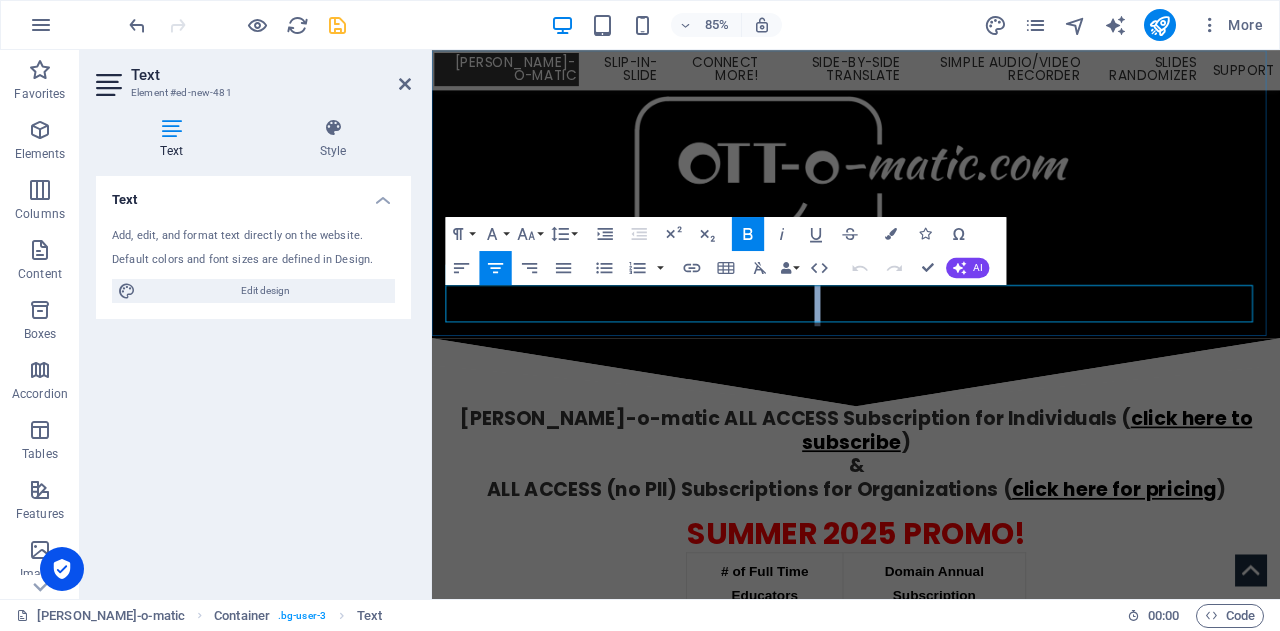 click on "Add-ons for Ediucation" at bounding box center (931, 350) 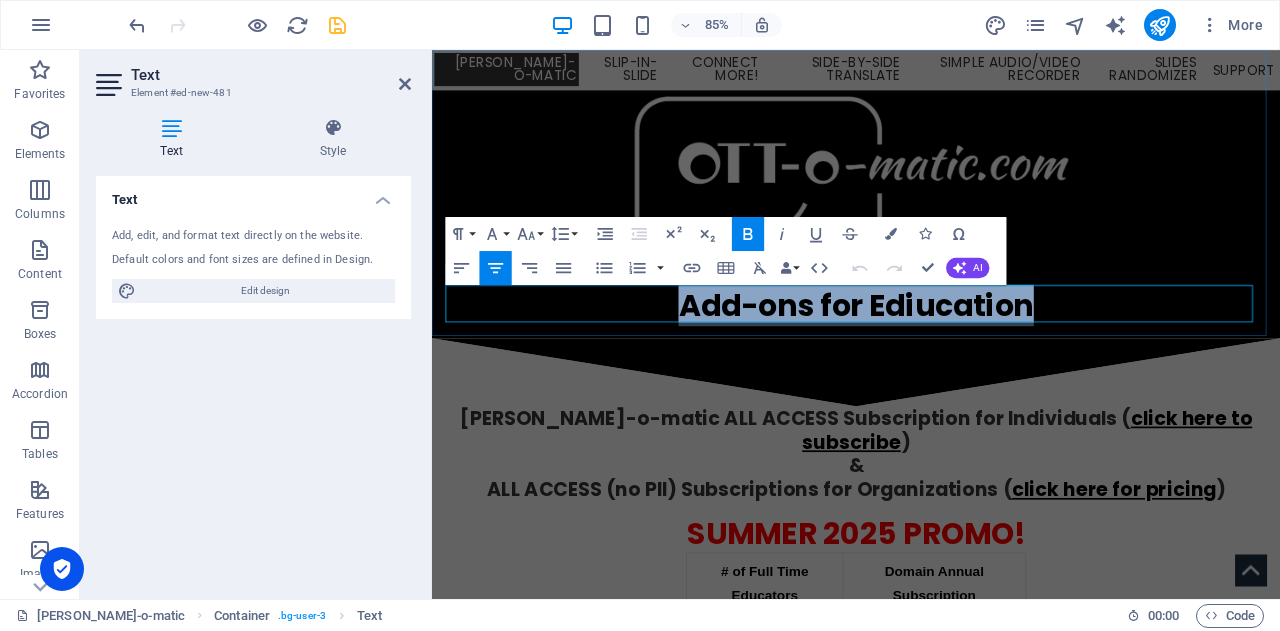 click on "Add-ons for Ediucation" at bounding box center (931, 350) 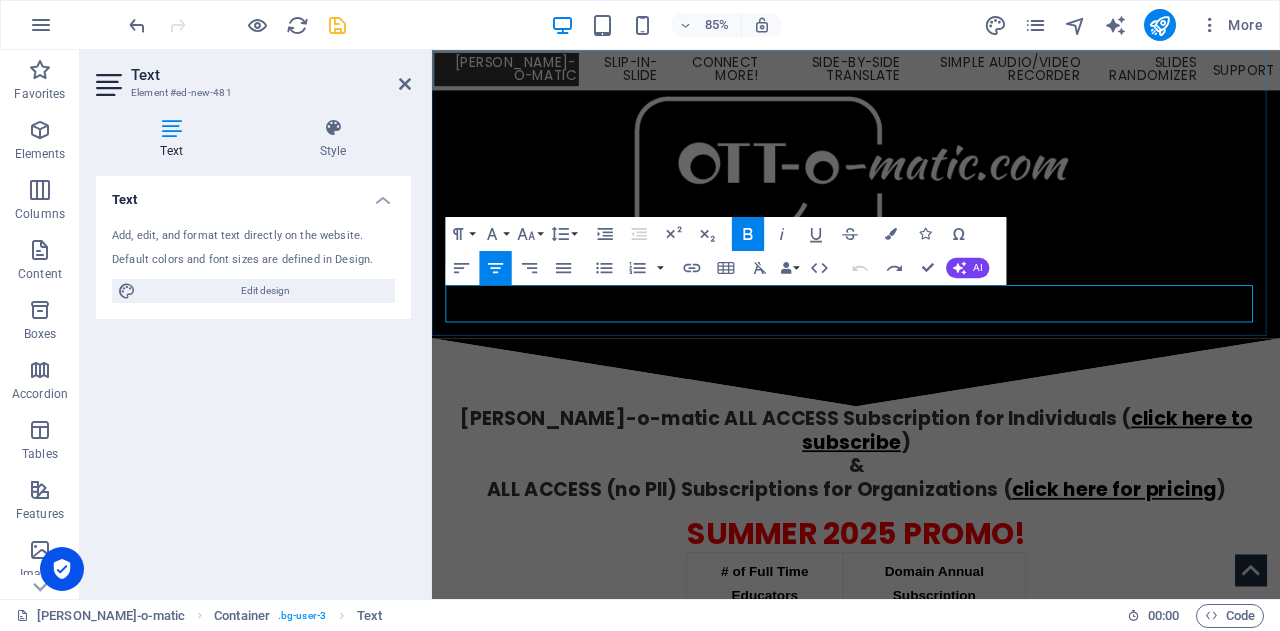 click on "Add-ons for Ediucation" at bounding box center (931, 350) 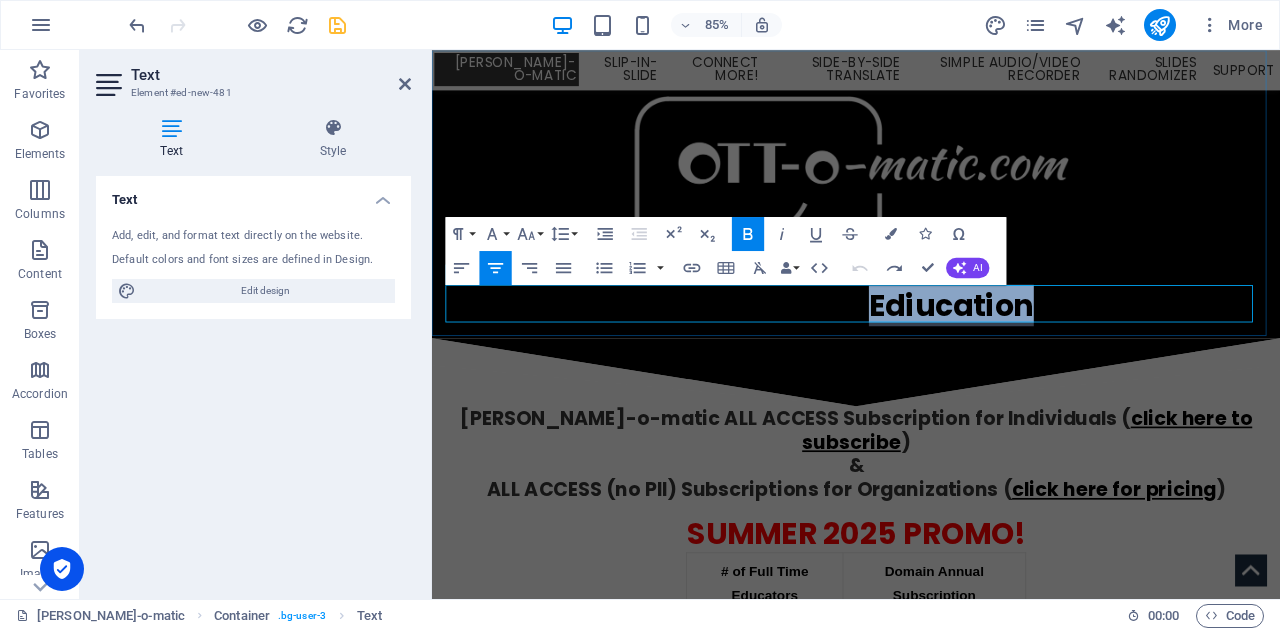 click on "Add-ons for Ediucation" at bounding box center [931, 350] 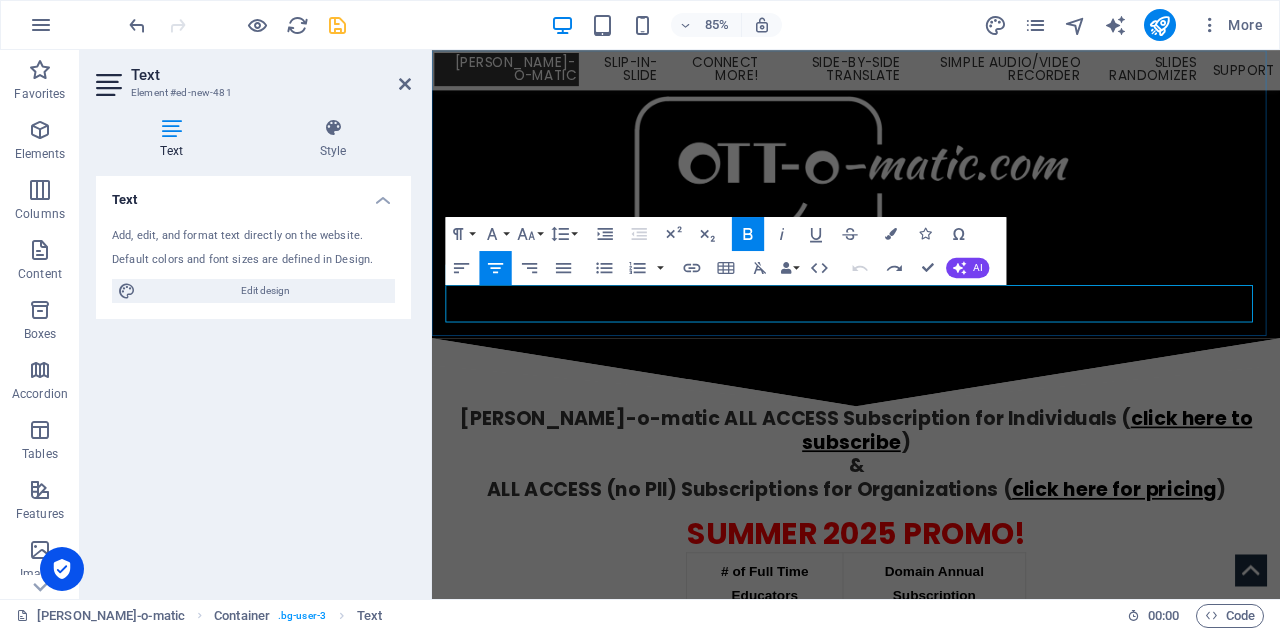 click on "Add-ons for Ediucation" at bounding box center (931, 350) 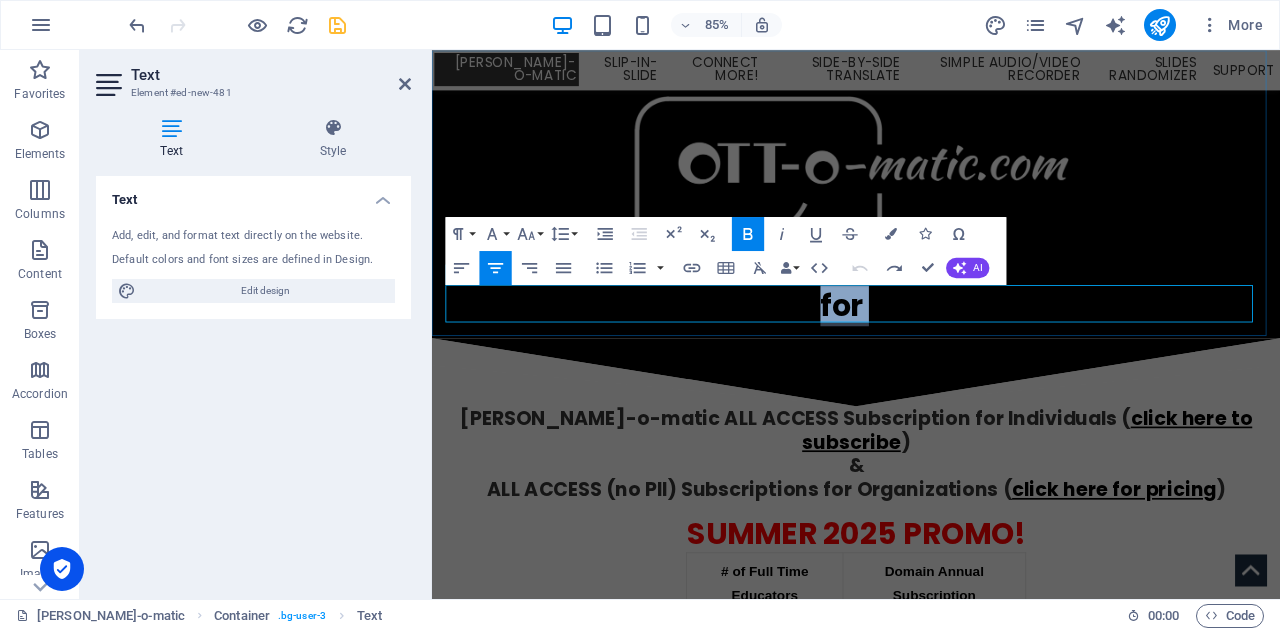 click on "Add-ons for Ediucation" at bounding box center [931, 350] 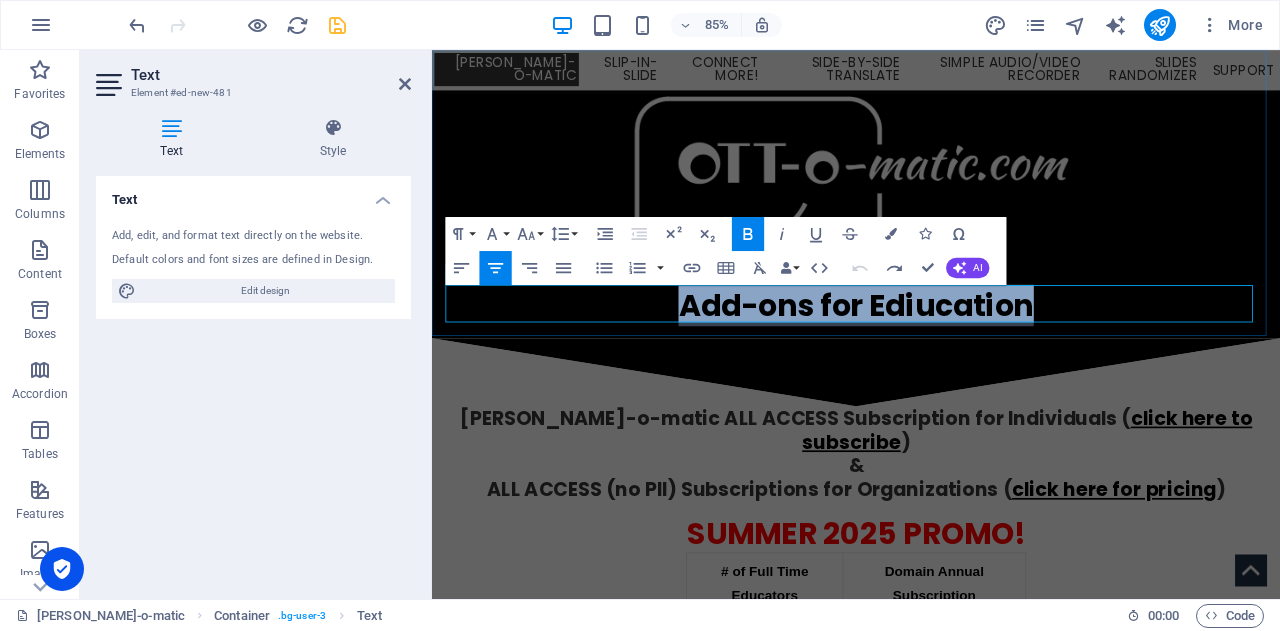 click on "Add-ons for Ediucation" at bounding box center [931, 350] 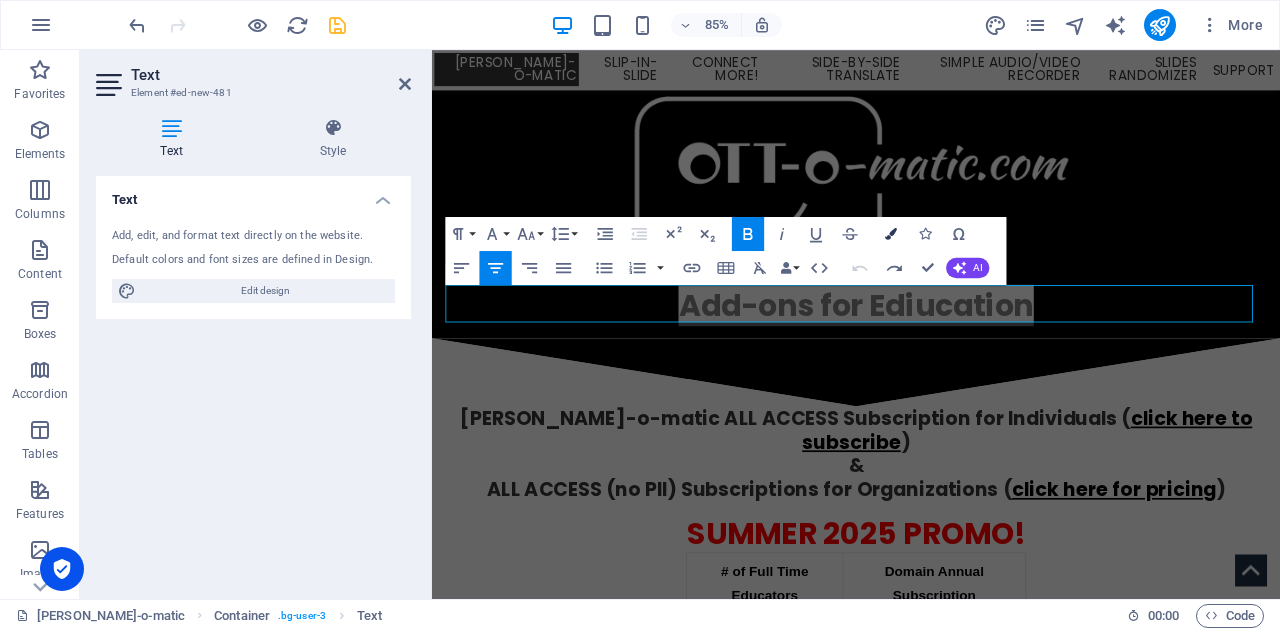 click on "Colors" at bounding box center (891, 233) 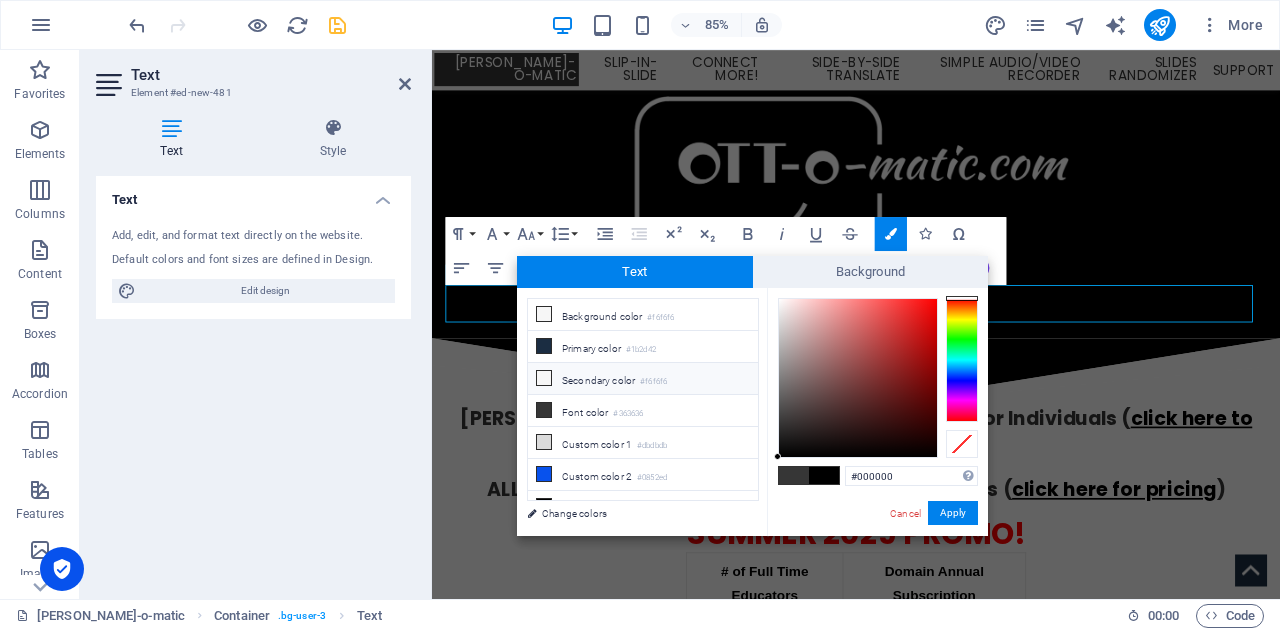 click at bounding box center (544, 378) 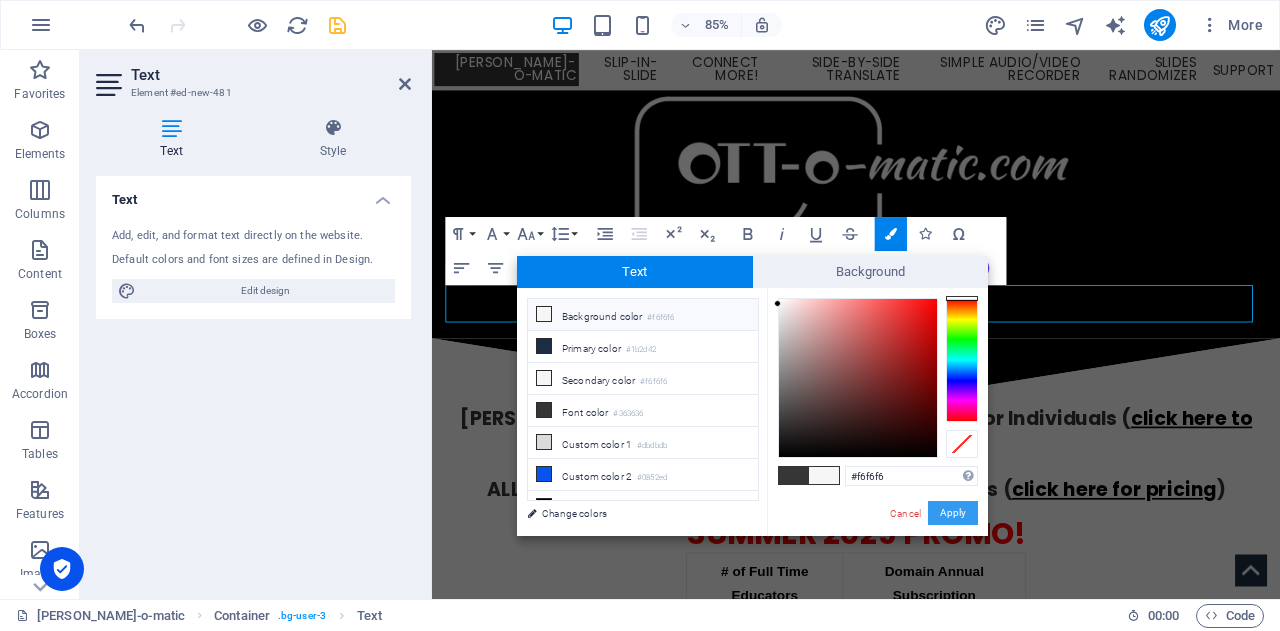 click on "Apply" at bounding box center [953, 513] 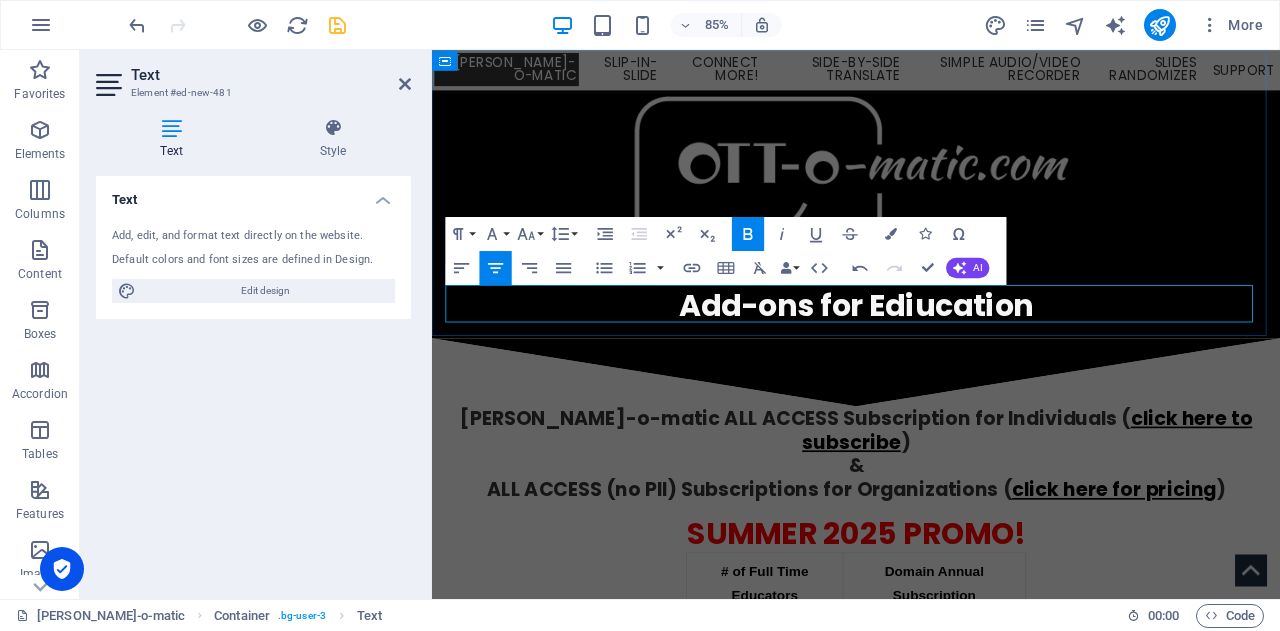 click on "Add-ons for Ediucation" at bounding box center (931, 350) 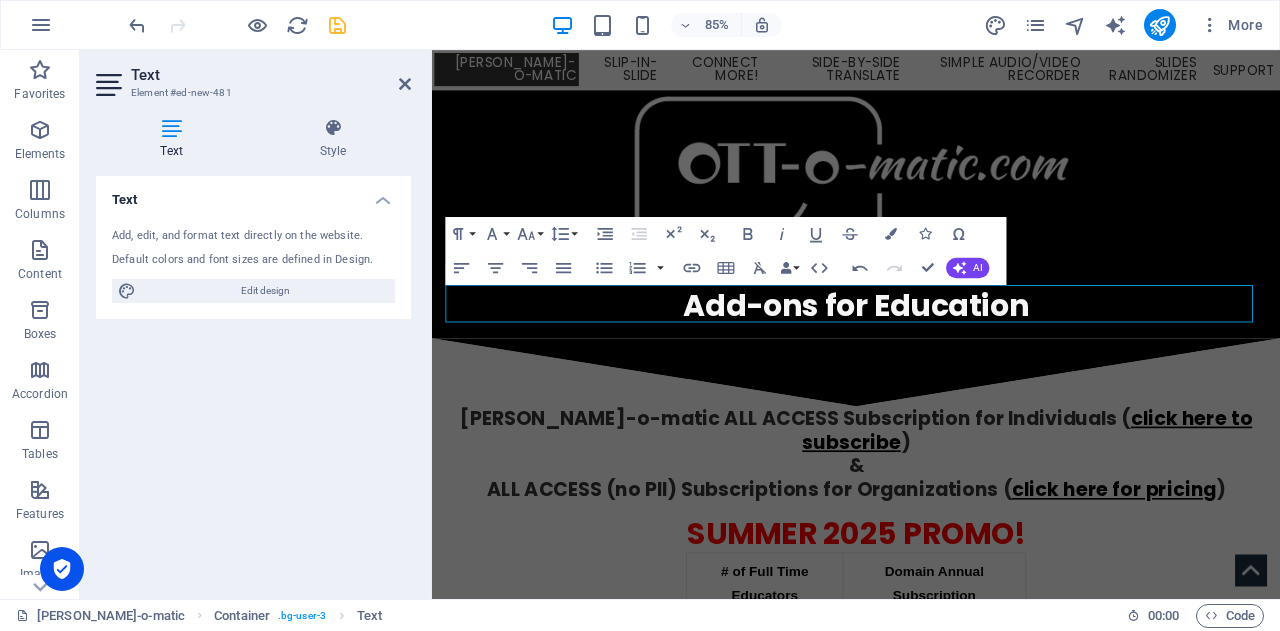 click on "Text Add, edit, and format text directly on the website. Default colors and font sizes are defined in Design. Edit design Alignment Left aligned Centered Right aligned" at bounding box center (253, 379) 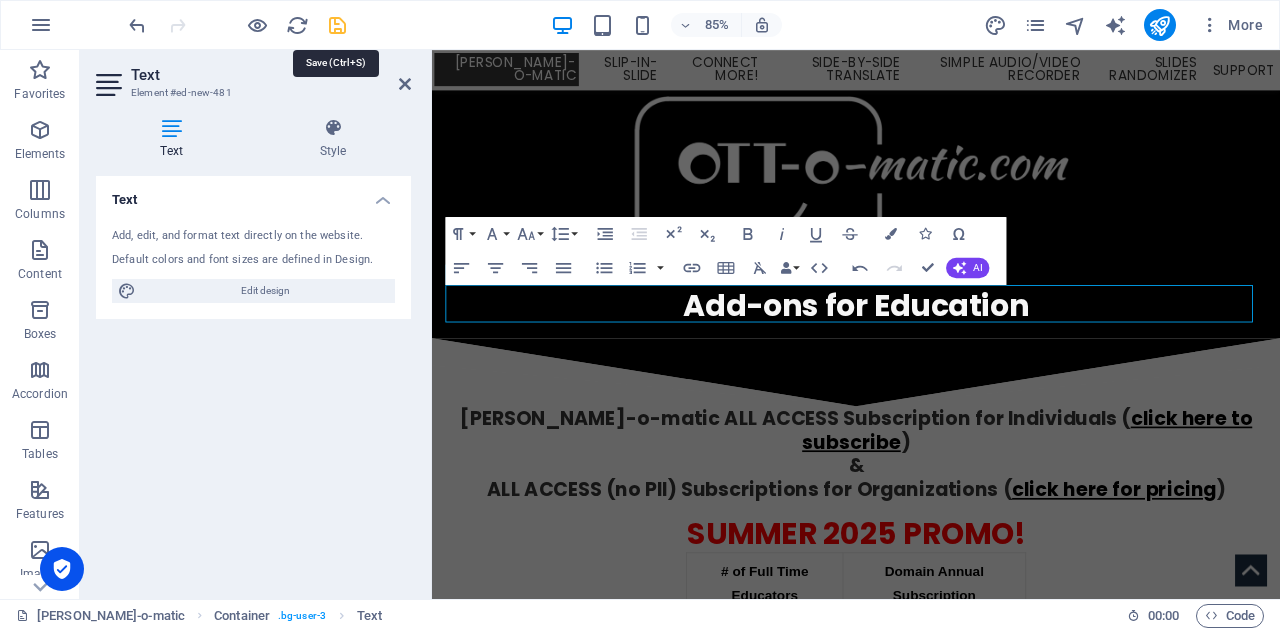 click at bounding box center (337, 25) 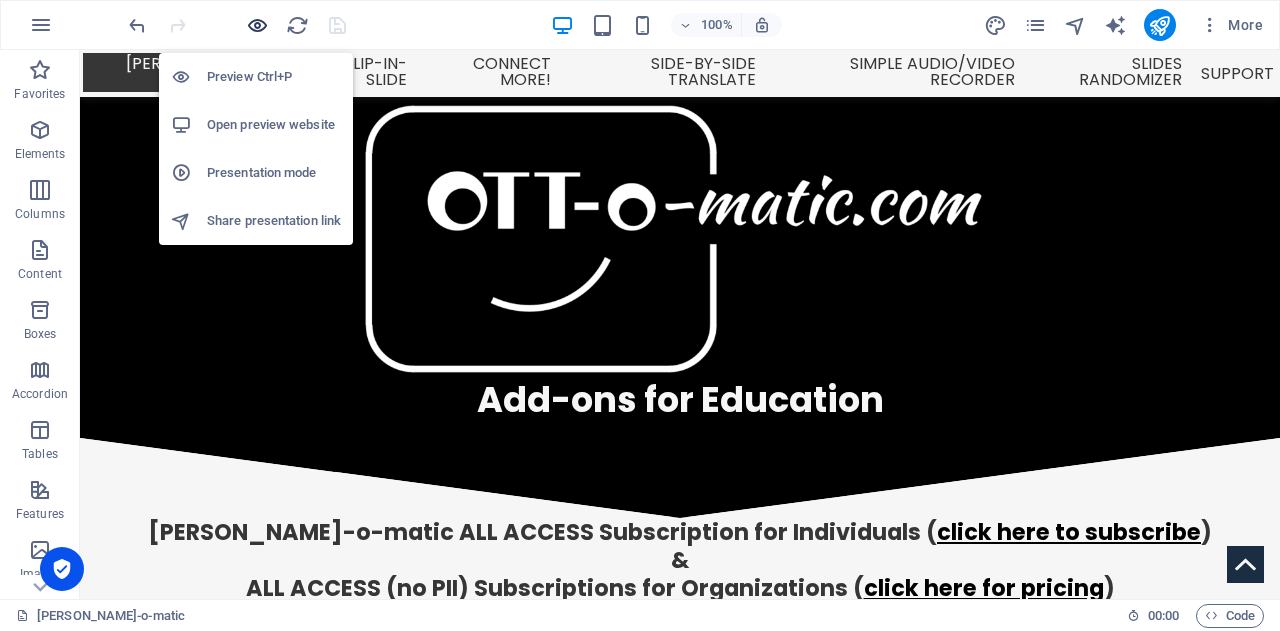 click at bounding box center (257, 25) 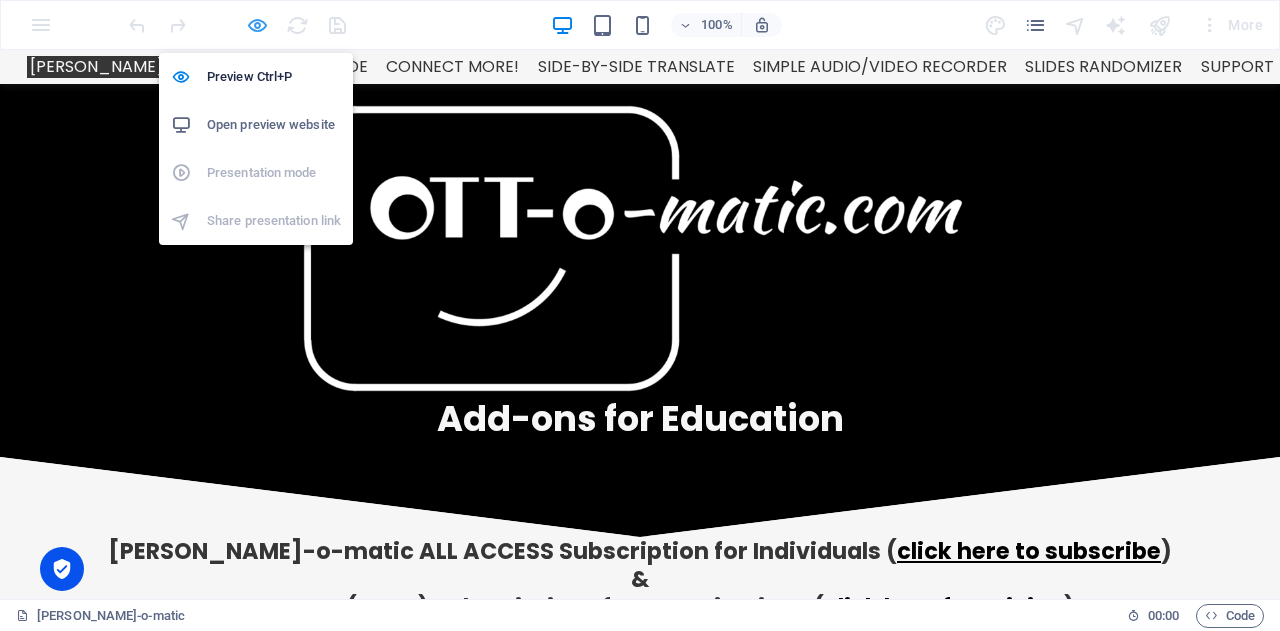 click at bounding box center [257, 25] 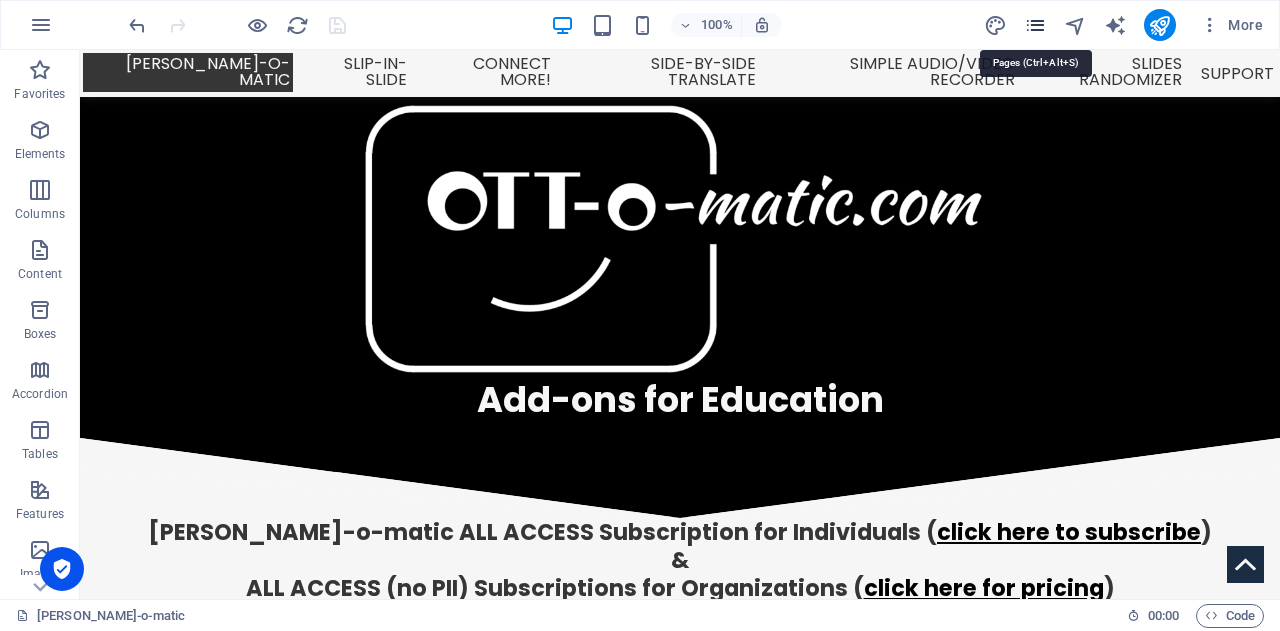 click at bounding box center [1035, 25] 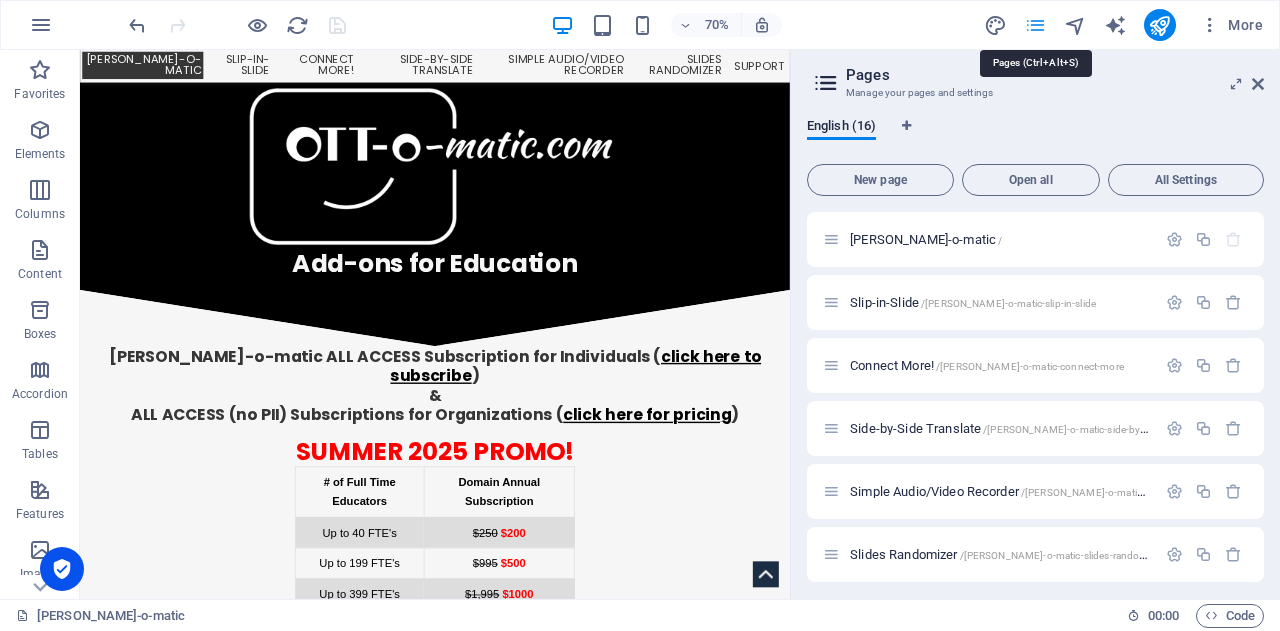 click at bounding box center [1035, 25] 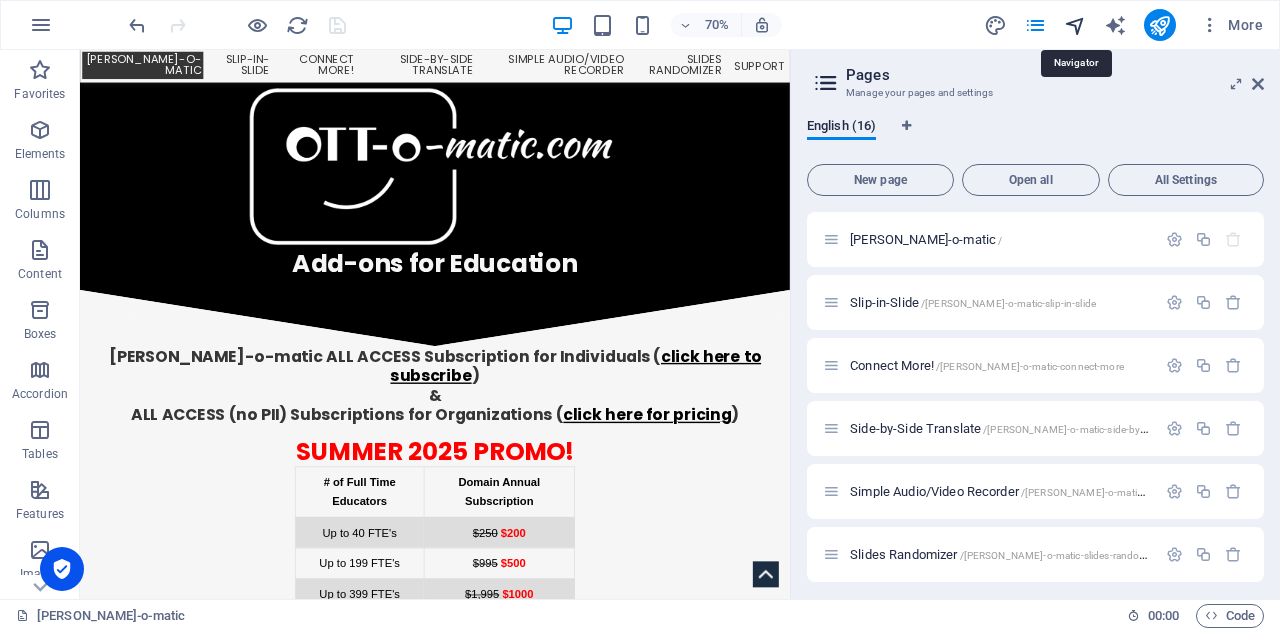 click at bounding box center (1075, 25) 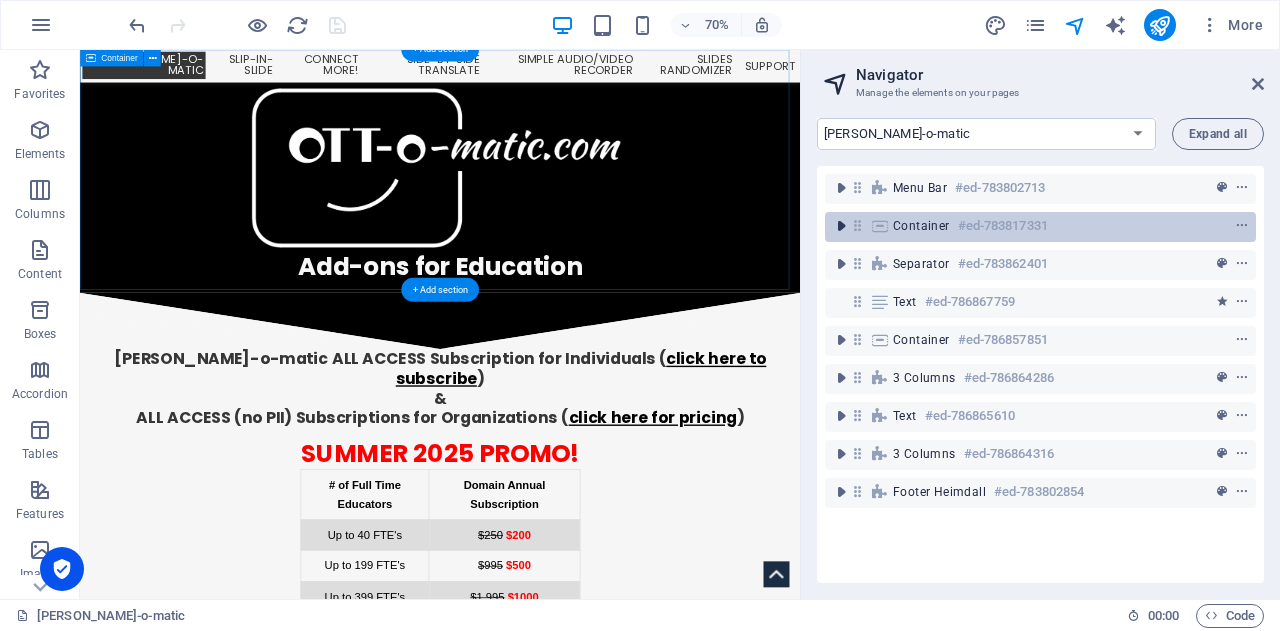 click at bounding box center (841, 226) 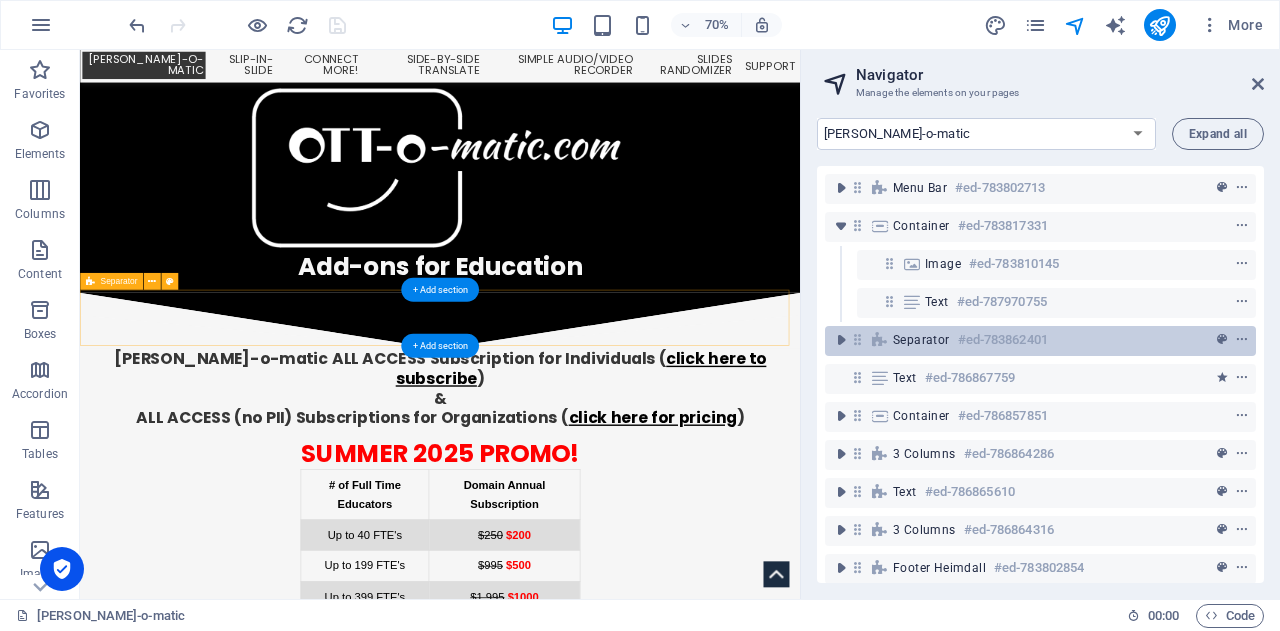 drag, startPoint x: 912, startPoint y: 297, endPoint x: 894, endPoint y: 343, distance: 49.396355 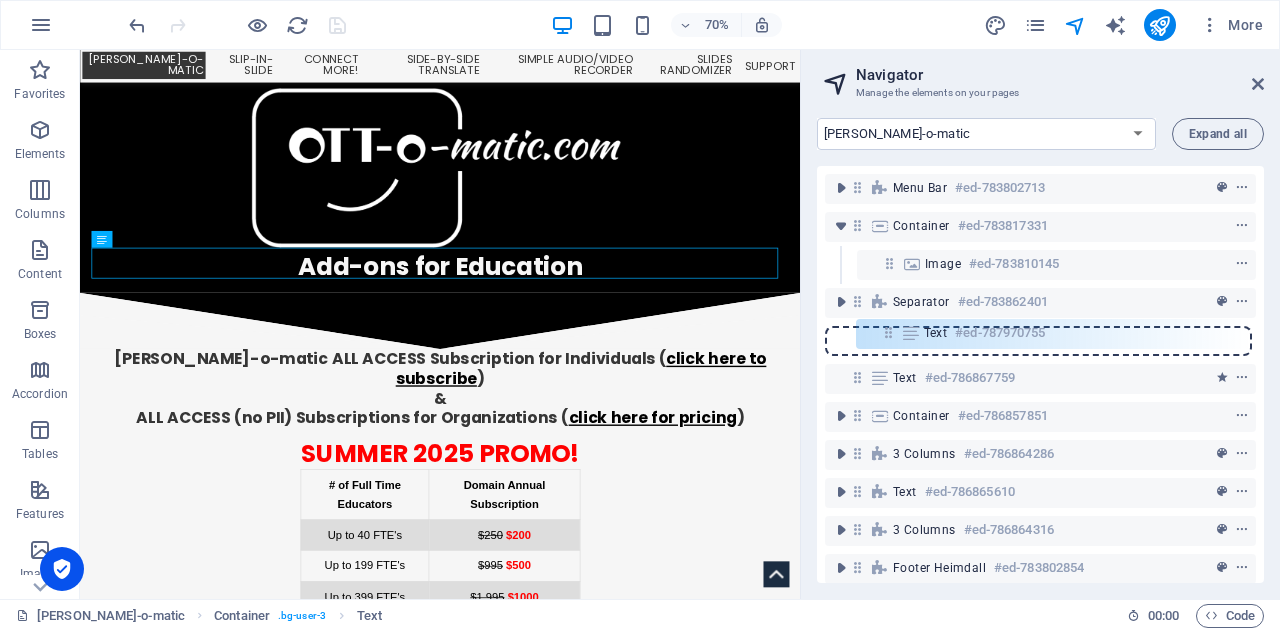 drag, startPoint x: 885, startPoint y: 305, endPoint x: 883, endPoint y: 347, distance: 42.047592 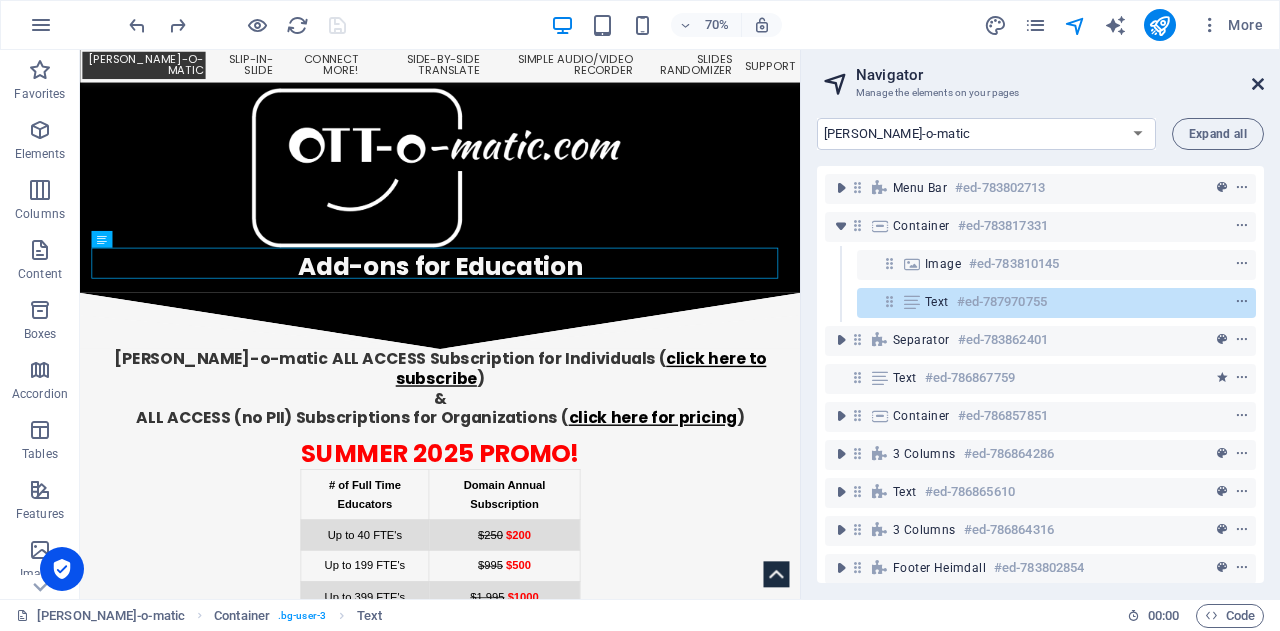 click at bounding box center [1258, 84] 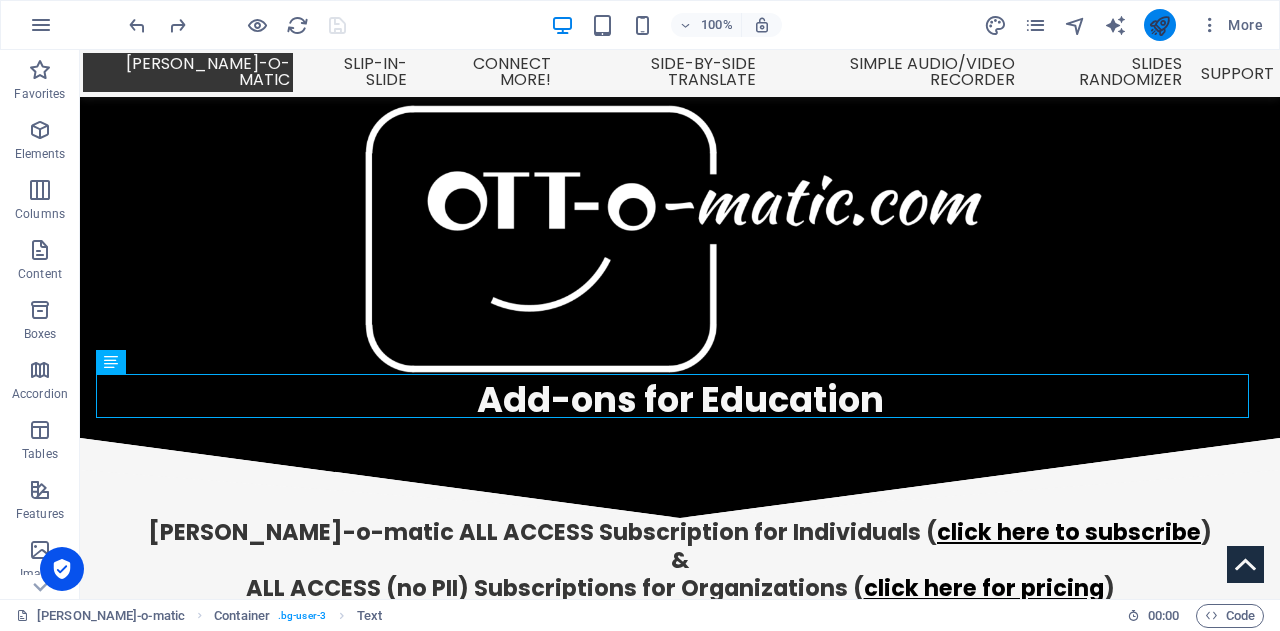 click at bounding box center [1160, 25] 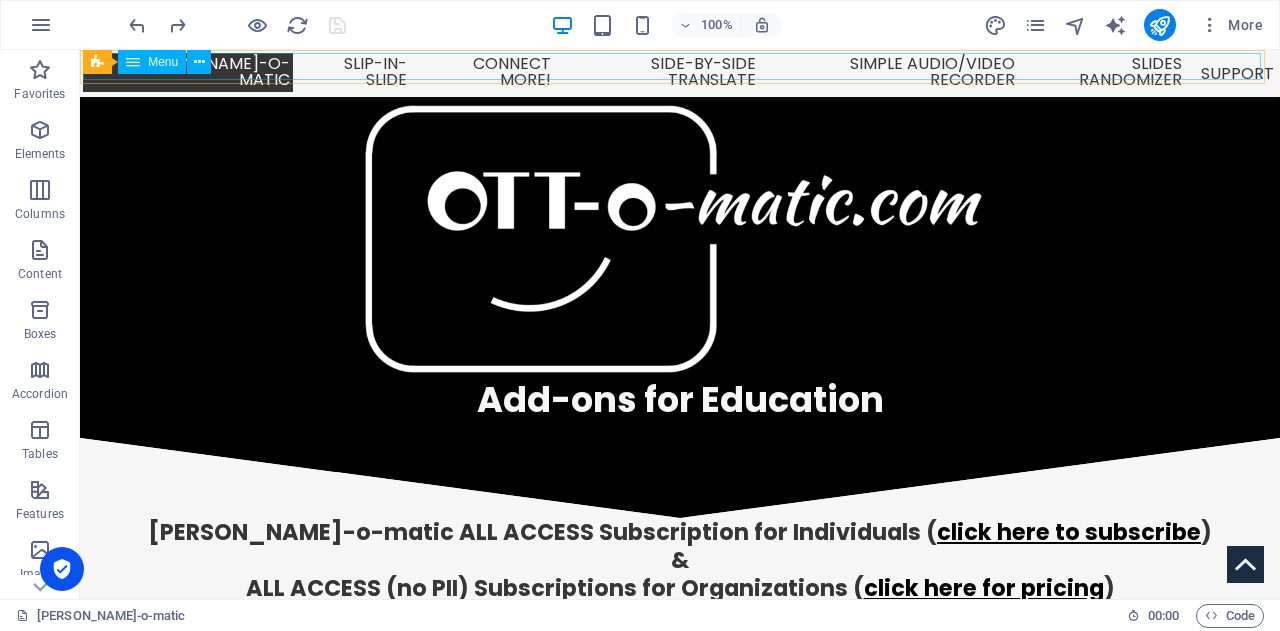 click on "OTT-o-matic Slip-in-Slide Connect More! Side-by-Side Translate Simple Audio/Video Recorder Slides Randomizer Support" at bounding box center (680, 73) 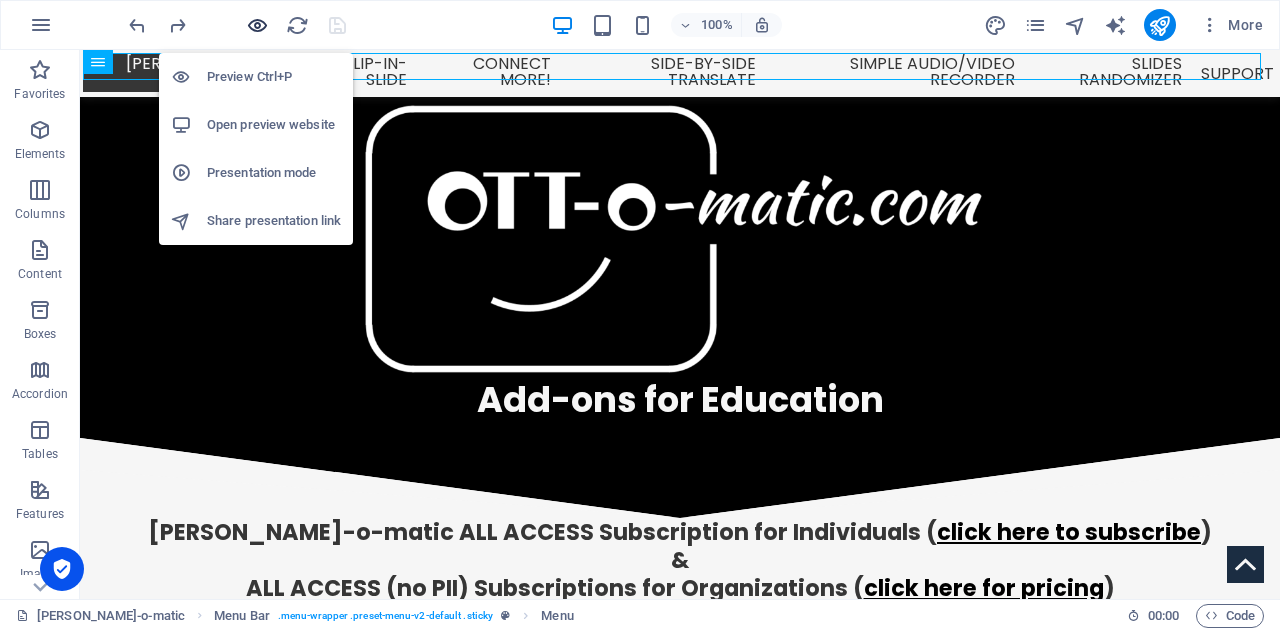 click at bounding box center (257, 25) 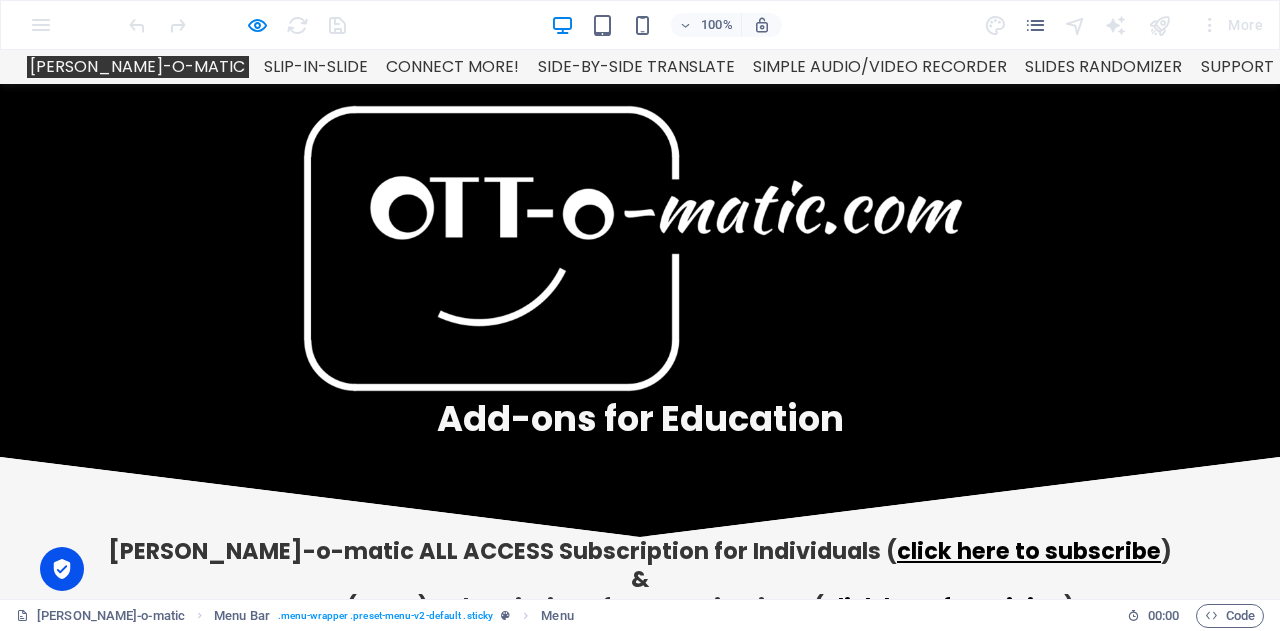 click at bounding box center (237, 25) 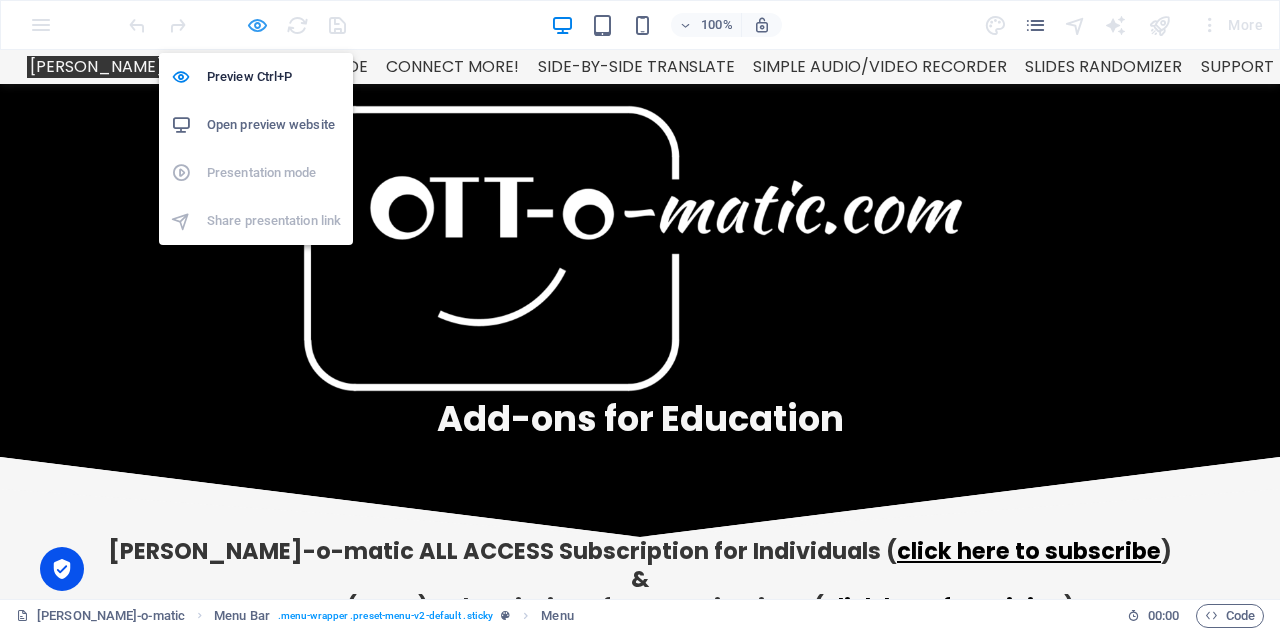 click at bounding box center (257, 25) 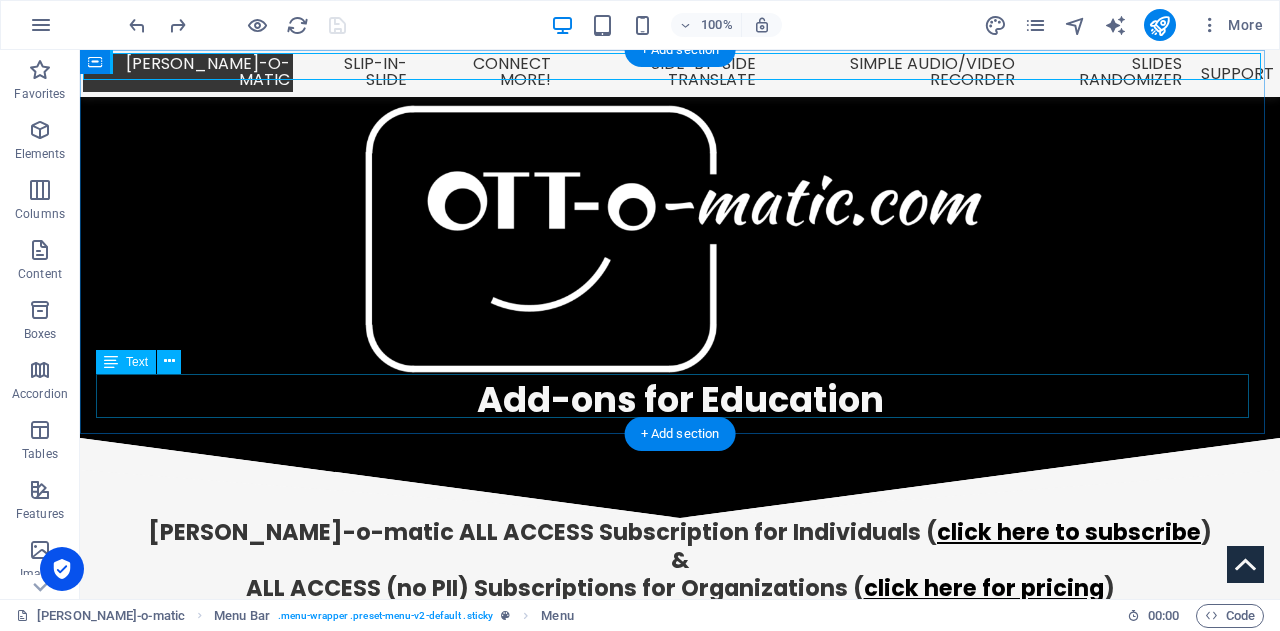 click on "Add-ons for Education" at bounding box center (680, 400) 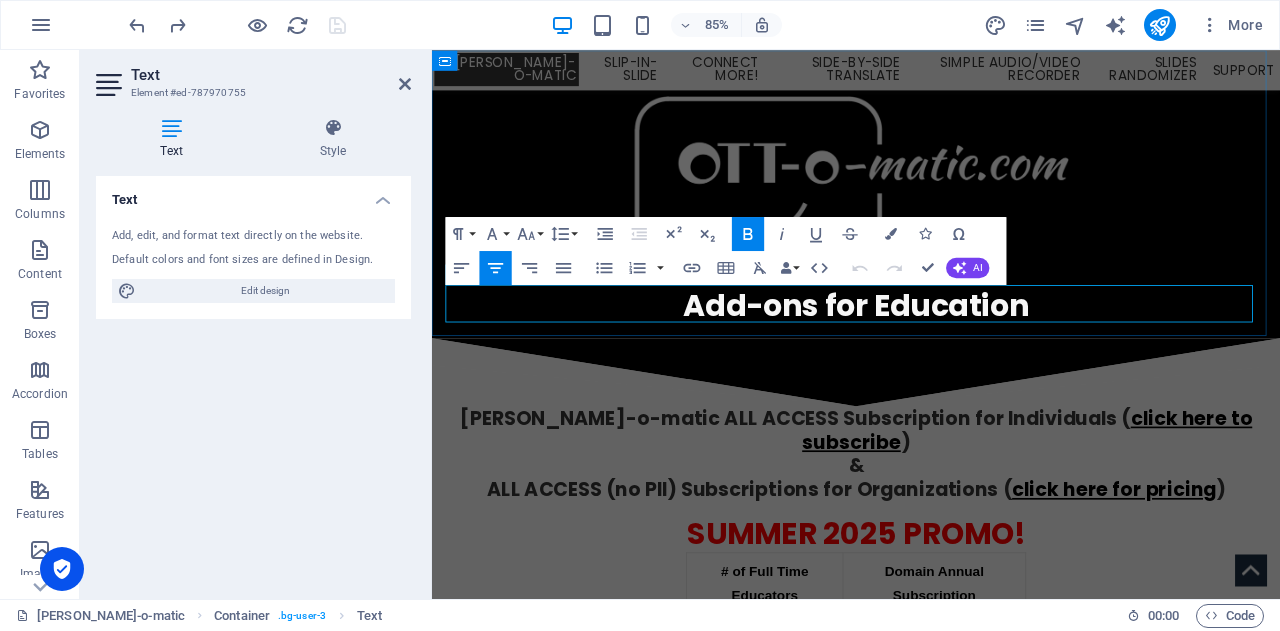 click on "Add-ons for Education" at bounding box center [931, 350] 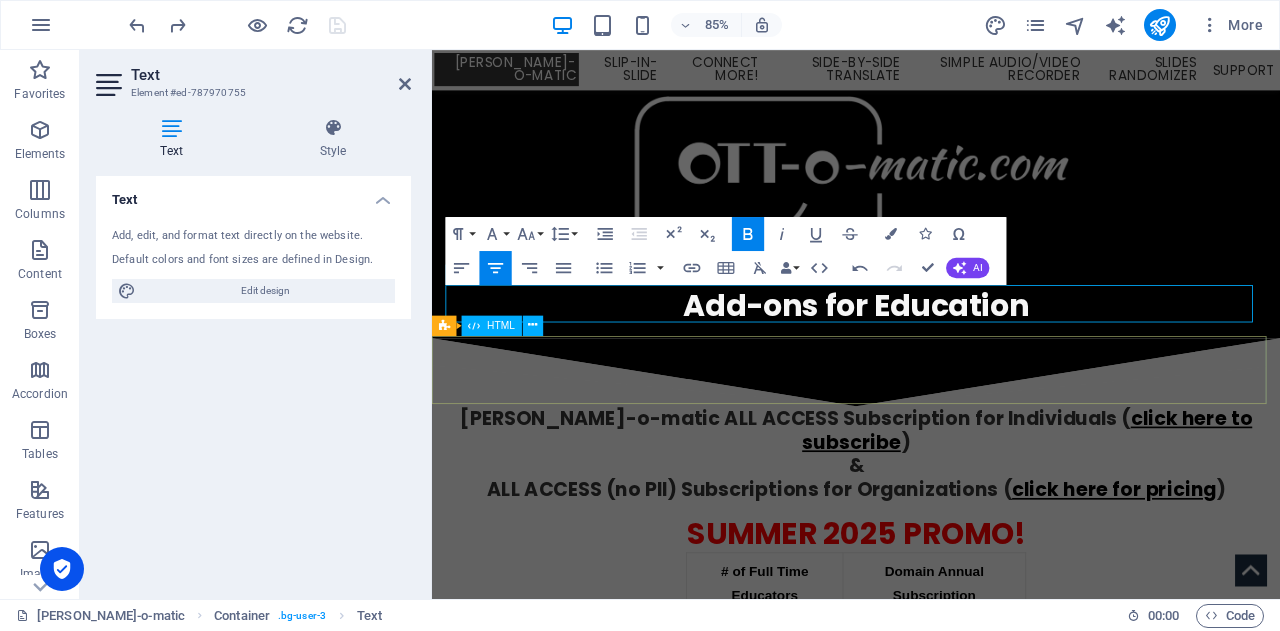 click at bounding box center [931, 429] 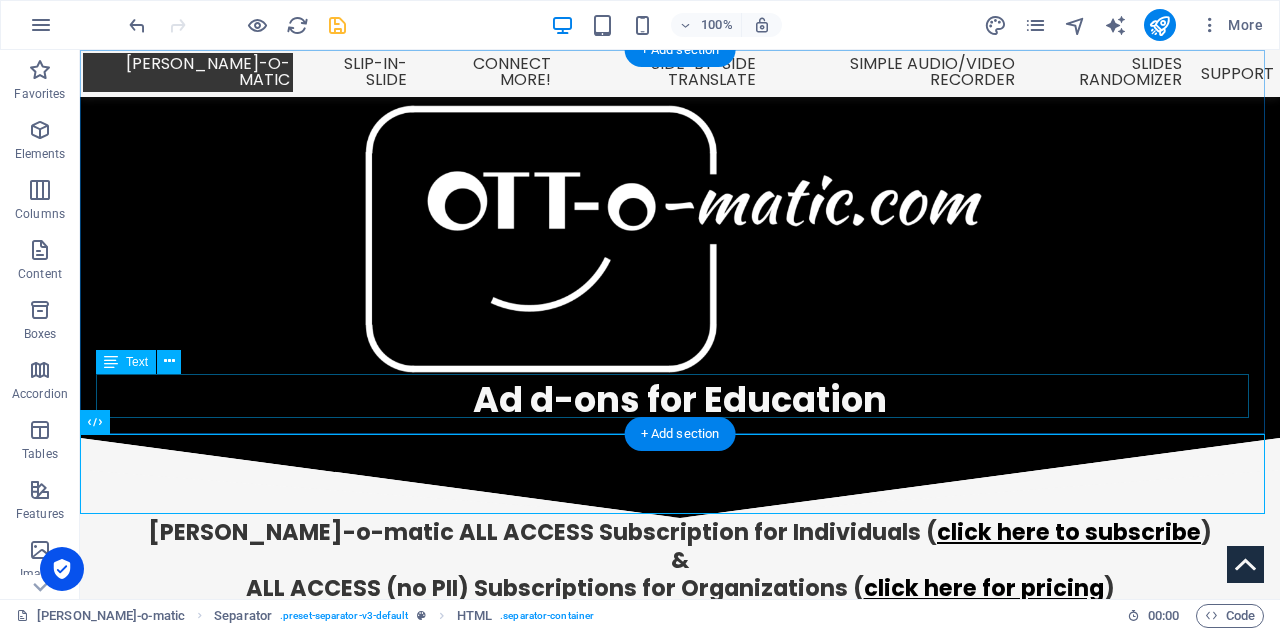 click on "Ad d-ons for Education" at bounding box center [680, 400] 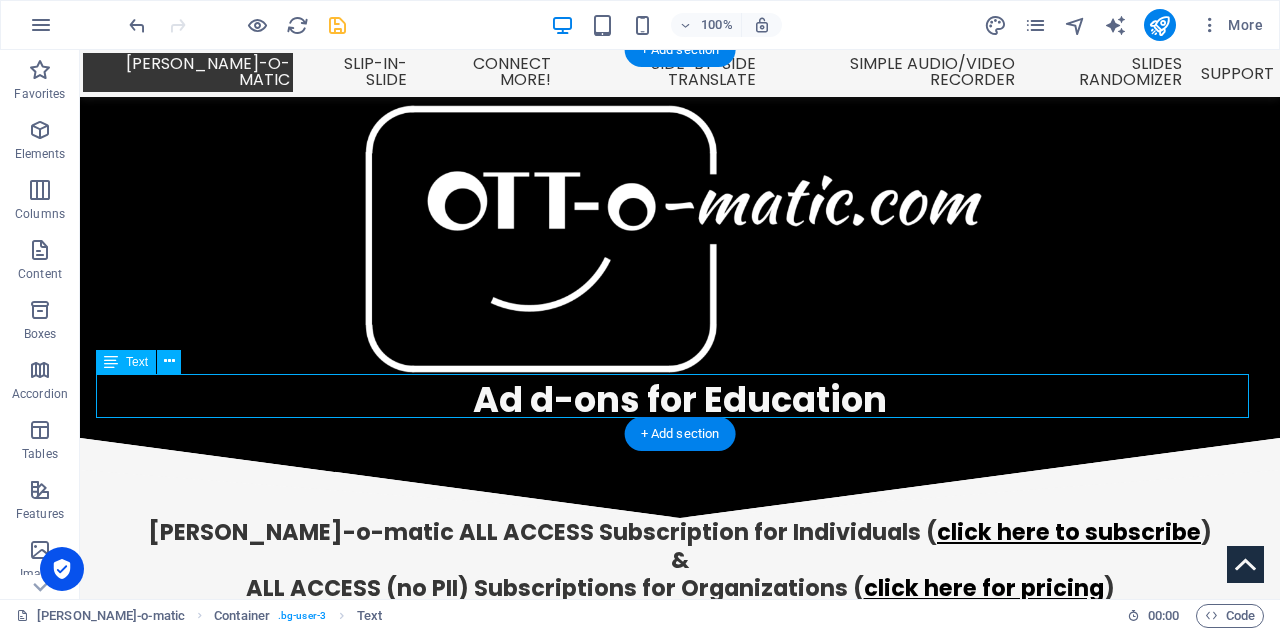 click on "Ad d-ons for Education" at bounding box center (680, 400) 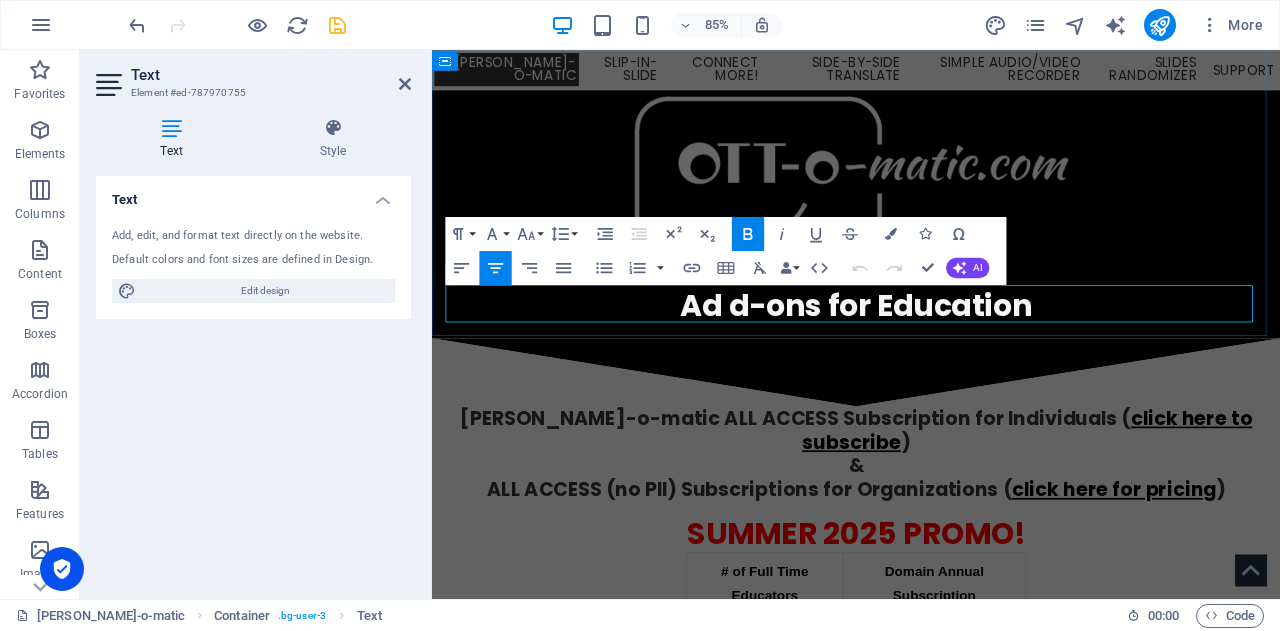 click on "Ad d-ons for Education" at bounding box center [931, 350] 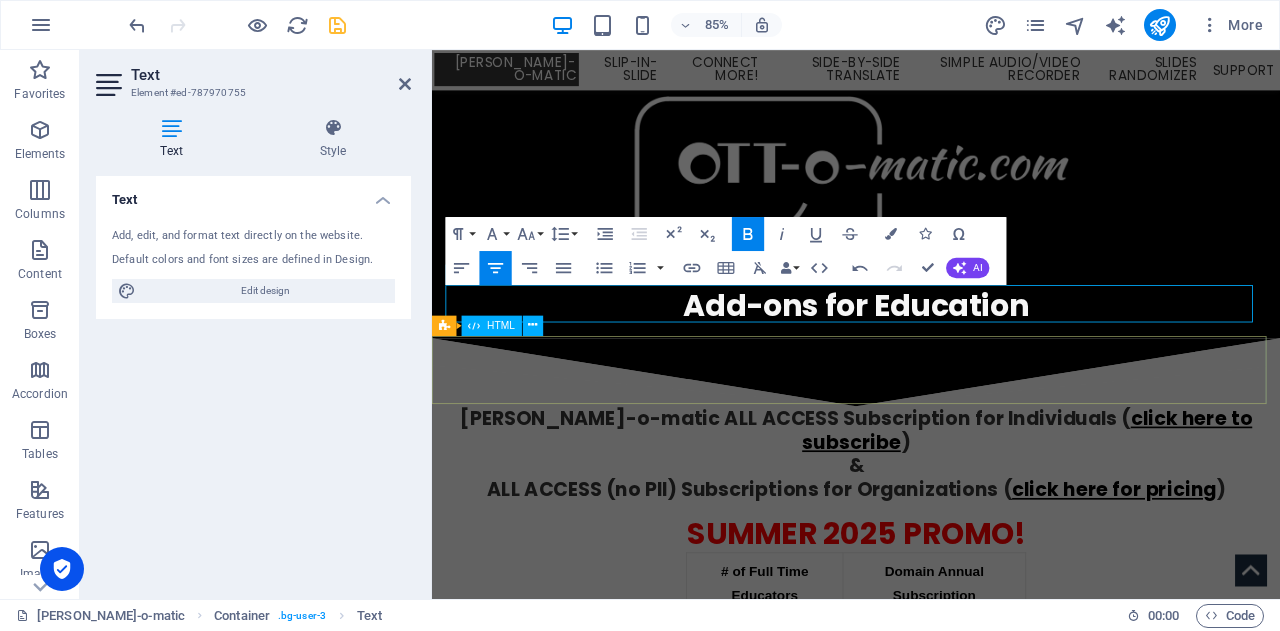 click at bounding box center (931, 429) 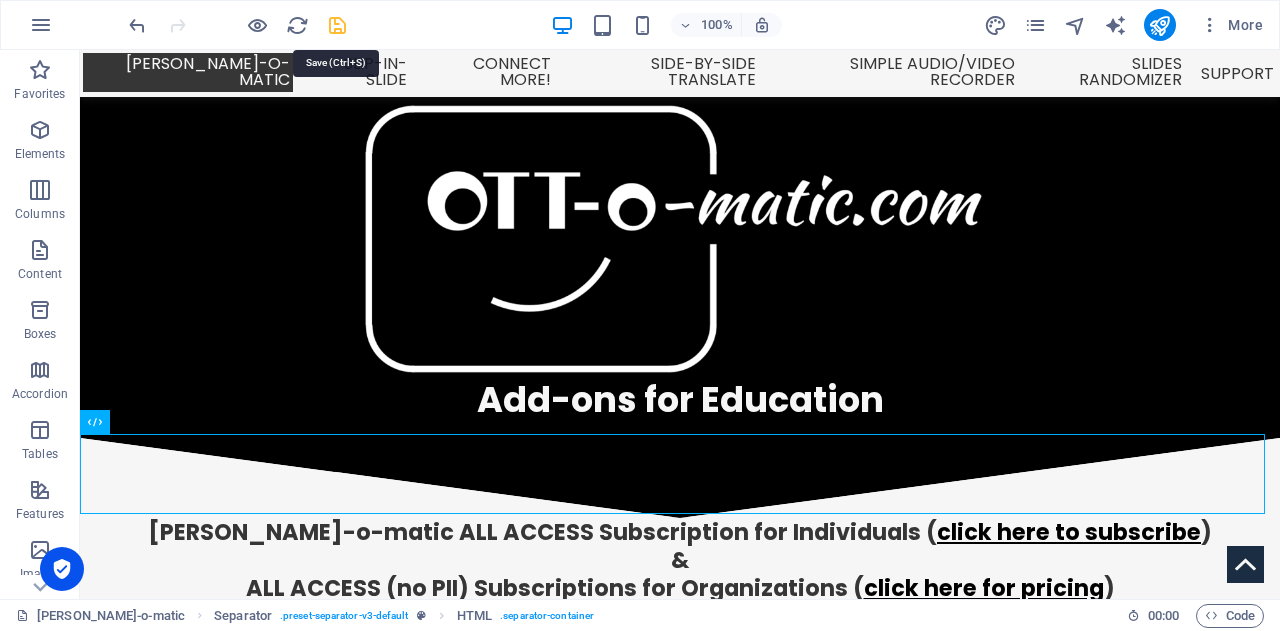 click at bounding box center (337, 25) 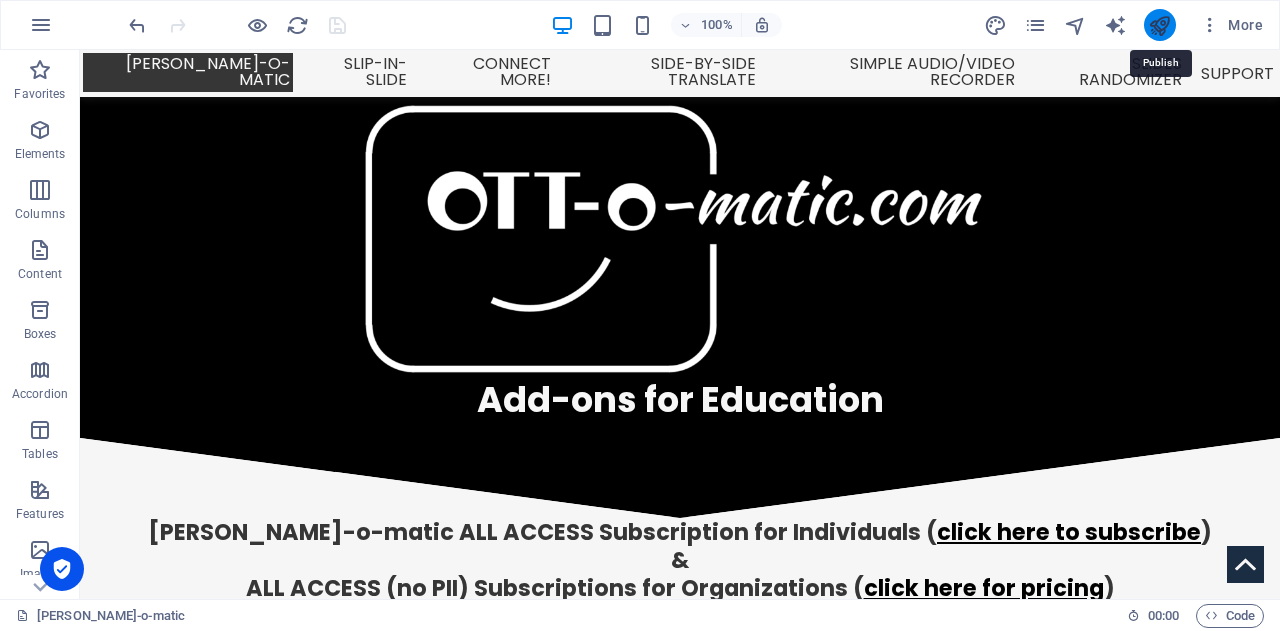click at bounding box center (1159, 25) 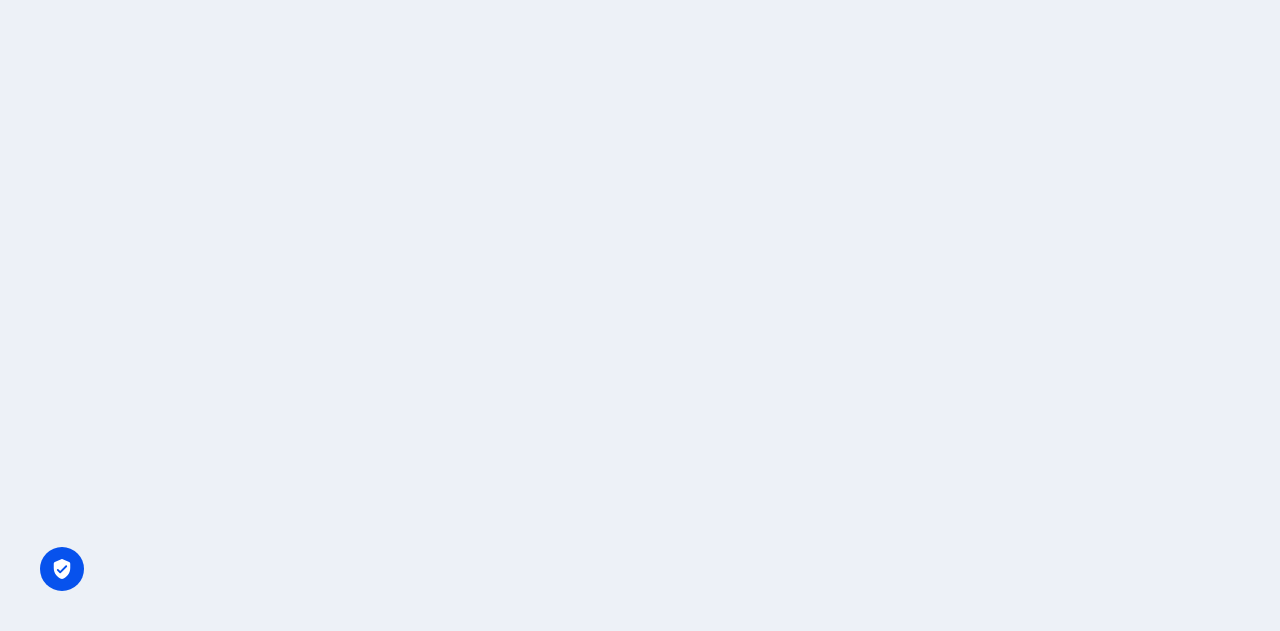 scroll, scrollTop: 0, scrollLeft: 0, axis: both 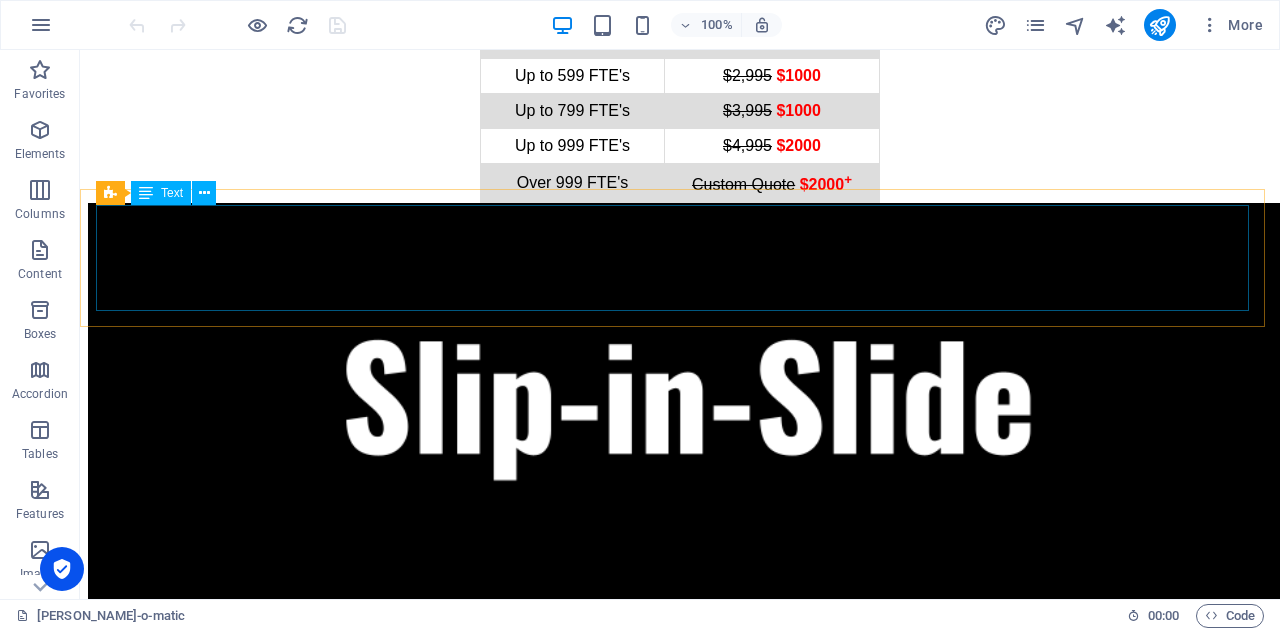 click on "Text" at bounding box center (172, 193) 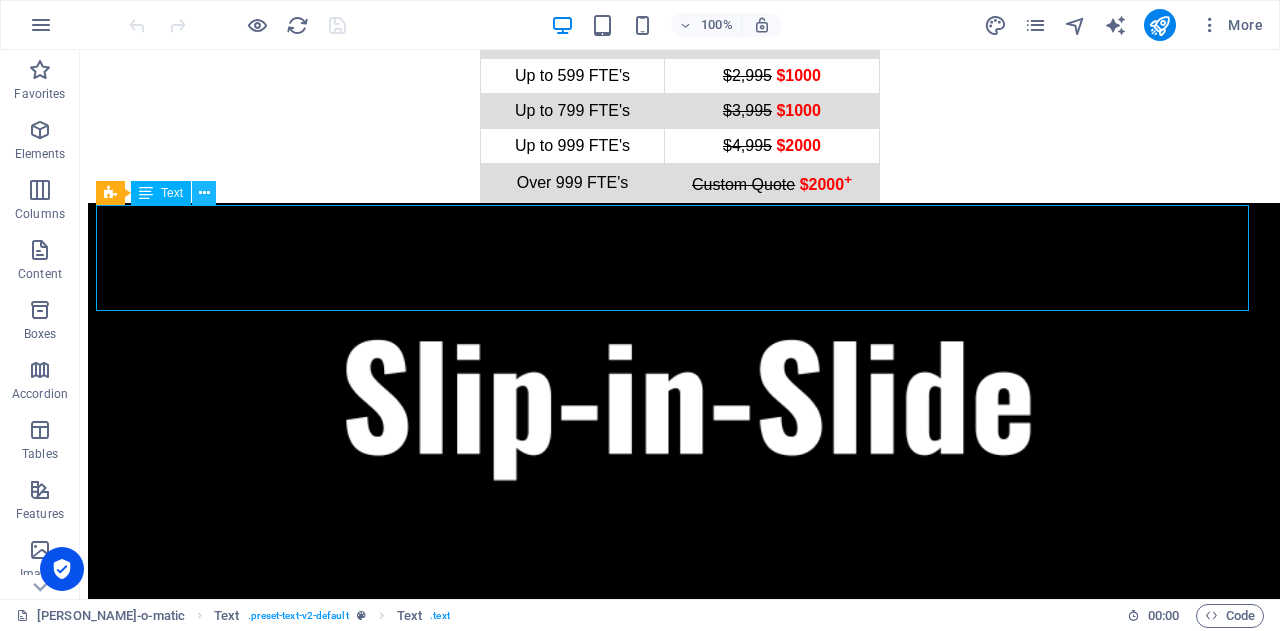 click at bounding box center [204, 193] 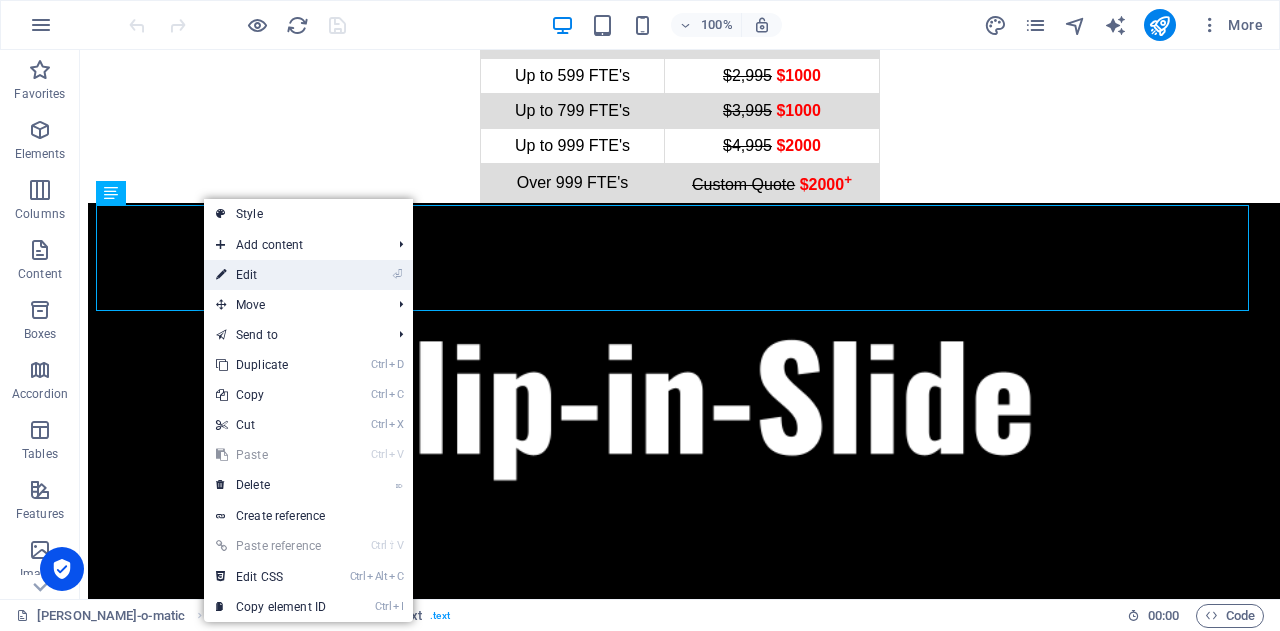 click on "⏎  Edit" at bounding box center (271, 275) 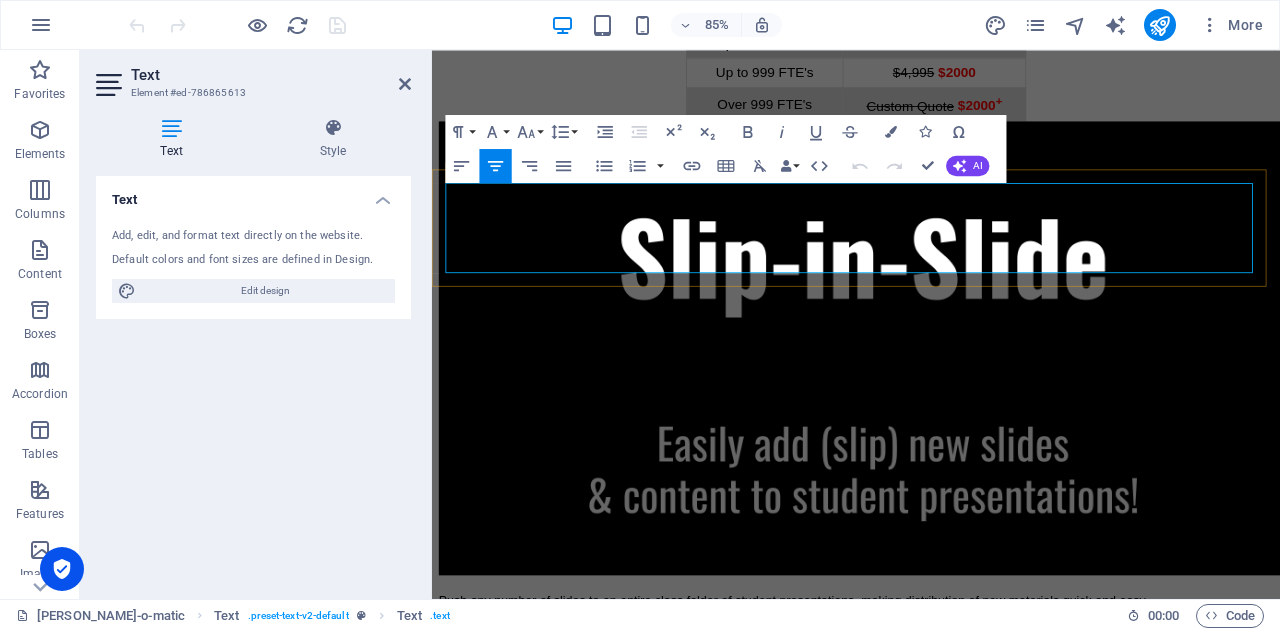 scroll, scrollTop: 1129, scrollLeft: 0, axis: vertical 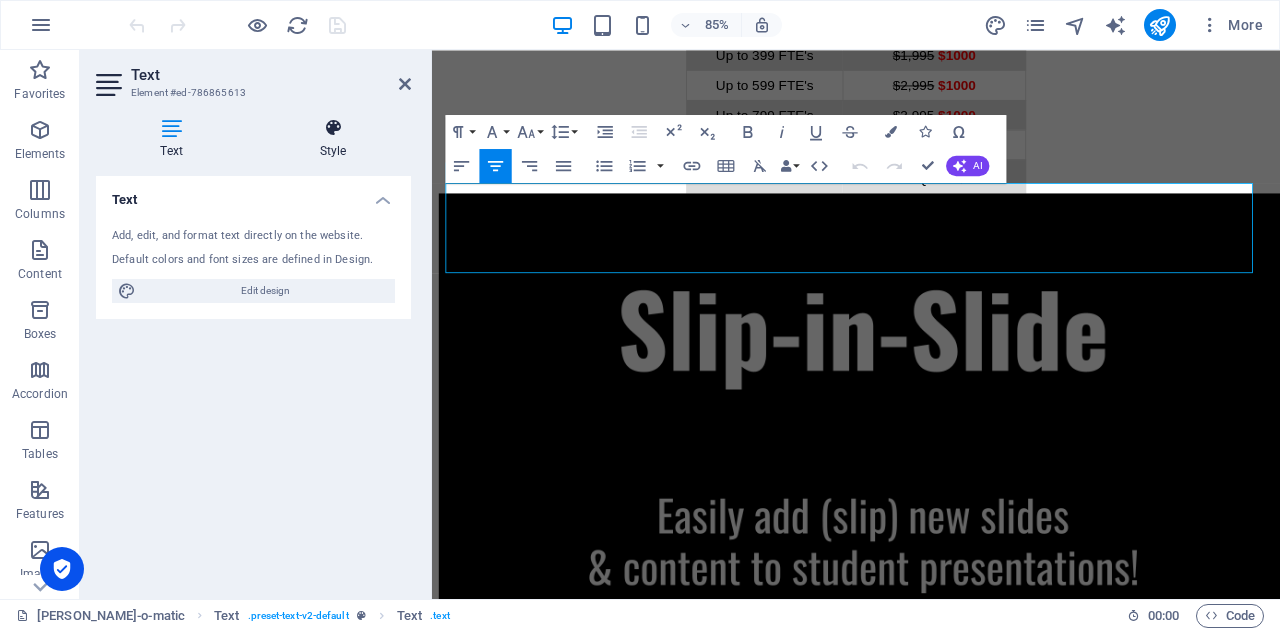 click on "Style" at bounding box center [333, 139] 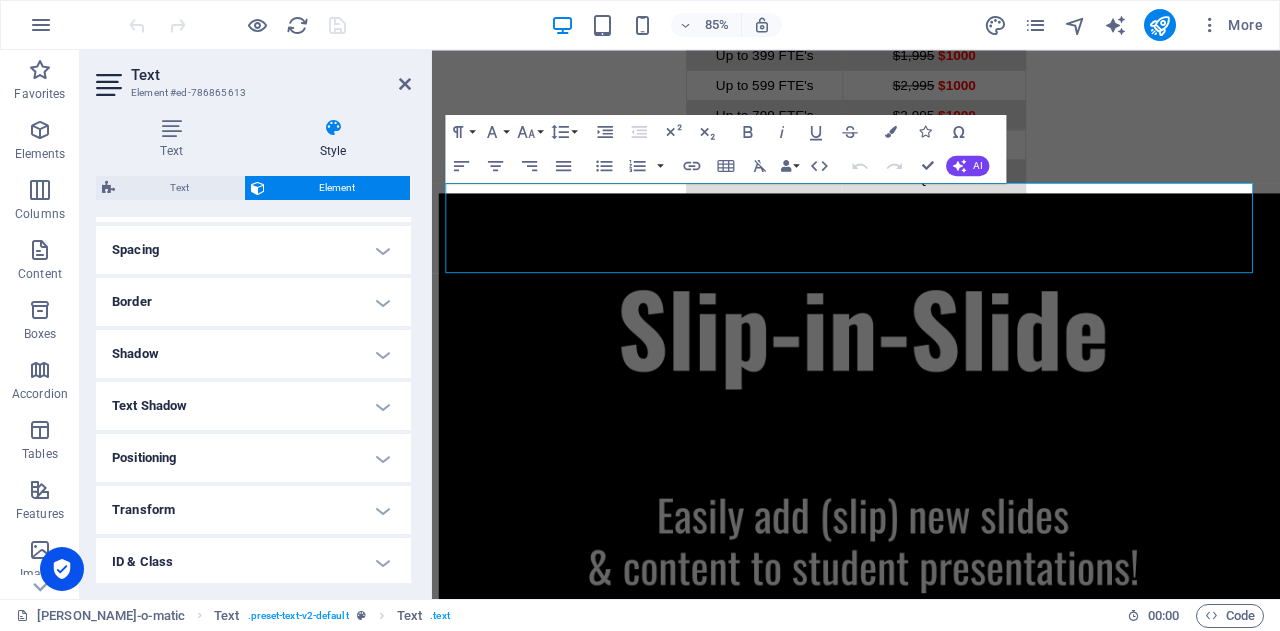 scroll, scrollTop: 0, scrollLeft: 0, axis: both 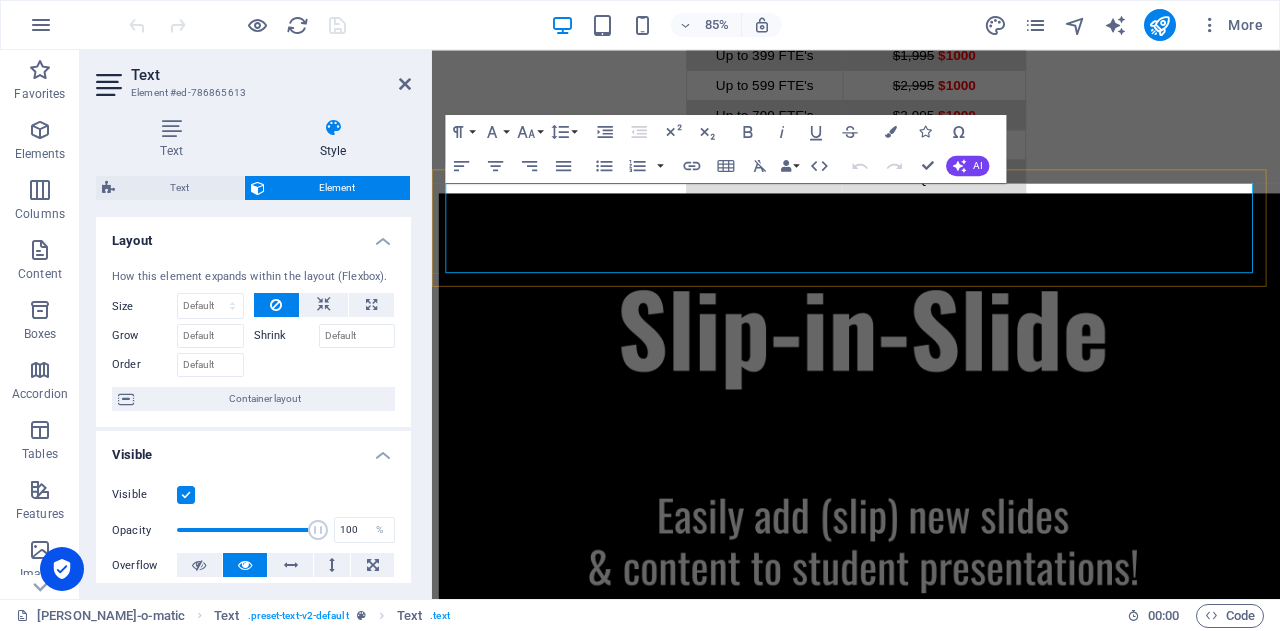 click on "ALL-ACCESS Domain Subscription Student Benefits ALL-ACCESS Individual Subscriptions include theses benefits, but only for the licensed individual!" at bounding box center (931, 2128) 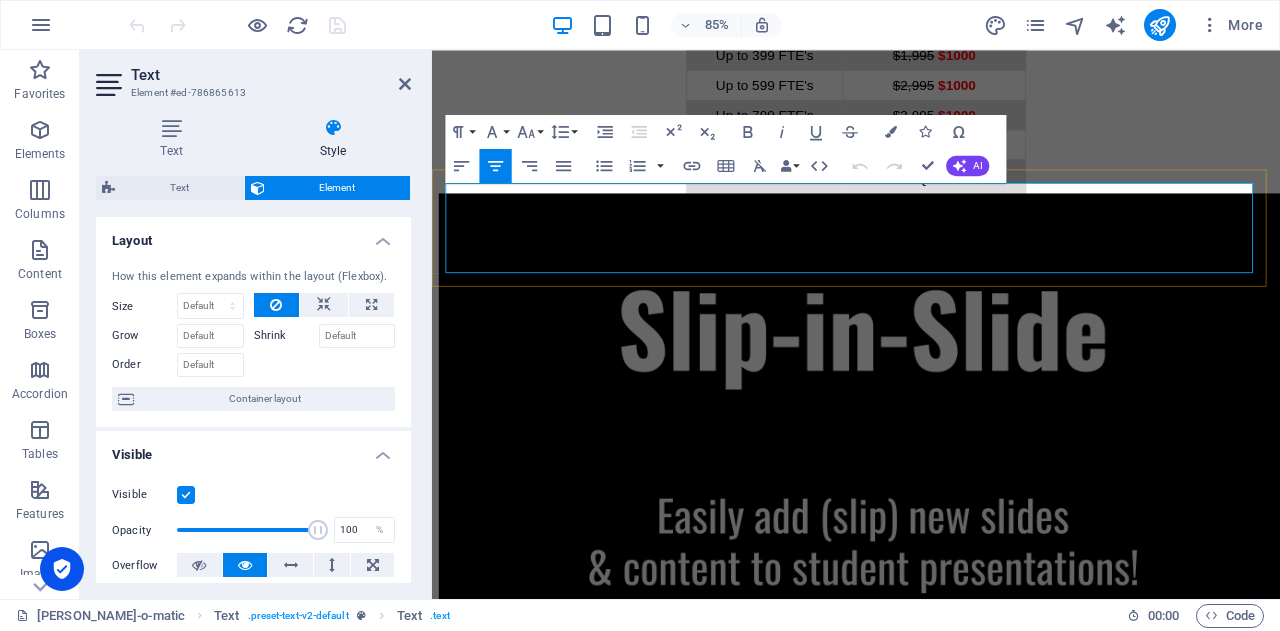 drag, startPoint x: 806, startPoint y: 290, endPoint x: 768, endPoint y: 246, distance: 58.137768 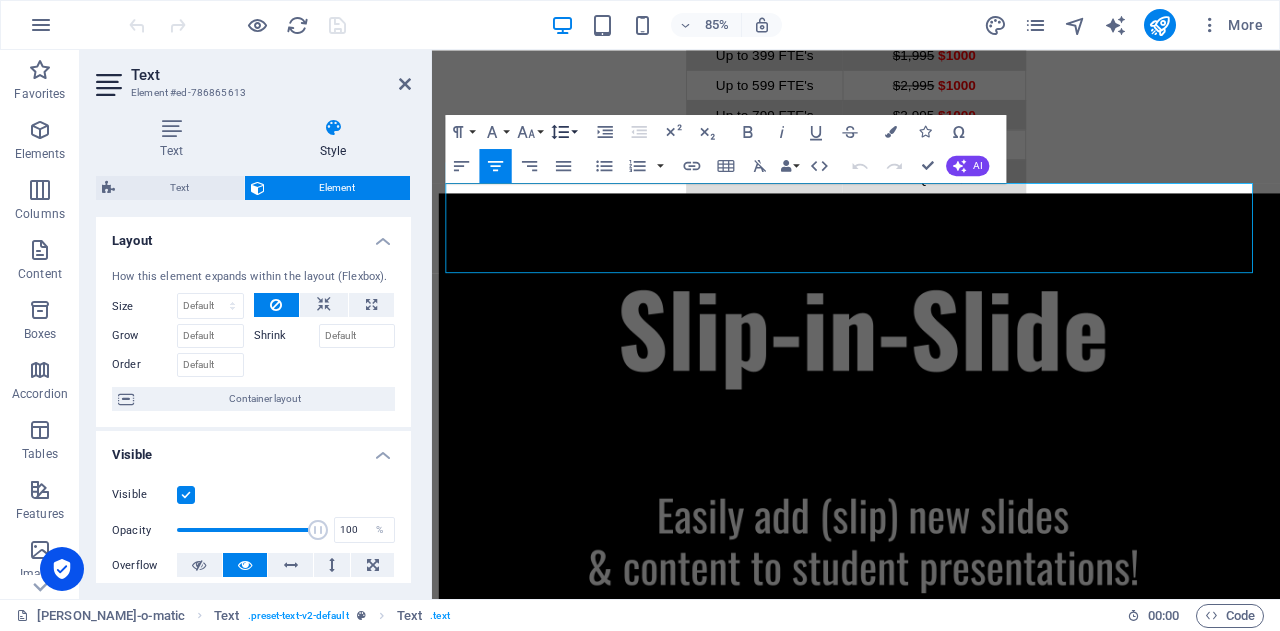 click on "Line Height" at bounding box center (564, 131) 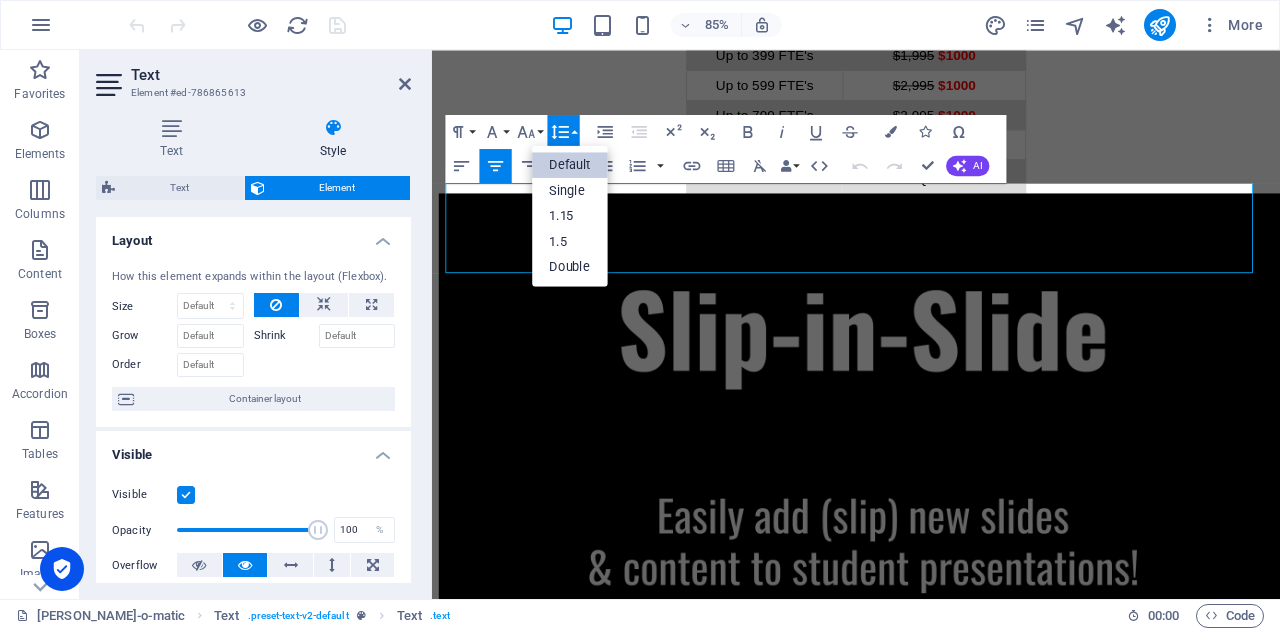 click on "Default" at bounding box center (570, 165) 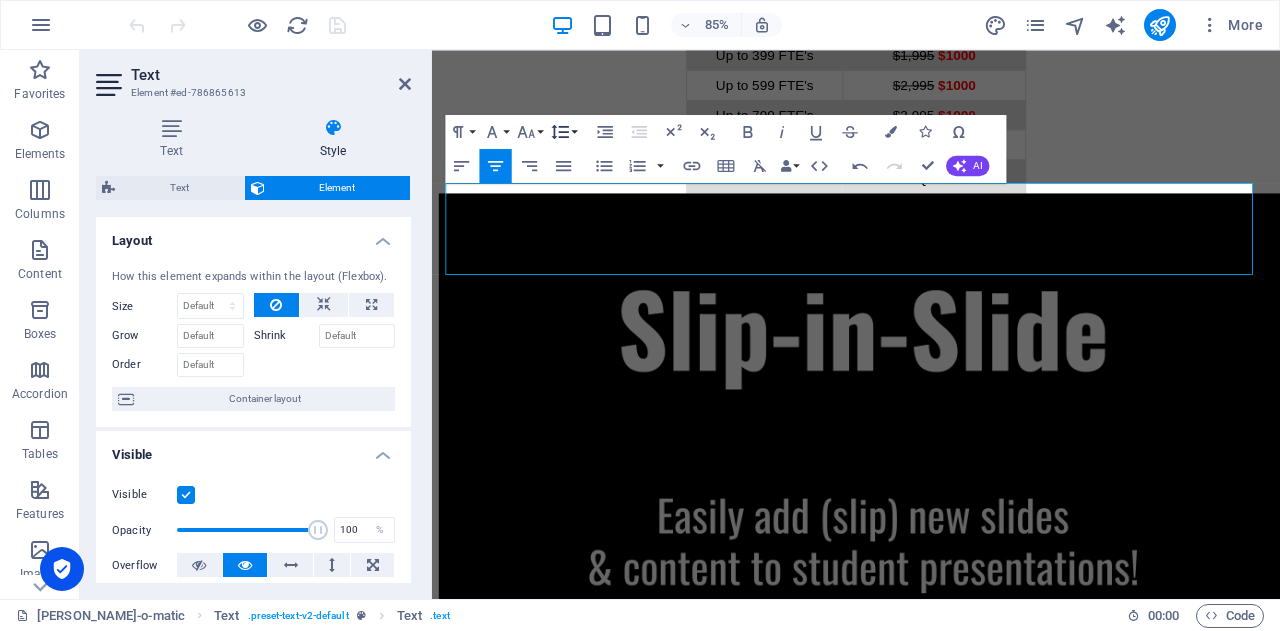 click 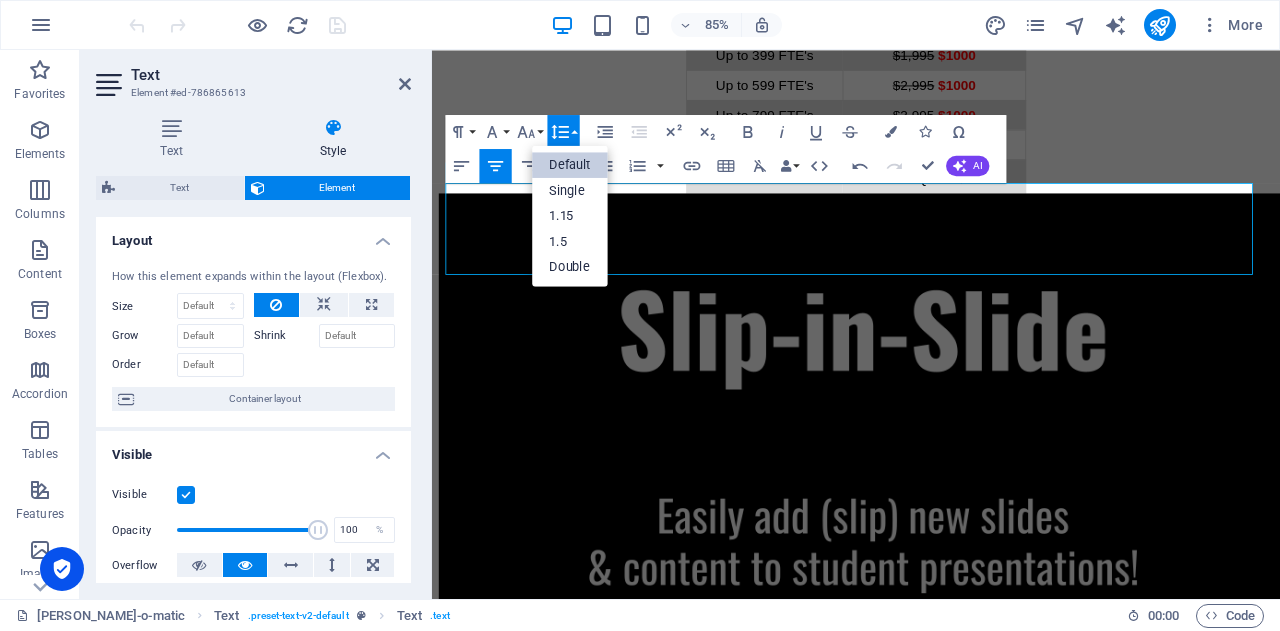 scroll, scrollTop: 0, scrollLeft: 0, axis: both 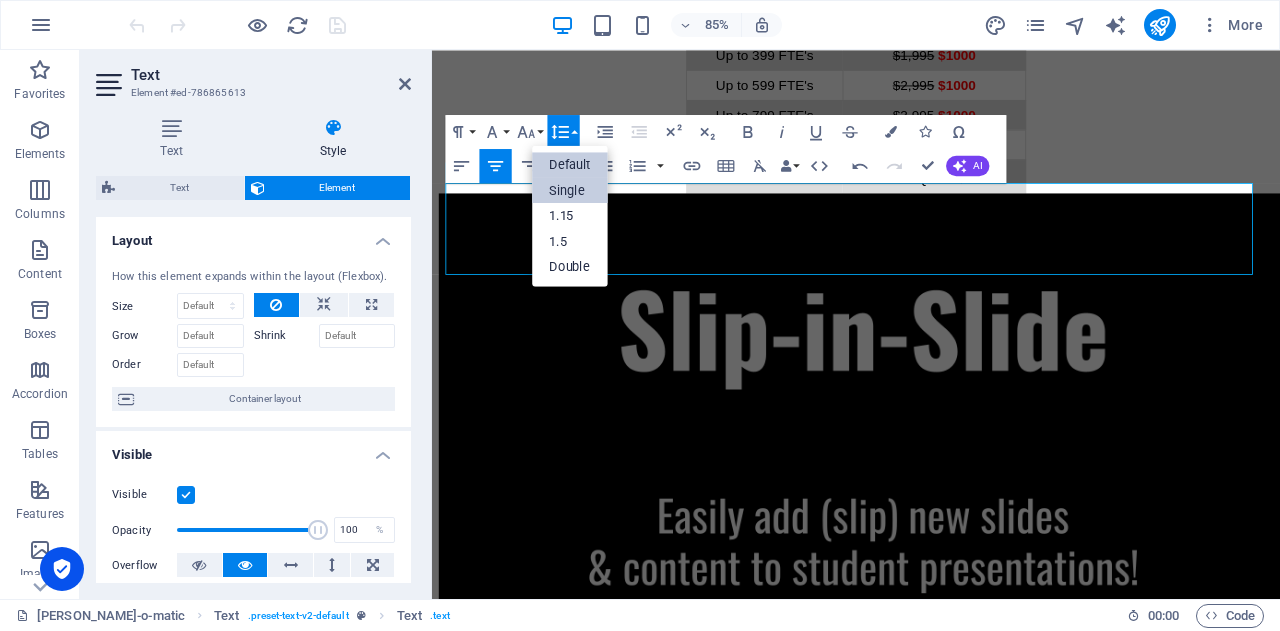 click on "Single" at bounding box center (570, 190) 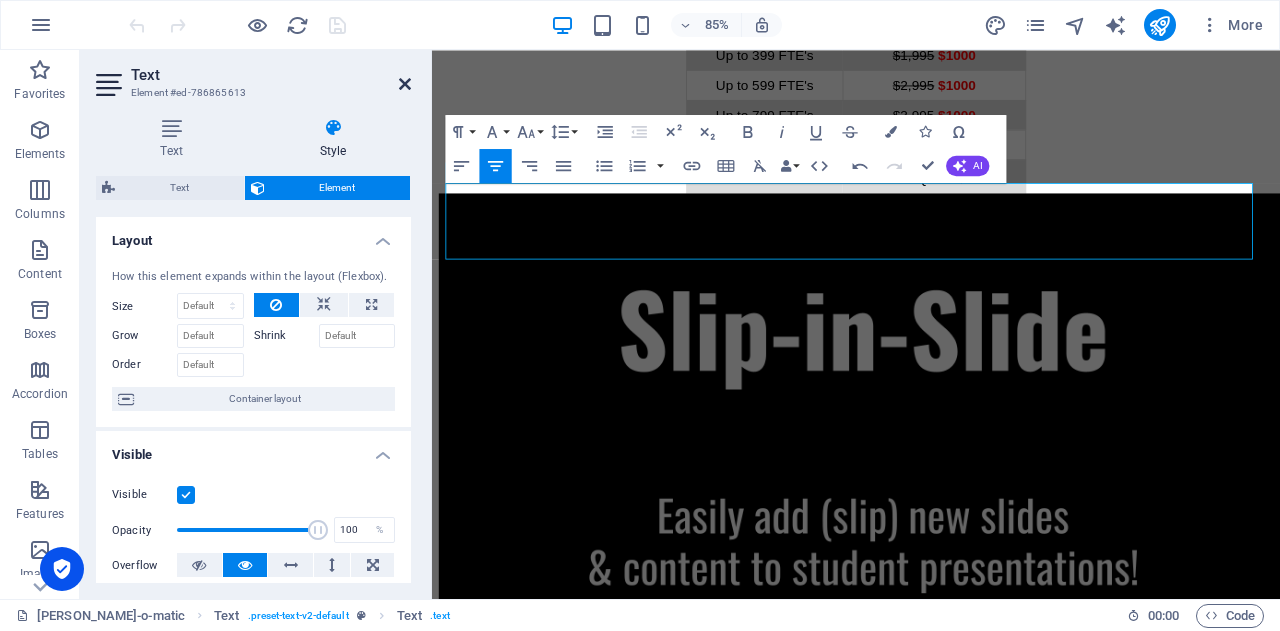click at bounding box center [405, 84] 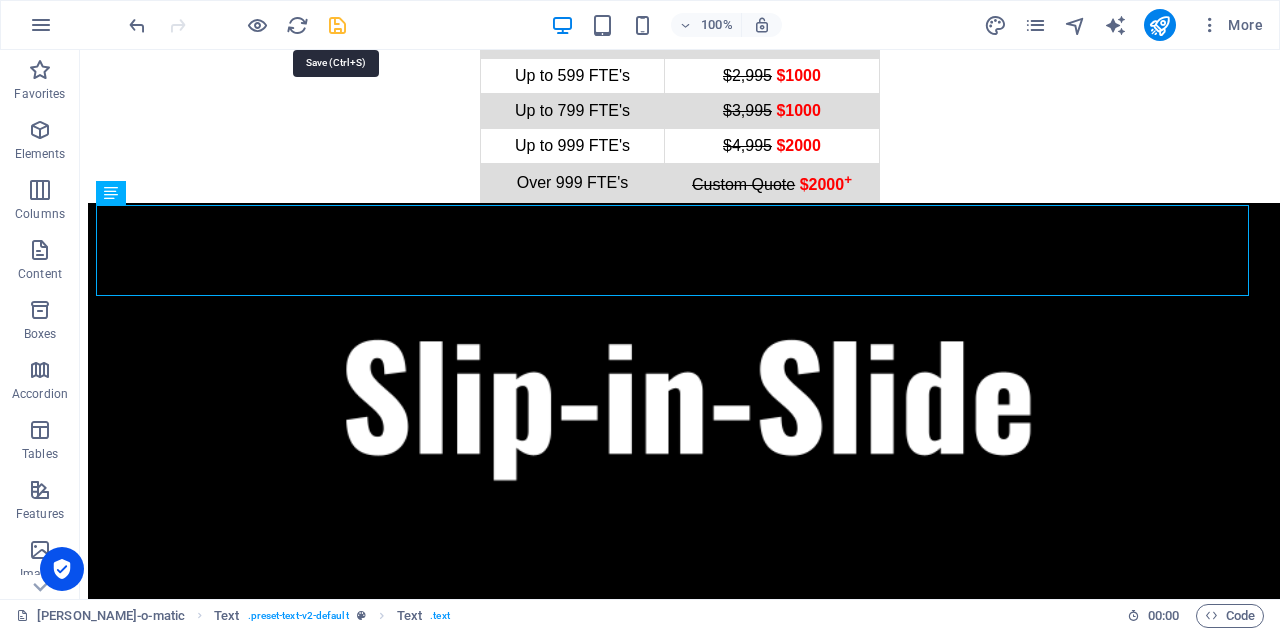 click at bounding box center (337, 25) 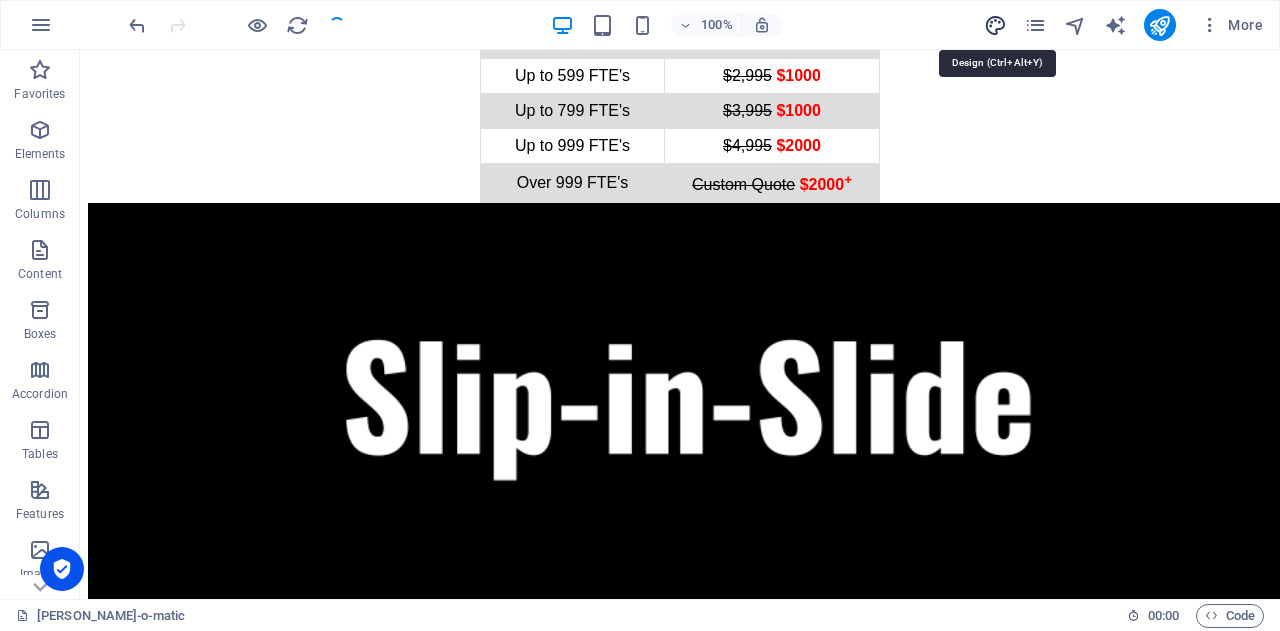 click at bounding box center [995, 25] 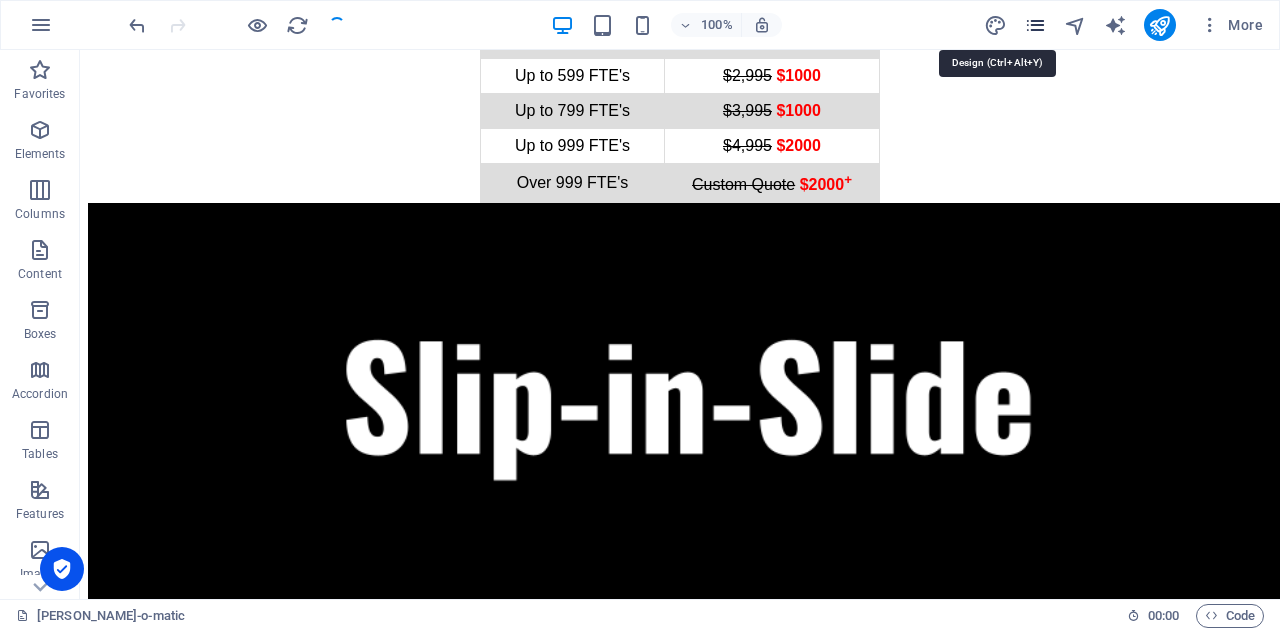 click at bounding box center [1035, 25] 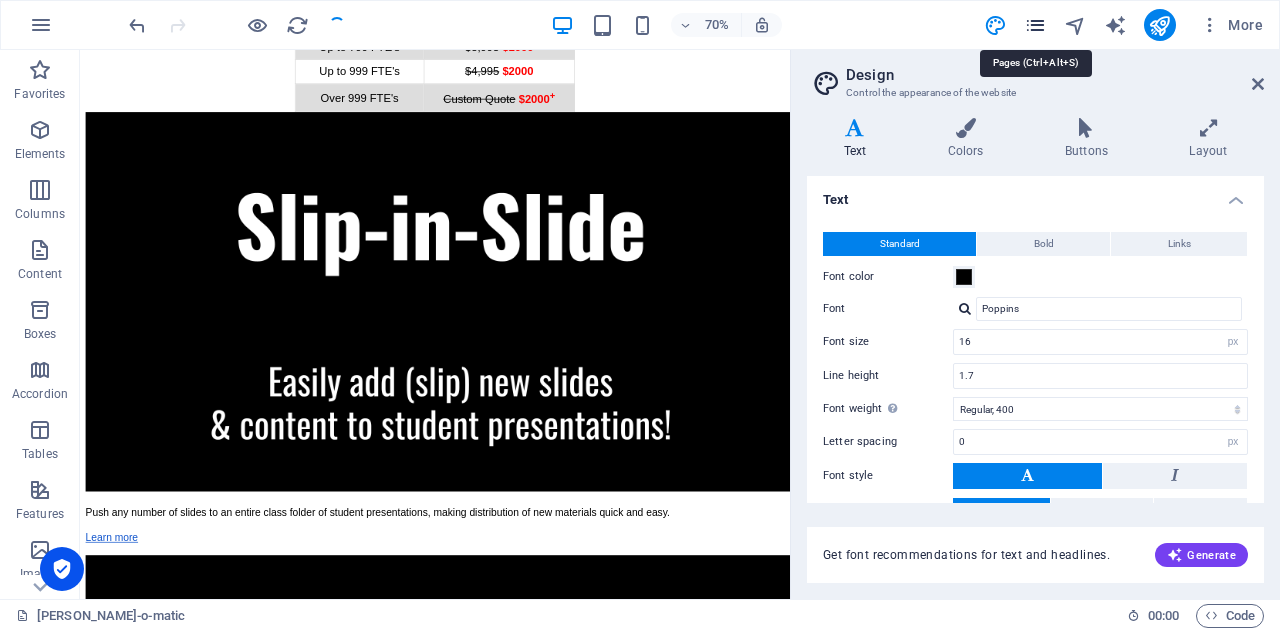 scroll, scrollTop: 1136, scrollLeft: 0, axis: vertical 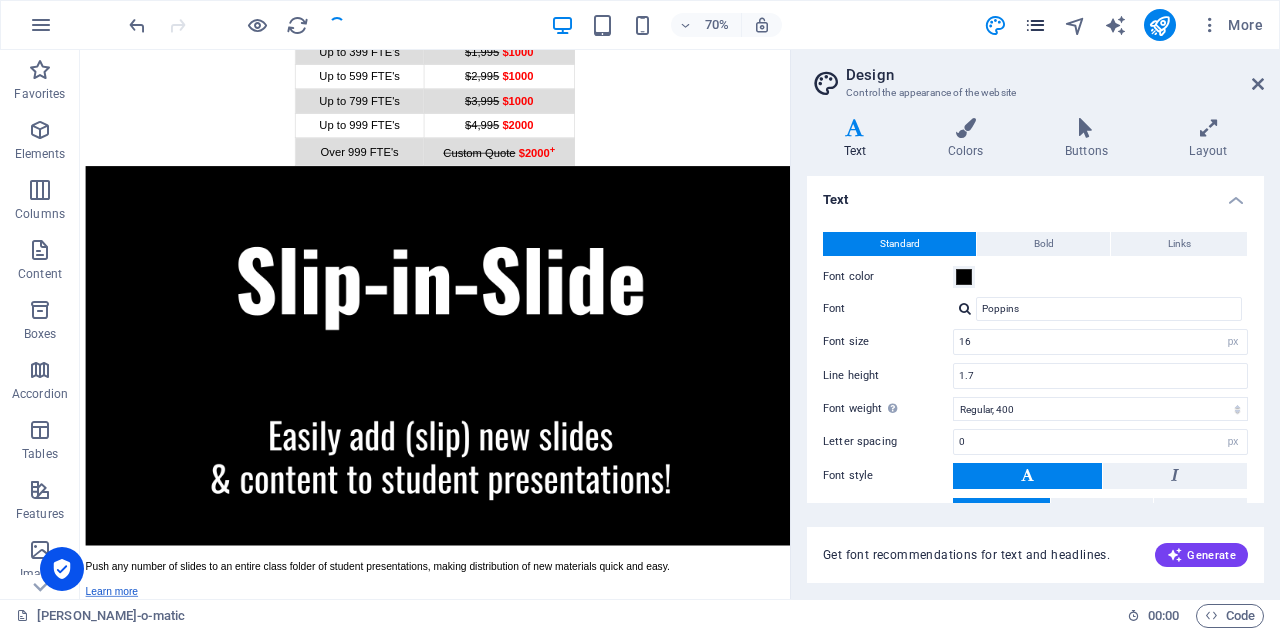 click at bounding box center [1035, 25] 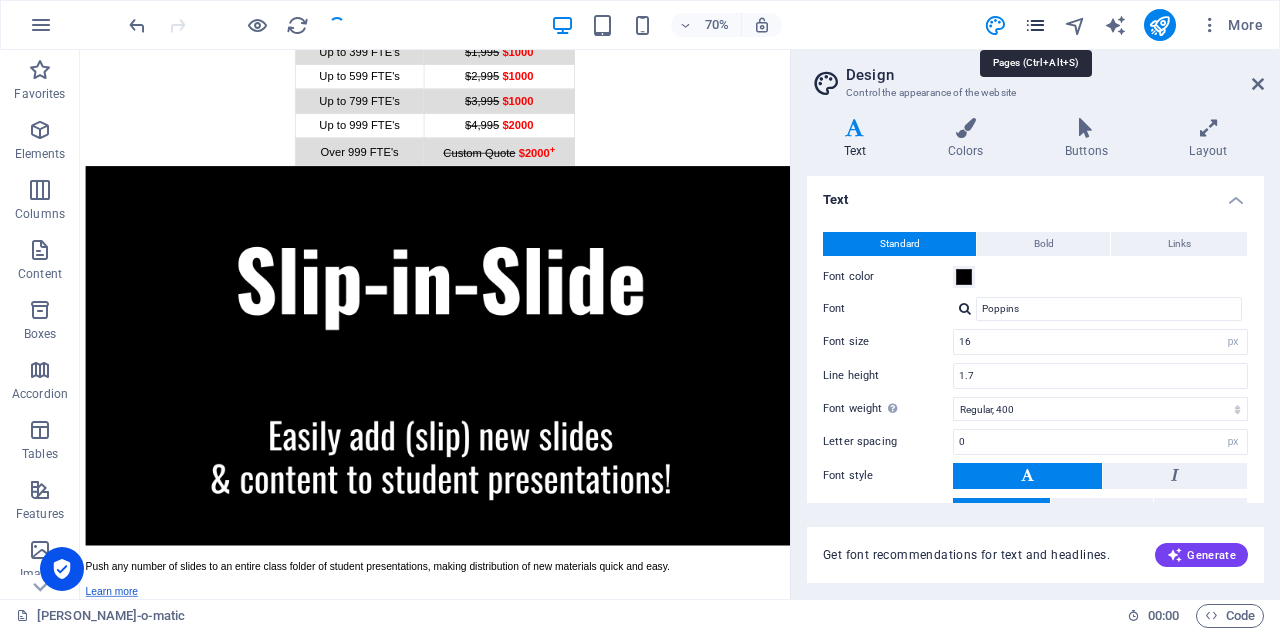 click at bounding box center [1035, 25] 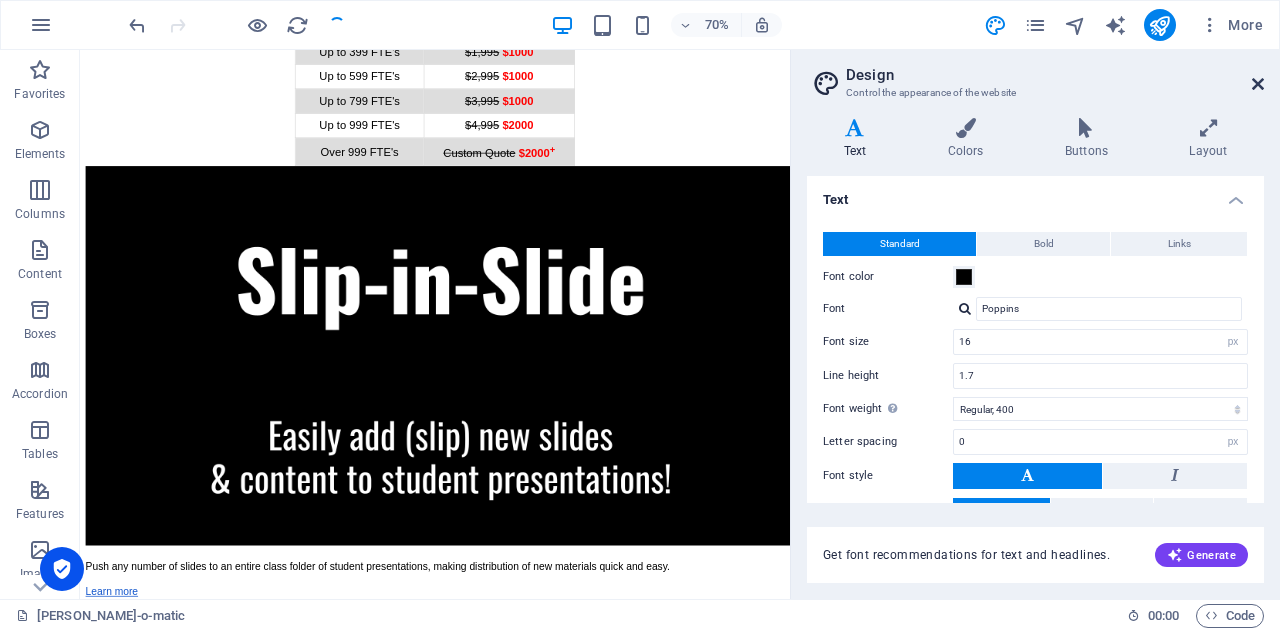 click at bounding box center (1258, 84) 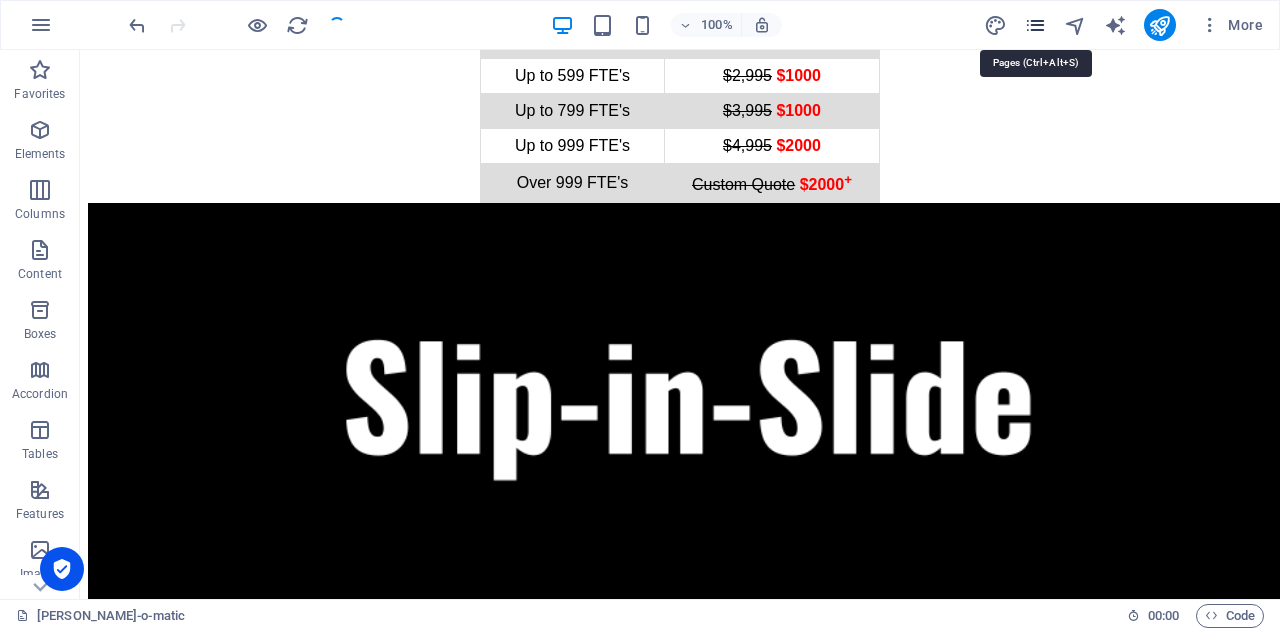 click at bounding box center (1035, 25) 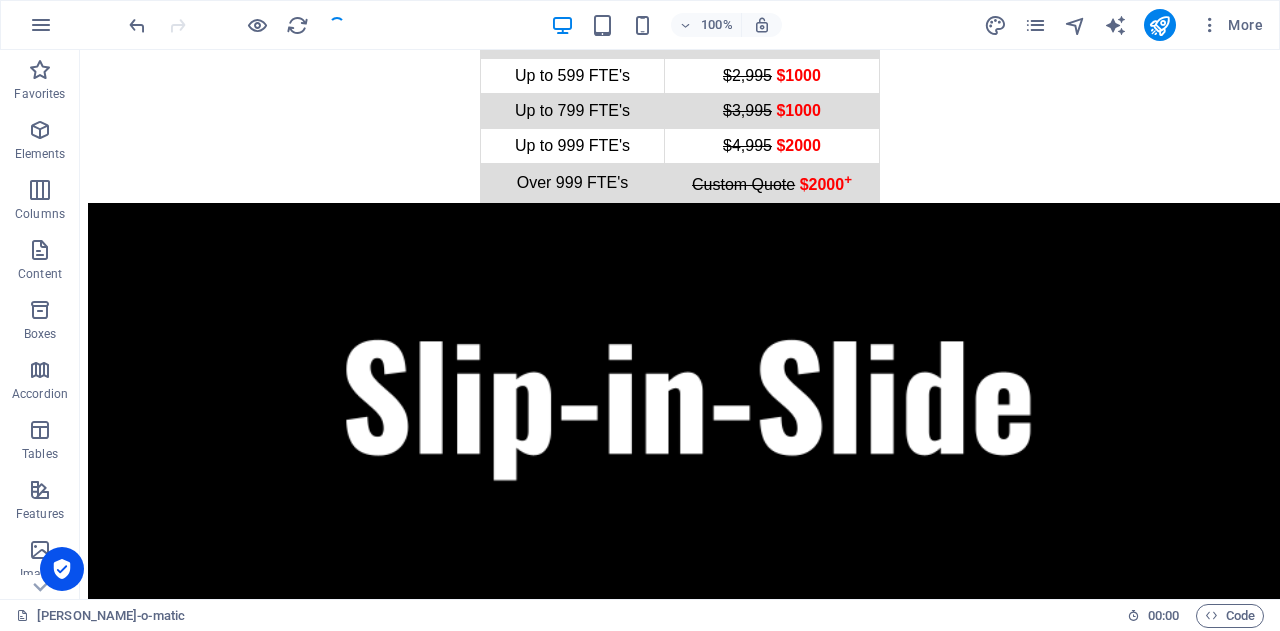 click on "More" at bounding box center (1127, 25) 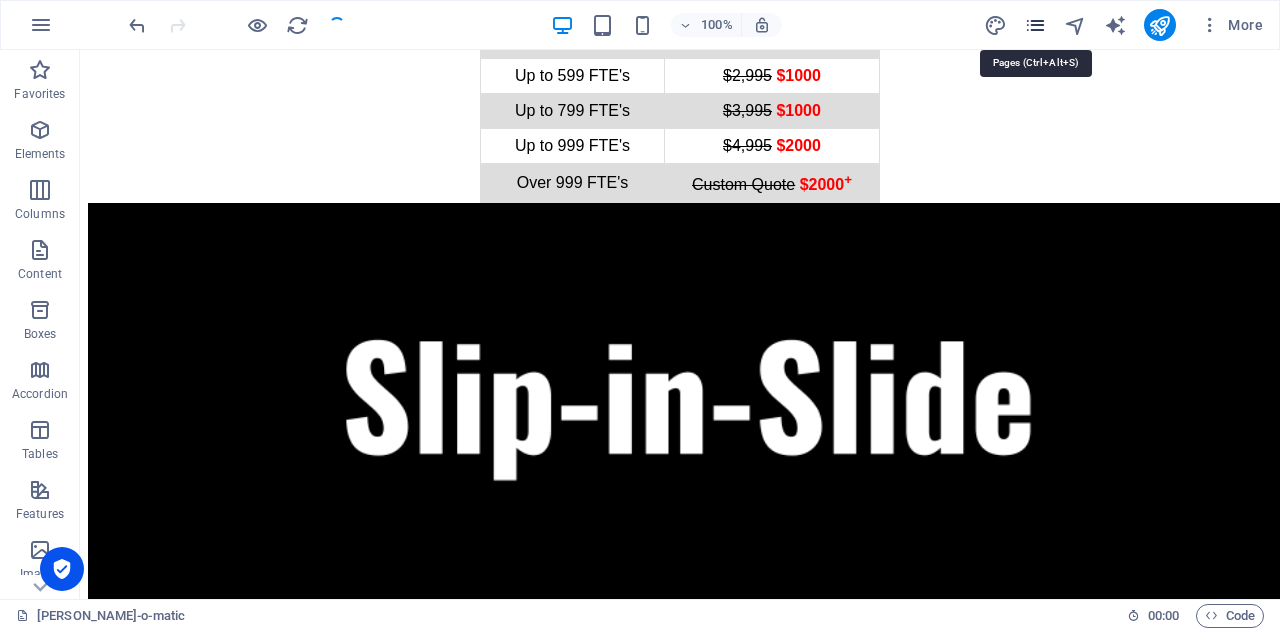 click at bounding box center (1035, 25) 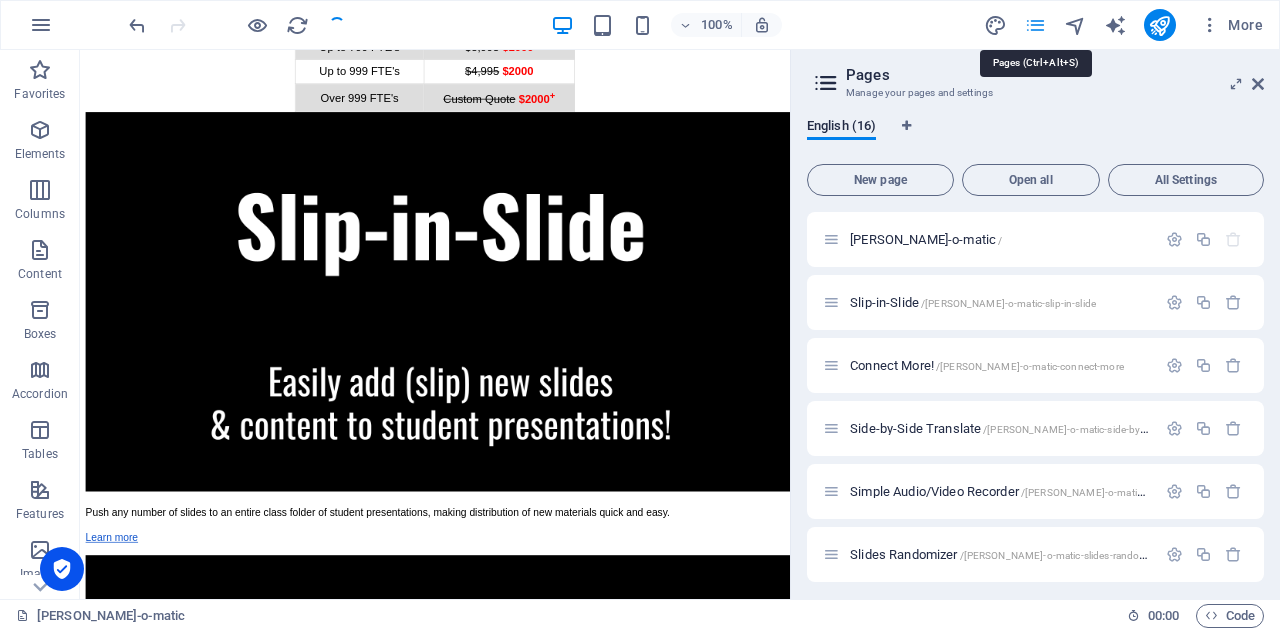 scroll, scrollTop: 1136, scrollLeft: 0, axis: vertical 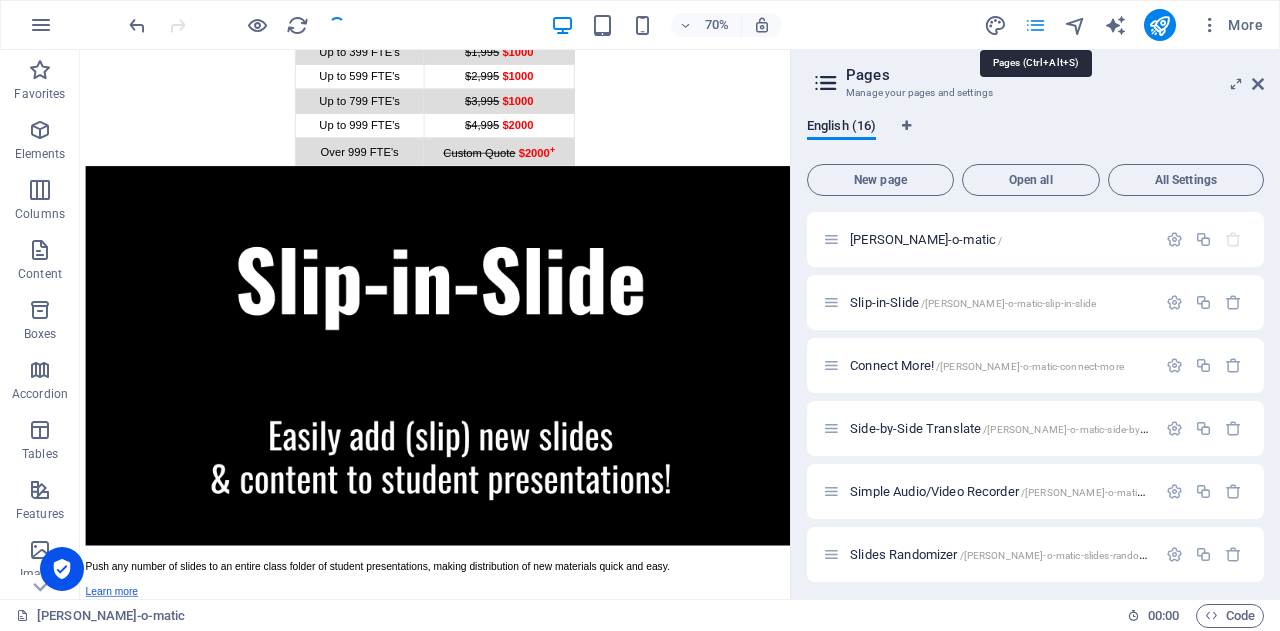 click at bounding box center [1035, 25] 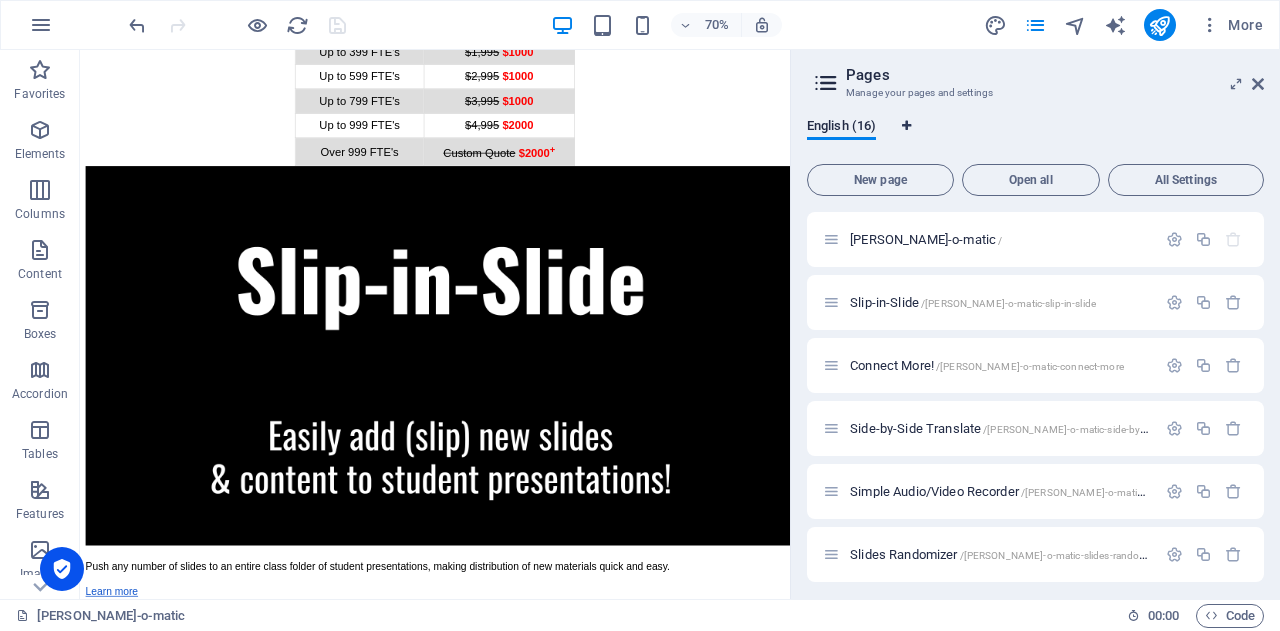 click at bounding box center (906, 126) 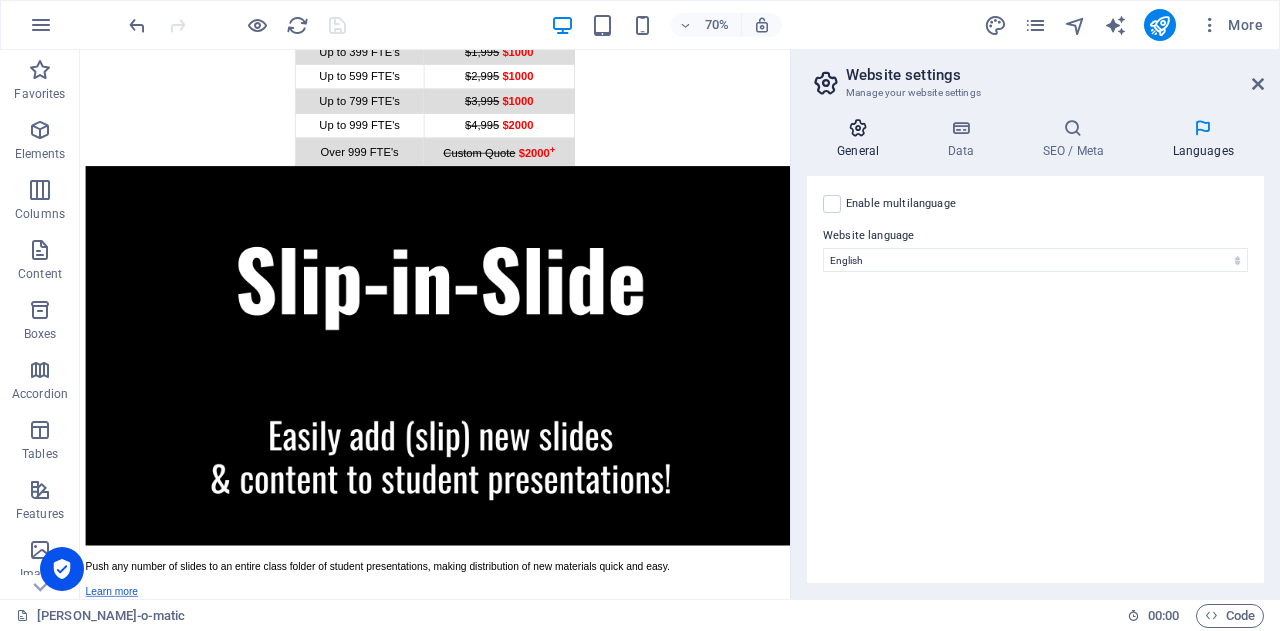 click at bounding box center (858, 128) 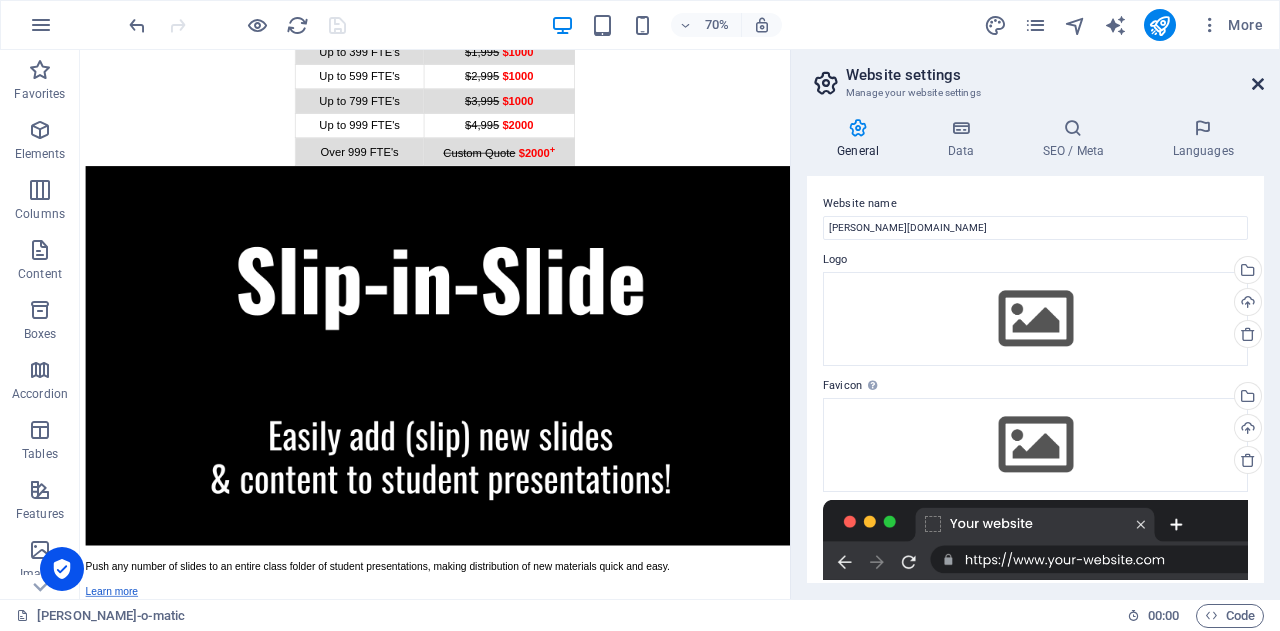 click at bounding box center [1258, 84] 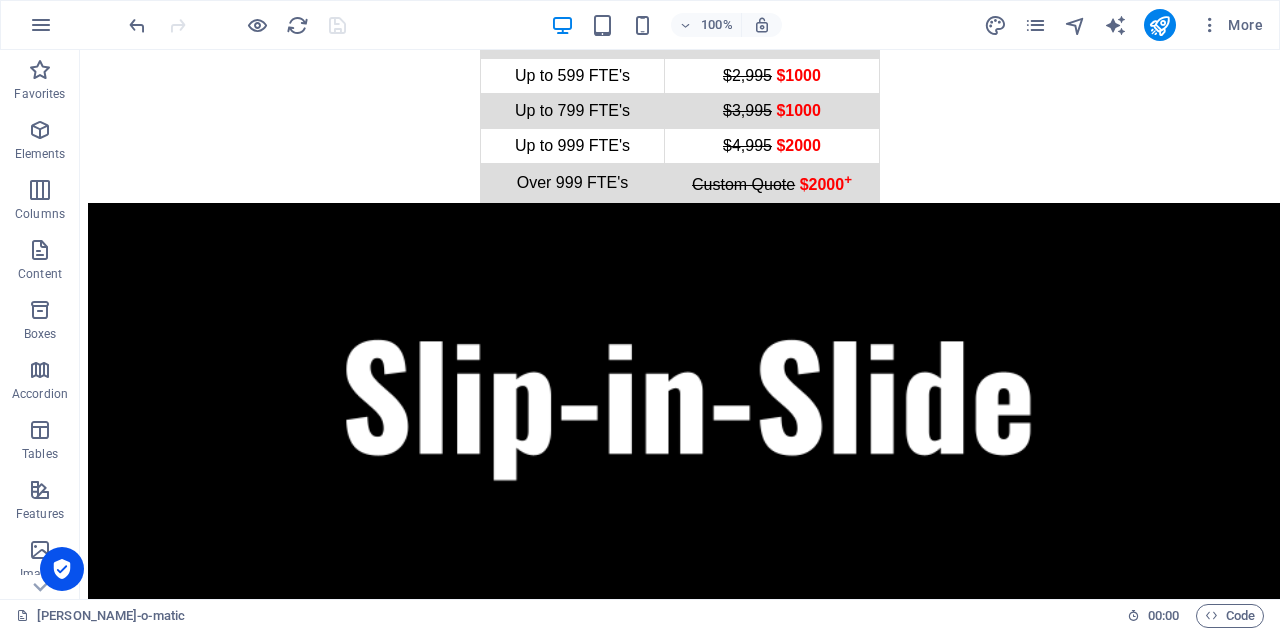 click on "More" at bounding box center [1127, 25] 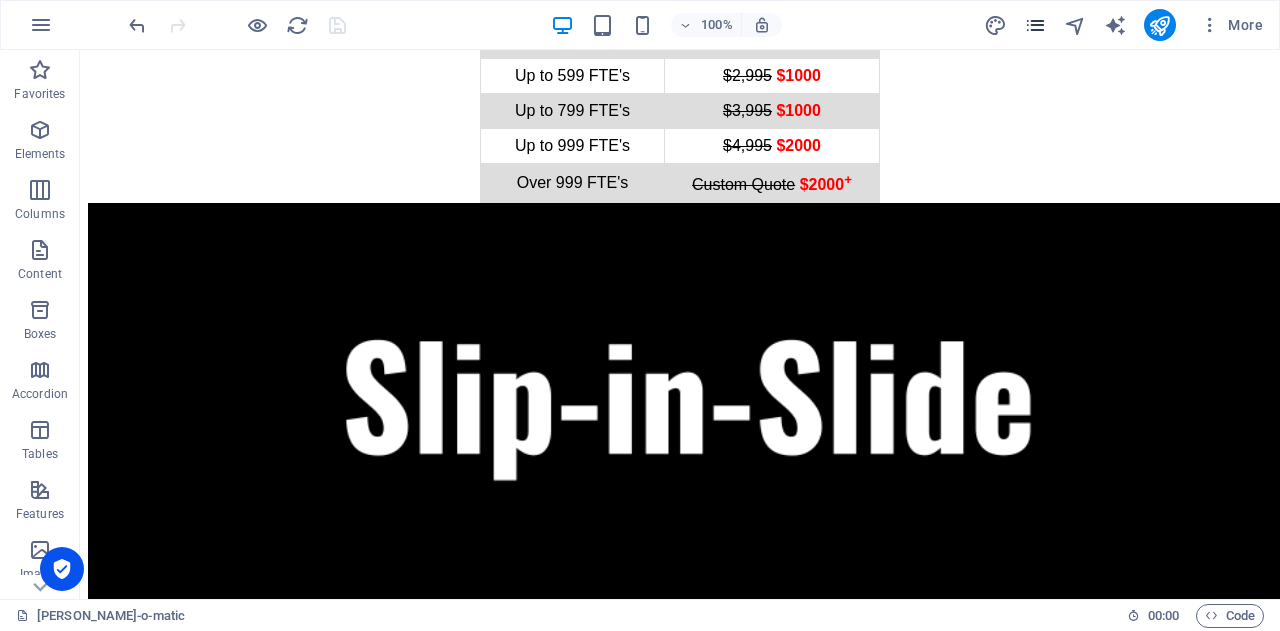 click on "More" at bounding box center [1127, 25] 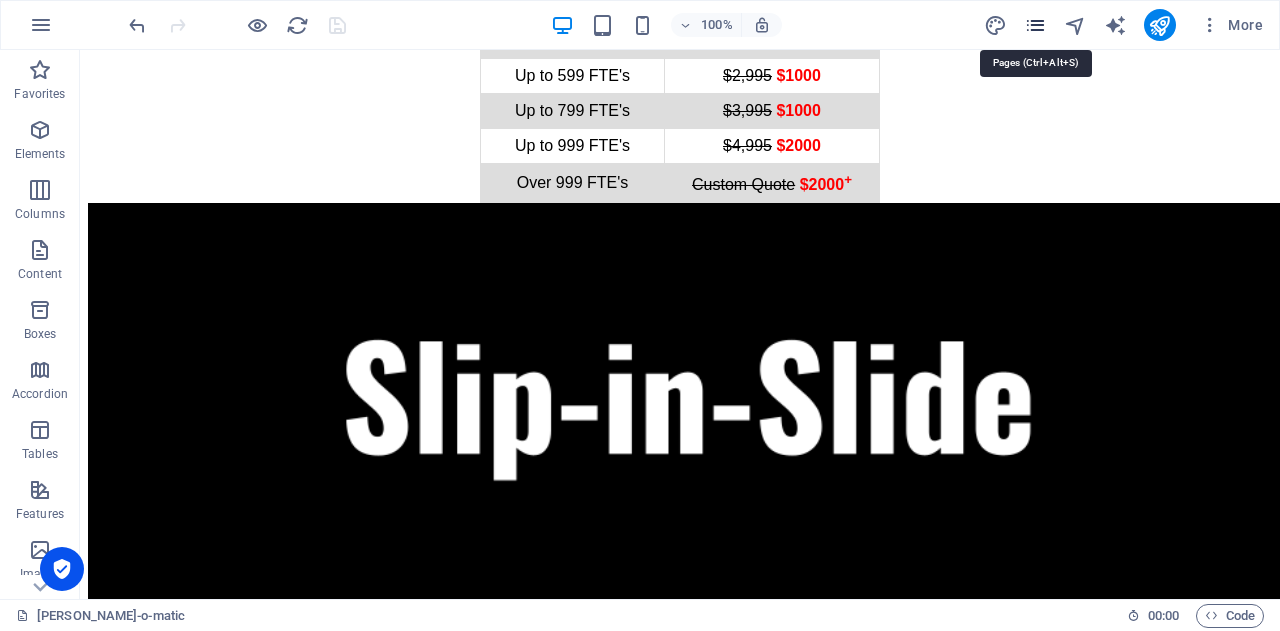 click at bounding box center (1035, 25) 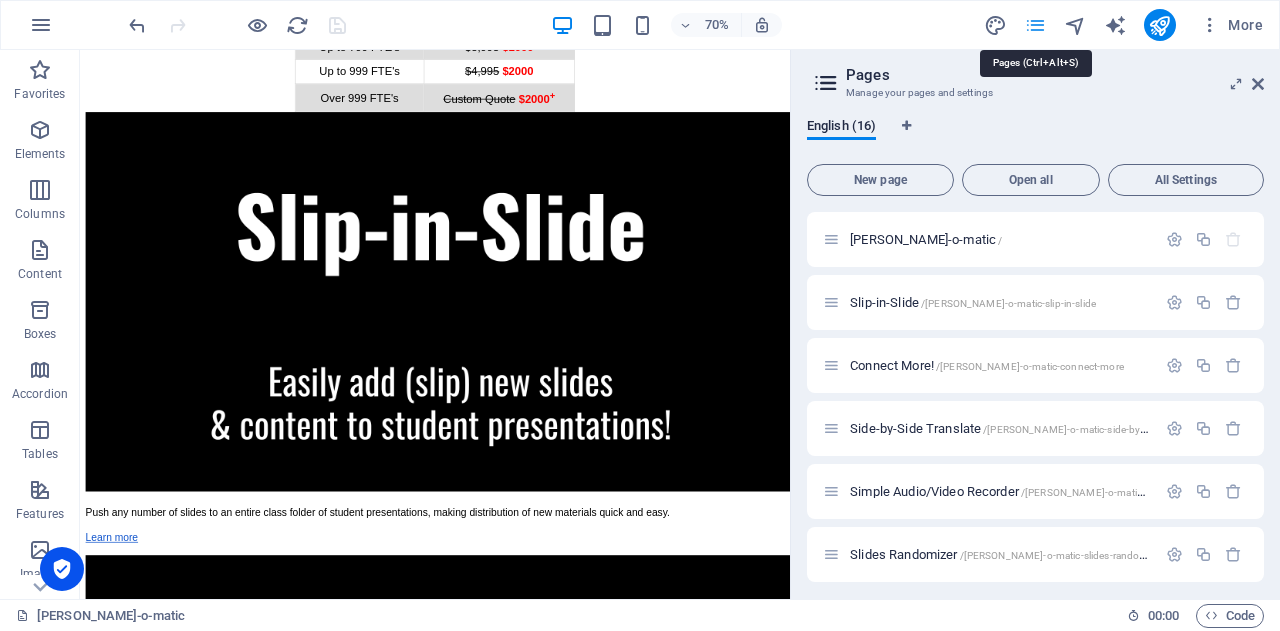scroll, scrollTop: 1136, scrollLeft: 0, axis: vertical 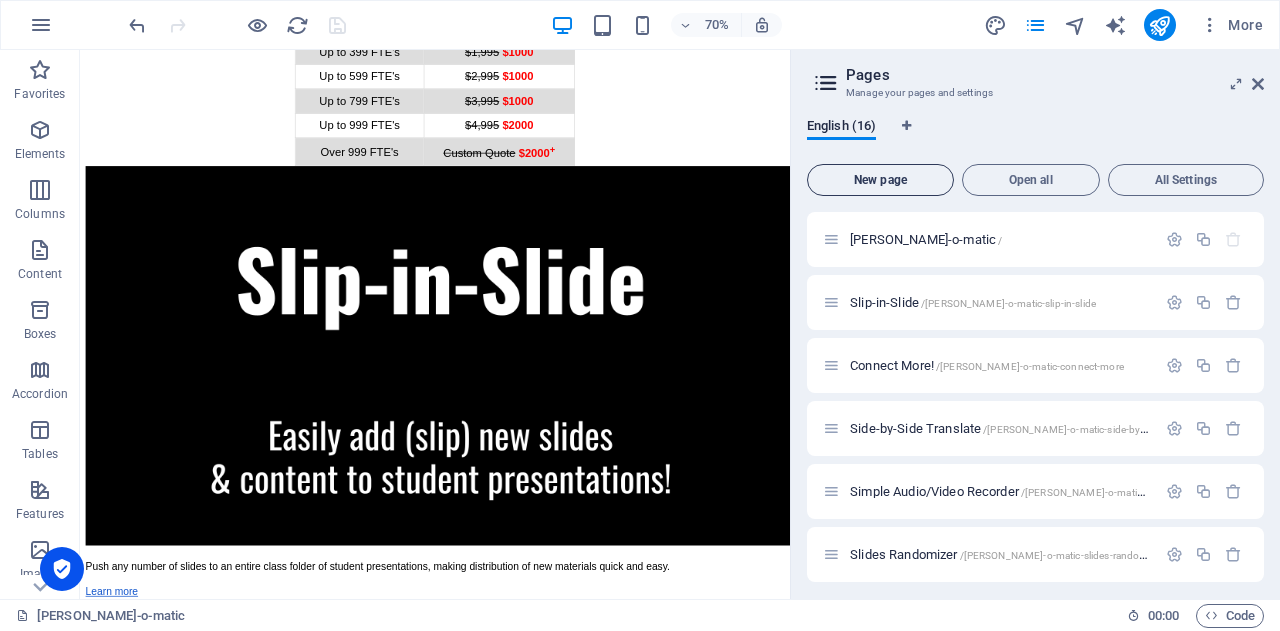 click on "New page" at bounding box center (880, 180) 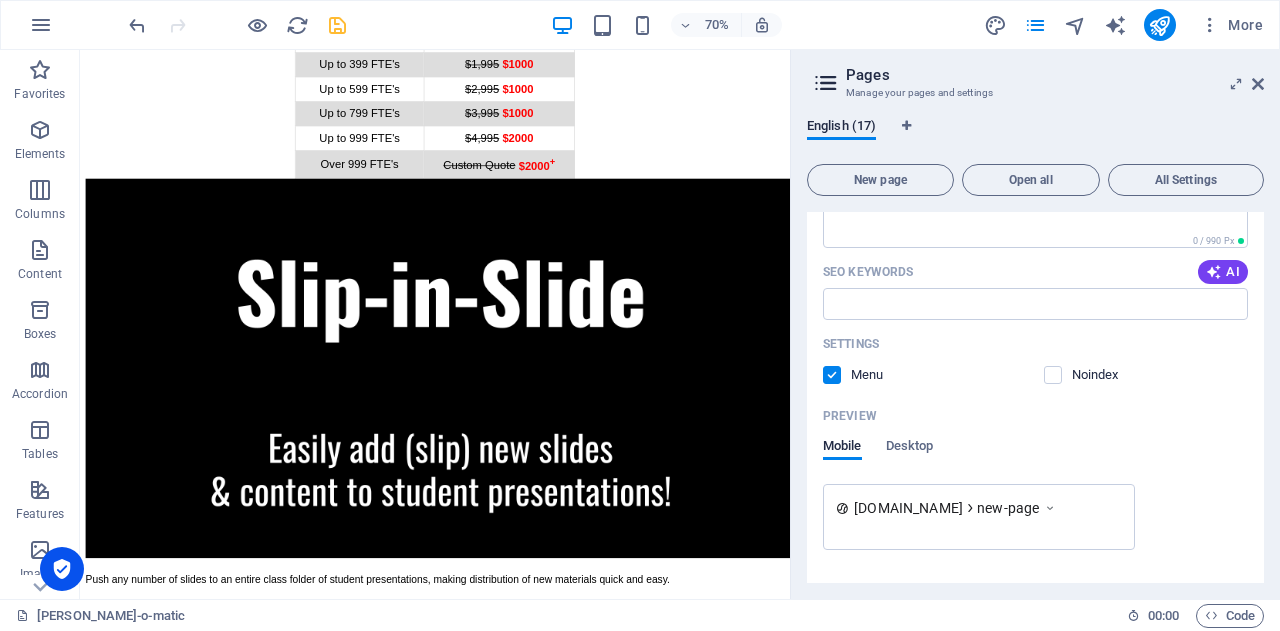 scroll, scrollTop: 1372, scrollLeft: 0, axis: vertical 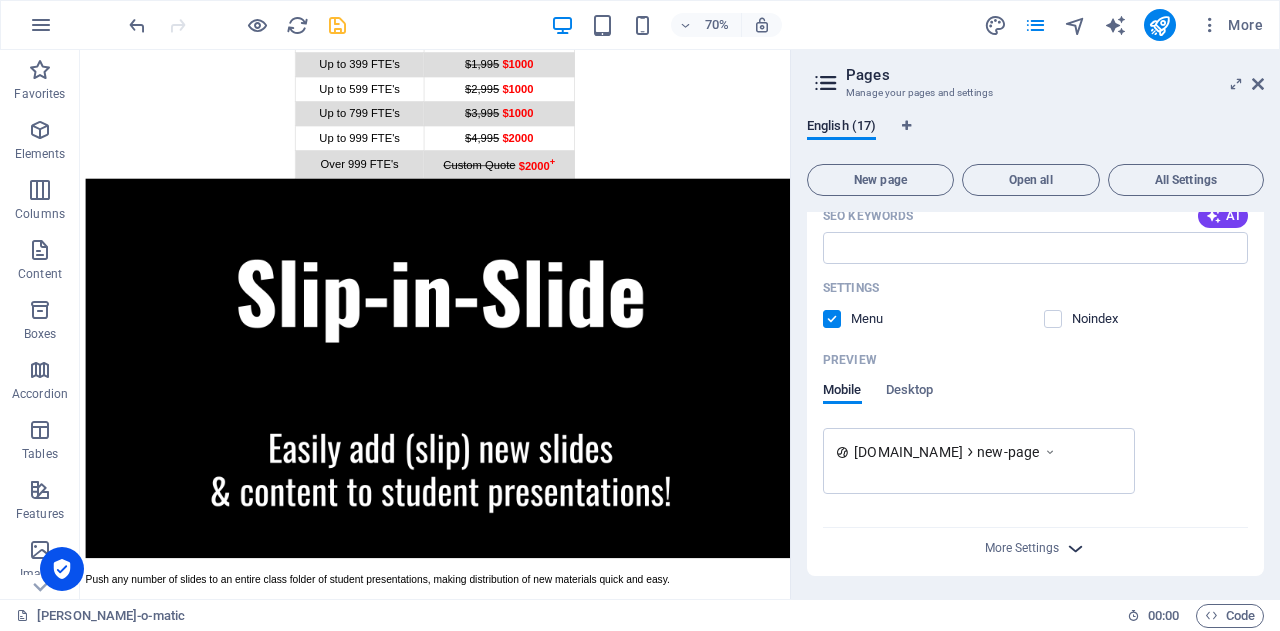 click on "More Settings" at bounding box center [1036, 548] 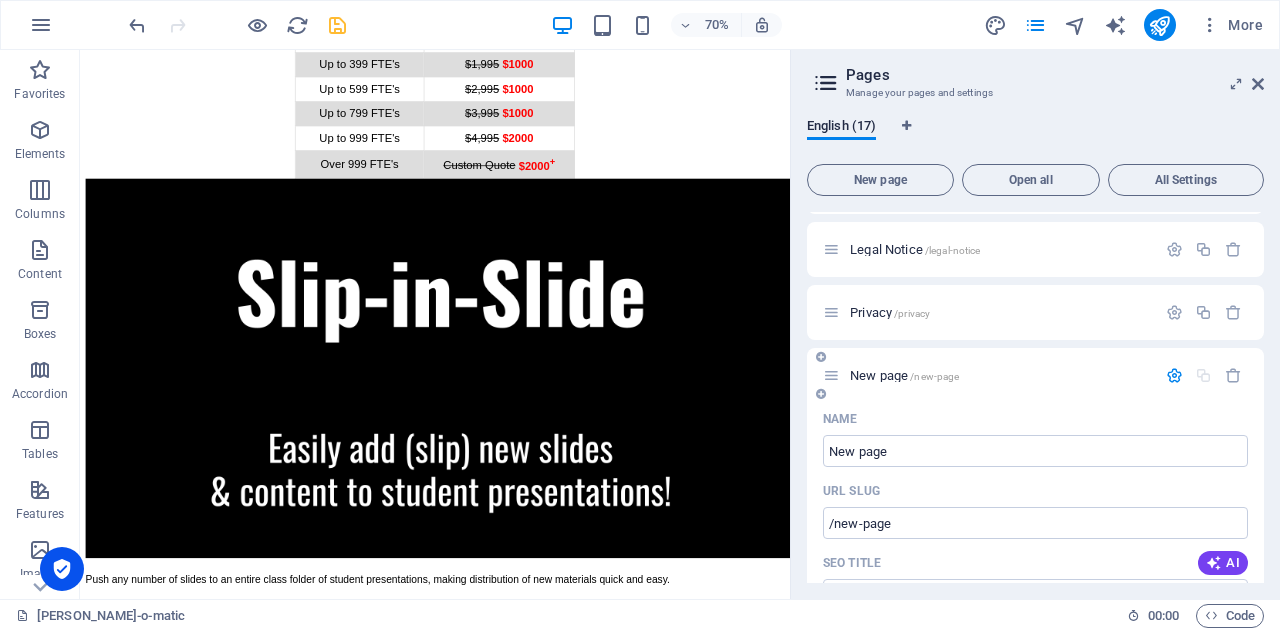 scroll, scrollTop: 790, scrollLeft: 0, axis: vertical 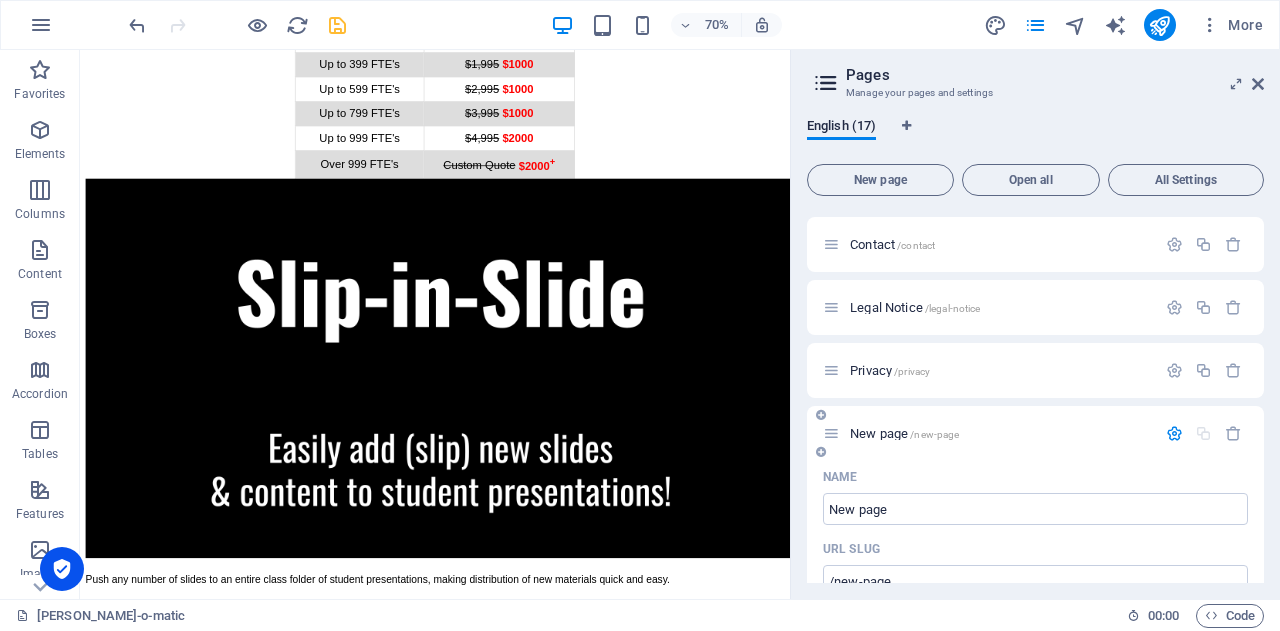 click at bounding box center (1174, 433) 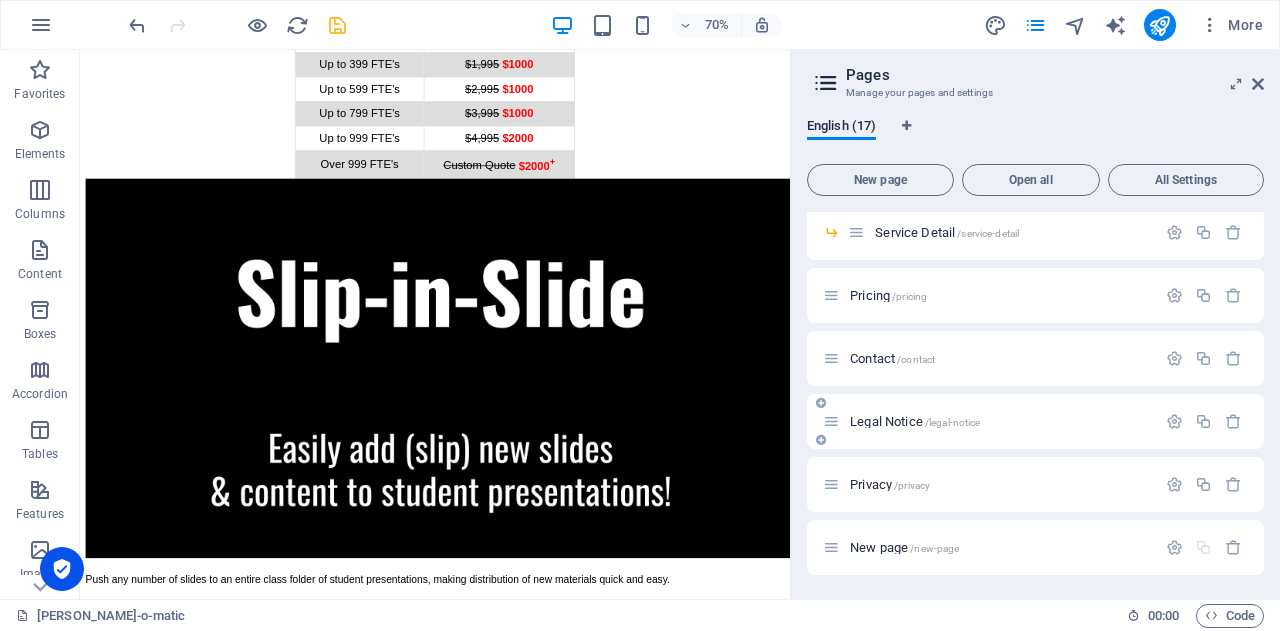 click on "Legal Notice /legal-notice" at bounding box center [915, 421] 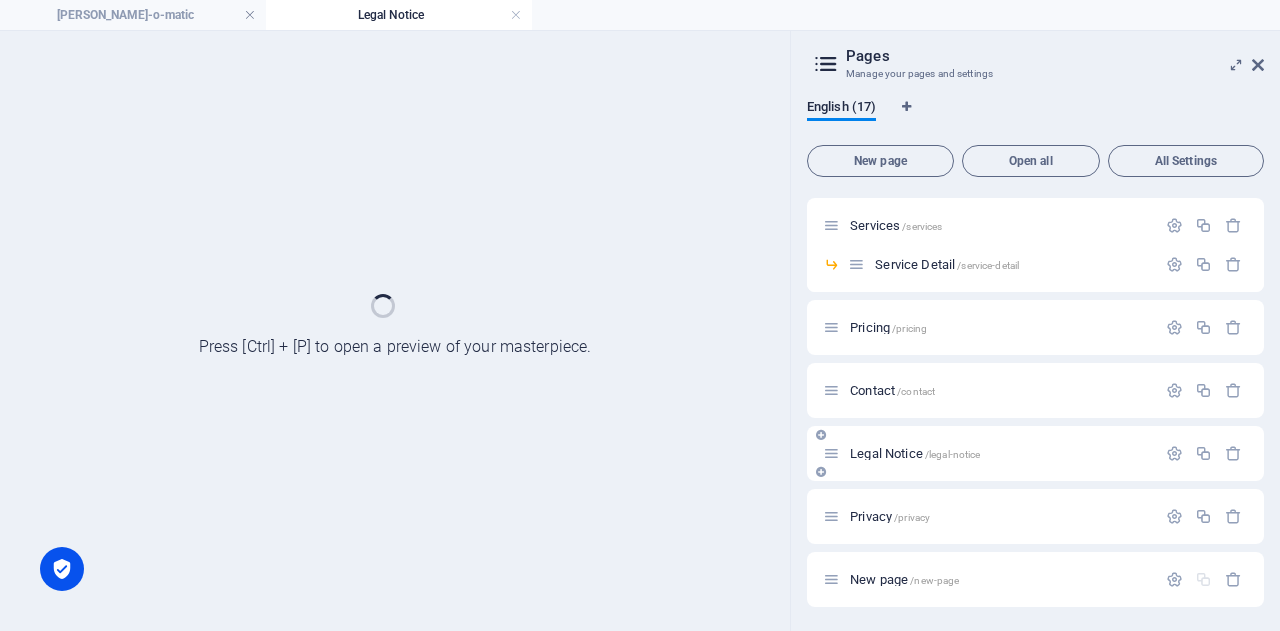 scroll, scrollTop: 624, scrollLeft: 0, axis: vertical 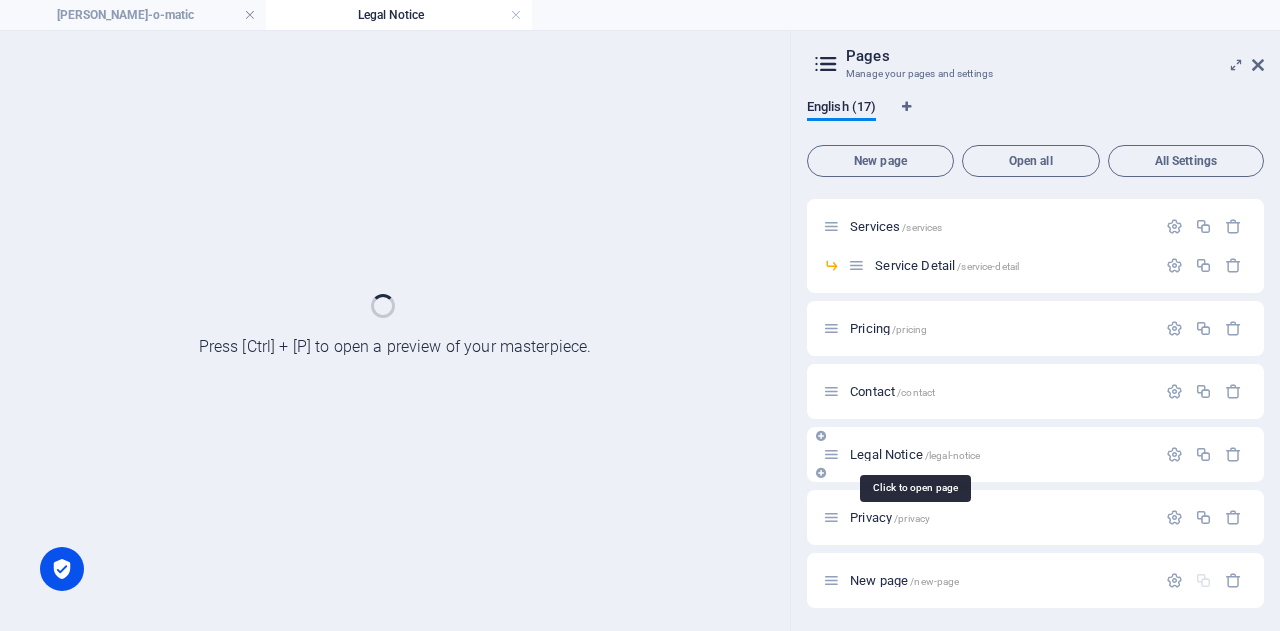 click on "Legal Notice /legal-notice" at bounding box center (915, 454) 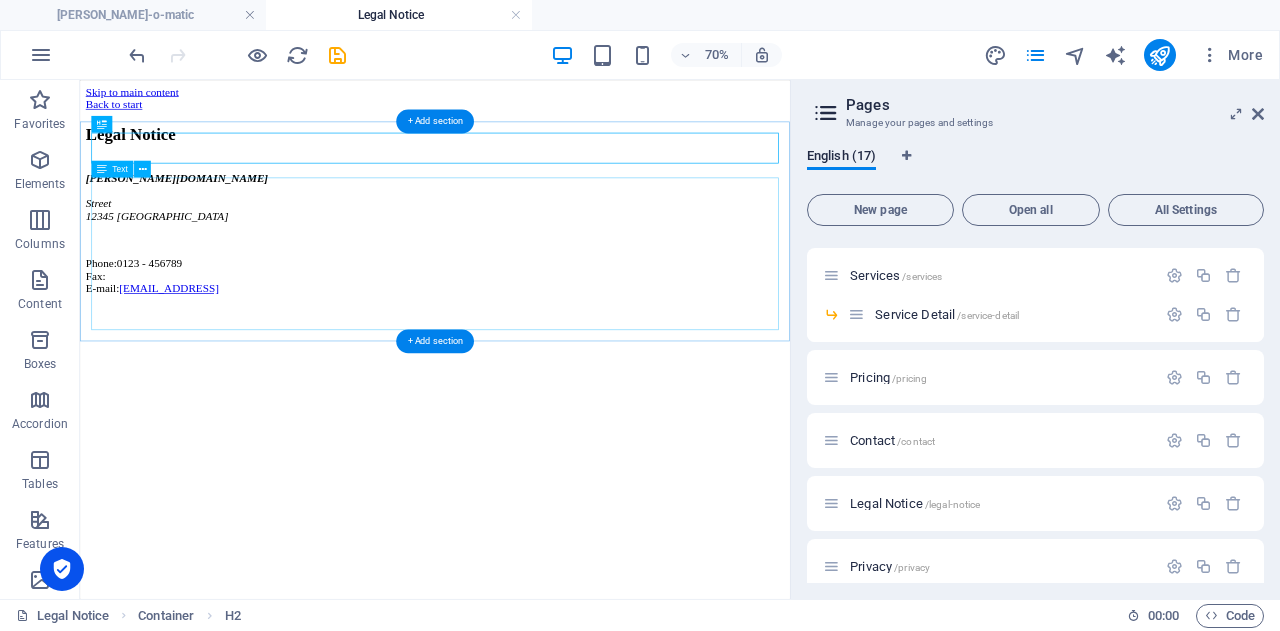 scroll, scrollTop: 0, scrollLeft: 0, axis: both 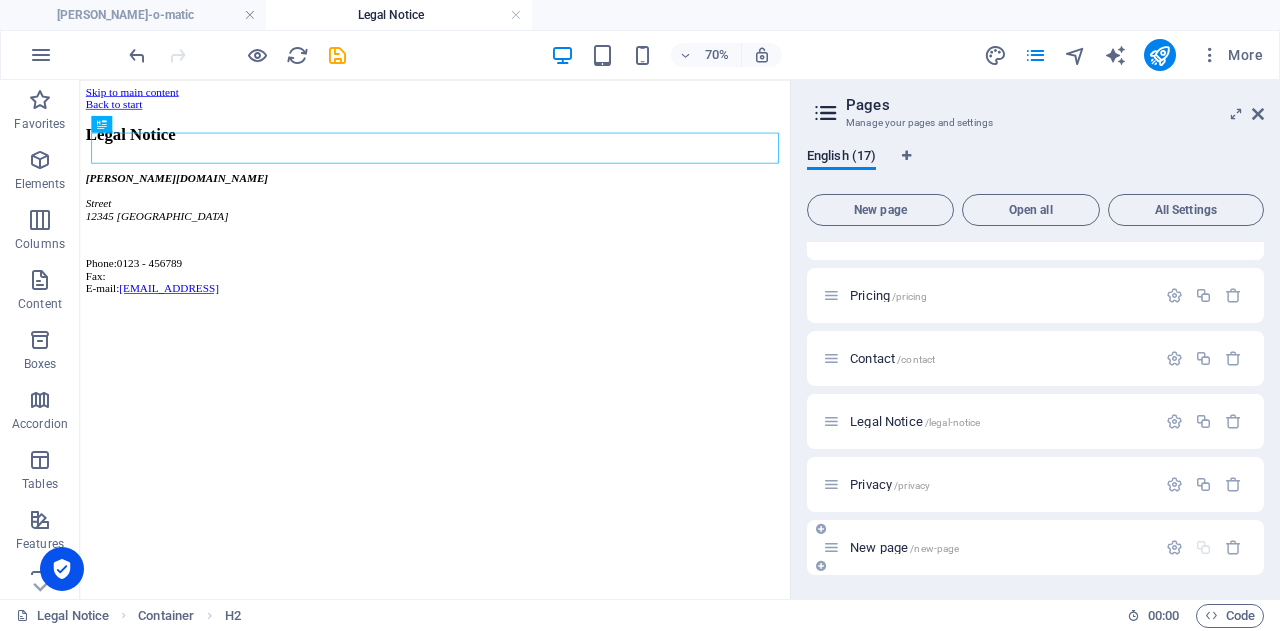 click on "New page /new-page" at bounding box center [904, 547] 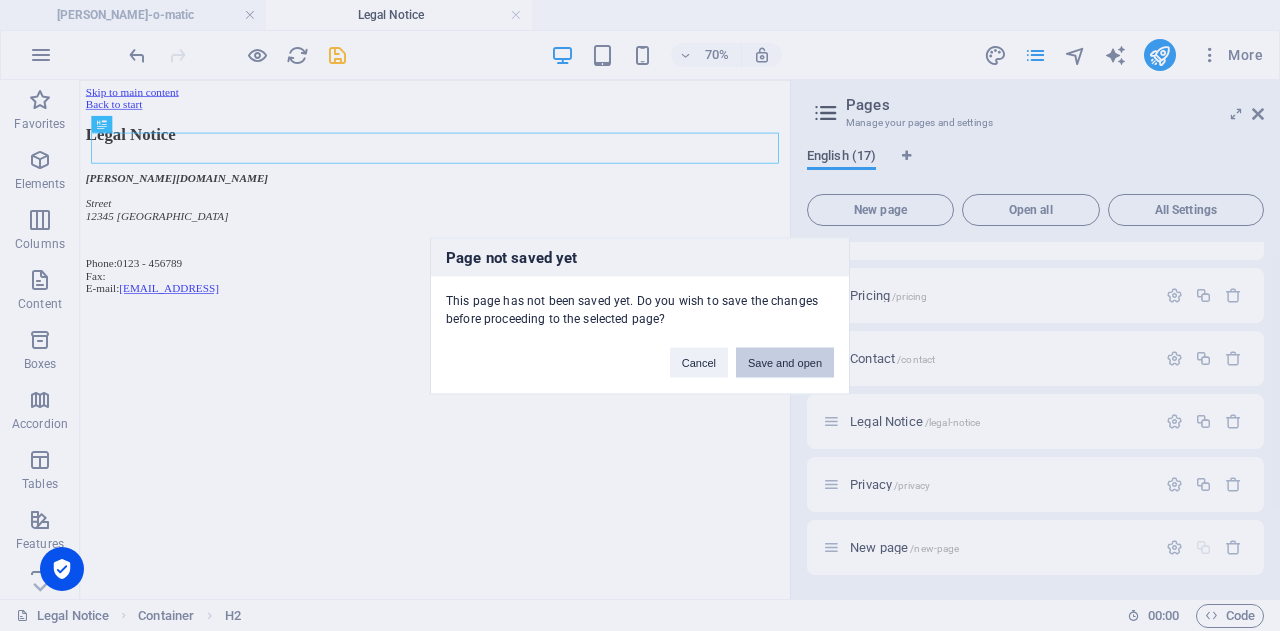 click on "Save and open" at bounding box center [785, 362] 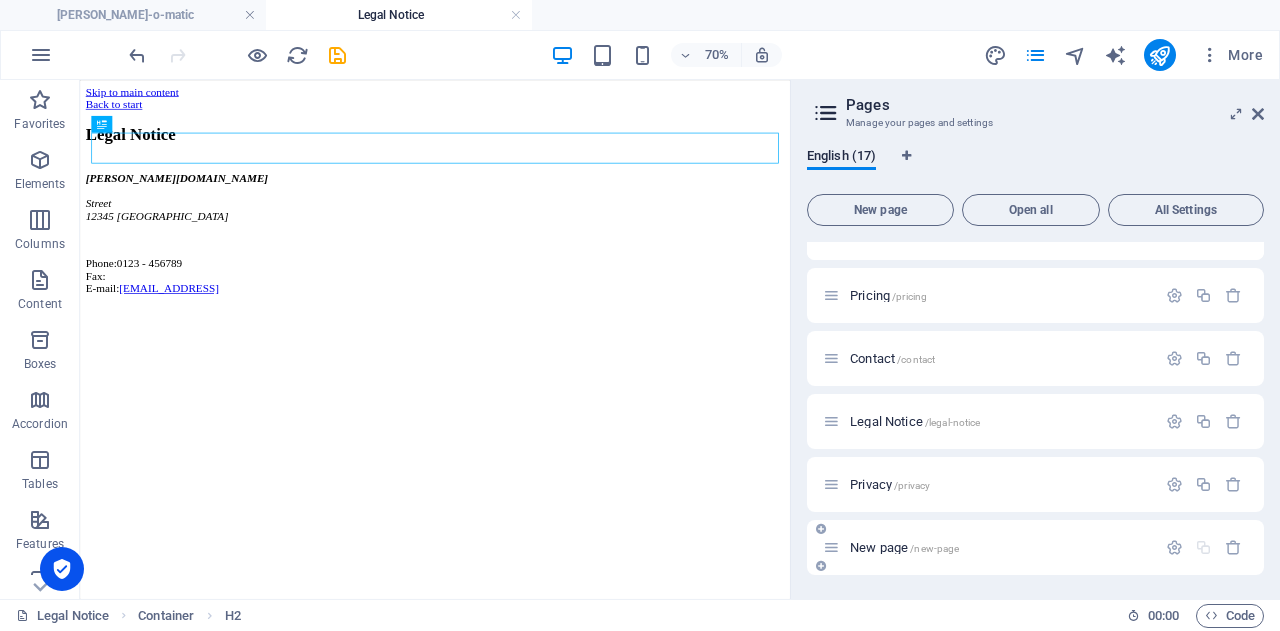click on "New page /new-page" at bounding box center (904, 547) 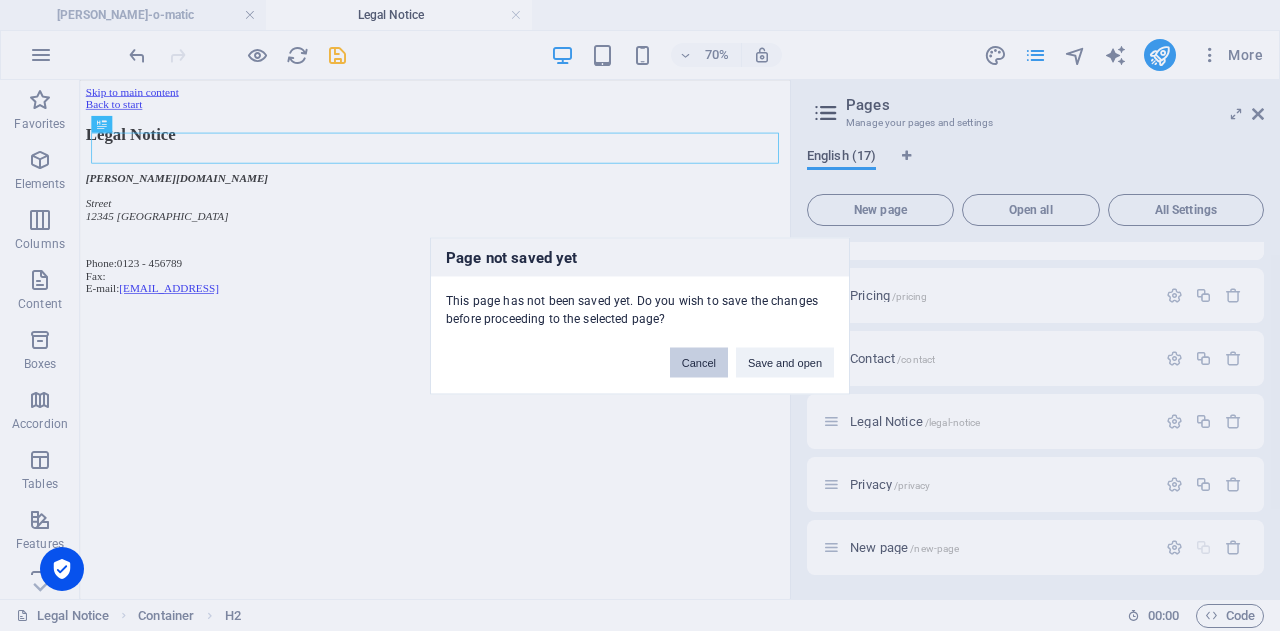 click on "Cancel" at bounding box center [699, 362] 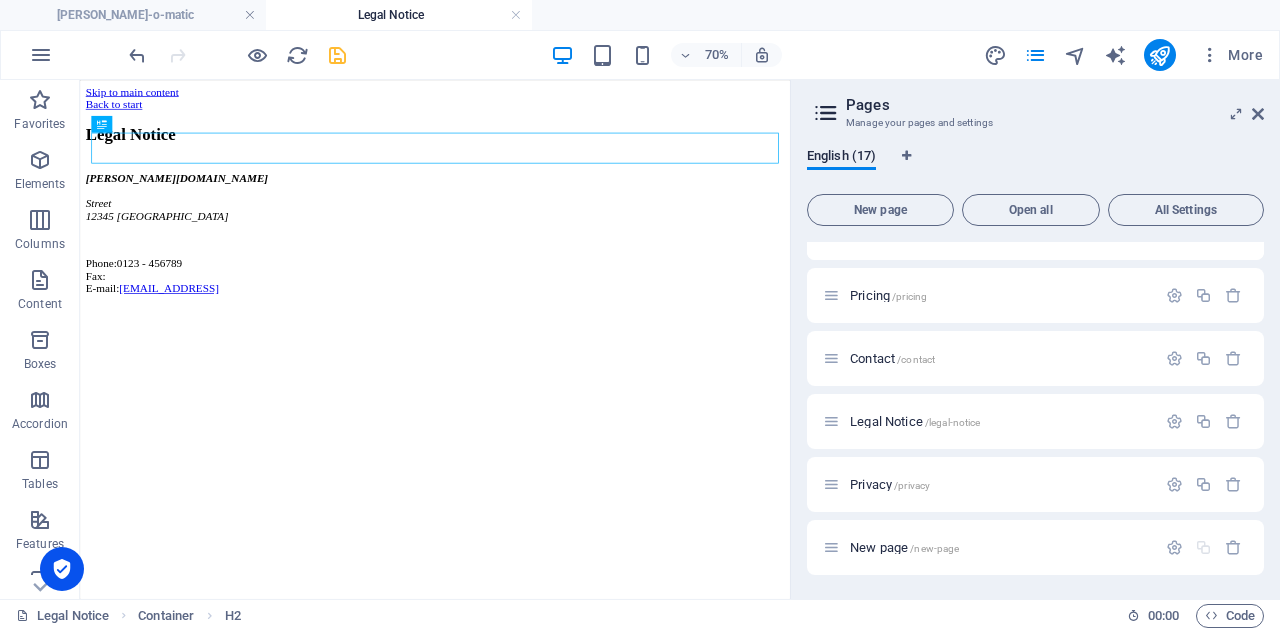 click at bounding box center [337, 55] 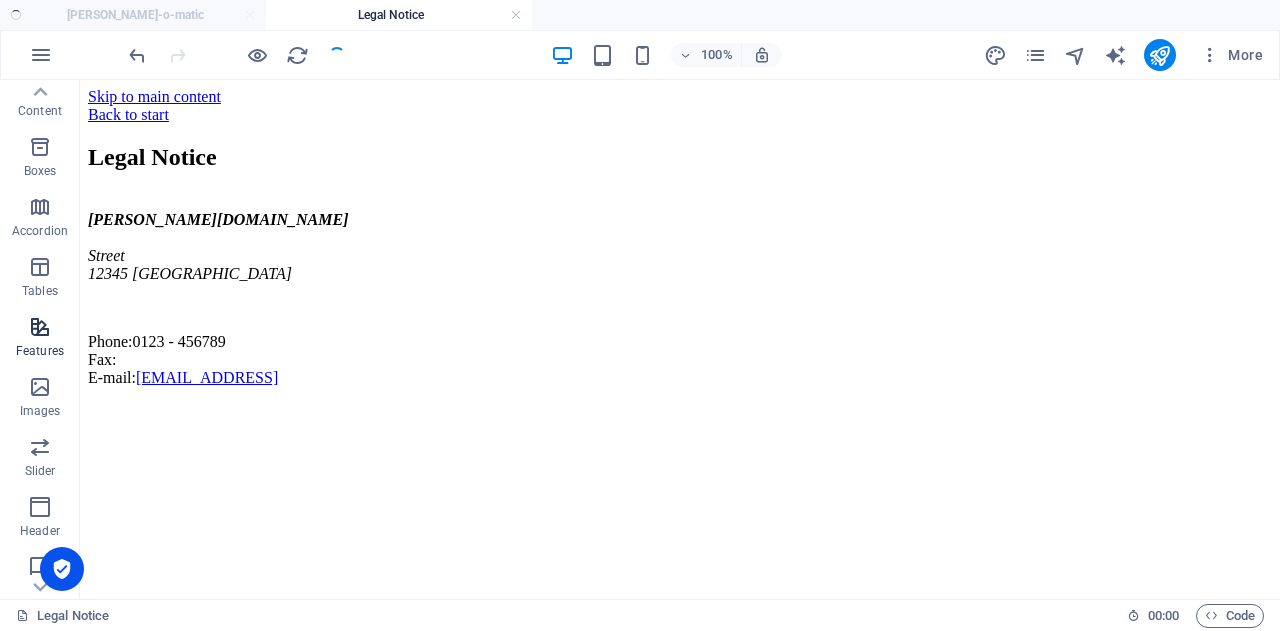scroll, scrollTop: 0, scrollLeft: 0, axis: both 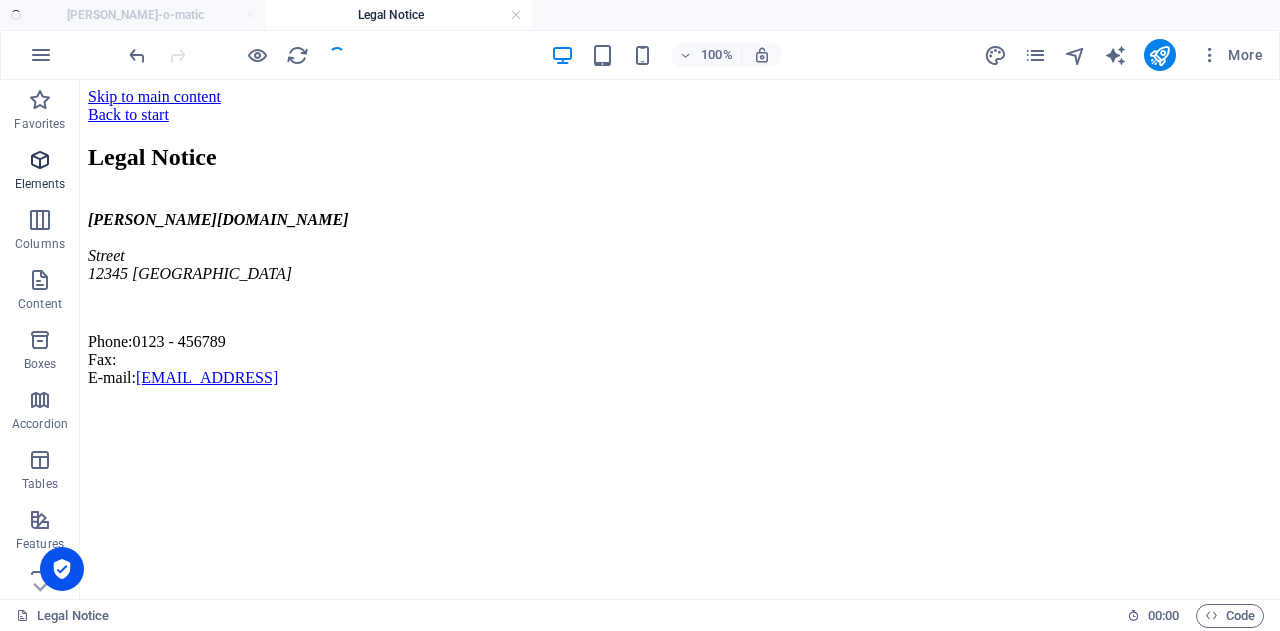 click at bounding box center [40, 160] 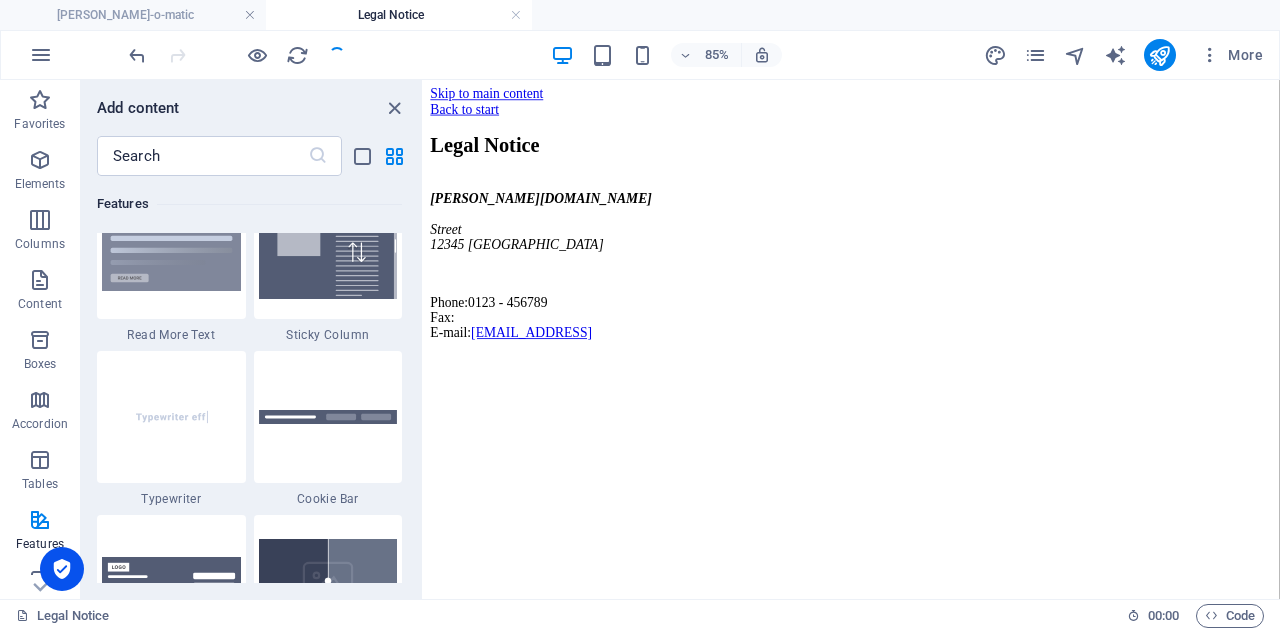 scroll, scrollTop: 8079, scrollLeft: 0, axis: vertical 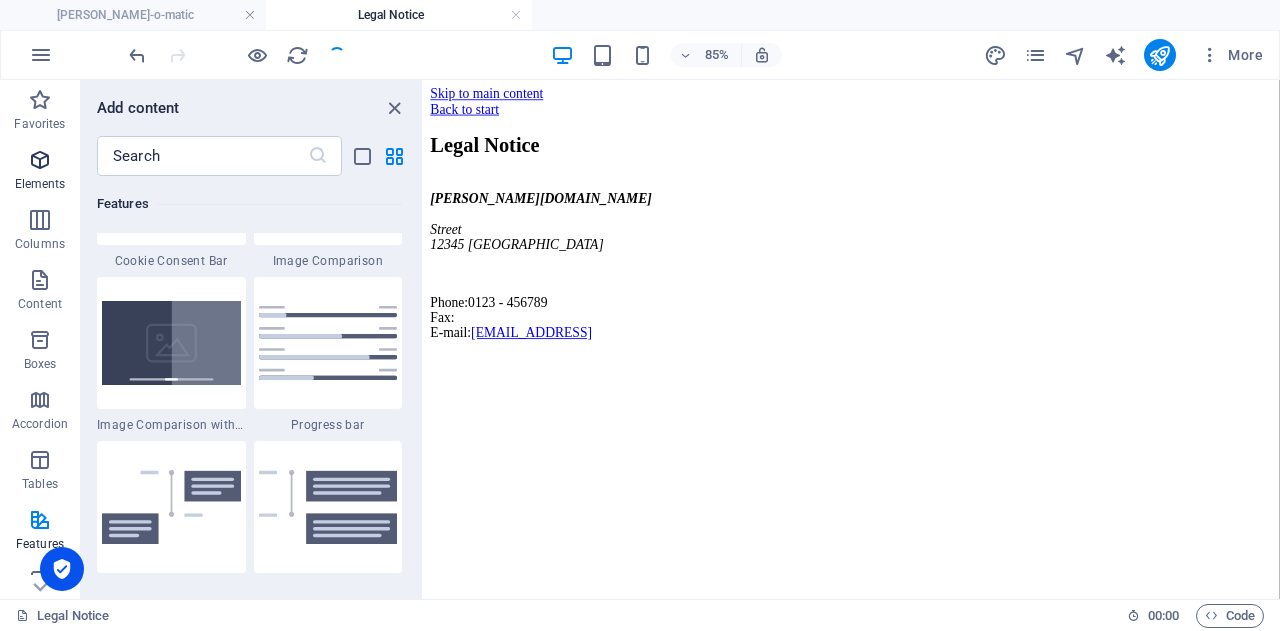click at bounding box center [40, 160] 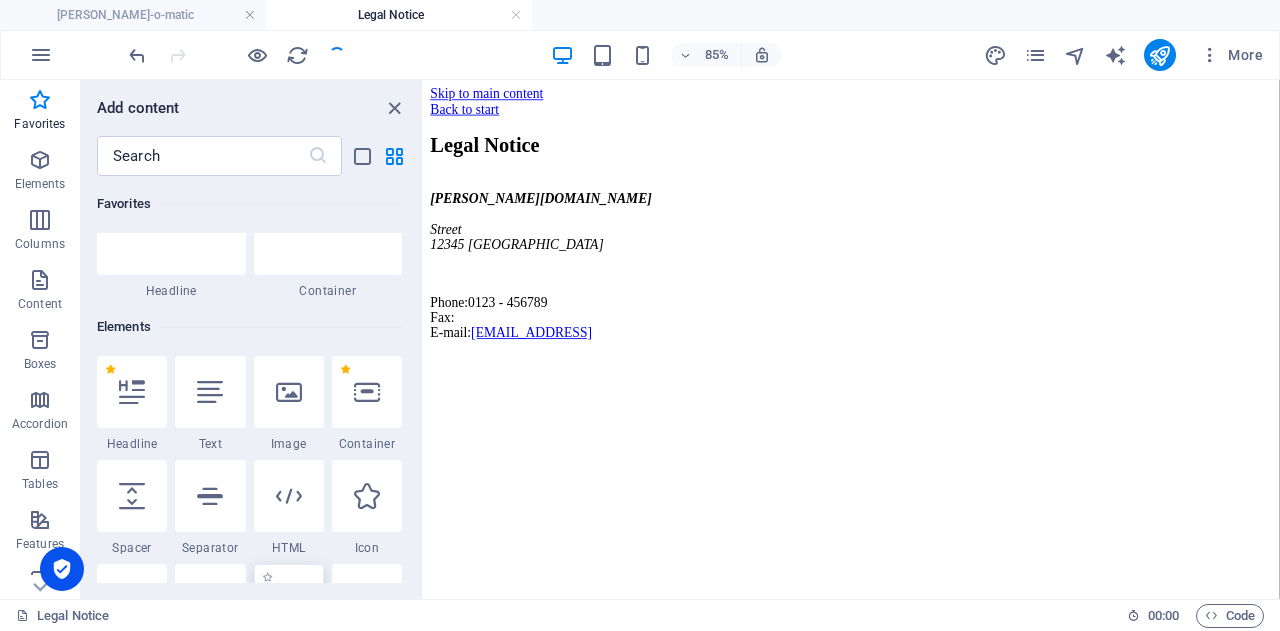 scroll, scrollTop: 0, scrollLeft: 0, axis: both 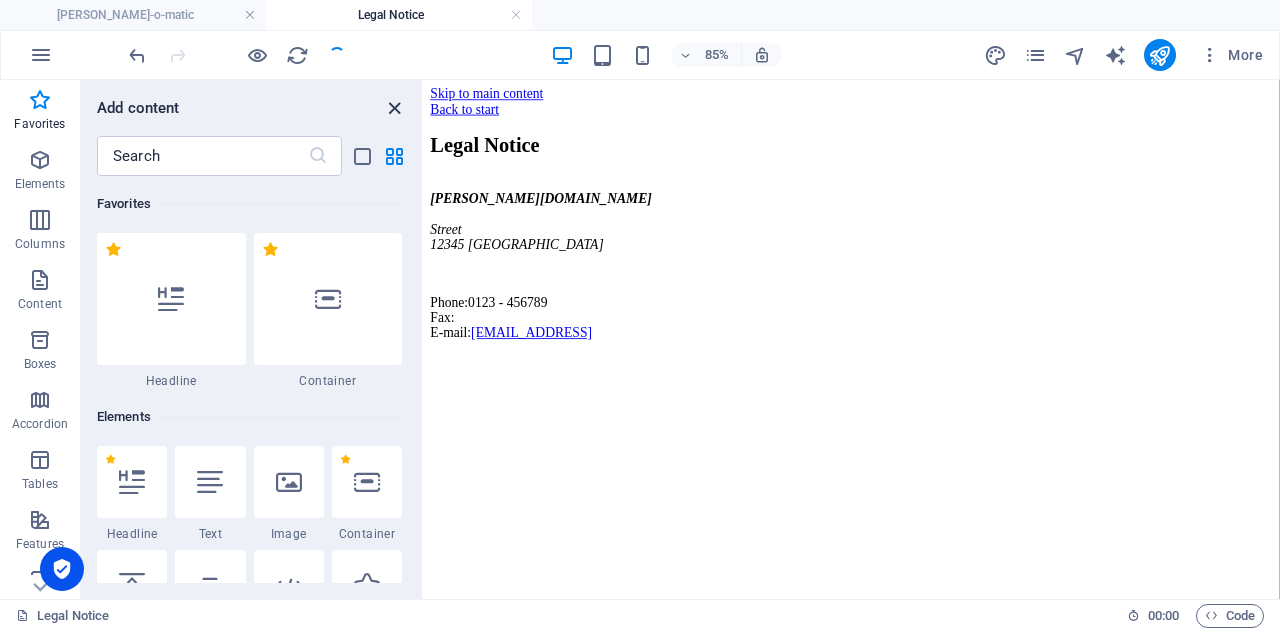 click at bounding box center (394, 108) 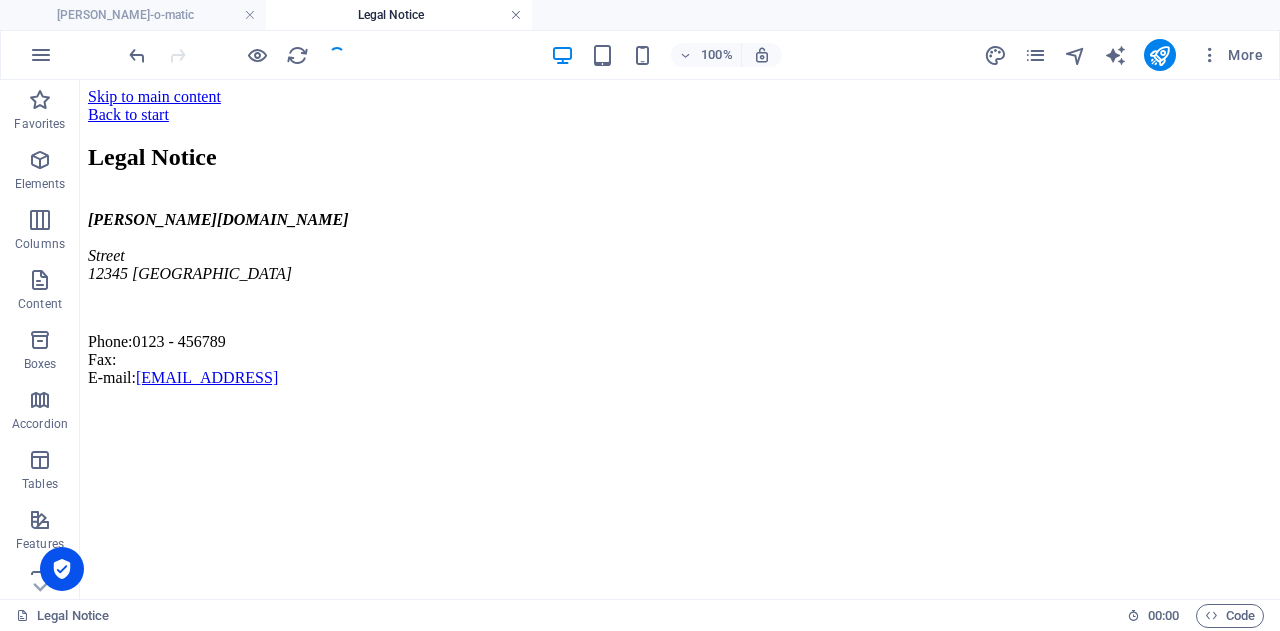 click at bounding box center (516, 15) 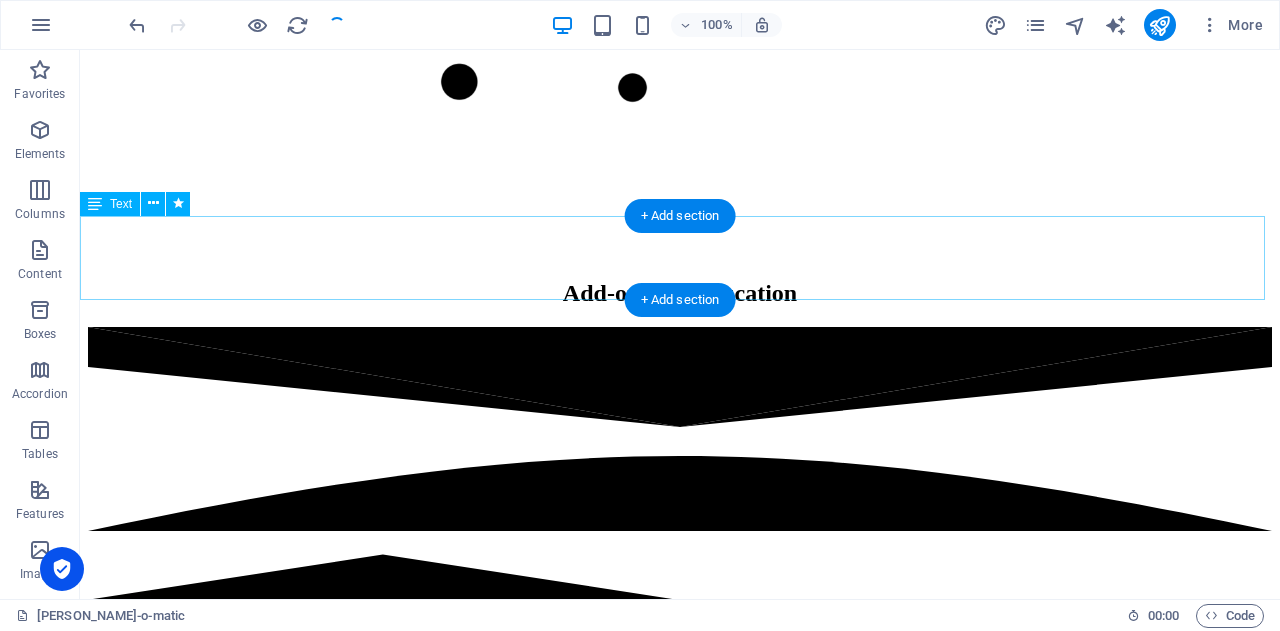 scroll, scrollTop: 0, scrollLeft: 0, axis: both 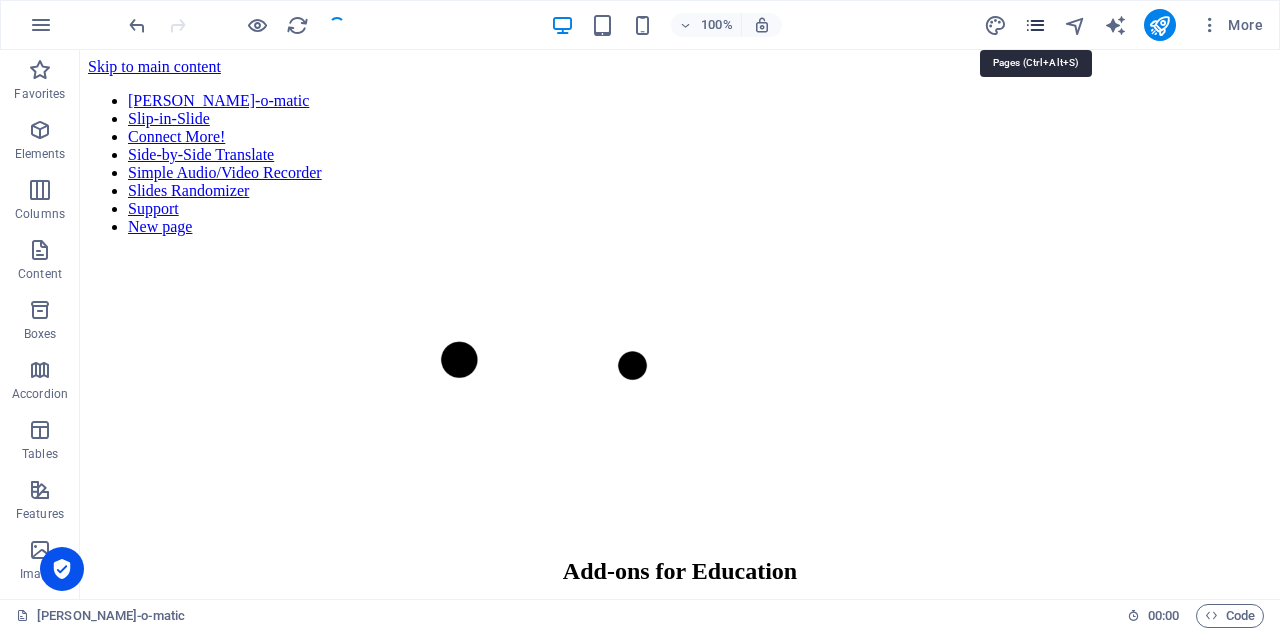 click at bounding box center (1035, 25) 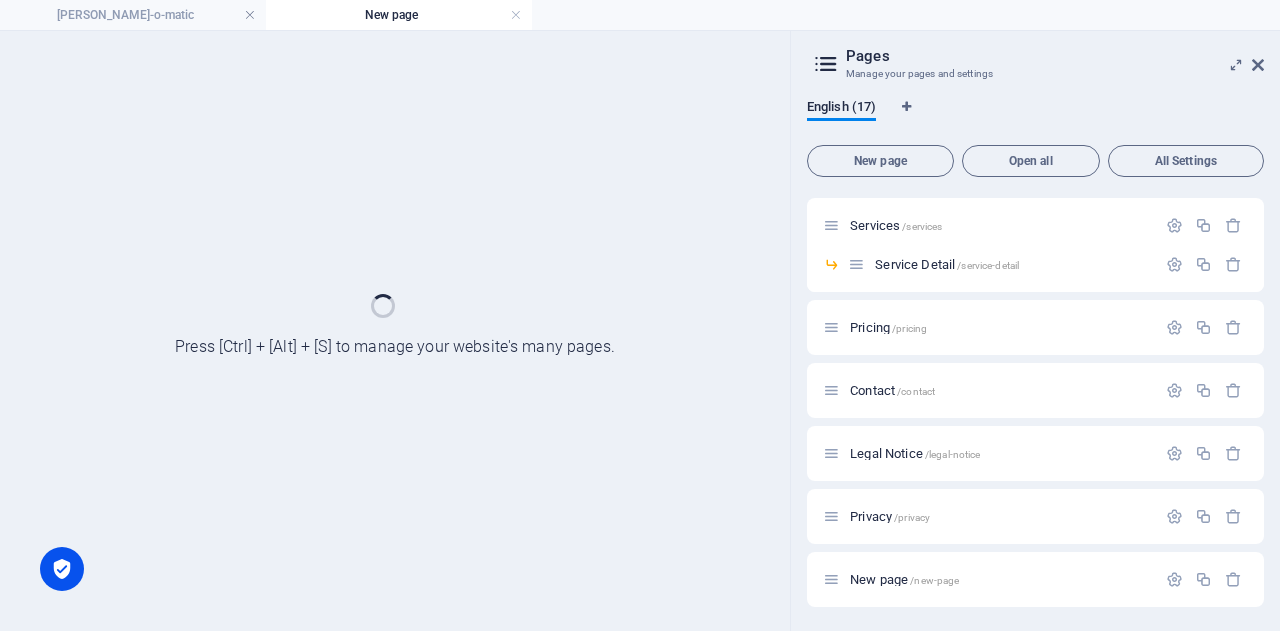 scroll, scrollTop: 624, scrollLeft: 0, axis: vertical 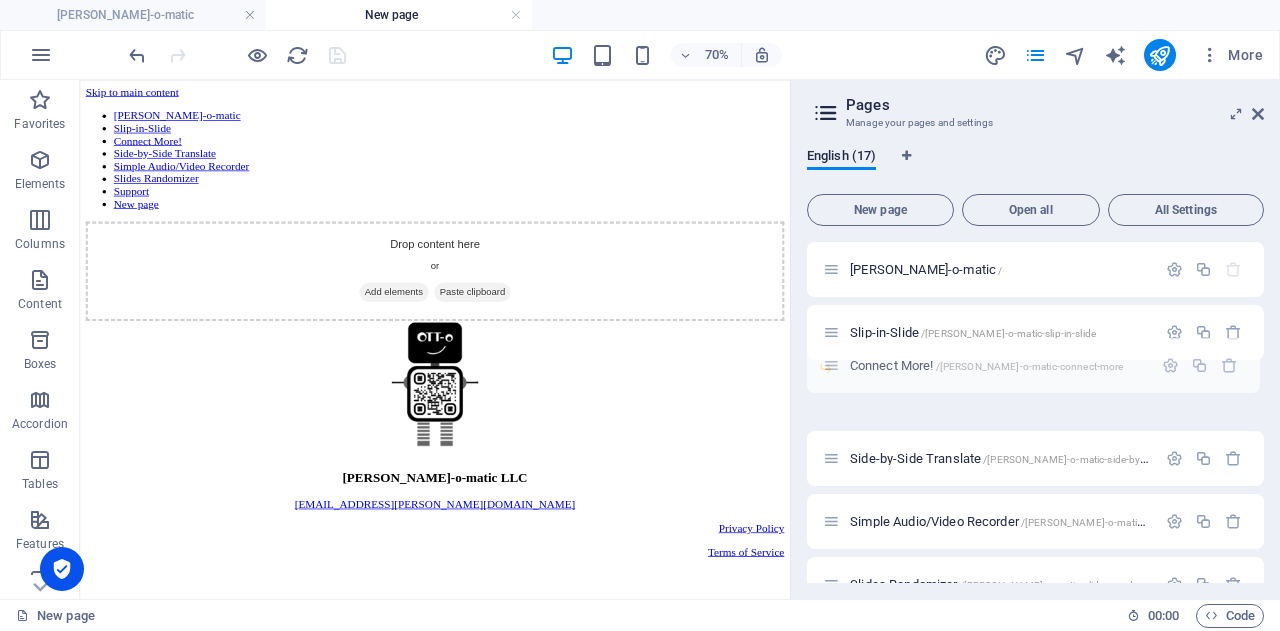 drag, startPoint x: 833, startPoint y: 395, endPoint x: 834, endPoint y: 360, distance: 35.014282 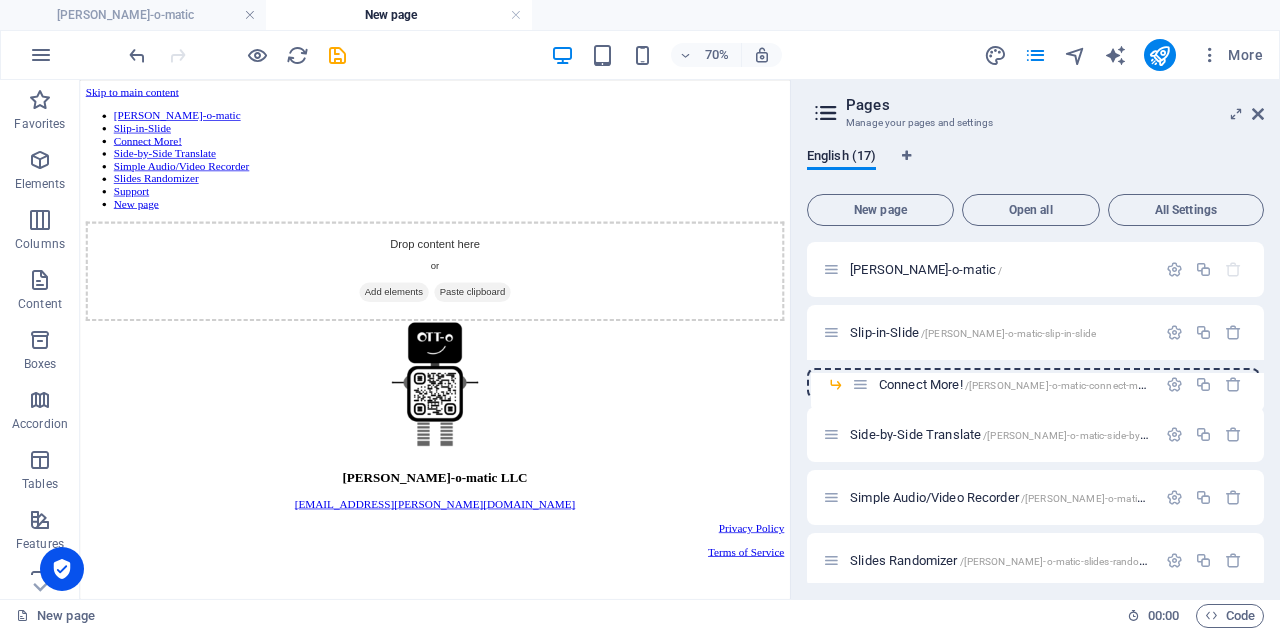 drag, startPoint x: 855, startPoint y: 371, endPoint x: 852, endPoint y: 382, distance: 11.401754 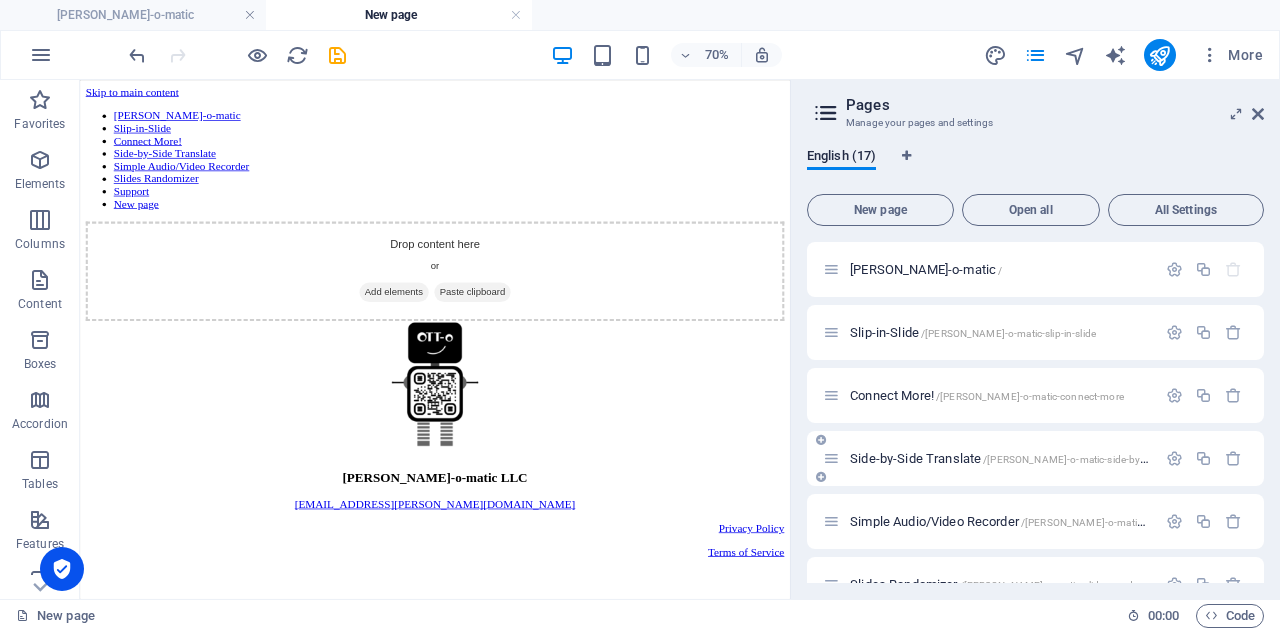 scroll, scrollTop: 706, scrollLeft: 0, axis: vertical 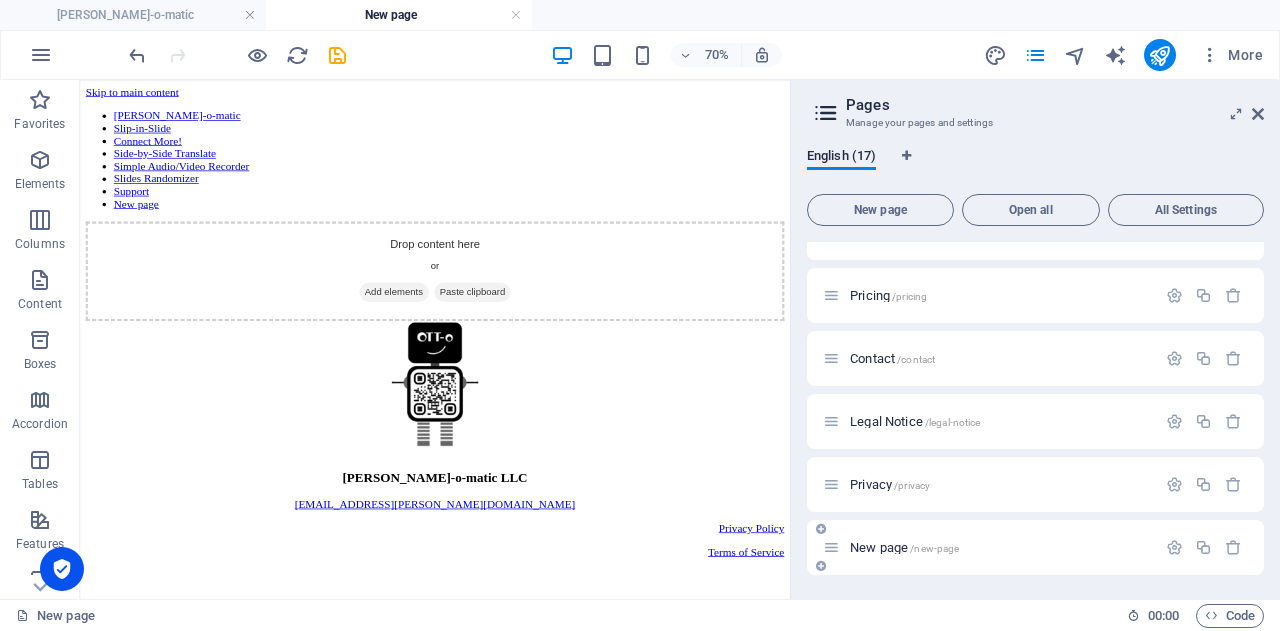 click on "New page /new-page" at bounding box center [904, 547] 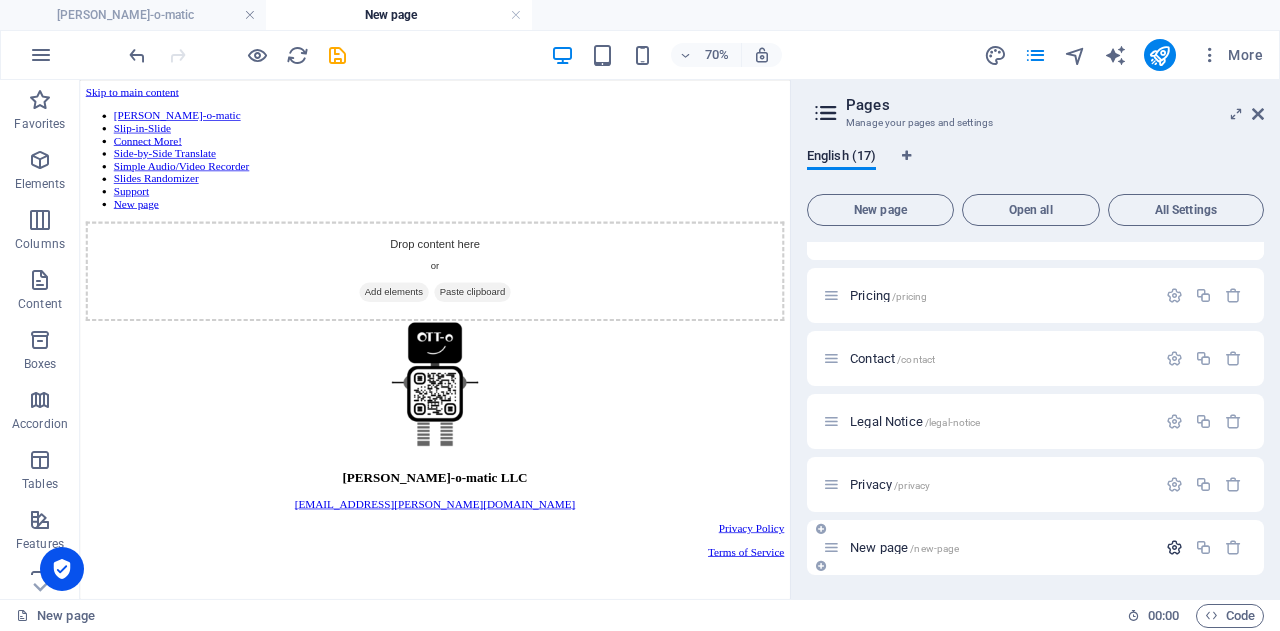 click at bounding box center (1174, 547) 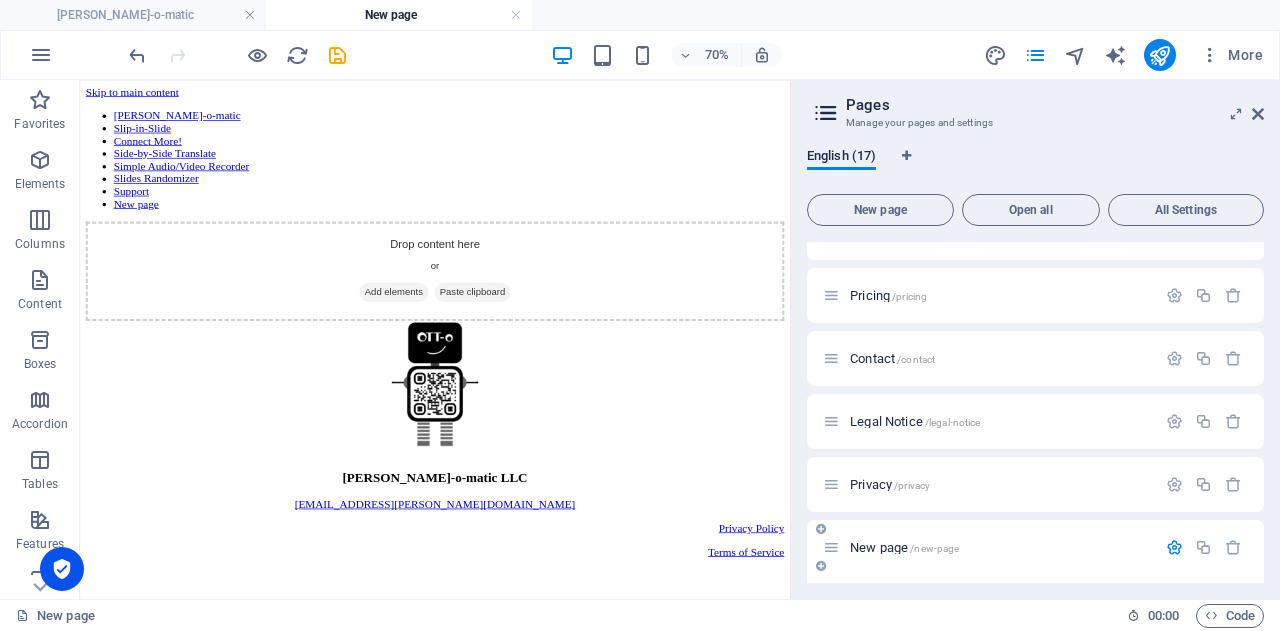 scroll, scrollTop: 916, scrollLeft: 0, axis: vertical 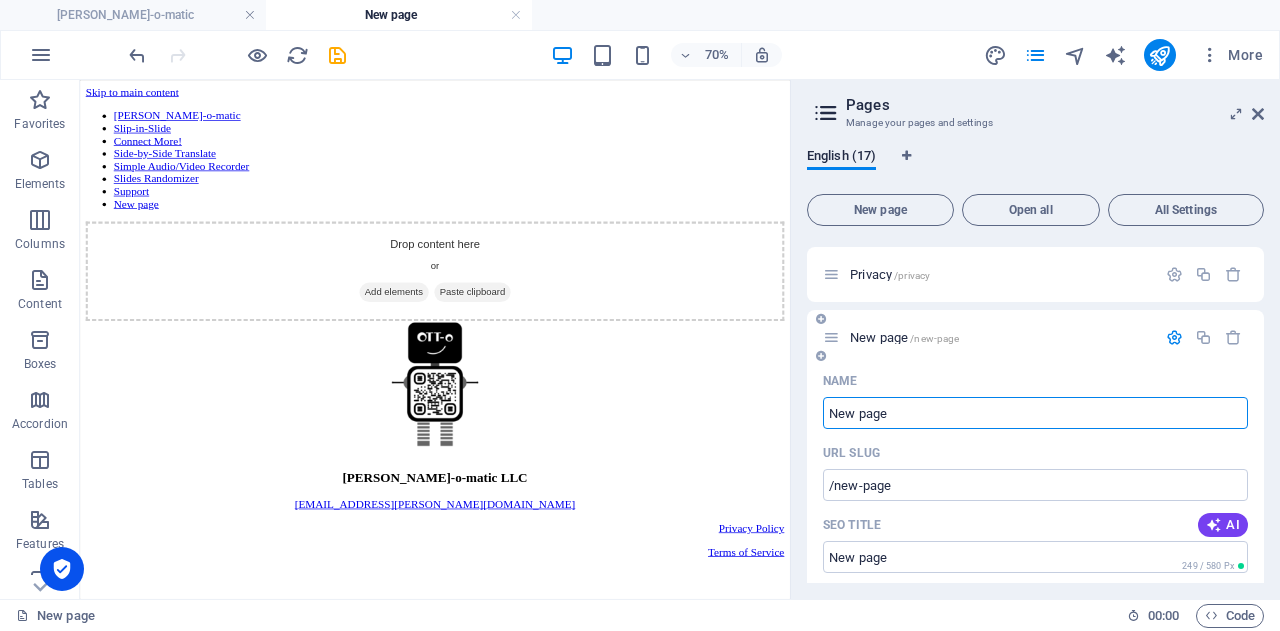 drag, startPoint x: 933, startPoint y: 413, endPoint x: 812, endPoint y: 421, distance: 121.264175 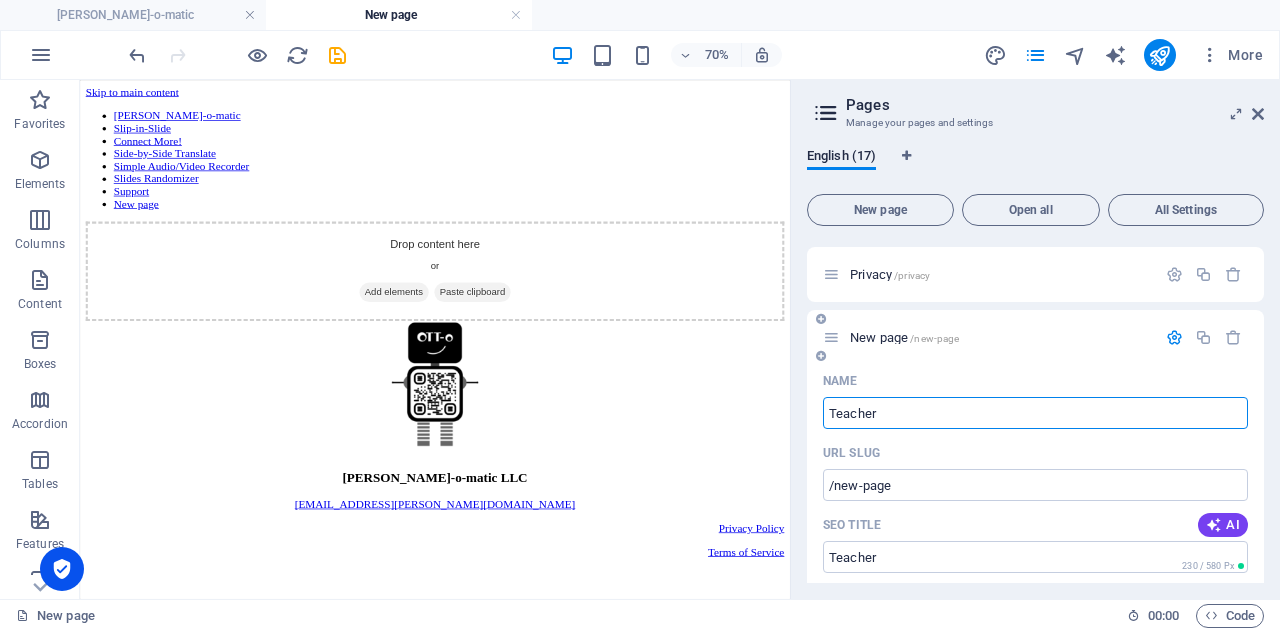type on "Teache" 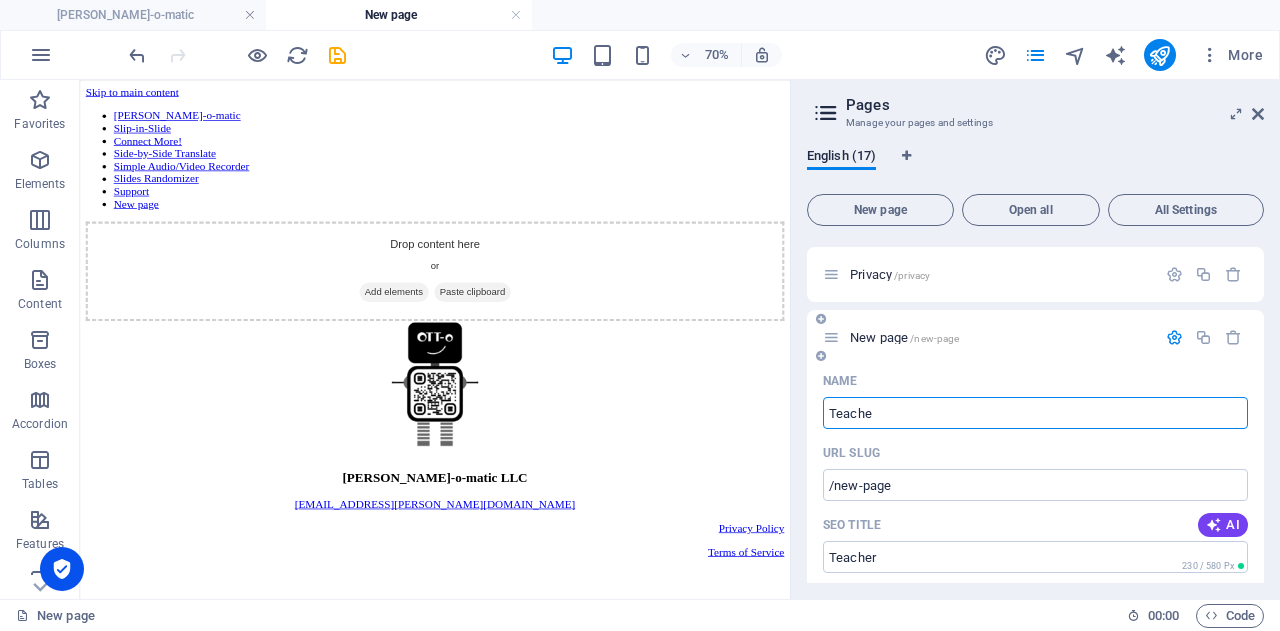 type on "/teacher" 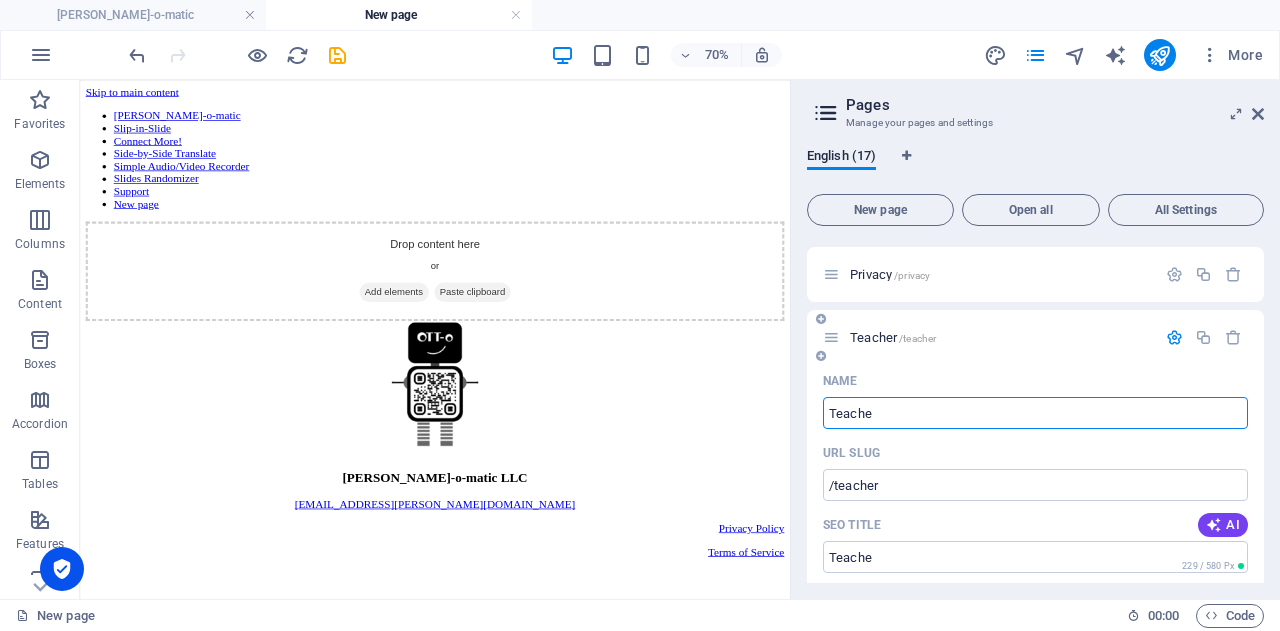 type on "Teache A" 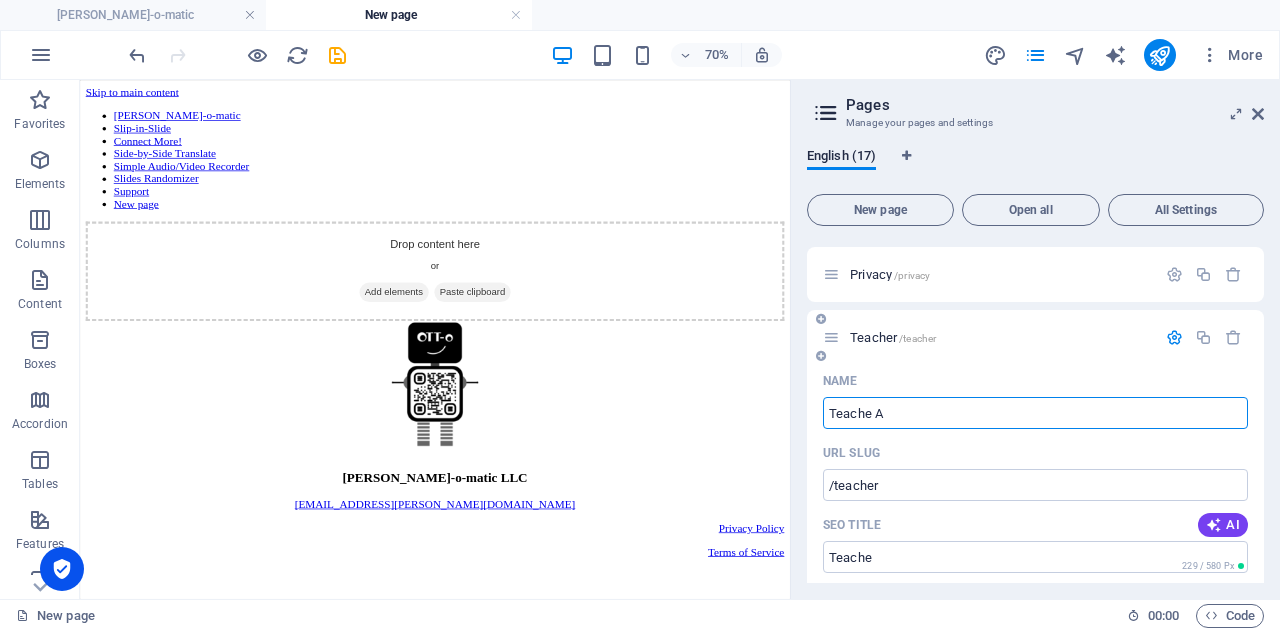 type on "/teache" 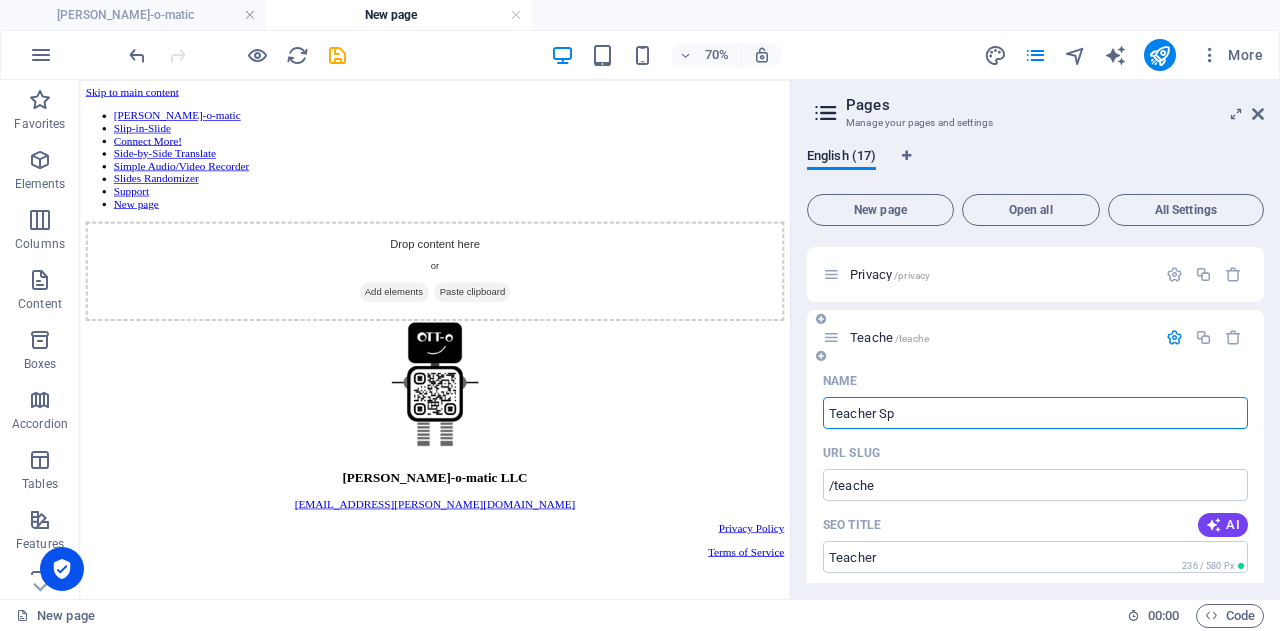 type on "Teacher Spe" 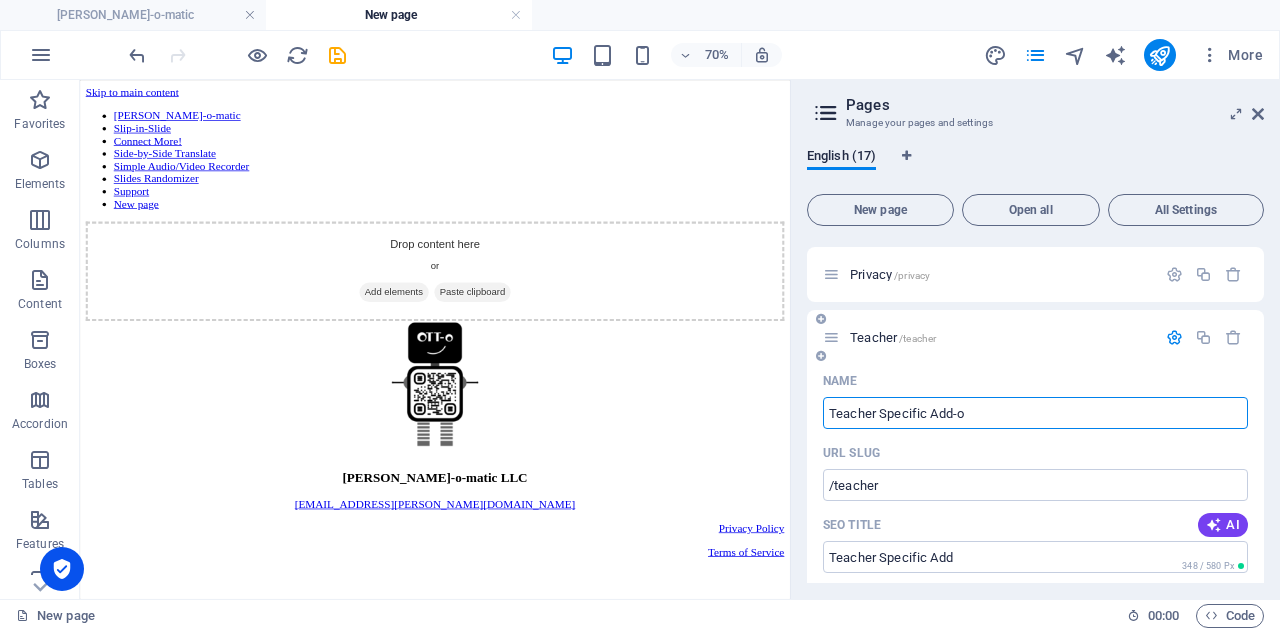 type on "Teacher Specific Add-on" 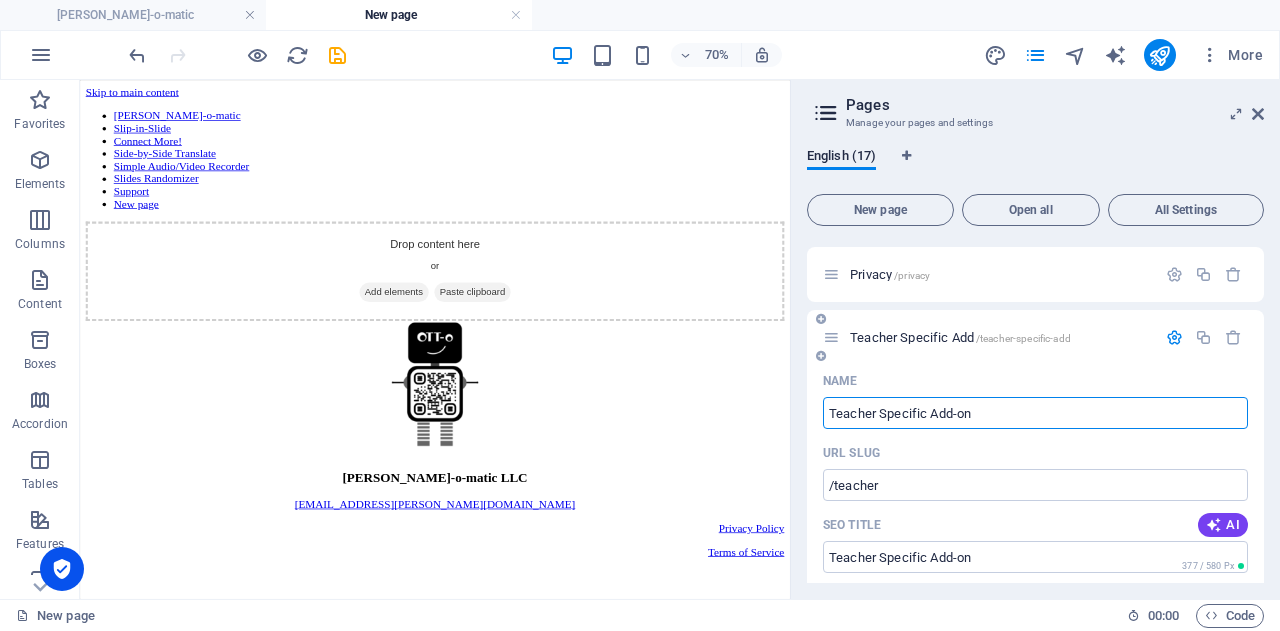 type on "/teacher-specific-add" 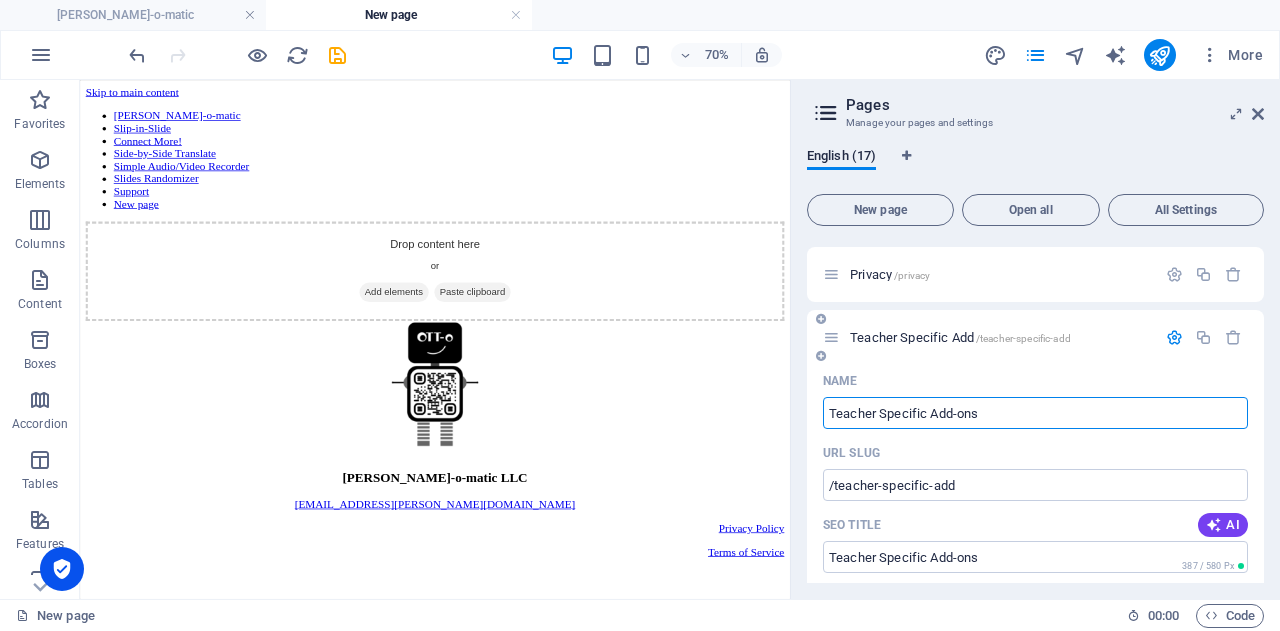 type on "Teacher Specific Add-ons" 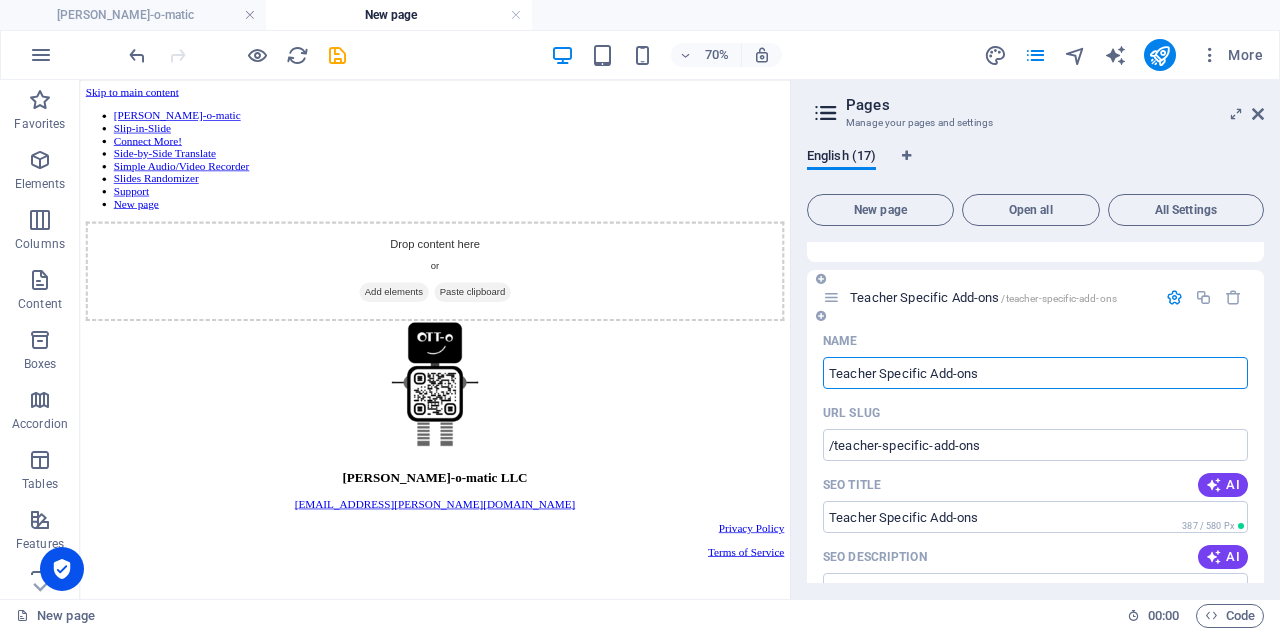 scroll, scrollTop: 822, scrollLeft: 0, axis: vertical 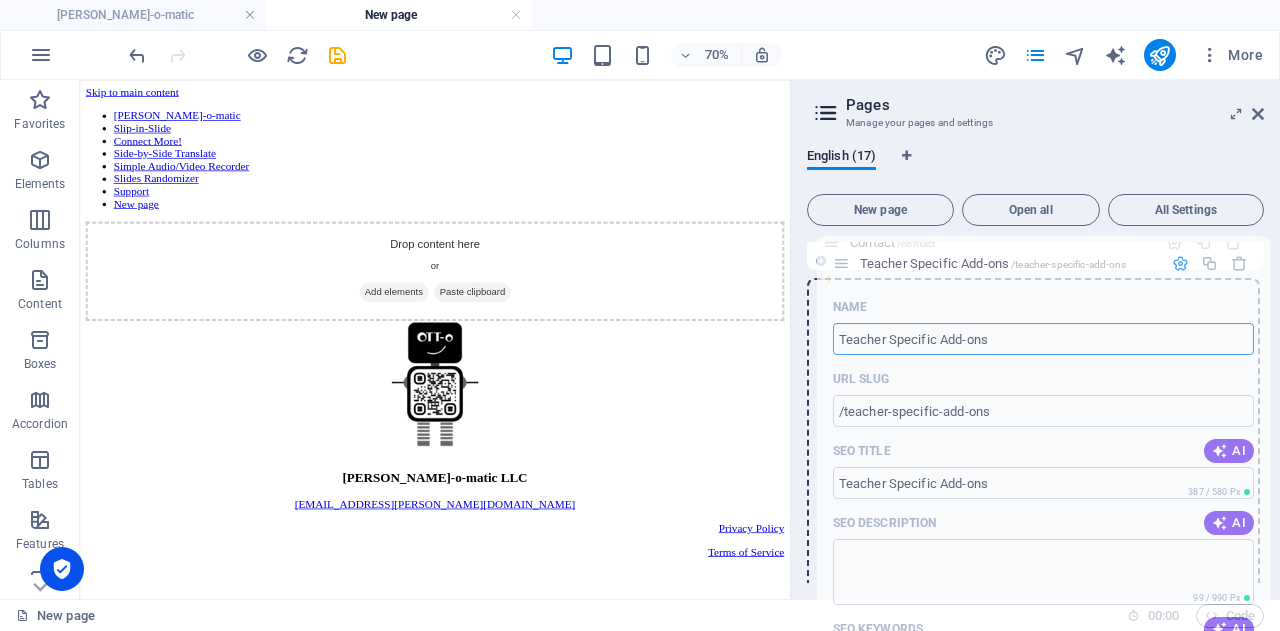 drag, startPoint x: 828, startPoint y: 435, endPoint x: 839, endPoint y: 261, distance: 174.34735 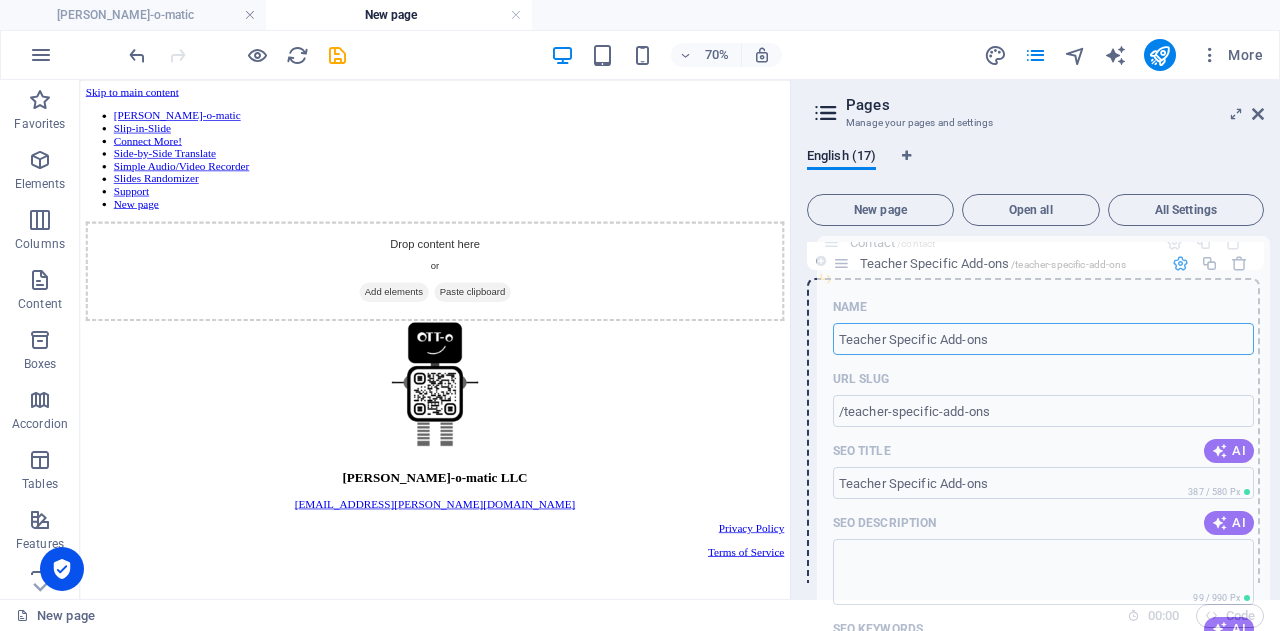 click on "OTT-o-matic / Slip-in-Slide /ott-o-matic-slip-in-slide Connect More! /ott-o-matic-connect-more Side-by-Side Translate /ott-o-matic-side-by-side-translate Simple Audio/Video Recorder /ott-o-matic-simple-audio-video-recorder Slides Randomizer /ott-o-matic-slides-randomizer Support /ott-o-matic-support Privacy Policy /privacy-policy Terms of Service /terms-of-service About us /about-us Services /services Service Detail /service-detail Pricing /pricing Contact /contact Legal Notice /legal-notice Privacy /privacy Teacher Specific Add-ons /teacher-specific-add-ons Name Teacher Specific Add-ons ​ URL SLUG /teacher-specific-add-ons ​ SEO Title AI ​ 387 / 580 Px SEO Description AI ​ 99 / 990 Px SEO Keywords AI ​ Settings Menu Noindex Preview Mobile Desktop www.example.com ... teacher-specific-add-ons Teacher Specific Add-ons - ott-o-matic.com ott-o-matic.com Meta tags ​ Preview Image (Open Graph) Drag files here, click to choose files or select files from Files or our free stock photos & videos" at bounding box center (1035, -92) 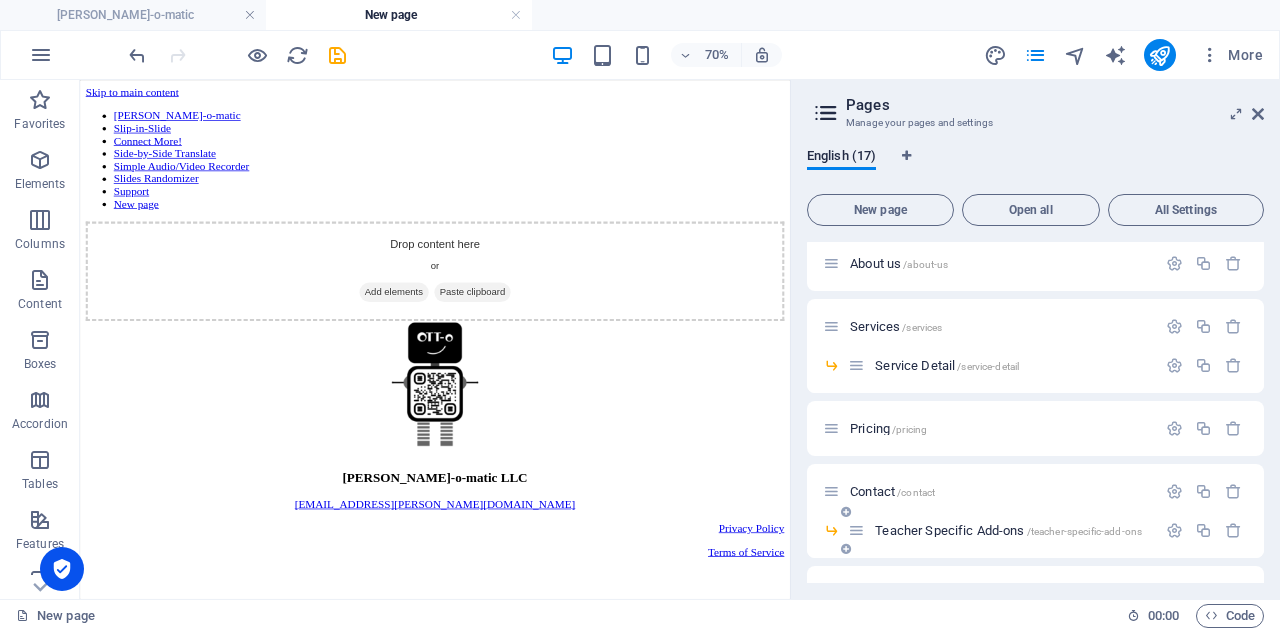 scroll, scrollTop: 568, scrollLeft: 0, axis: vertical 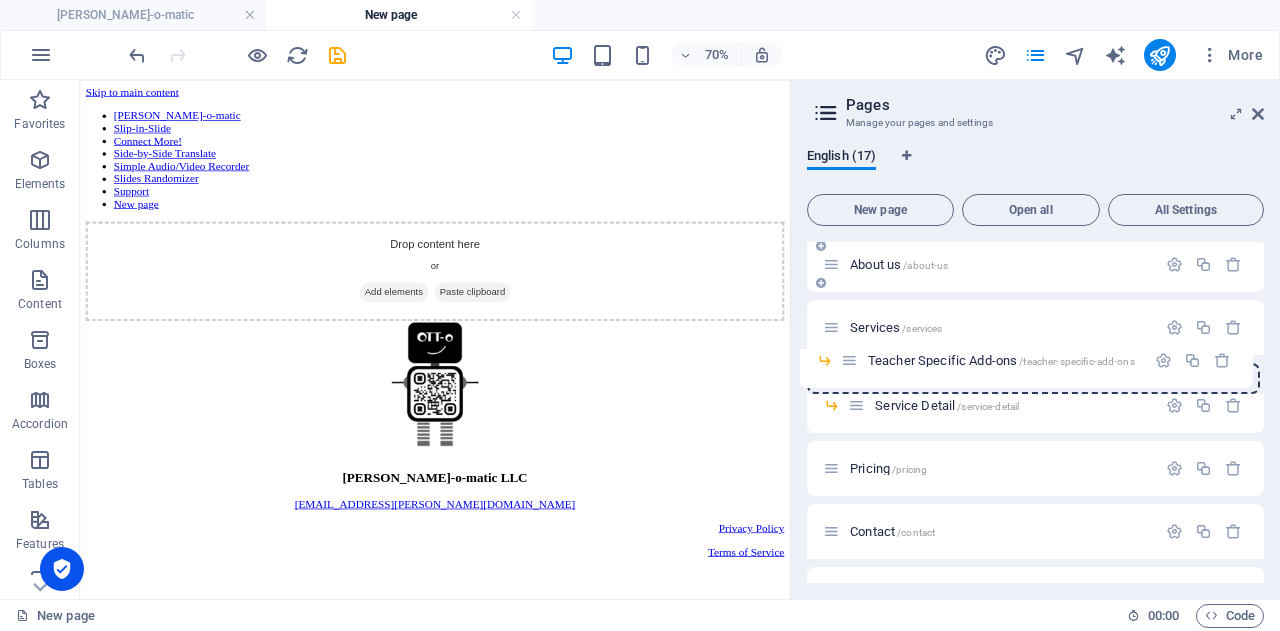 drag, startPoint x: 852, startPoint y: 535, endPoint x: 837, endPoint y: 279, distance: 256.4391 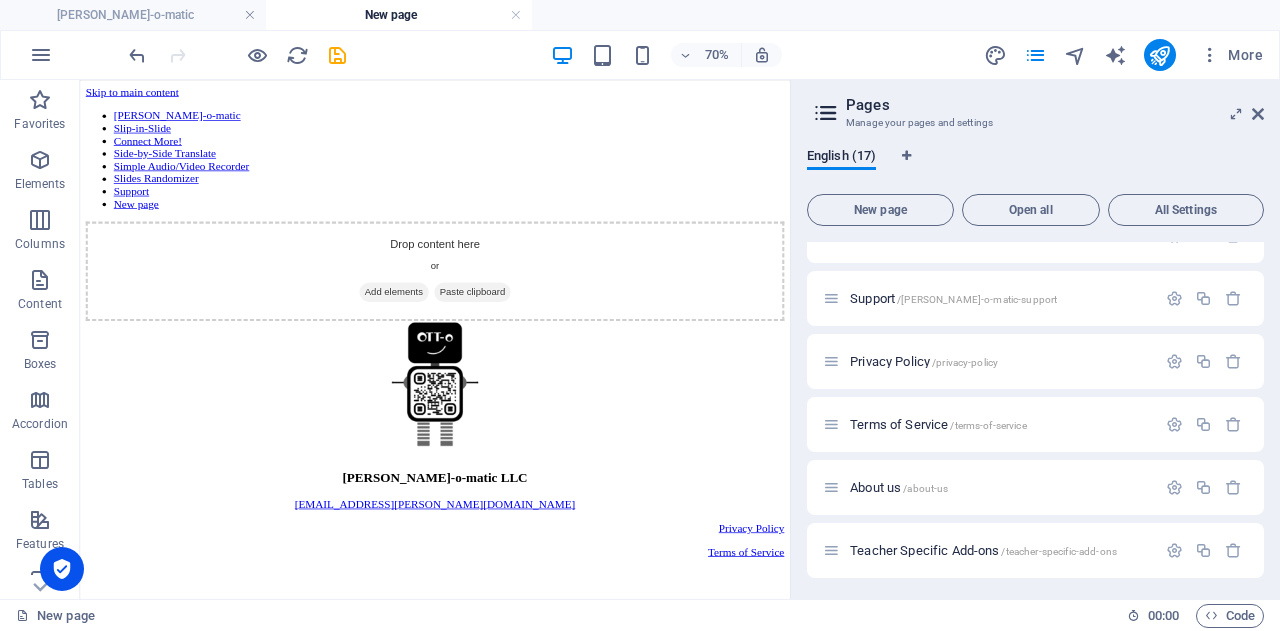 scroll, scrollTop: 350, scrollLeft: 0, axis: vertical 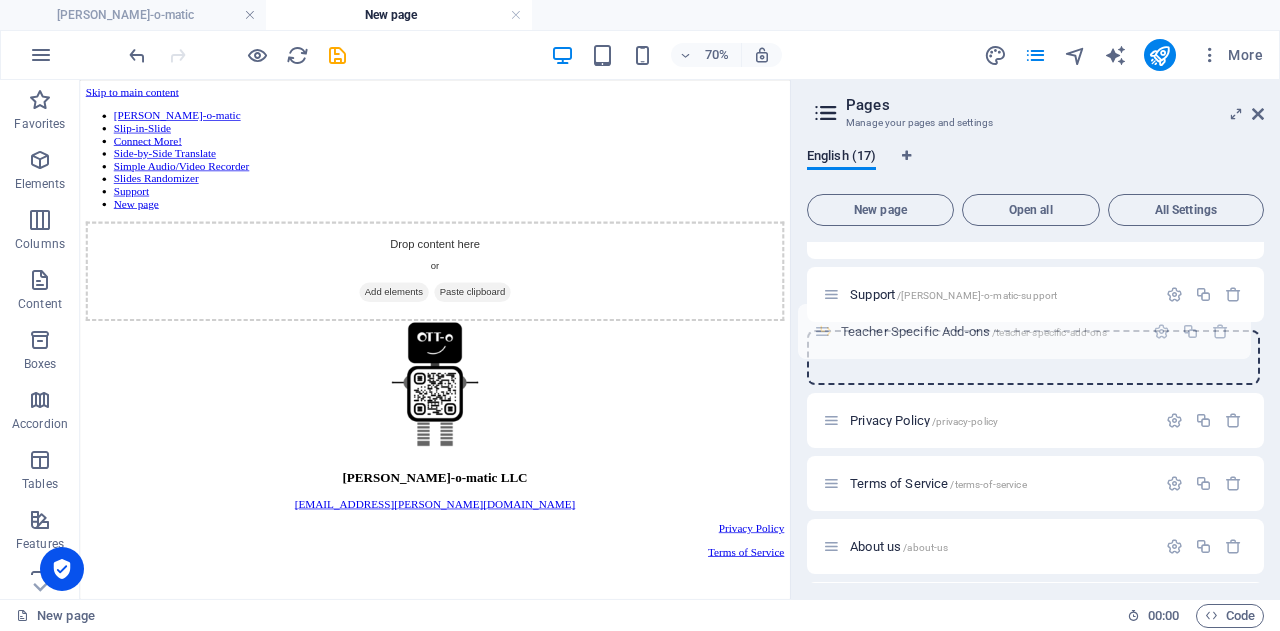 drag, startPoint x: 826, startPoint y: 551, endPoint x: 817, endPoint y: 329, distance: 222.18236 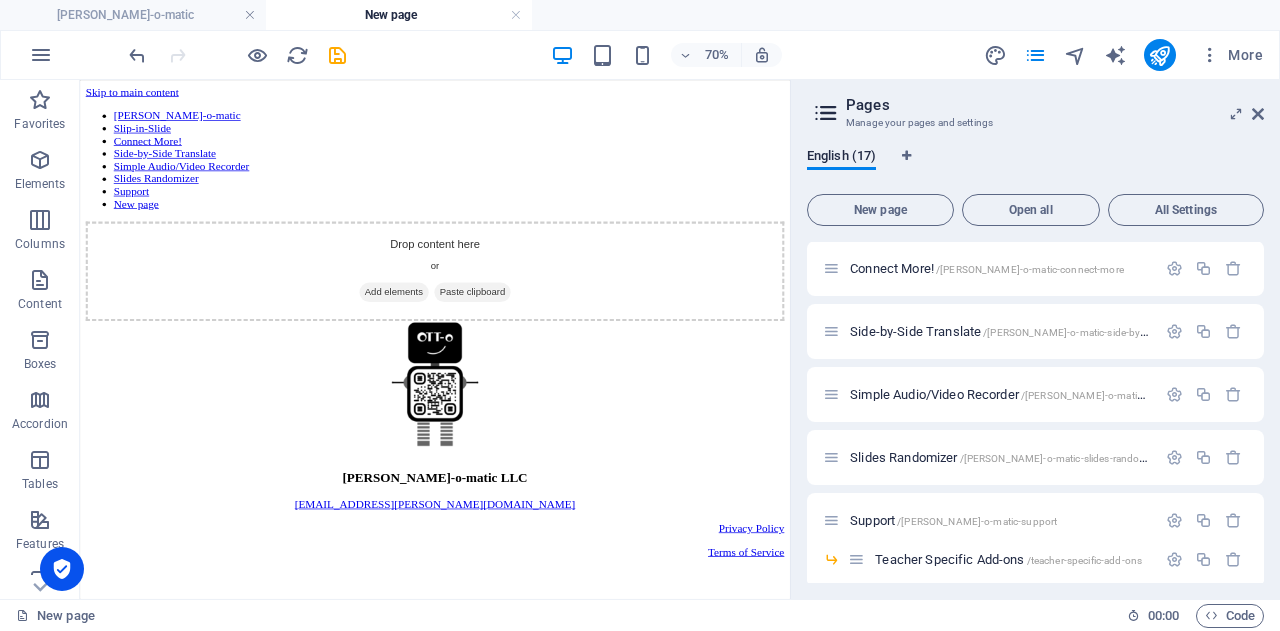 scroll, scrollTop: 117, scrollLeft: 0, axis: vertical 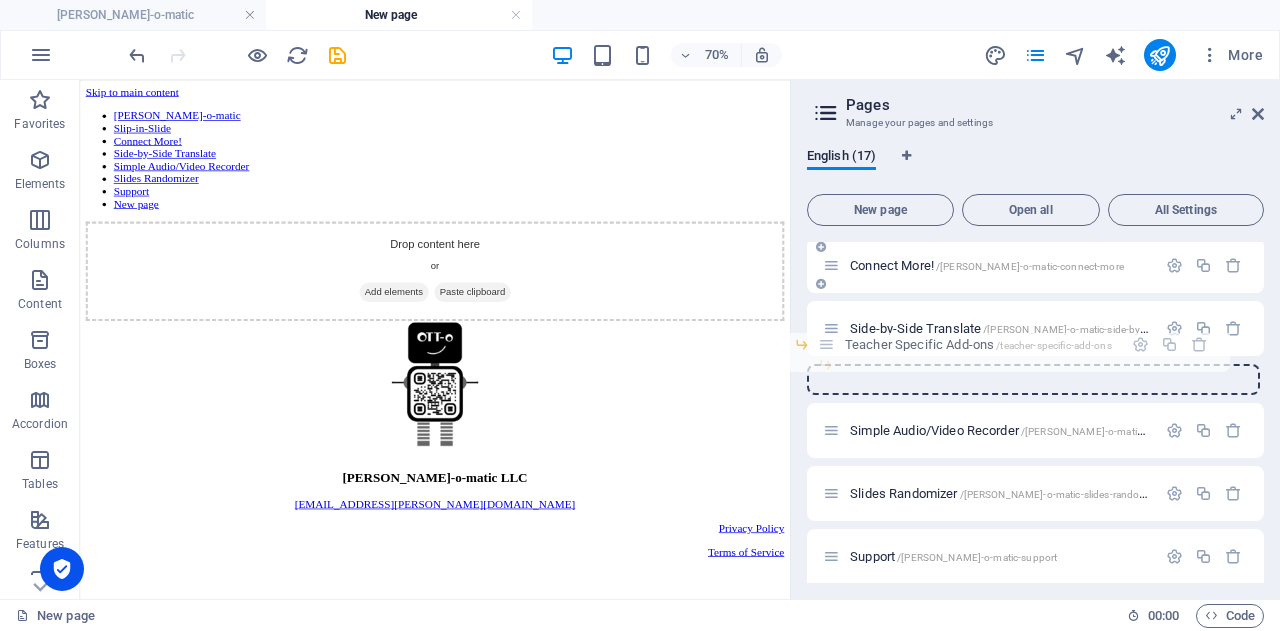 drag, startPoint x: 856, startPoint y: 561, endPoint x: 825, endPoint y: 287, distance: 275.74808 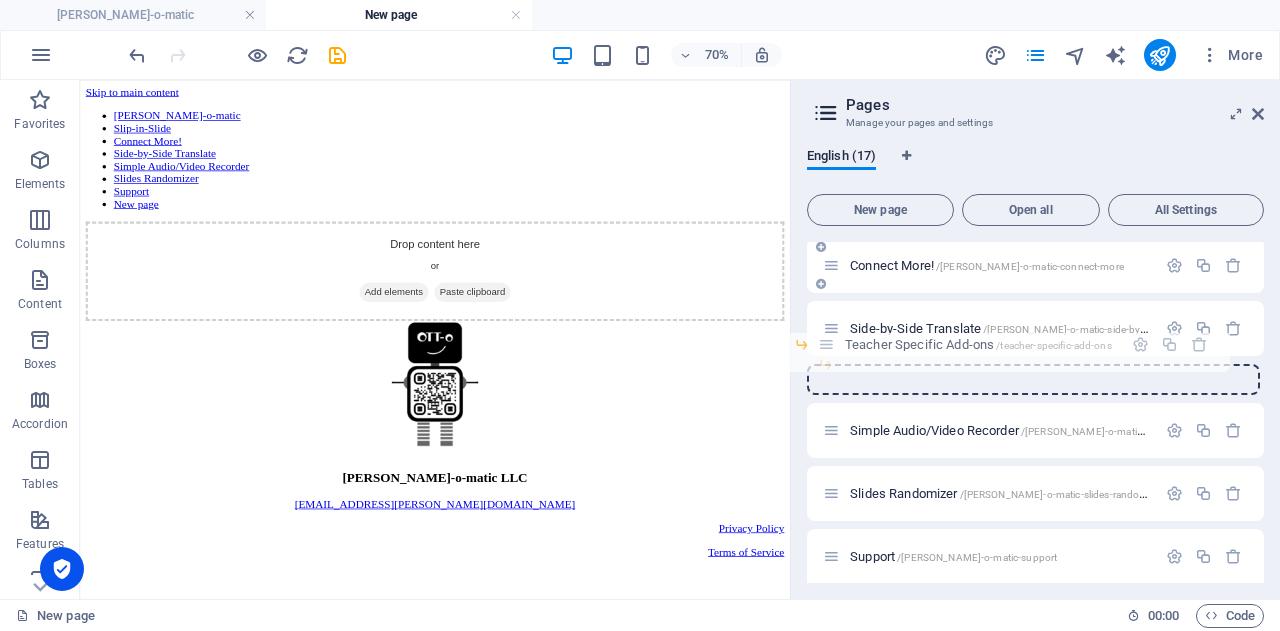 click on "OTT-o-matic / Slip-in-Slide /ott-o-matic-slip-in-slide Connect More! /ott-o-matic-connect-more Side-by-Side Translate /ott-o-matic-side-by-side-translate Simple Audio/Video Recorder /ott-o-matic-simple-audio-video-recorder Slides Randomizer /ott-o-matic-slides-randomizer Support /ott-o-matic-support Teacher Specific Add-ons /teacher-specific-add-ons Privacy Policy /privacy-policy Terms of Service /terms-of-service About us /about-us Services /services Service Detail /service-detail Pricing /pricing Contact /contact Legal Notice /legal-notice Privacy /privacy" at bounding box center [1035, 600] 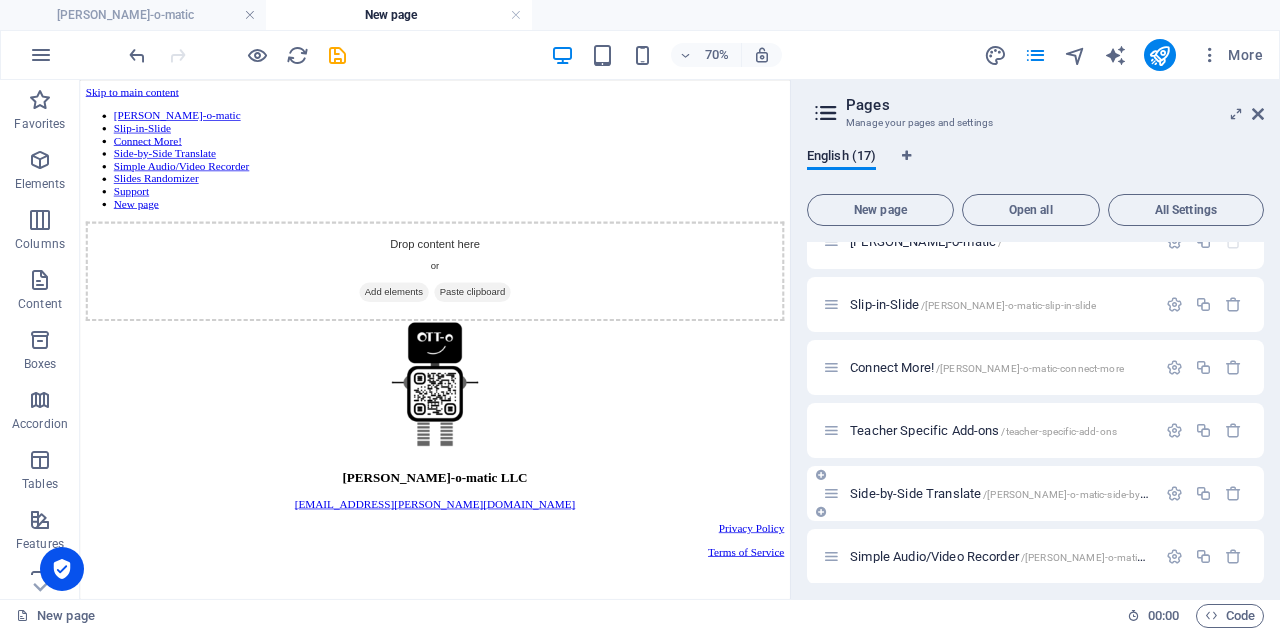 scroll, scrollTop: 5, scrollLeft: 0, axis: vertical 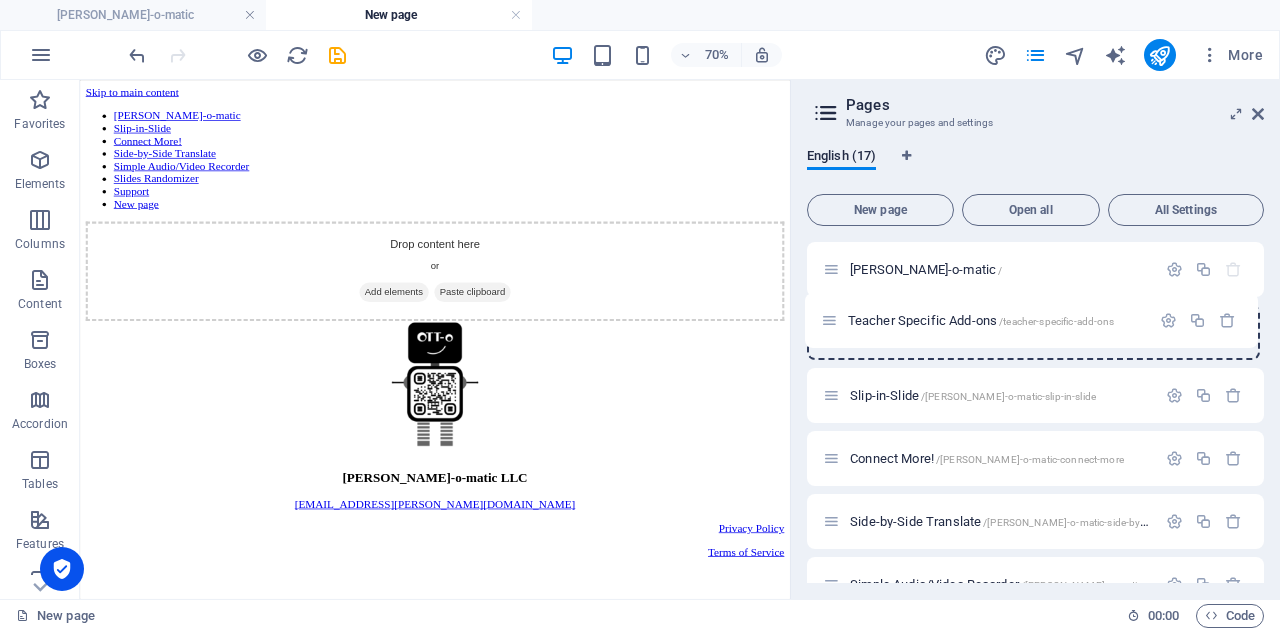 drag, startPoint x: 832, startPoint y: 457, endPoint x: 830, endPoint y: 319, distance: 138.0145 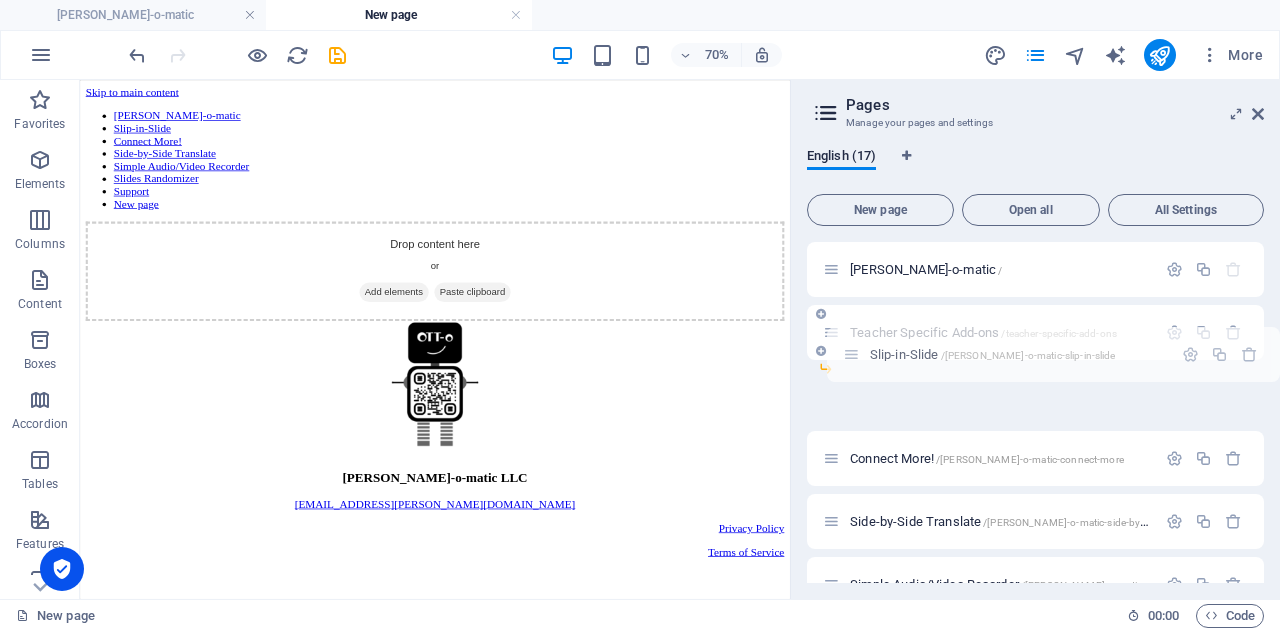 drag, startPoint x: 830, startPoint y: 393, endPoint x: 854, endPoint y: 347, distance: 51.884487 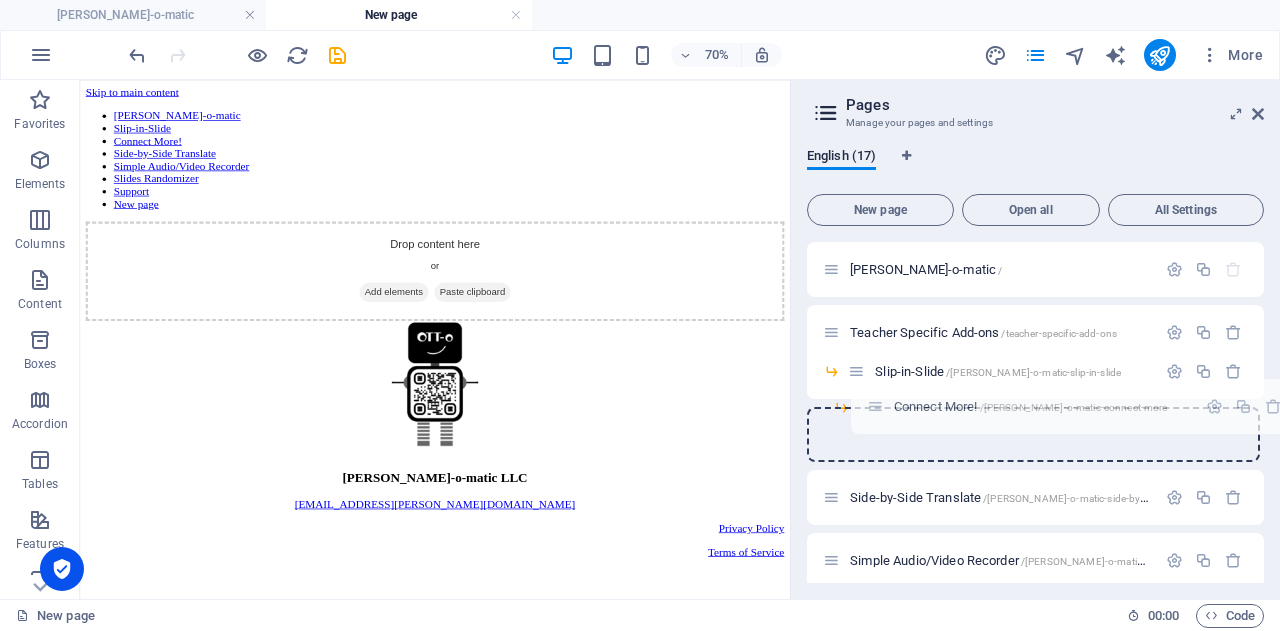 drag, startPoint x: 836, startPoint y: 429, endPoint x: 885, endPoint y: 399, distance: 57.45433 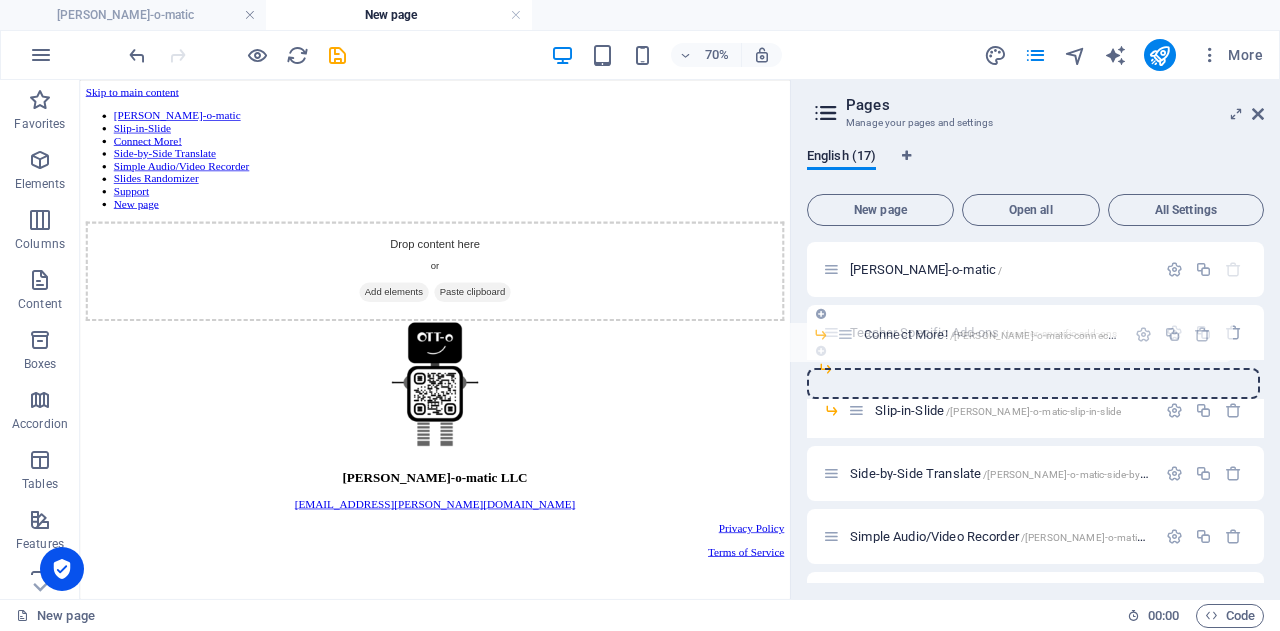 drag, startPoint x: 872, startPoint y: 410, endPoint x: 840, endPoint y: 335, distance: 81.5414 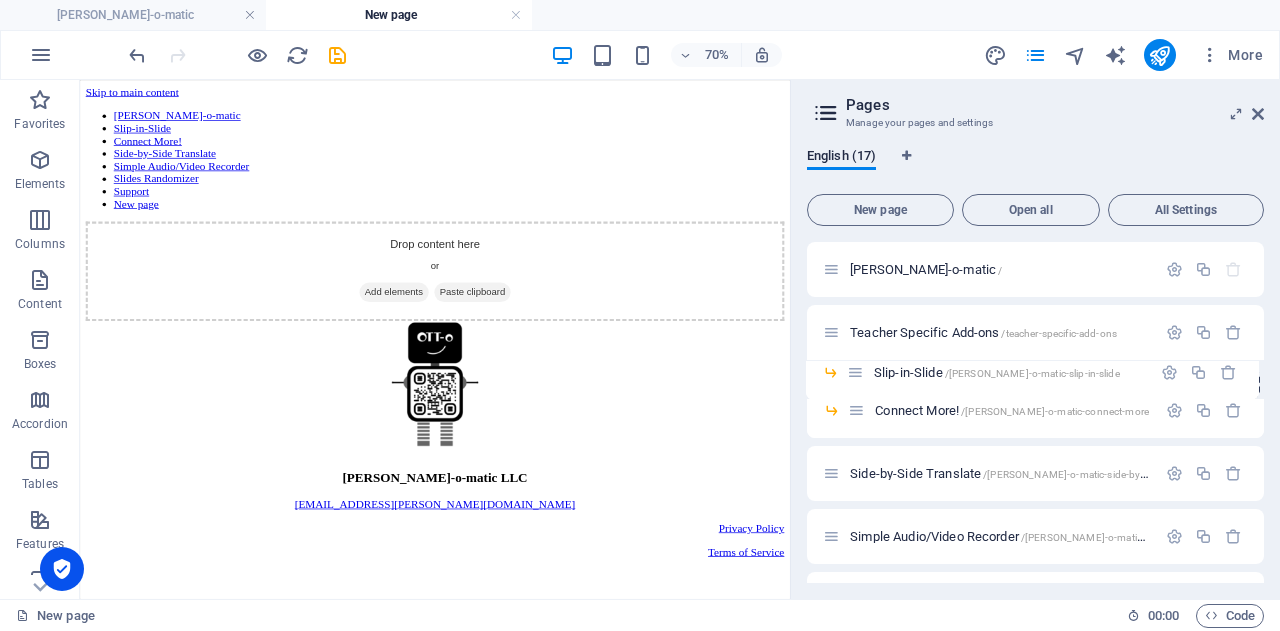 drag, startPoint x: 856, startPoint y: 407, endPoint x: 855, endPoint y: 361, distance: 46.010868 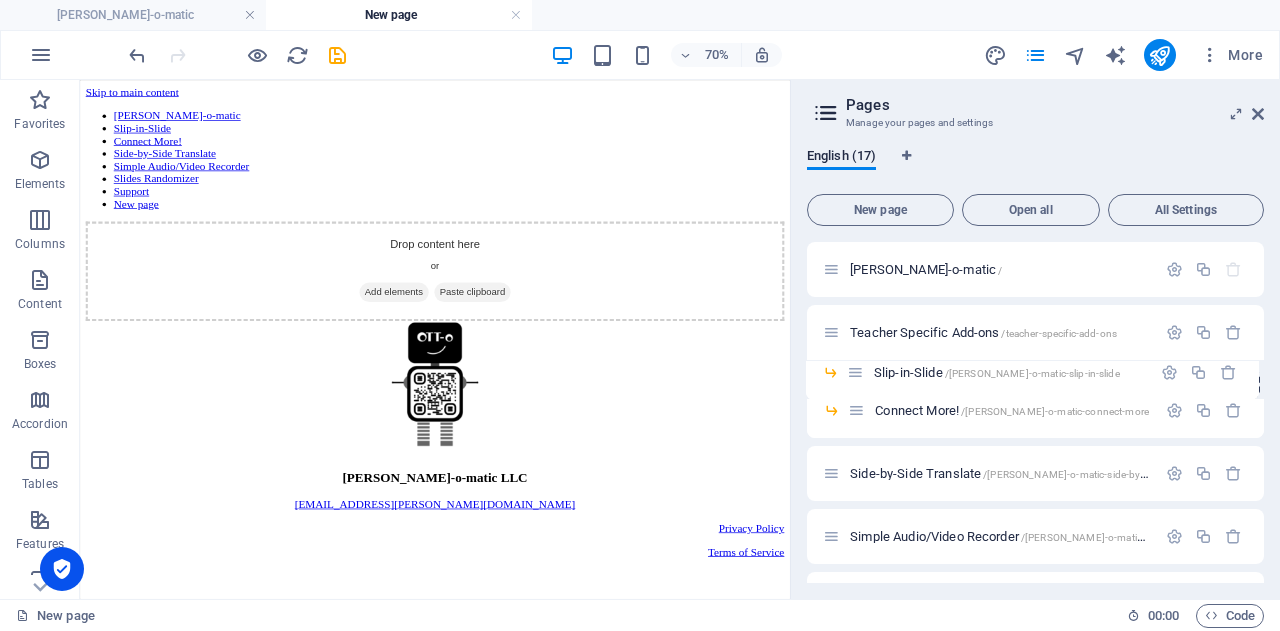 click on "OTT-o-matic / Teacher Specific Add-ons /teacher-specific-add-ons Connect More! /ott-o-matic-connect-more Slip-in-Slide /ott-o-matic-slip-in-slide Side-by-Side Translate /ott-o-matic-side-by-side-translate Simple Audio/Video Recorder /ott-o-matic-simple-audio-video-recorder Slides Randomizer /ott-o-matic-slides-randomizer Support /ott-o-matic-support Privacy Policy /privacy-policy Terms of Service /terms-of-service About us /about-us Services /services Service Detail /service-detail Pricing /pricing Contact /contact Legal Notice /legal-notice Privacy /privacy" at bounding box center [1035, 718] 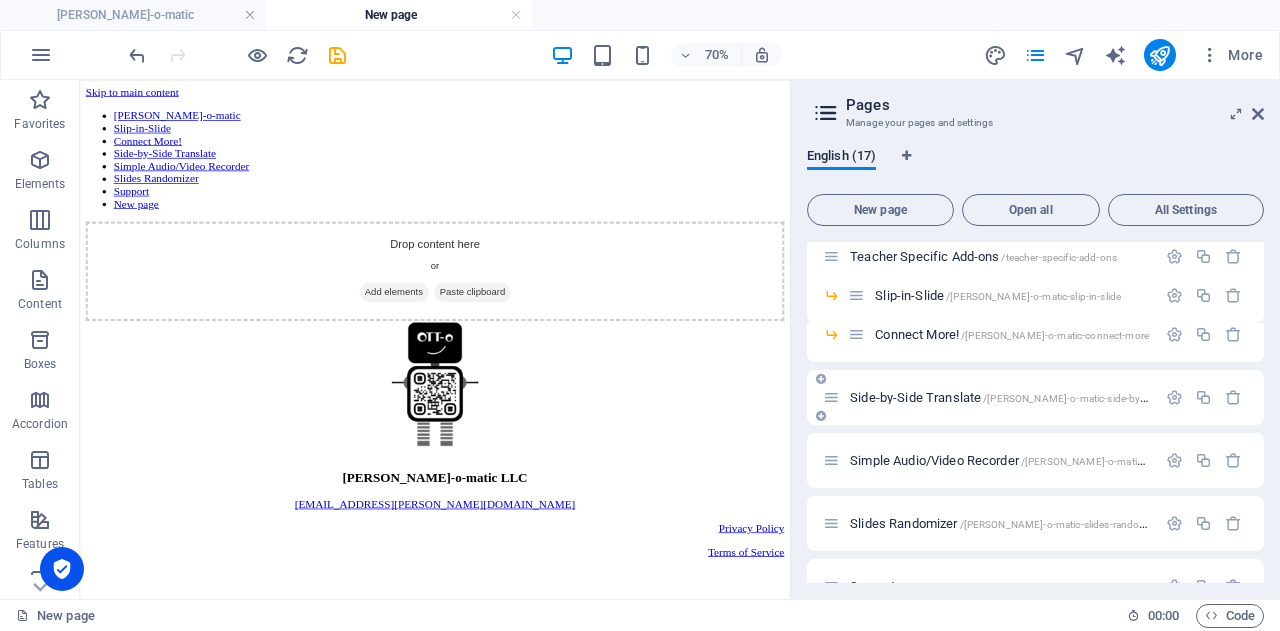 scroll, scrollTop: 74, scrollLeft: 0, axis: vertical 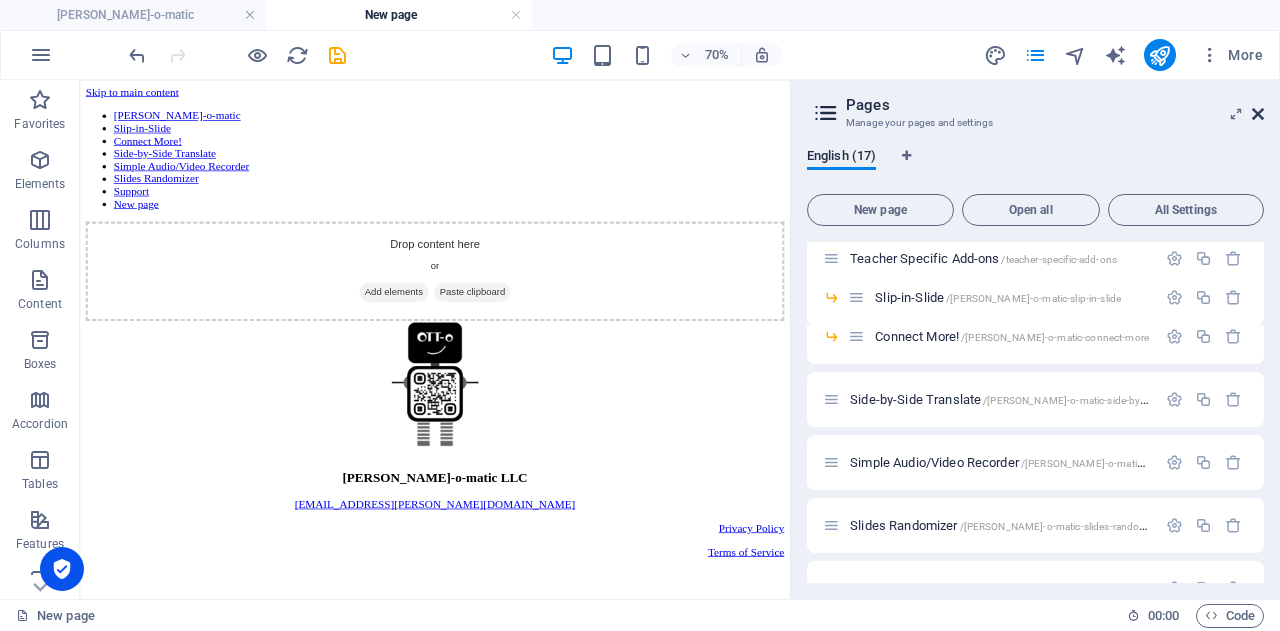 click at bounding box center (1258, 114) 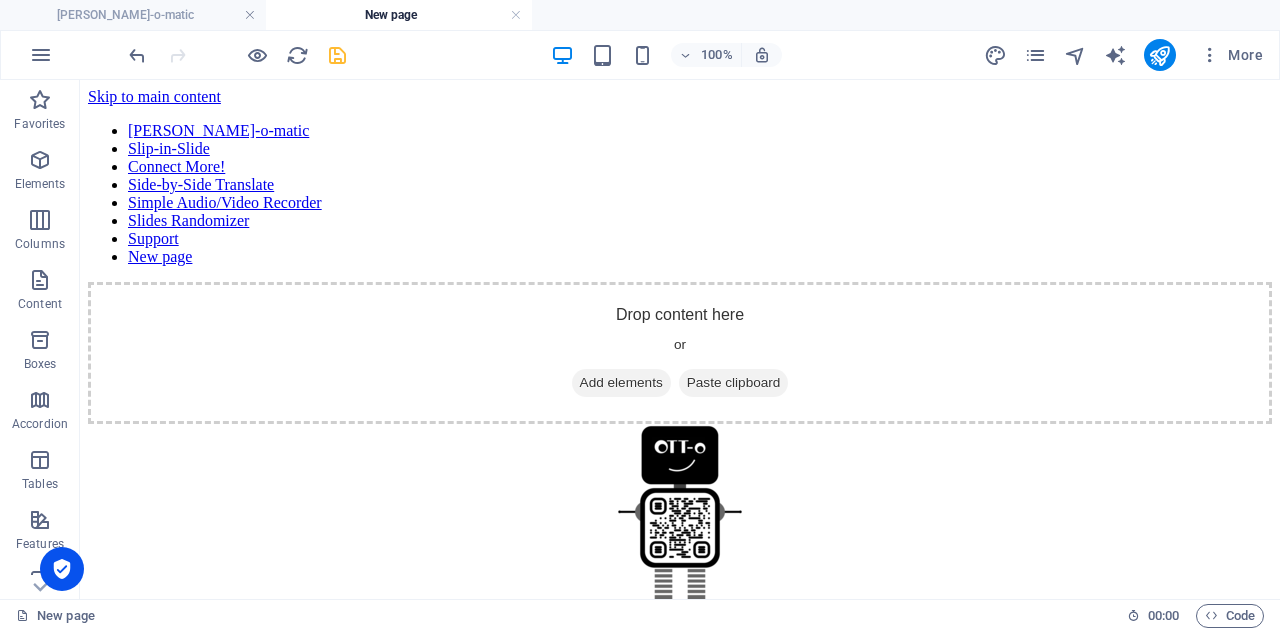 click at bounding box center (337, 55) 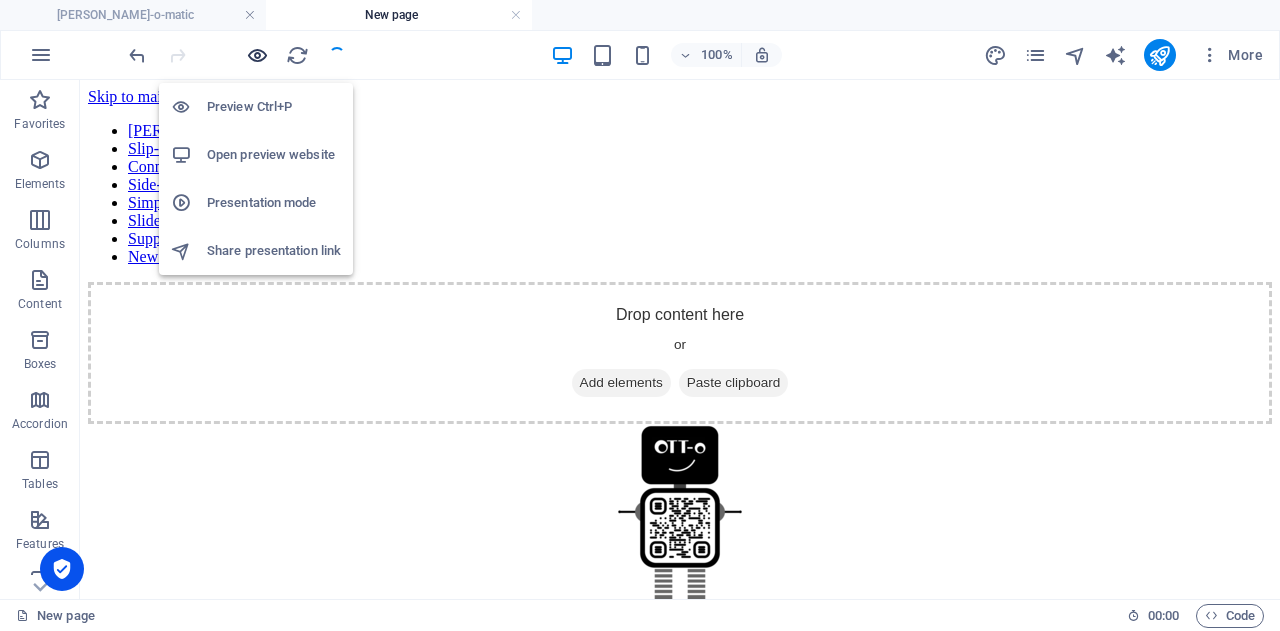 click at bounding box center [257, 55] 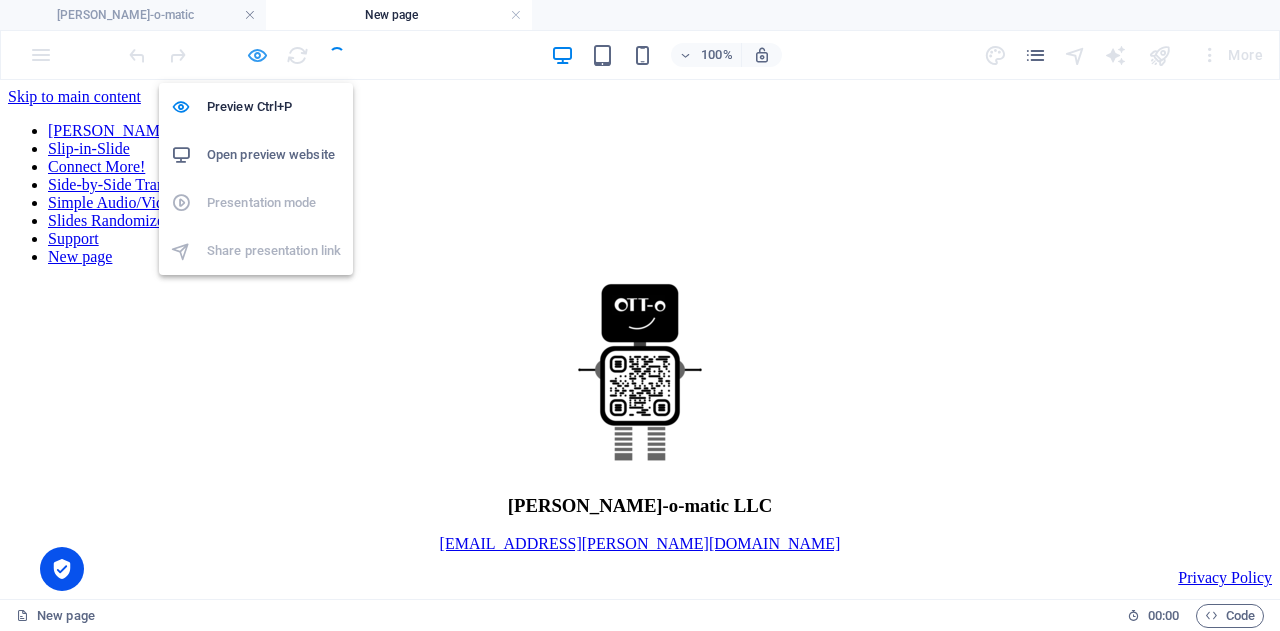 click at bounding box center (257, 55) 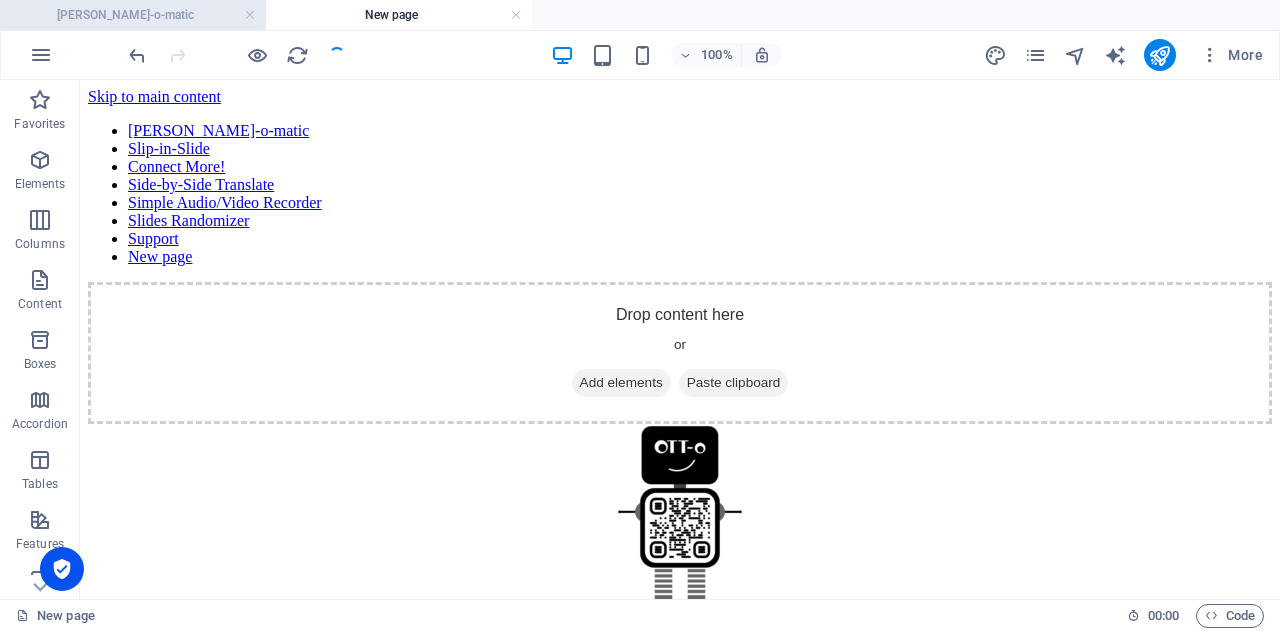 click on "[PERSON_NAME]-o-matic" at bounding box center (133, 15) 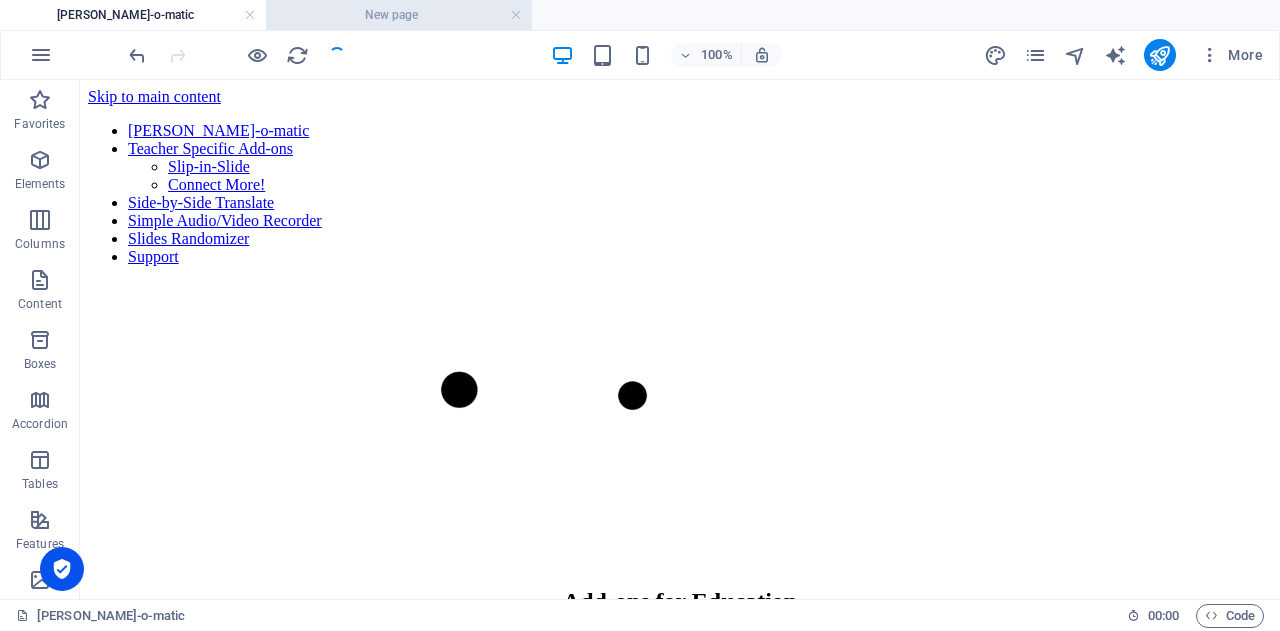 click on "New page" at bounding box center [399, 15] 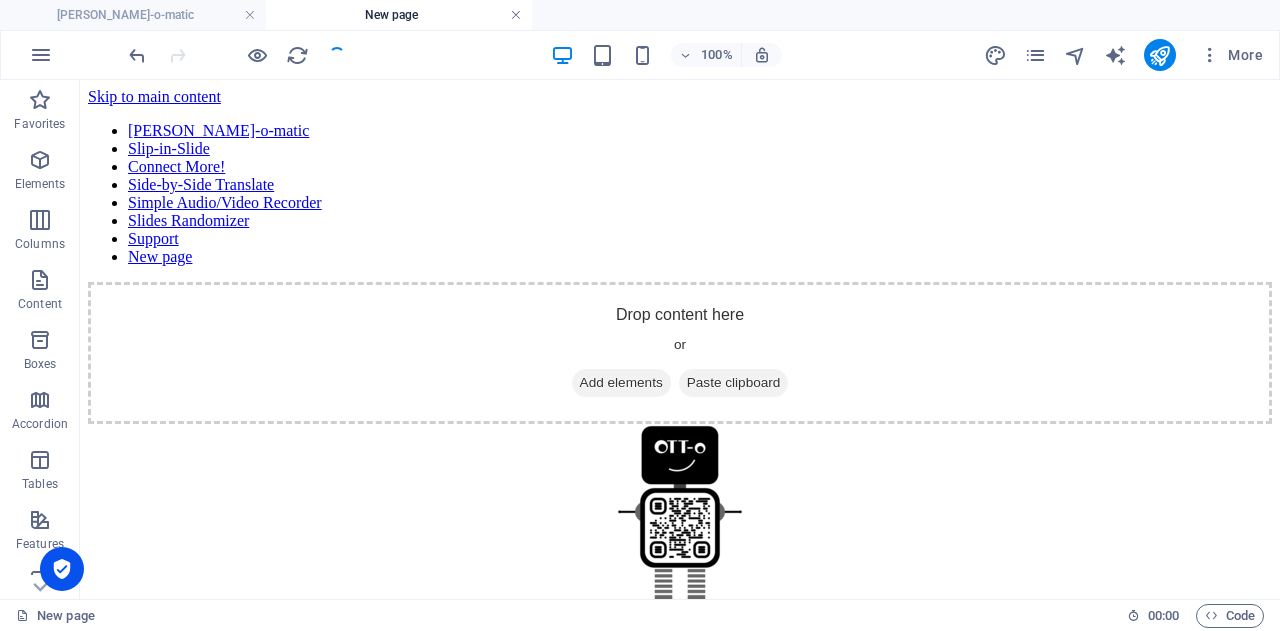 click at bounding box center (516, 15) 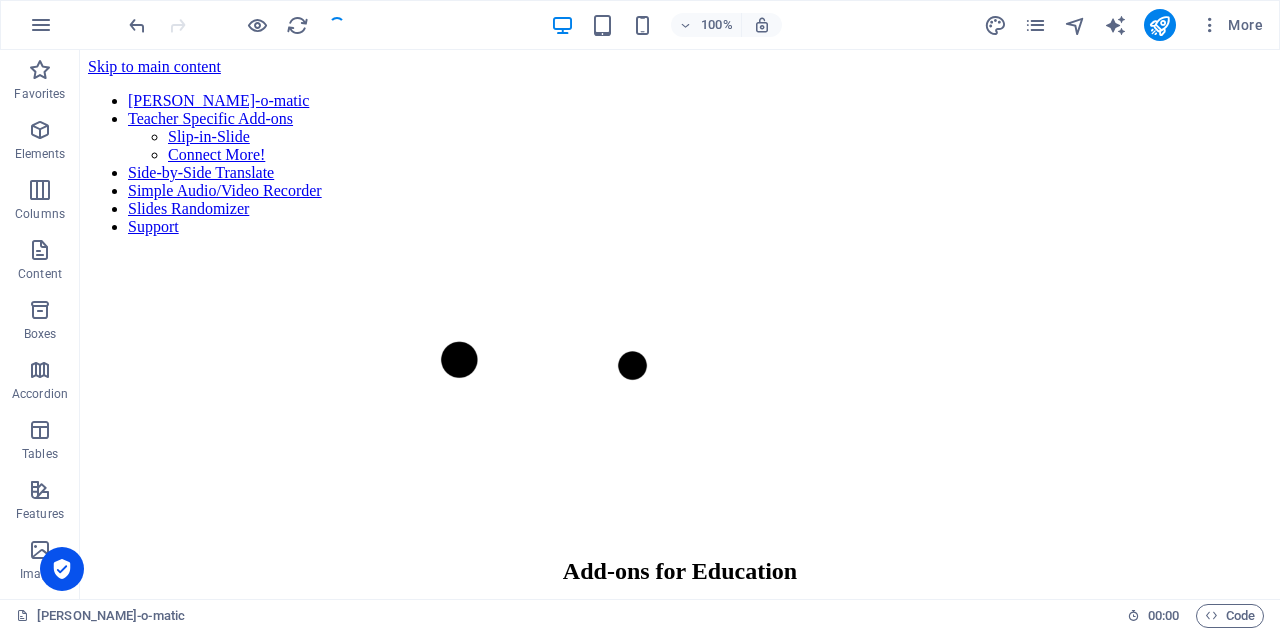 click at bounding box center [237, 25] 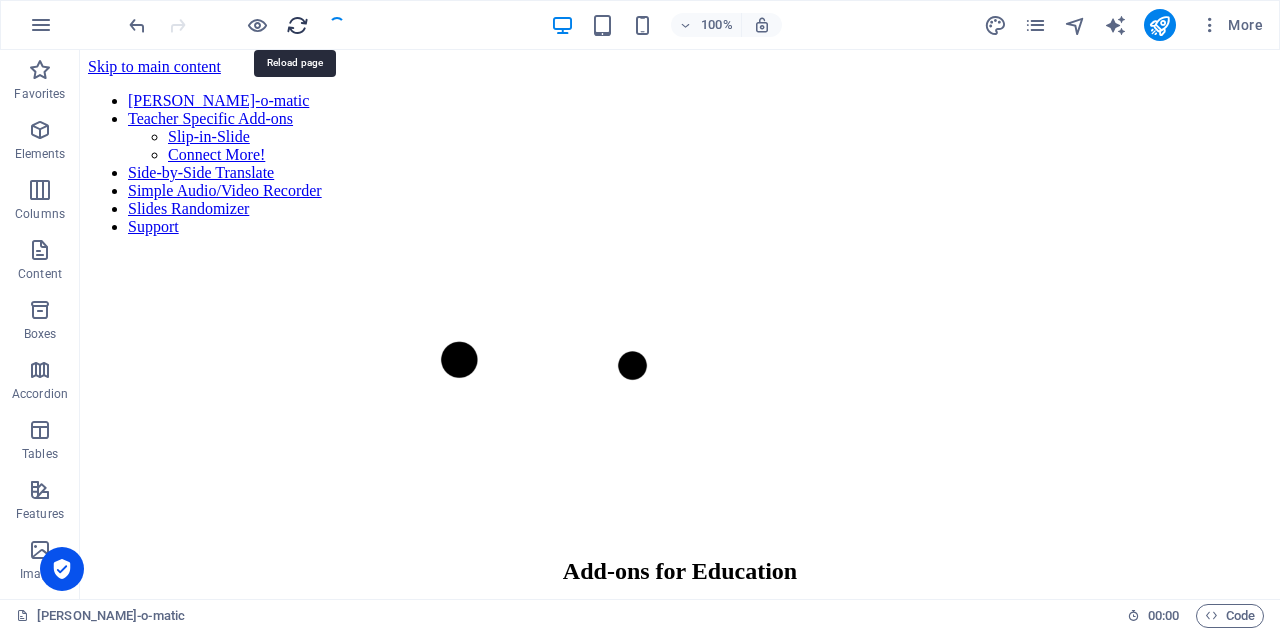 click at bounding box center [297, 25] 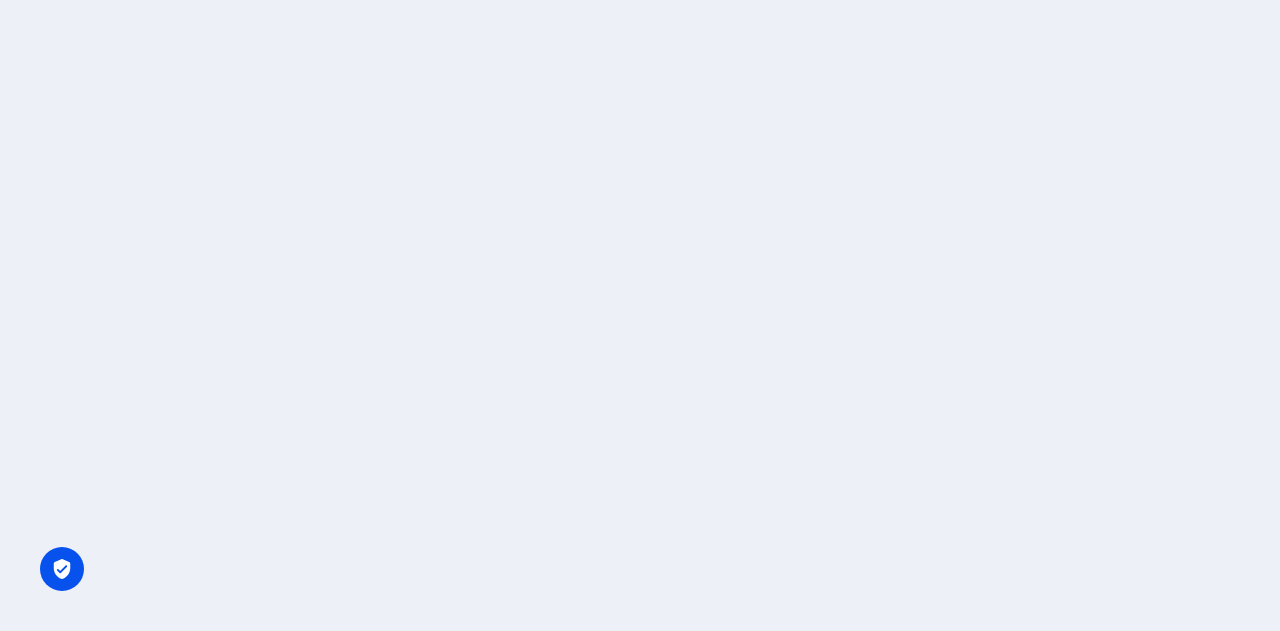 scroll, scrollTop: 0, scrollLeft: 0, axis: both 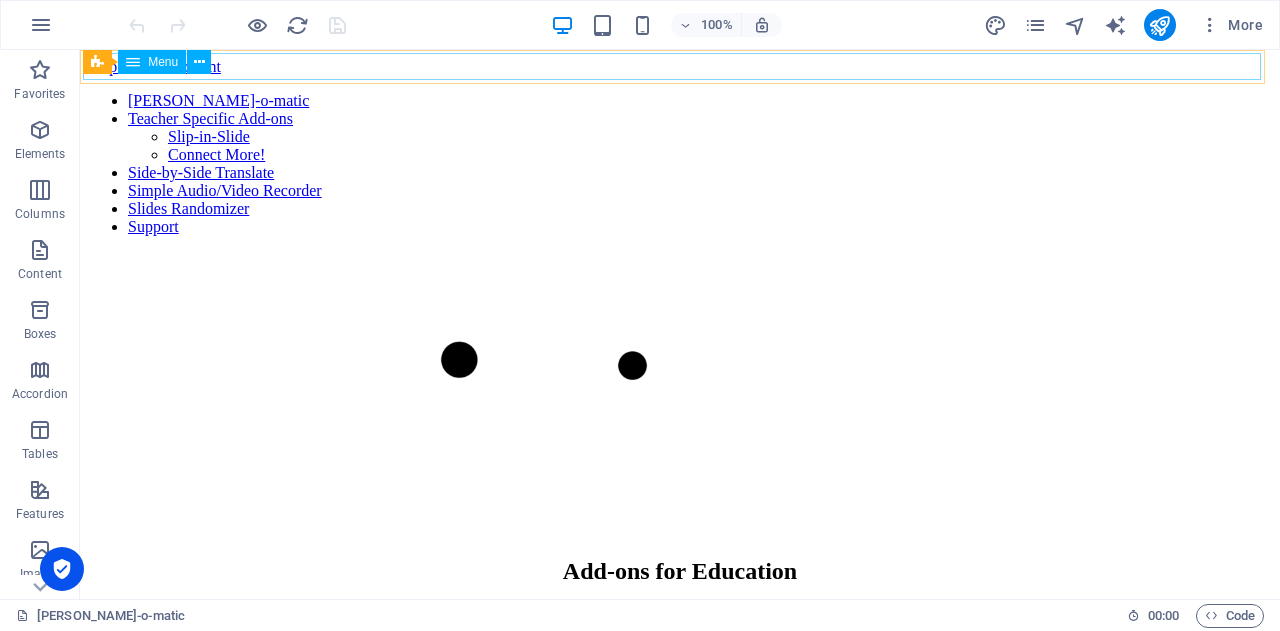 click on "[PERSON_NAME]-o-matic Teacher Specific Add-ons Slip-in-Slide Connect More! Side-by-Side Translate Simple Audio/Video Recorder Slides Randomizer Support" at bounding box center [680, 164] 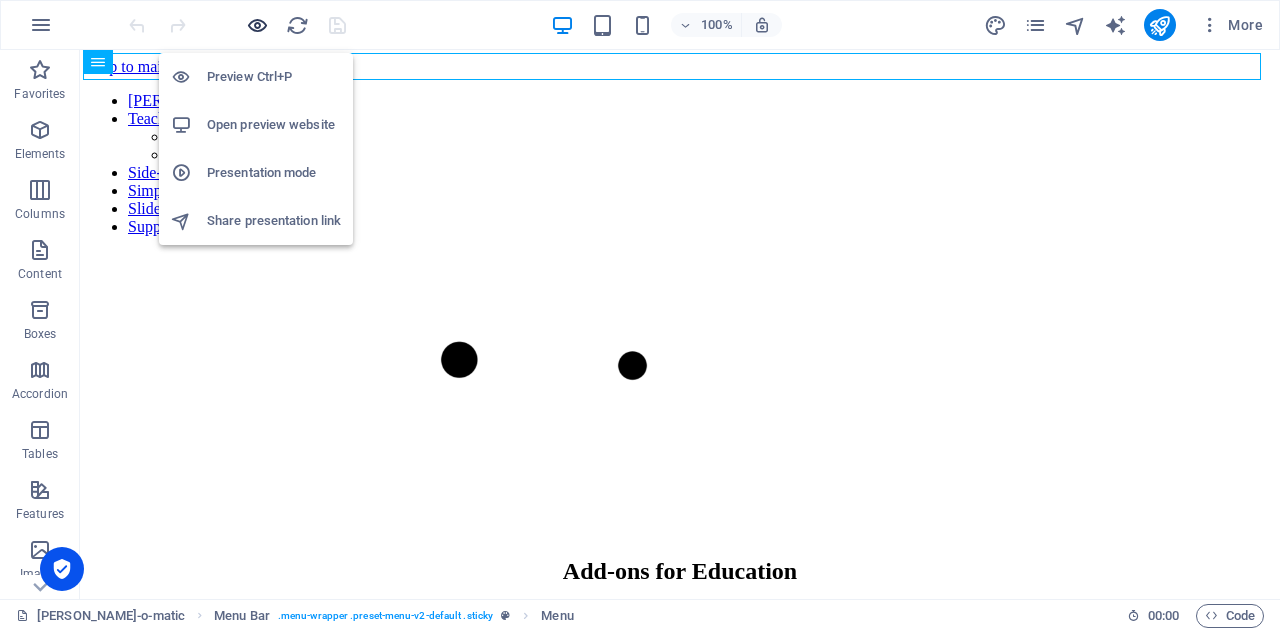 click at bounding box center (257, 25) 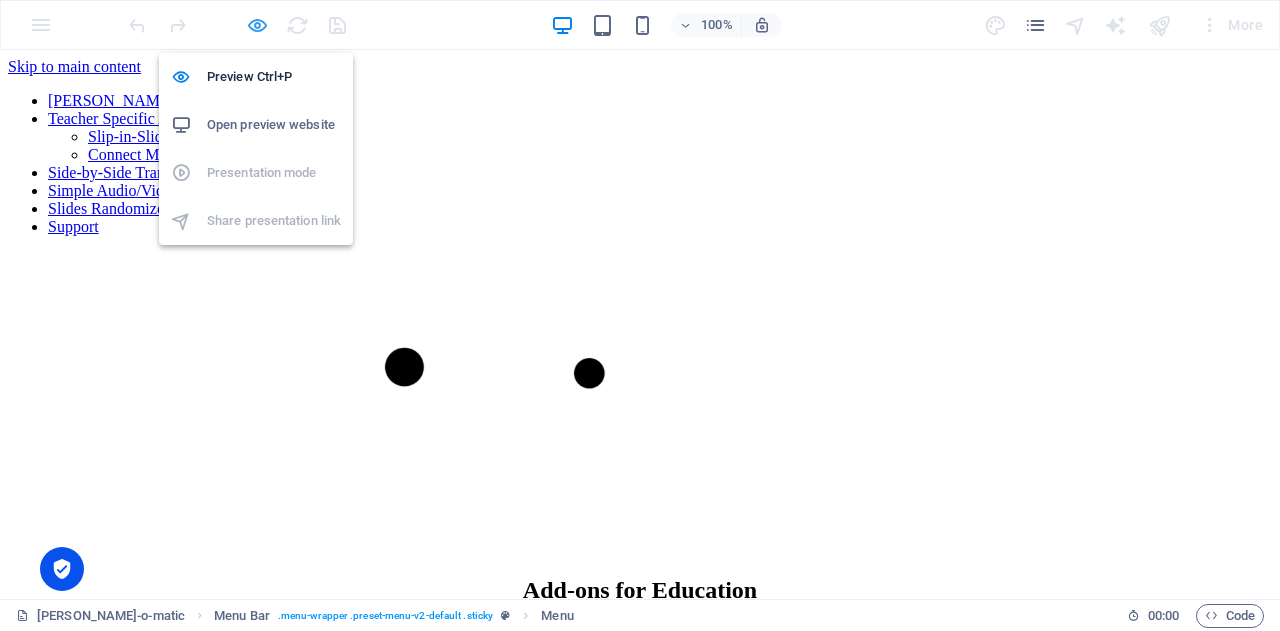 click at bounding box center (257, 25) 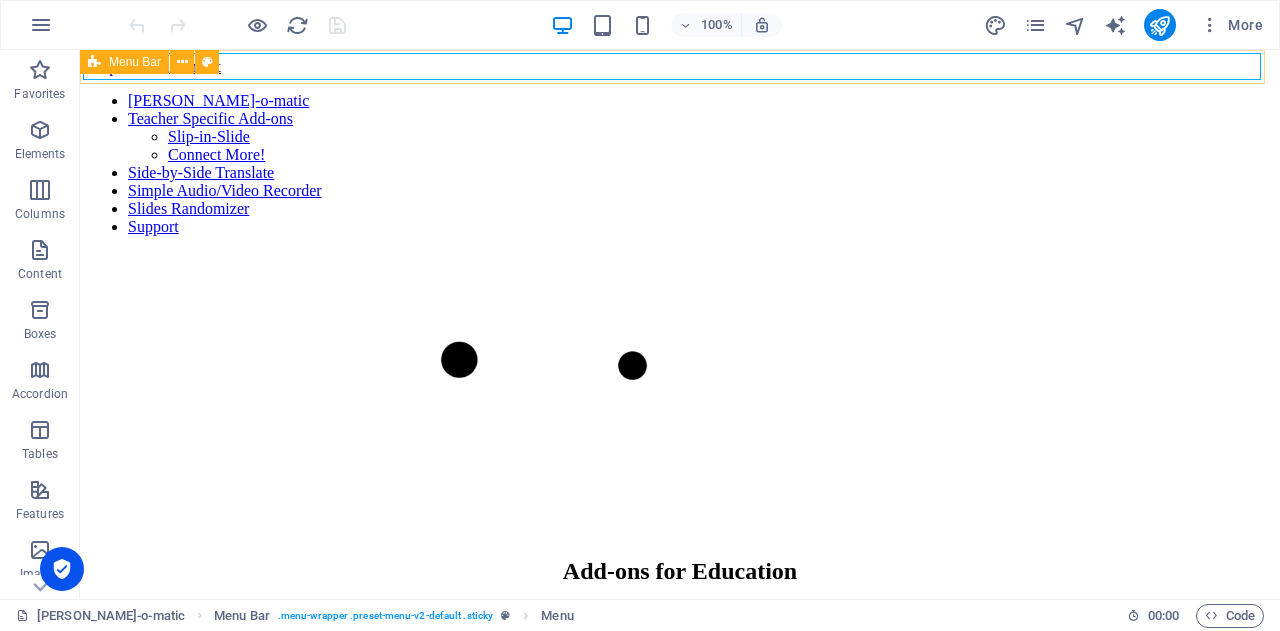 click on "Menu Bar" at bounding box center [135, 62] 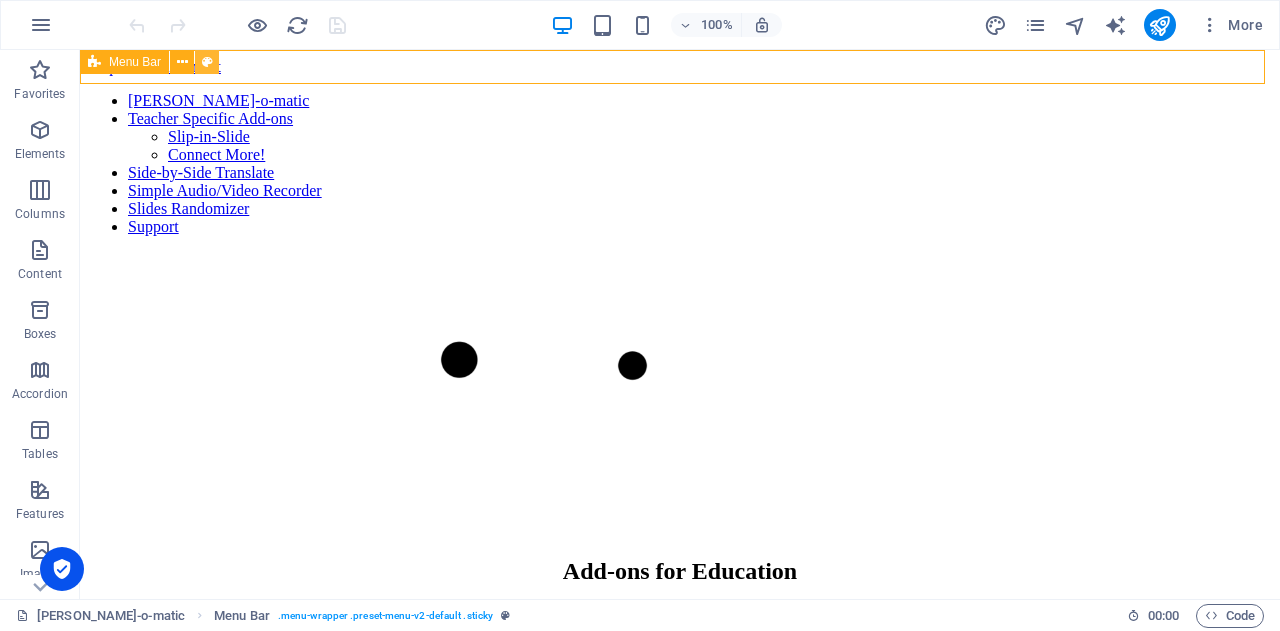 click at bounding box center [207, 62] 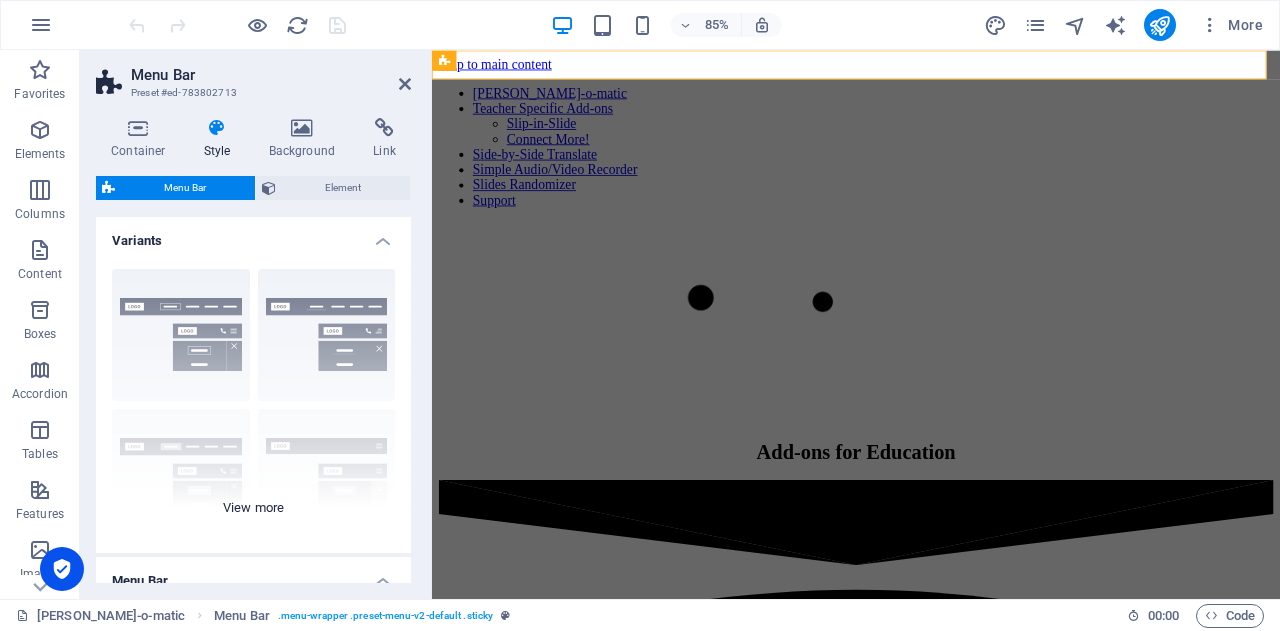 scroll, scrollTop: 514, scrollLeft: 0, axis: vertical 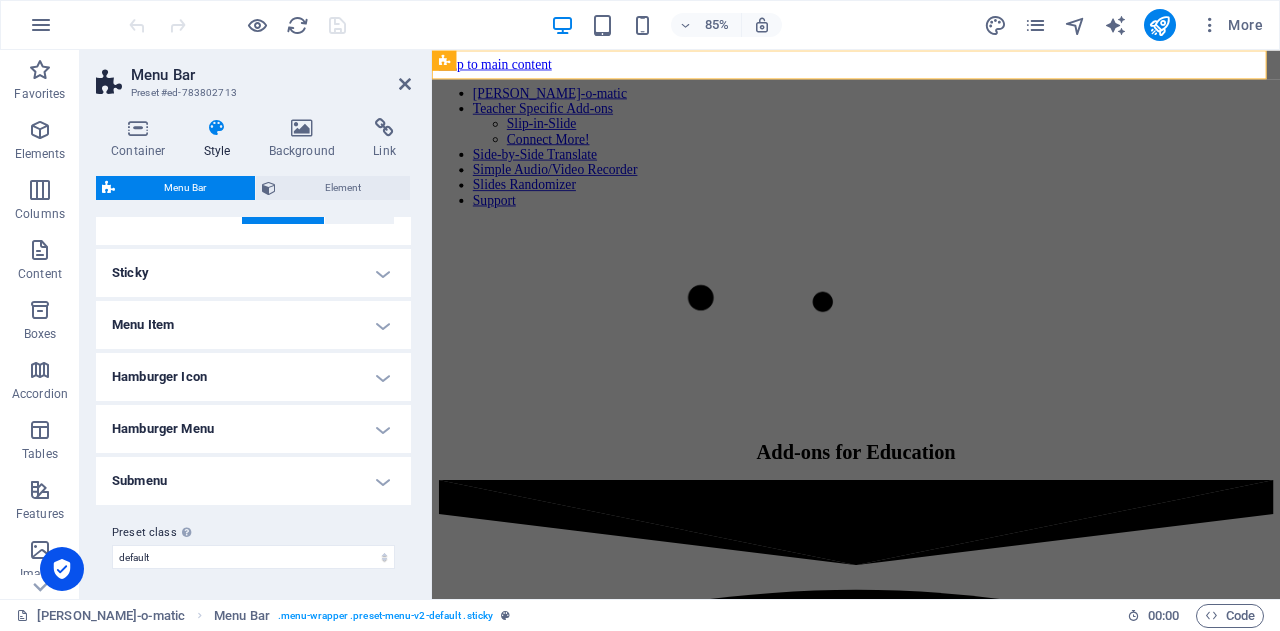 click on "Submenu" at bounding box center [253, 481] 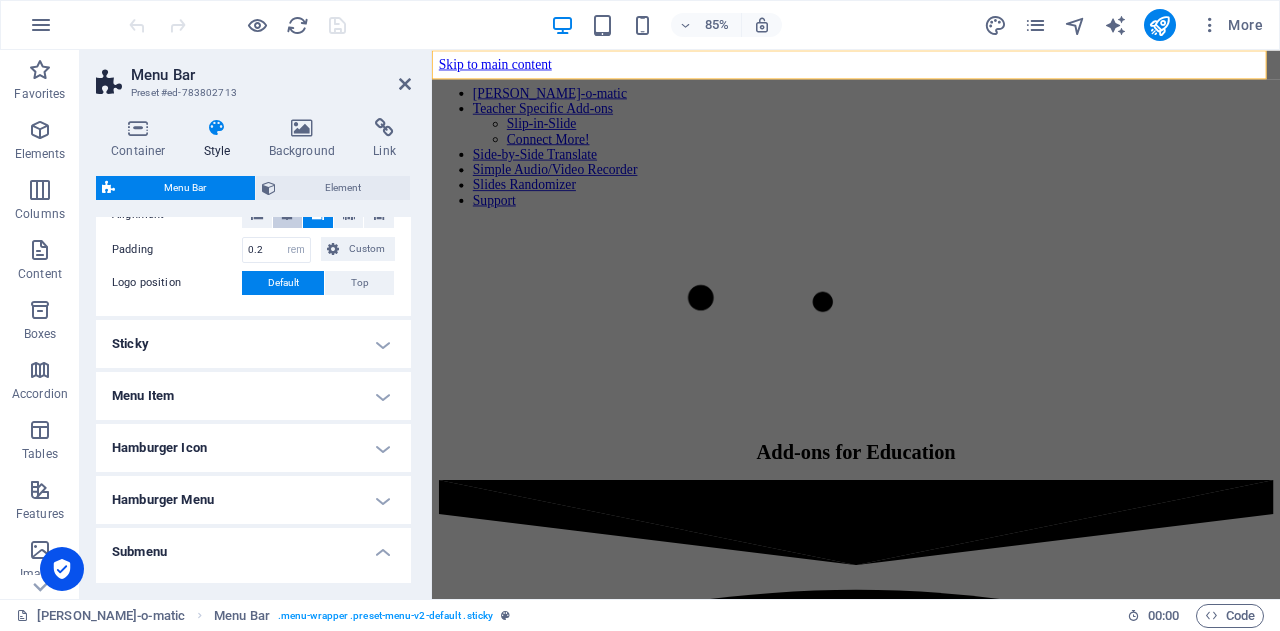 scroll, scrollTop: 513, scrollLeft: 0, axis: vertical 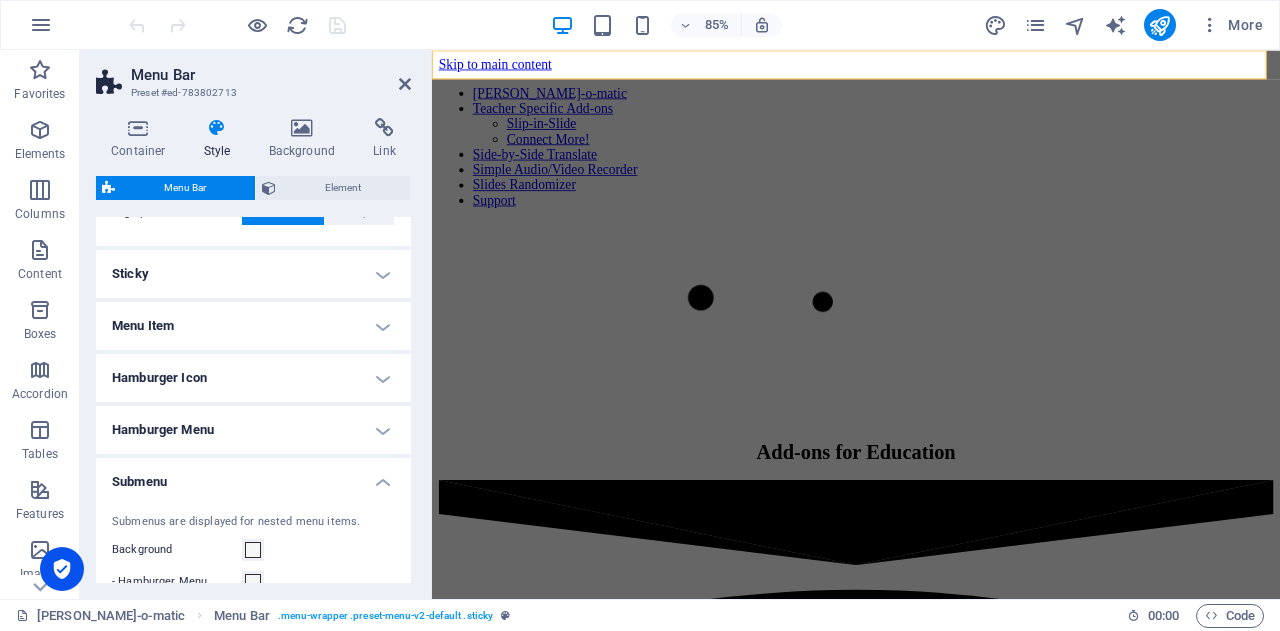 click on "Menu Item" at bounding box center (253, 326) 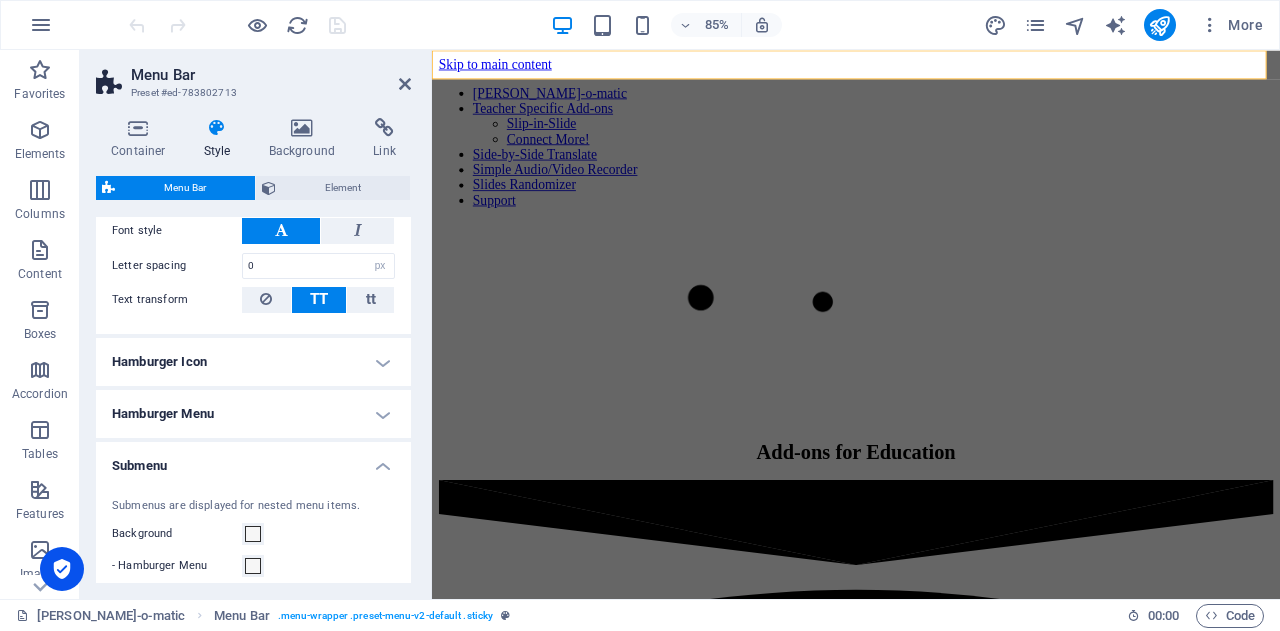 scroll, scrollTop: 984, scrollLeft: 0, axis: vertical 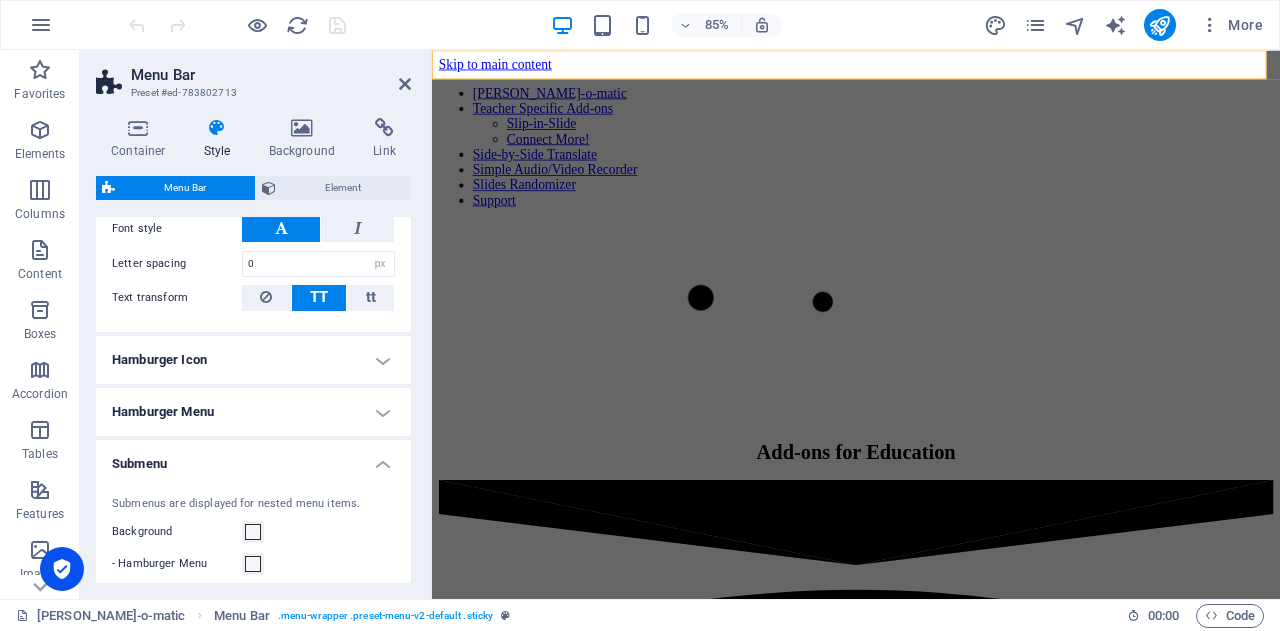 click on "Hamburger Menu" at bounding box center [253, 412] 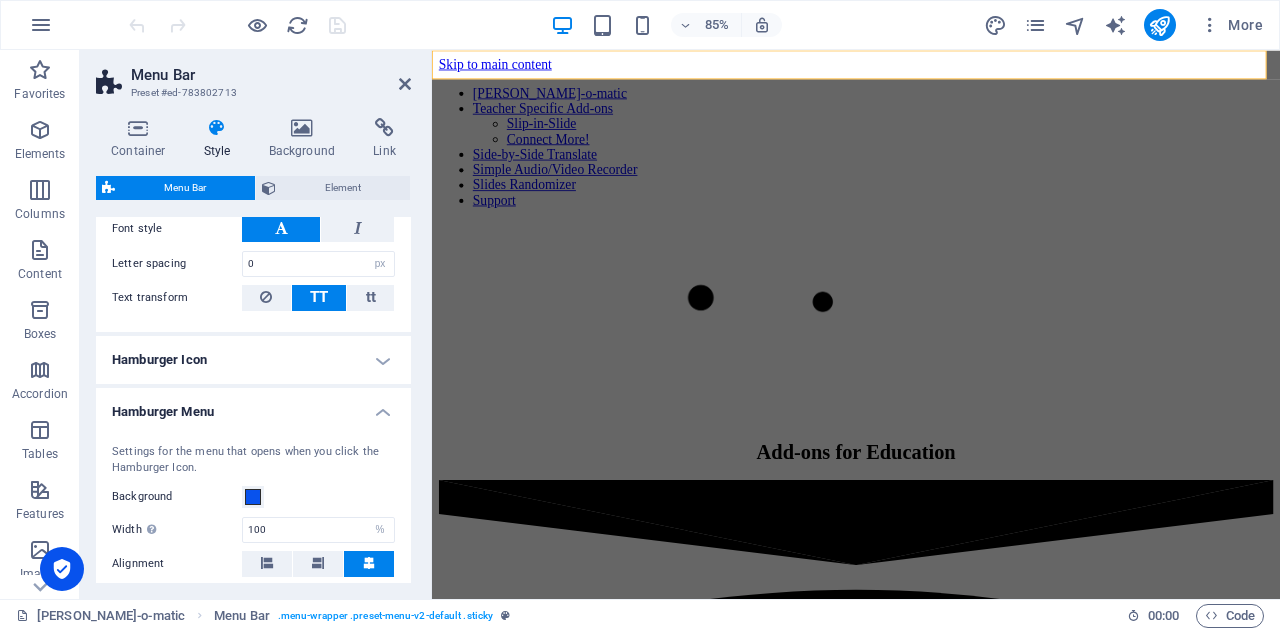 click on "Hamburger Menu" at bounding box center [253, 406] 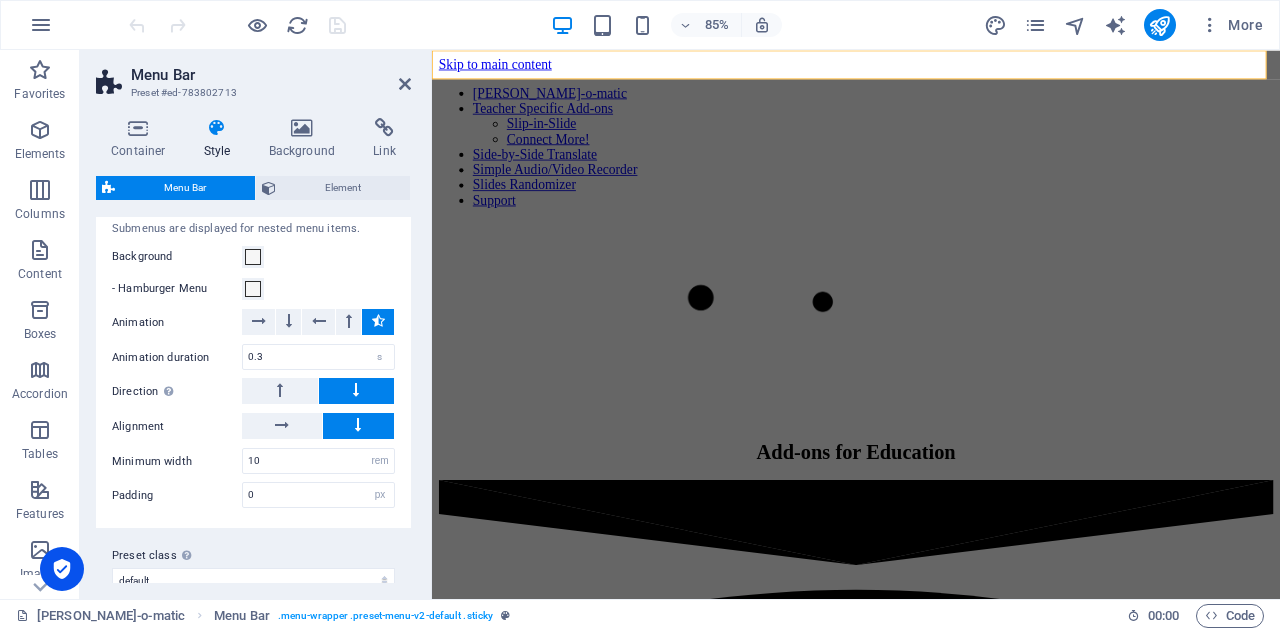 scroll, scrollTop: 1274, scrollLeft: 0, axis: vertical 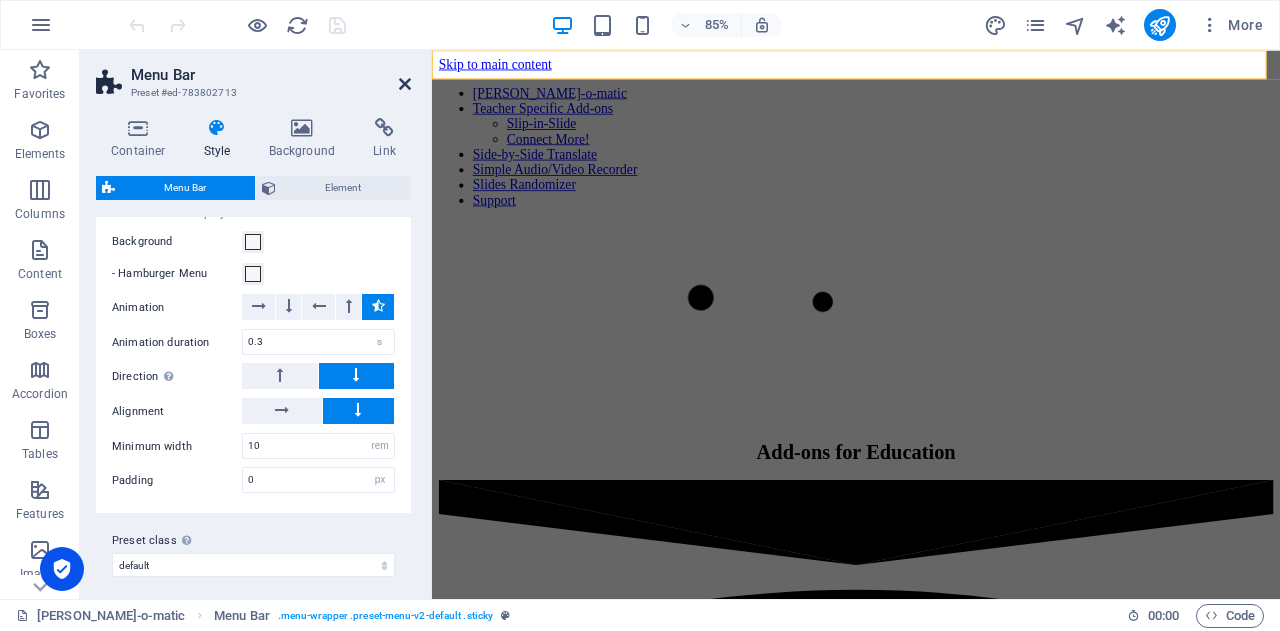 click at bounding box center [405, 84] 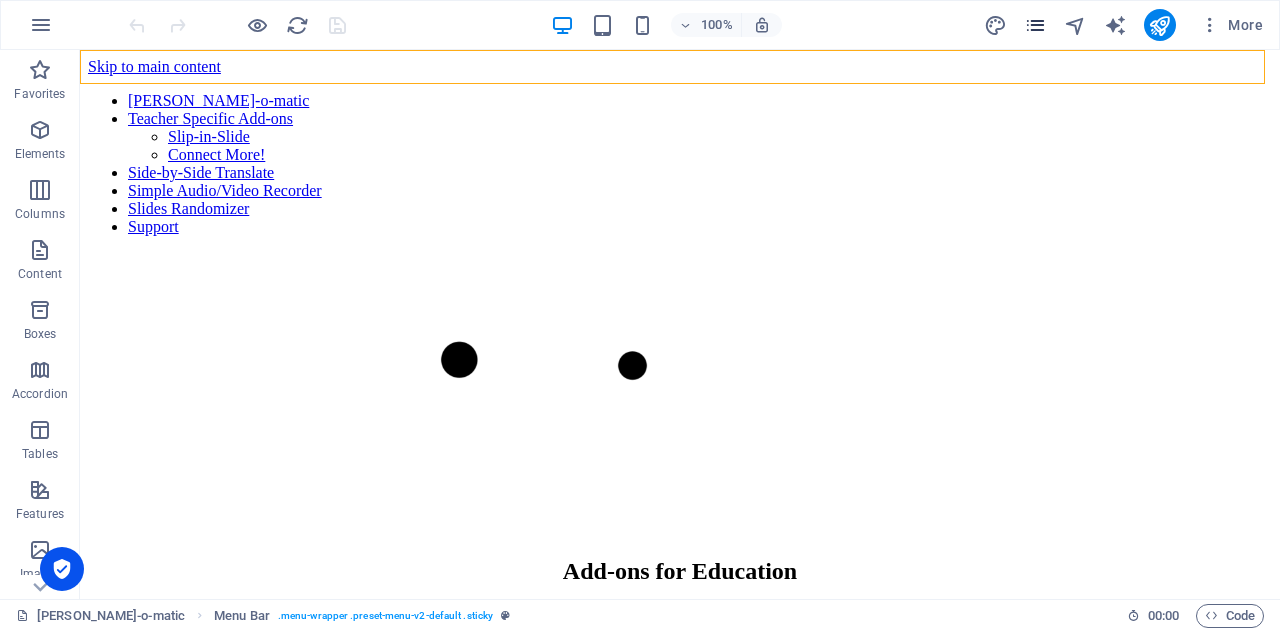 click at bounding box center (1035, 25) 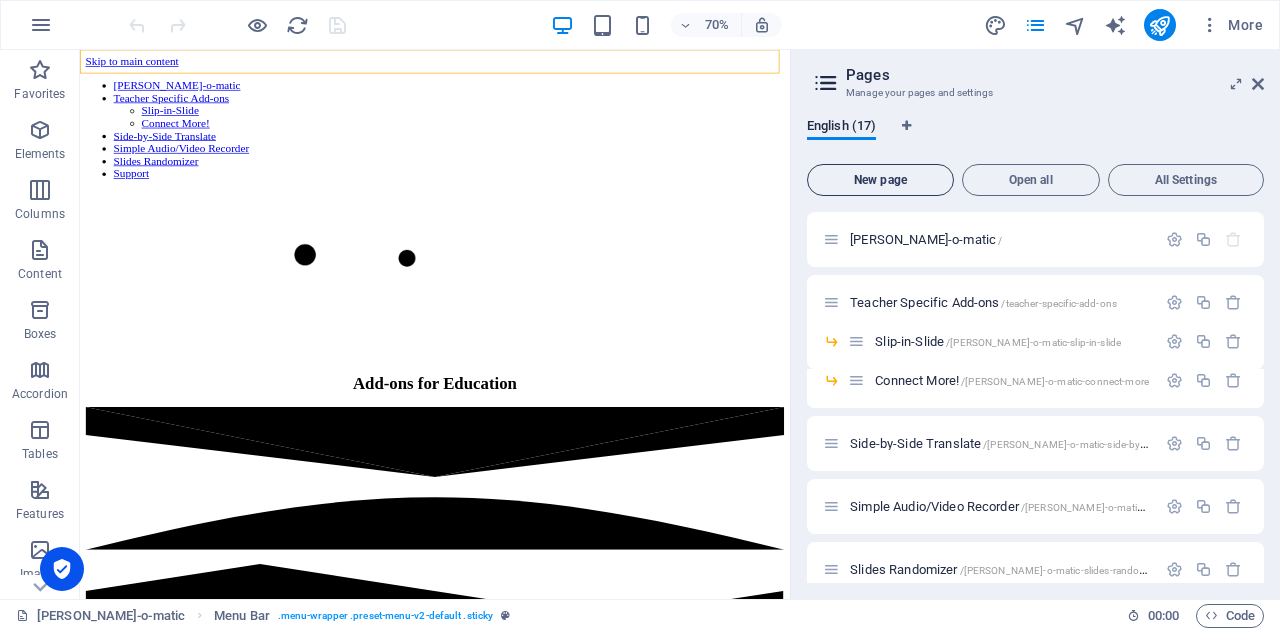 click on "New page" at bounding box center (880, 180) 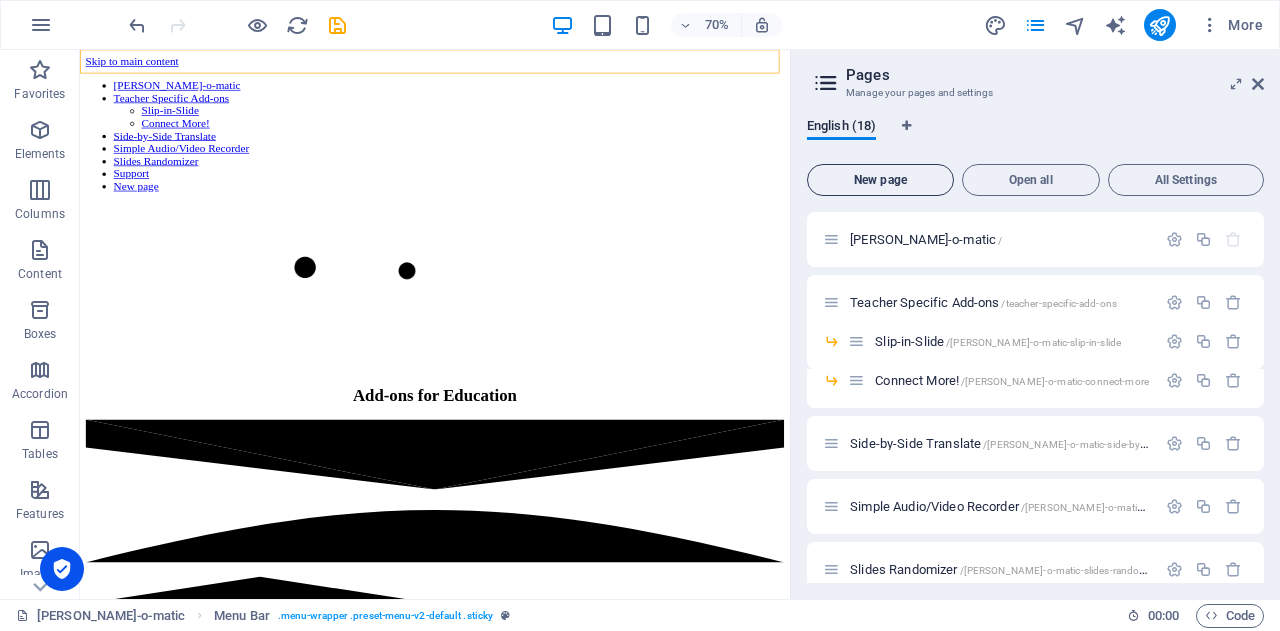 scroll, scrollTop: 916, scrollLeft: 0, axis: vertical 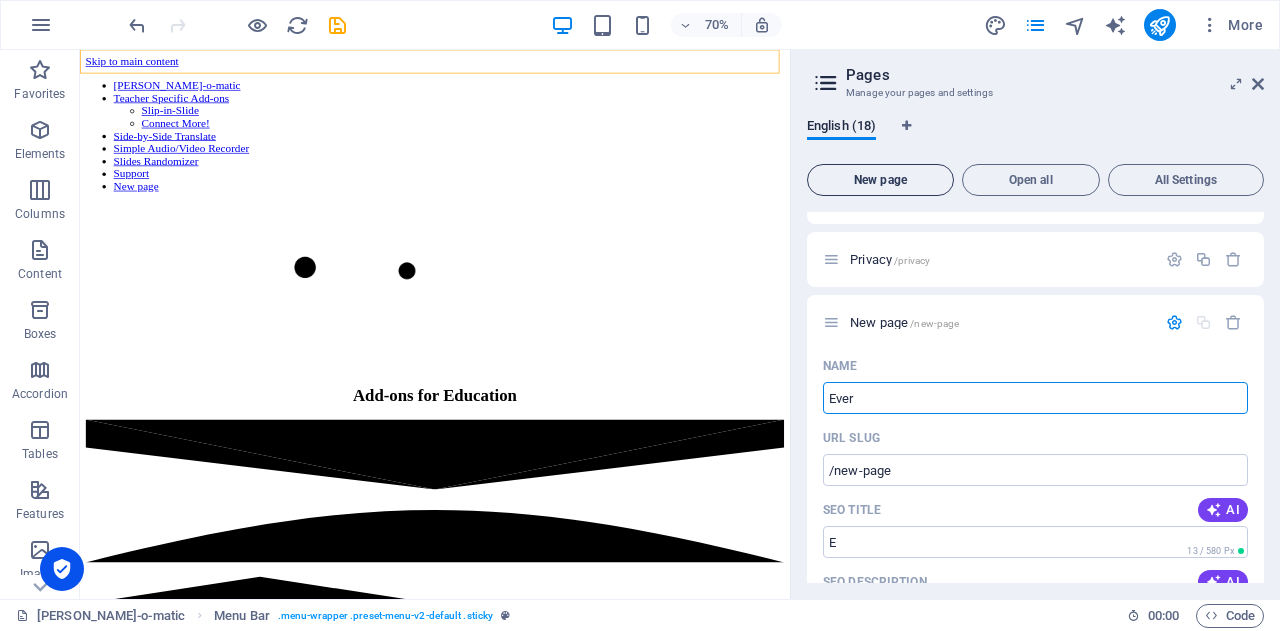 type on "Every" 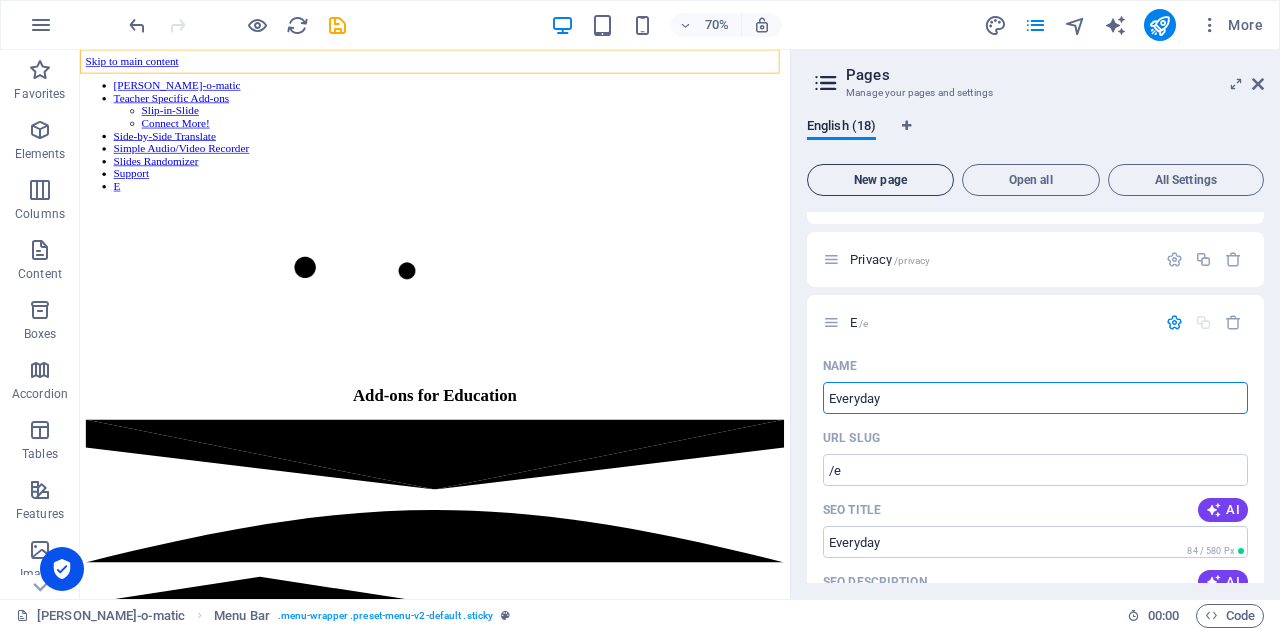 type on "Everyday" 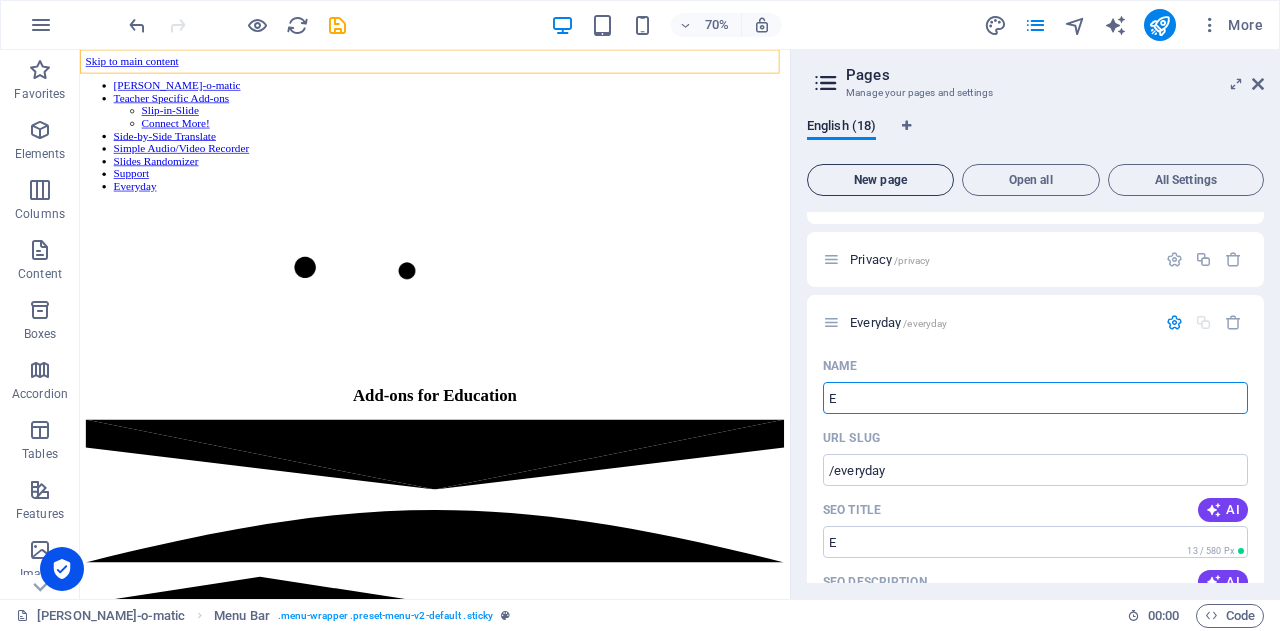 type on "E" 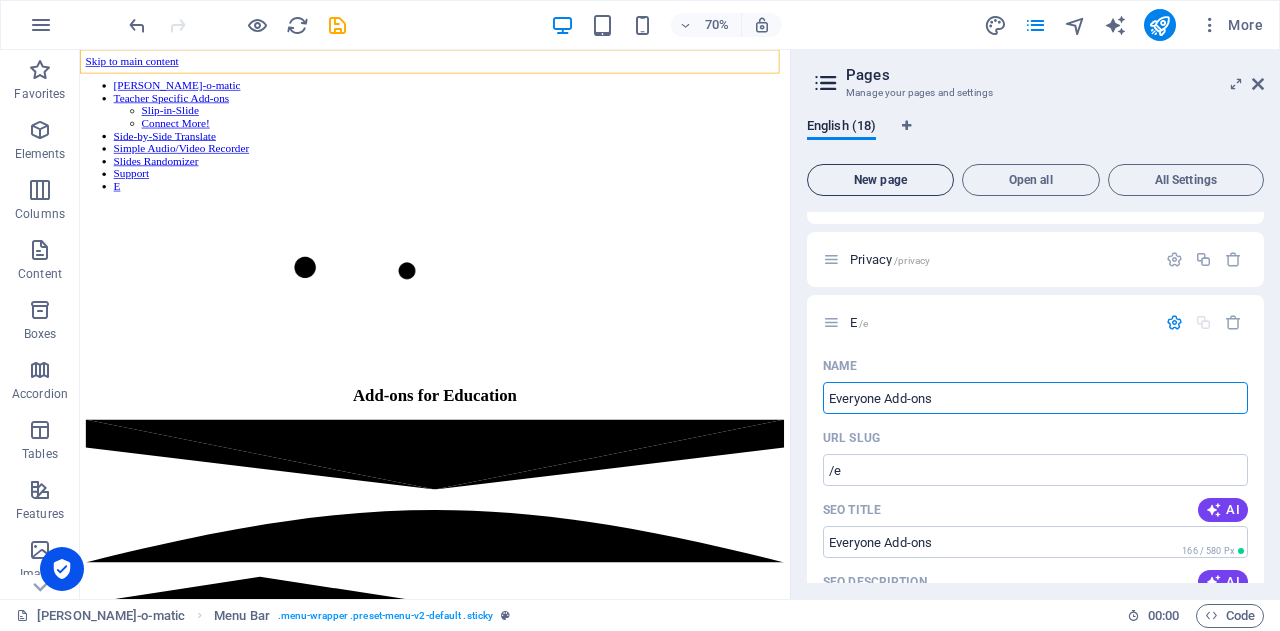 type on "Everyone Add-ons" 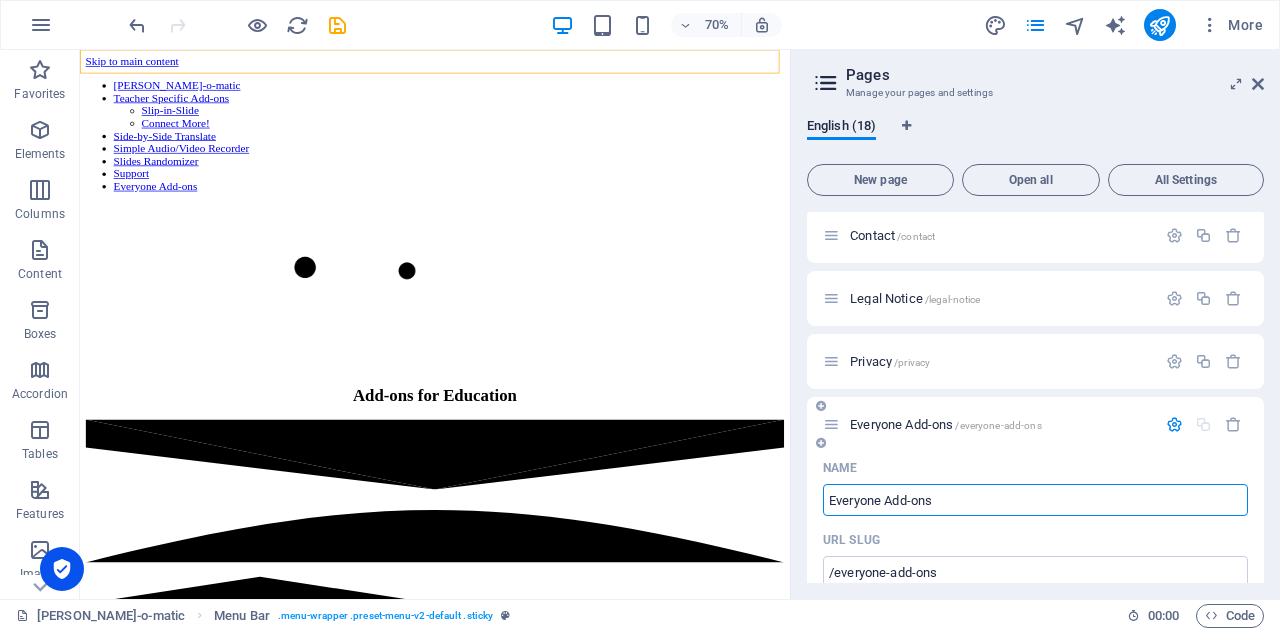 scroll, scrollTop: 806, scrollLeft: 0, axis: vertical 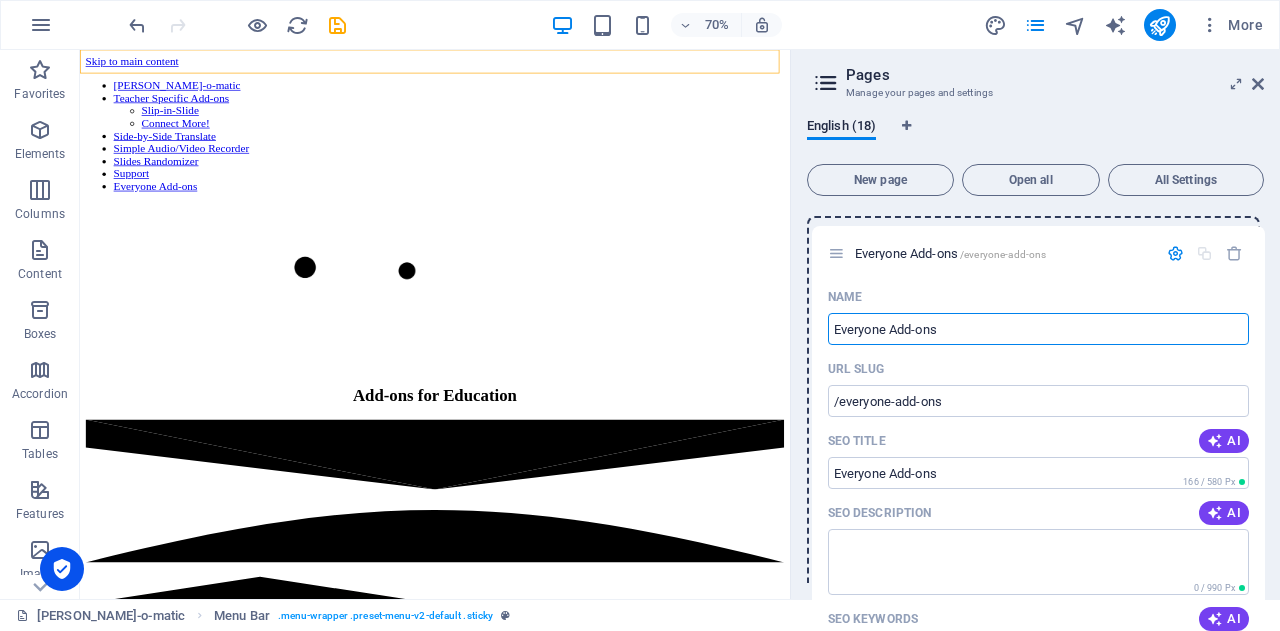 drag, startPoint x: 833, startPoint y: 429, endPoint x: 838, endPoint y: 238, distance: 191.06543 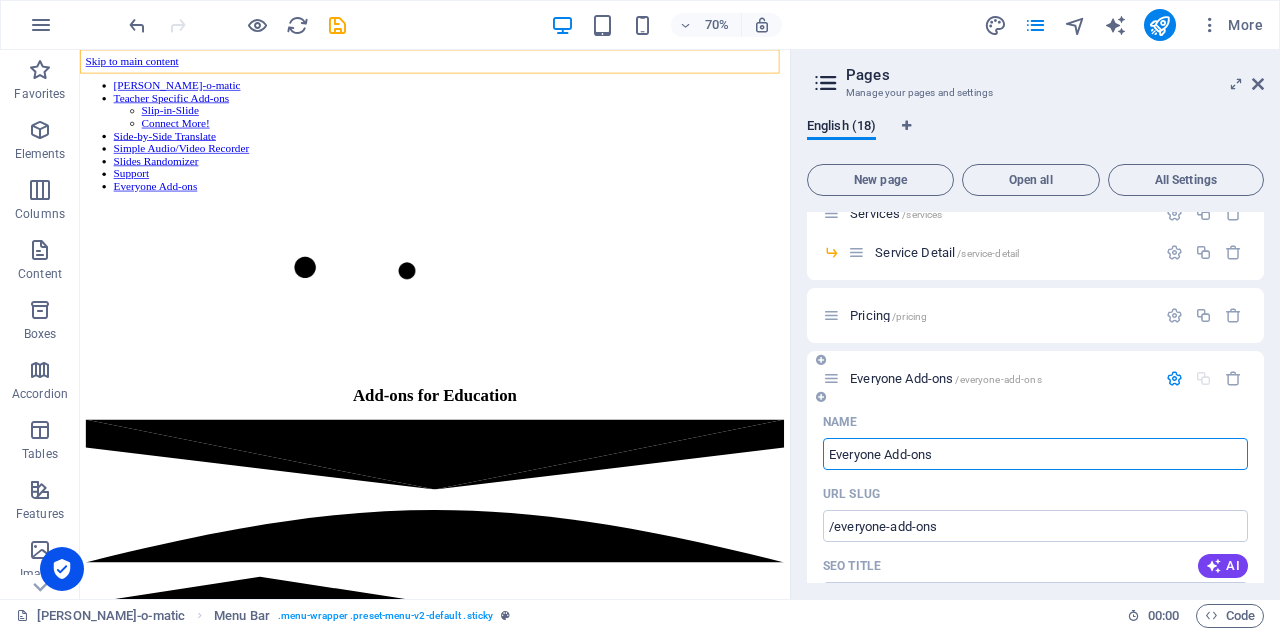 scroll, scrollTop: 618, scrollLeft: 0, axis: vertical 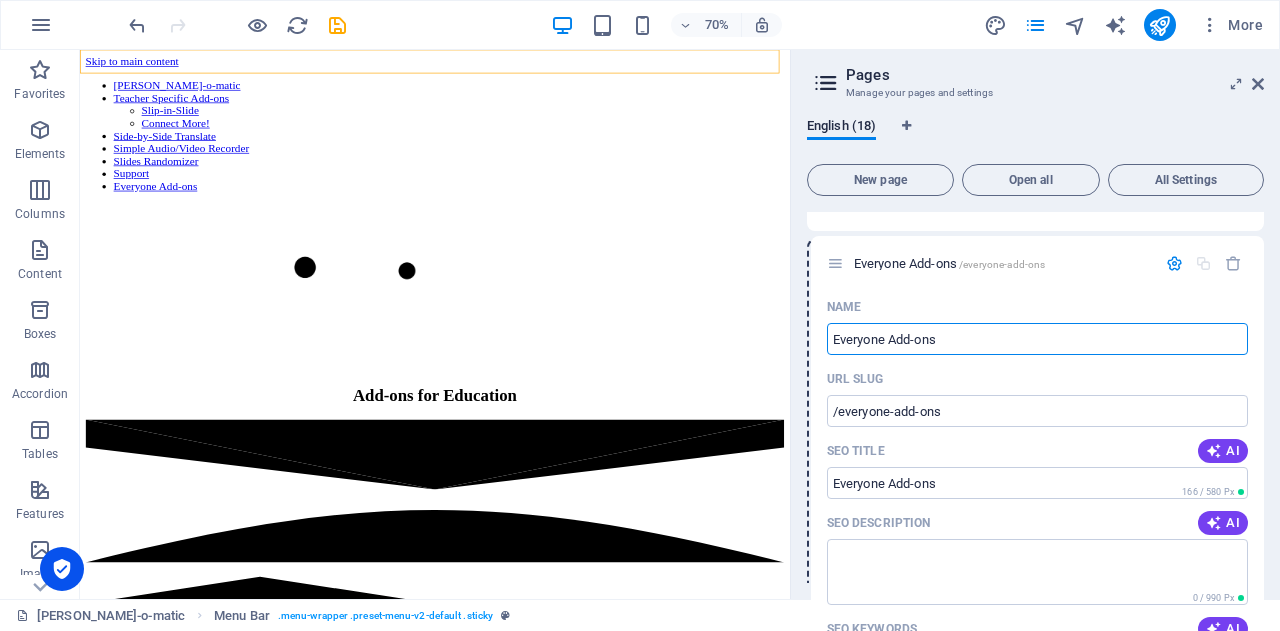 drag, startPoint x: 827, startPoint y: 431, endPoint x: 831, endPoint y: 239, distance: 192.04166 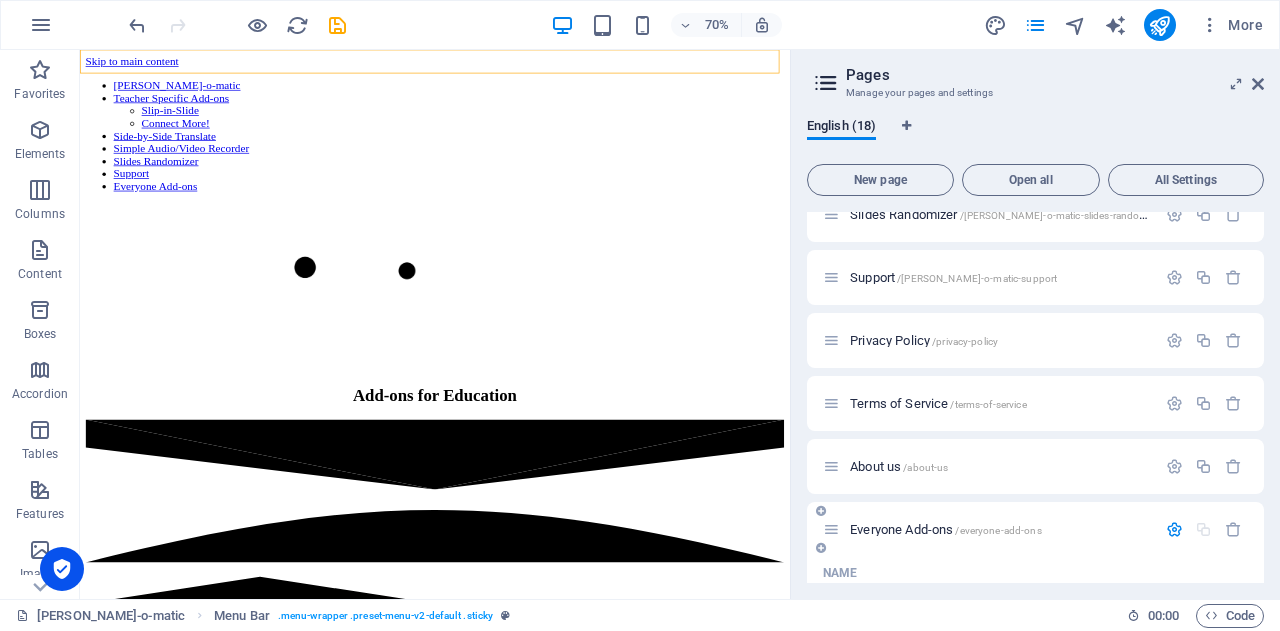 scroll, scrollTop: 354, scrollLeft: 0, axis: vertical 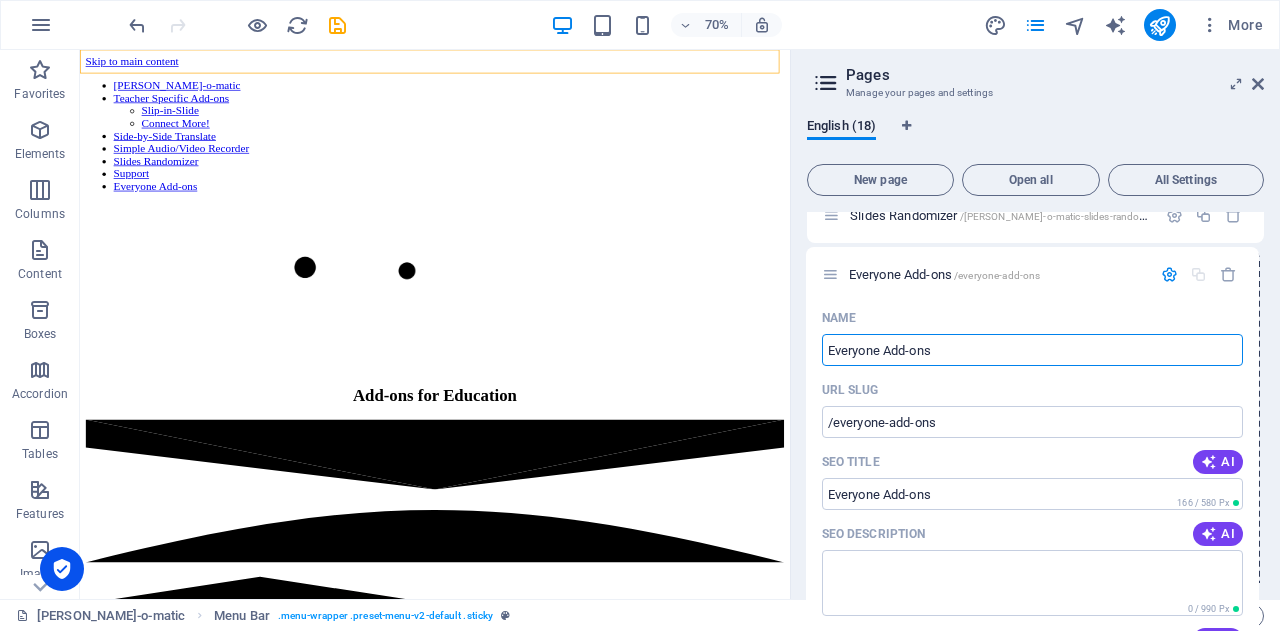 drag, startPoint x: 828, startPoint y: 527, endPoint x: 827, endPoint y: 263, distance: 264.0019 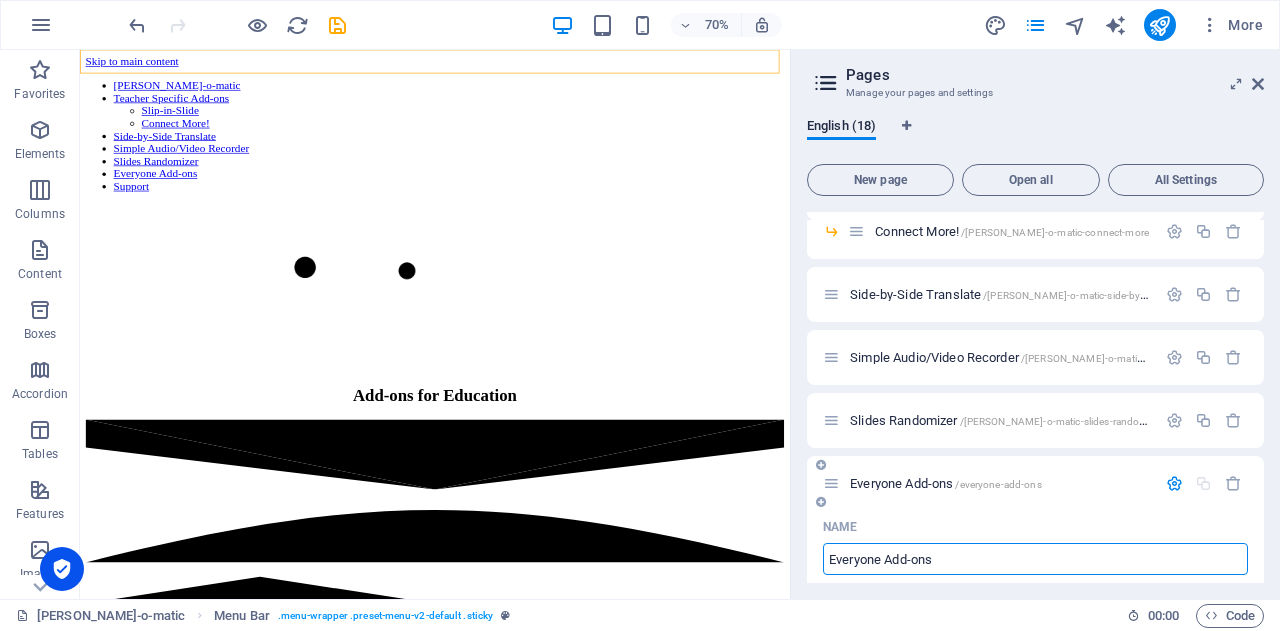 scroll, scrollTop: 147, scrollLeft: 0, axis: vertical 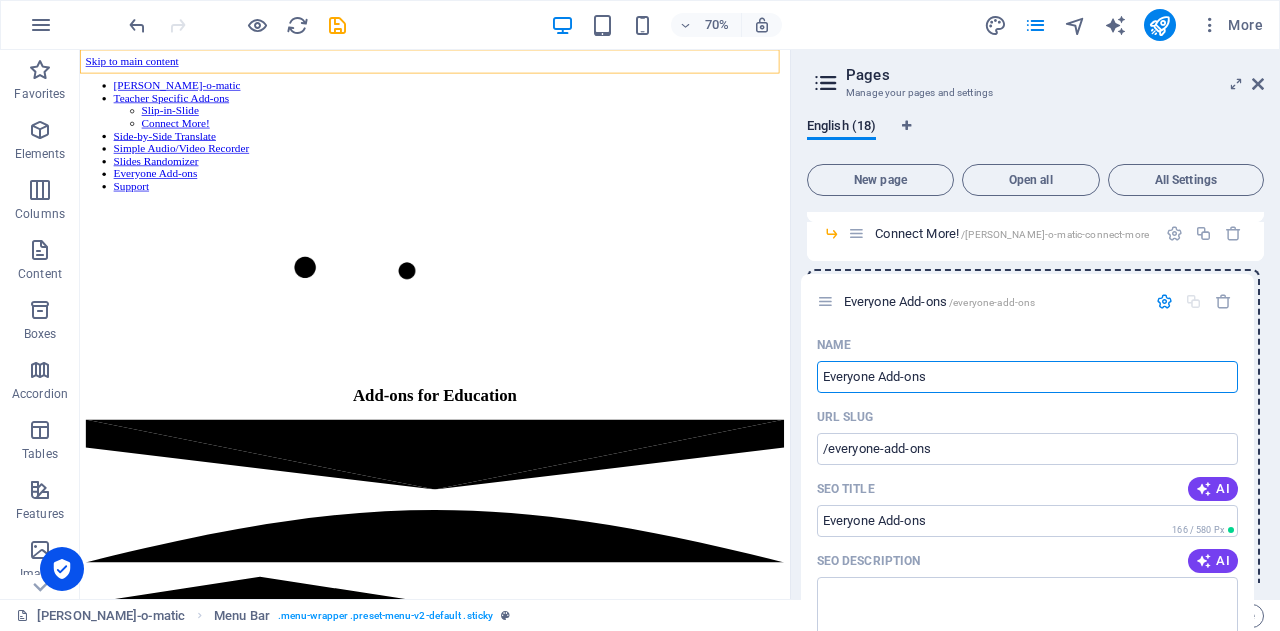 drag, startPoint x: 830, startPoint y: 484, endPoint x: 824, endPoint y: 279, distance: 205.08778 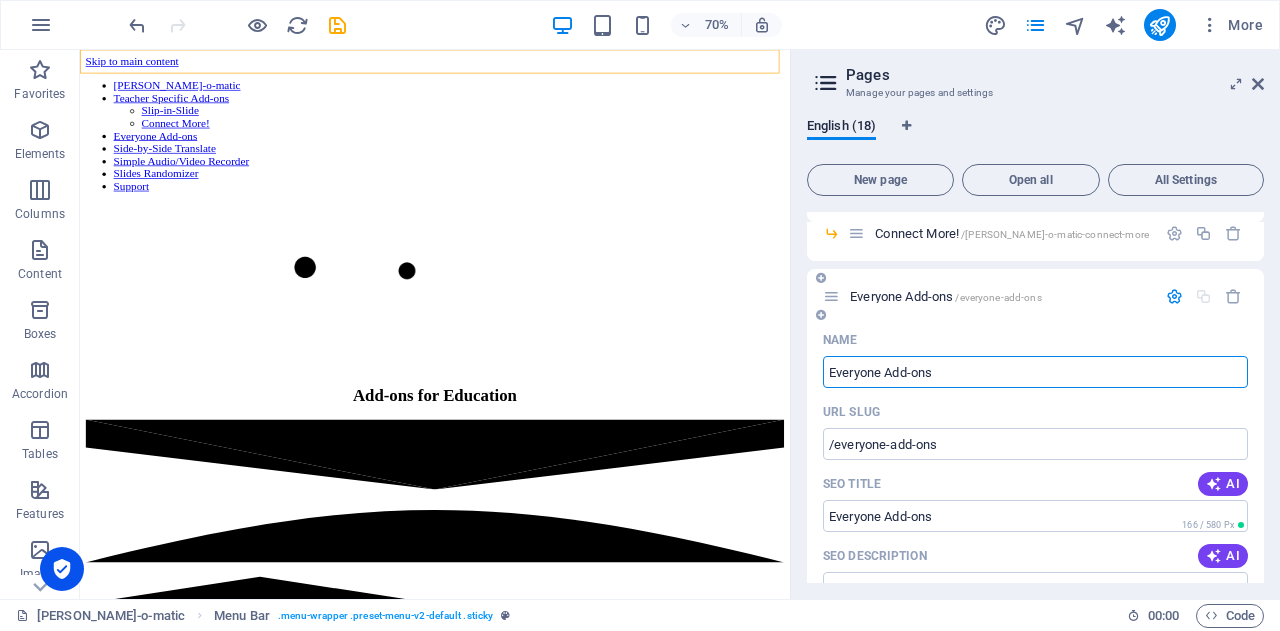 type on "Everyone Add-ons" 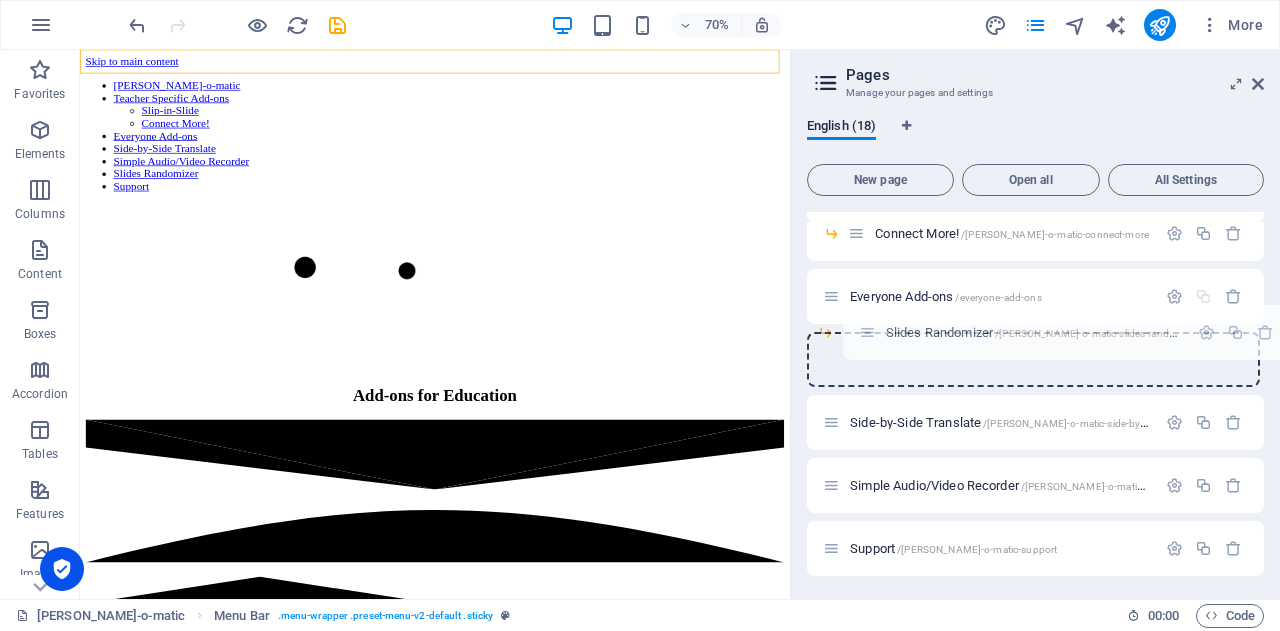 drag, startPoint x: 833, startPoint y: 484, endPoint x: 870, endPoint y: 324, distance: 164.22241 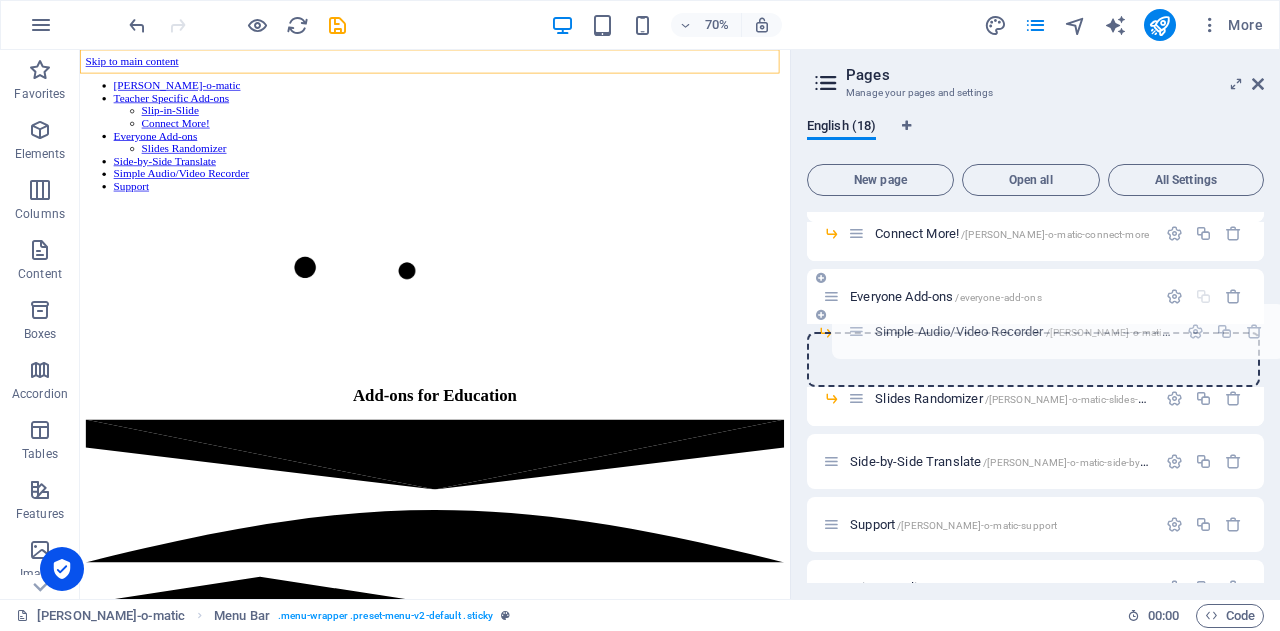 drag, startPoint x: 829, startPoint y: 460, endPoint x: 858, endPoint y: 319, distance: 143.95139 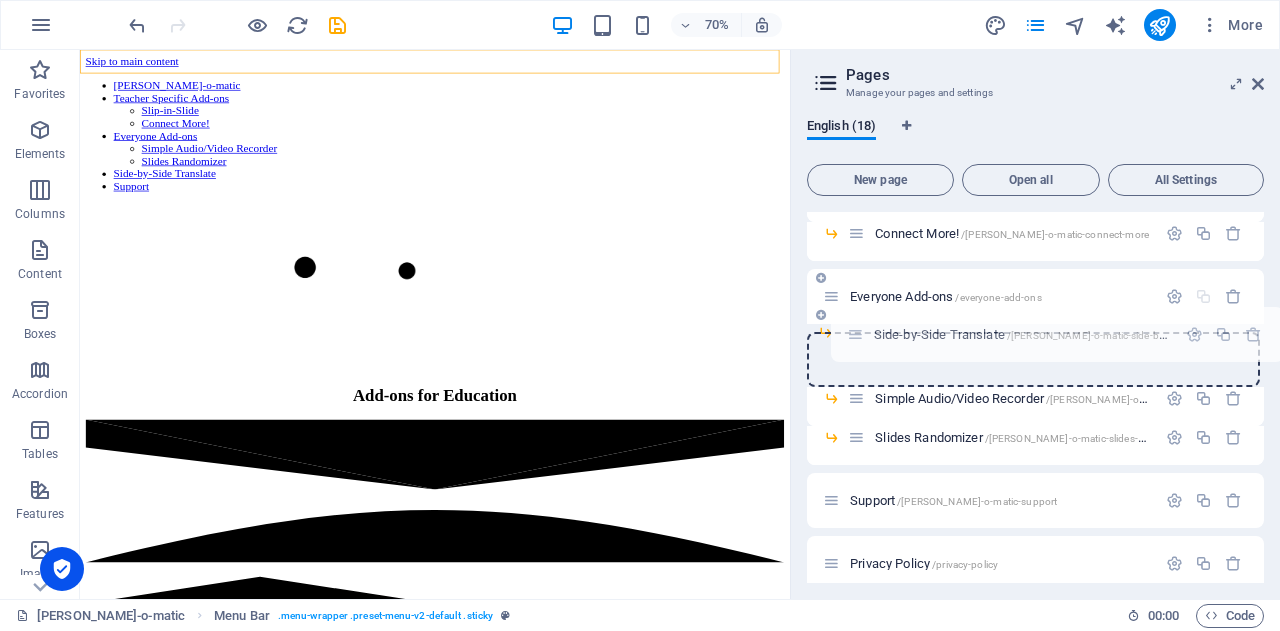 drag, startPoint x: 834, startPoint y: 431, endPoint x: 865, endPoint y: 305, distance: 129.75746 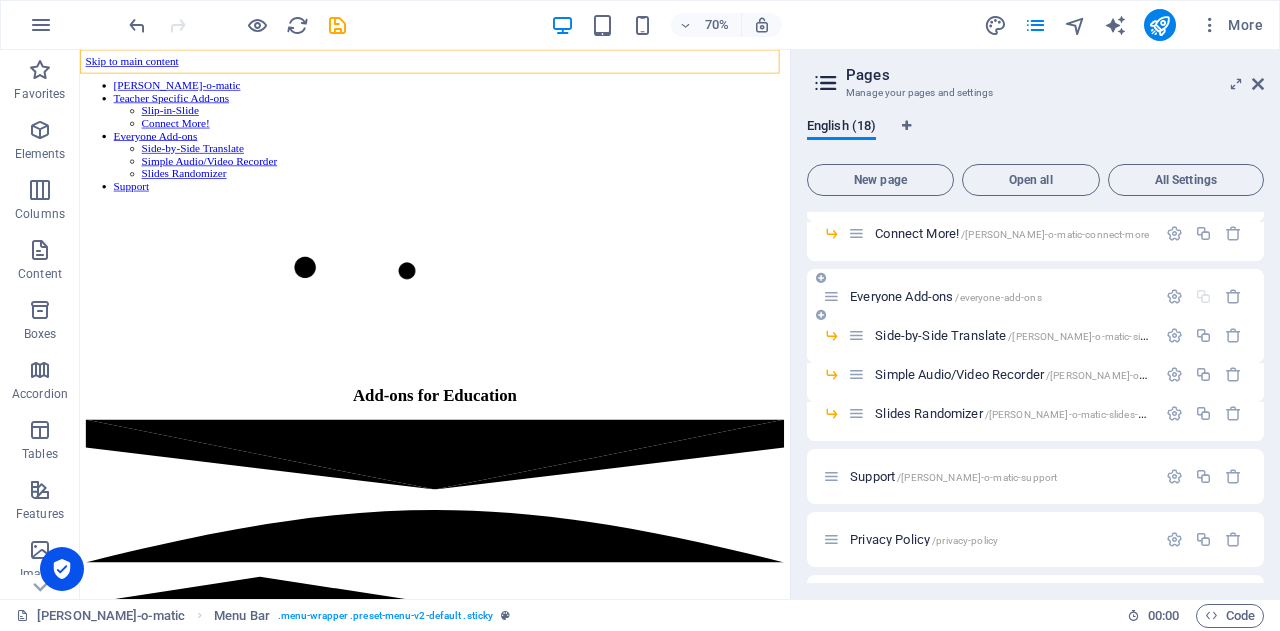scroll, scrollTop: 0, scrollLeft: 0, axis: both 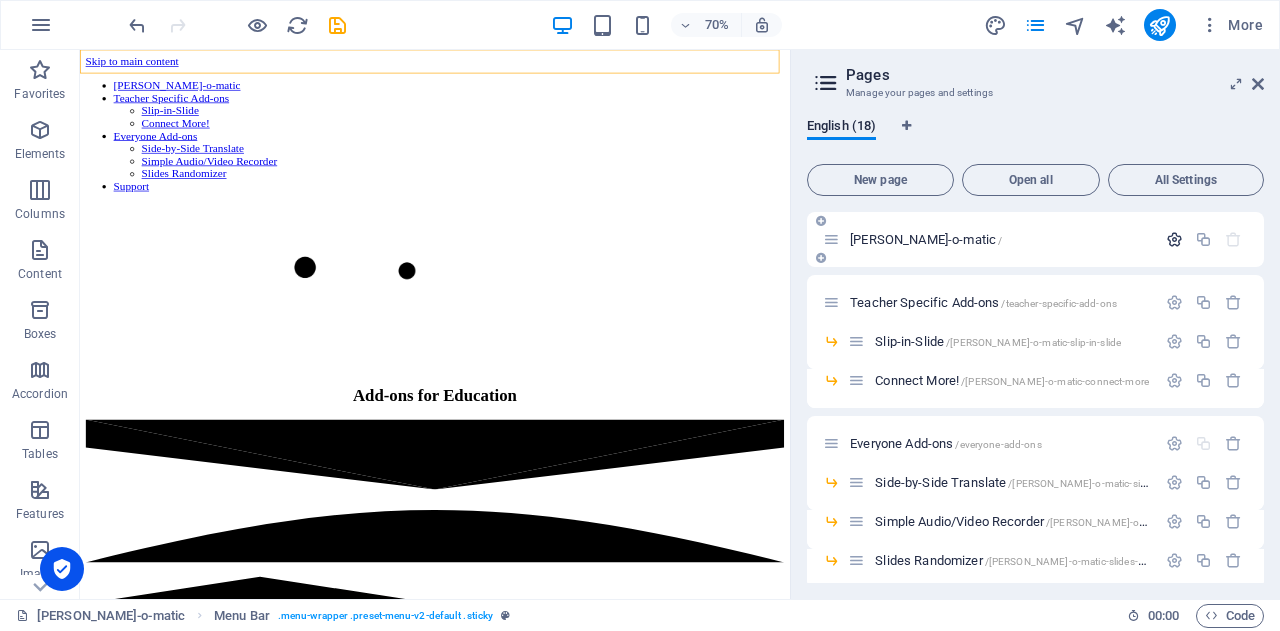 click at bounding box center [1174, 239] 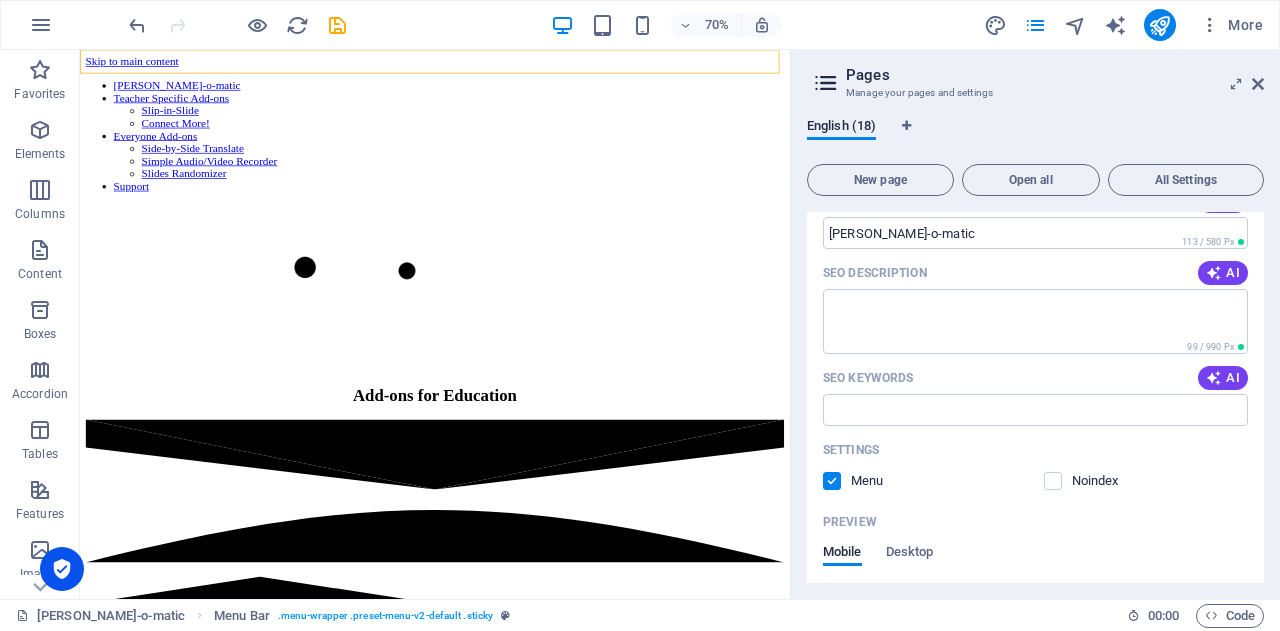 scroll, scrollTop: 231, scrollLeft: 0, axis: vertical 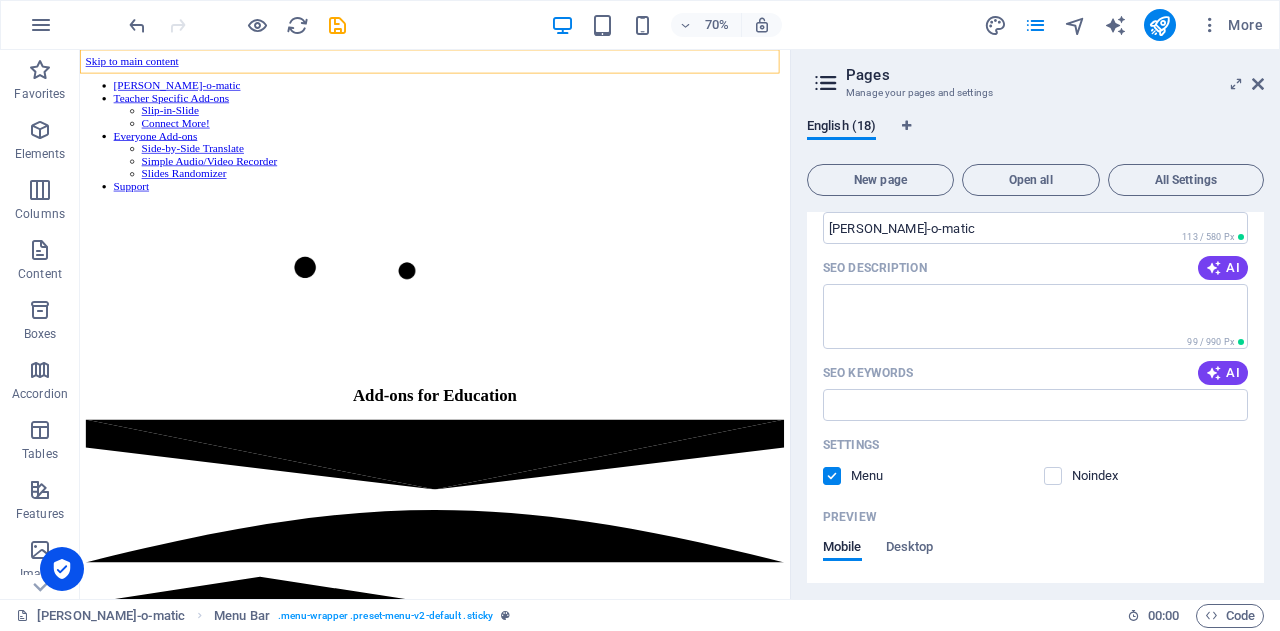 click at bounding box center (832, 476) 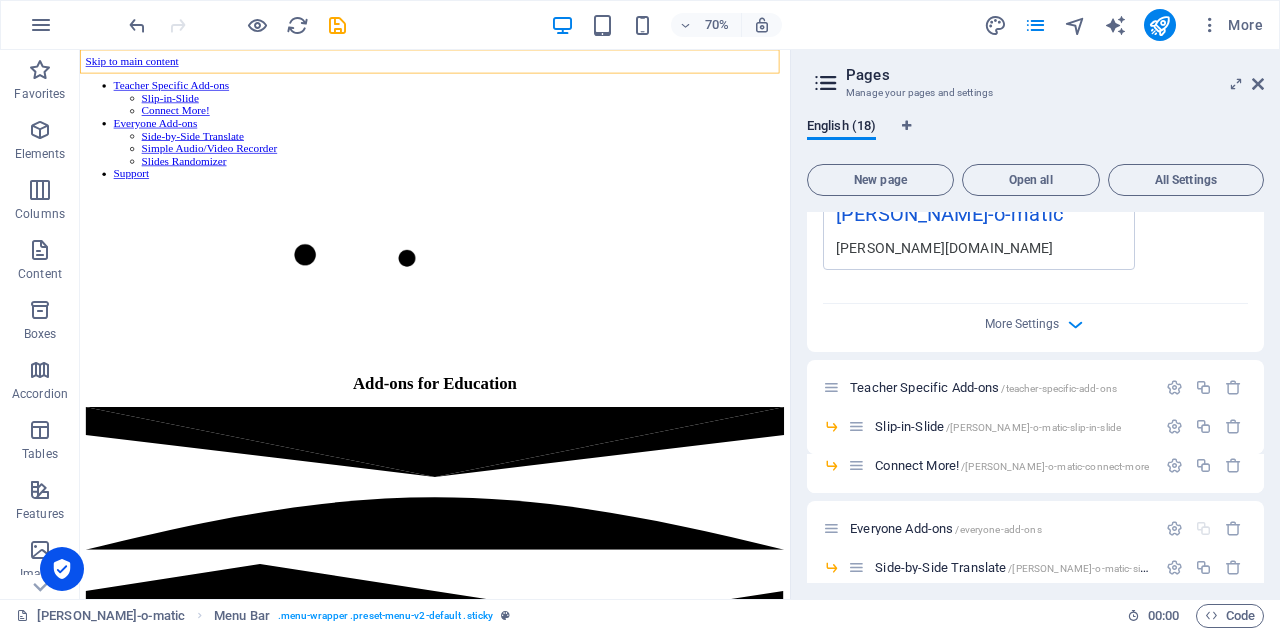 scroll, scrollTop: 736, scrollLeft: 0, axis: vertical 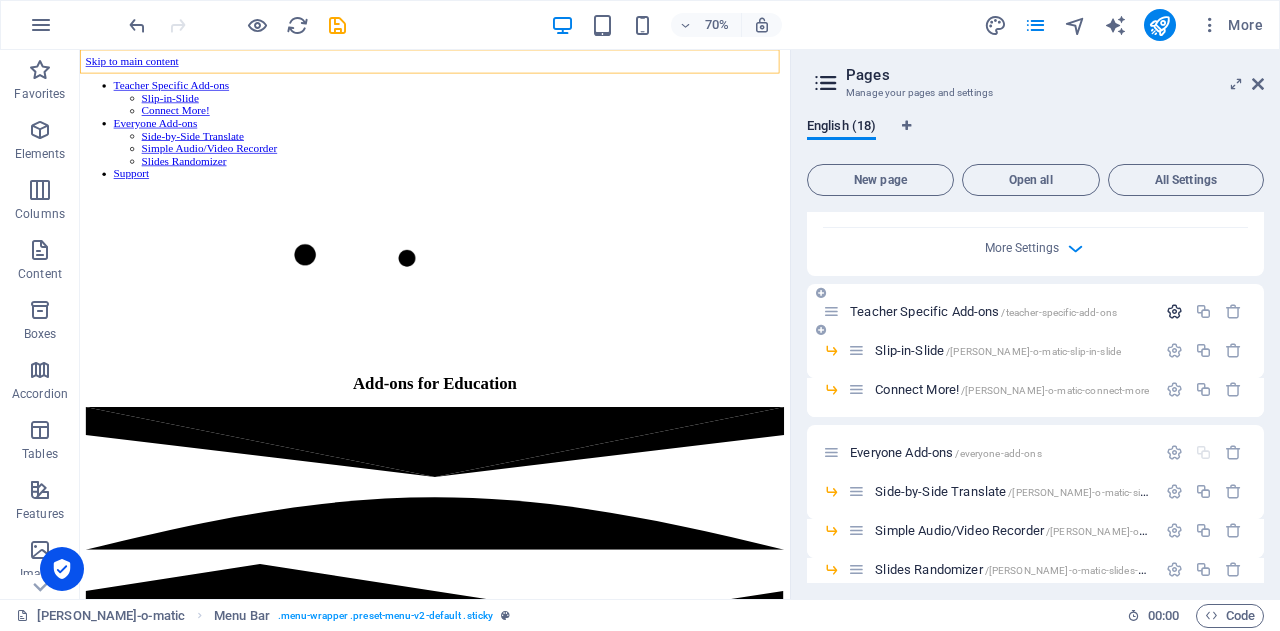 click at bounding box center (1174, 311) 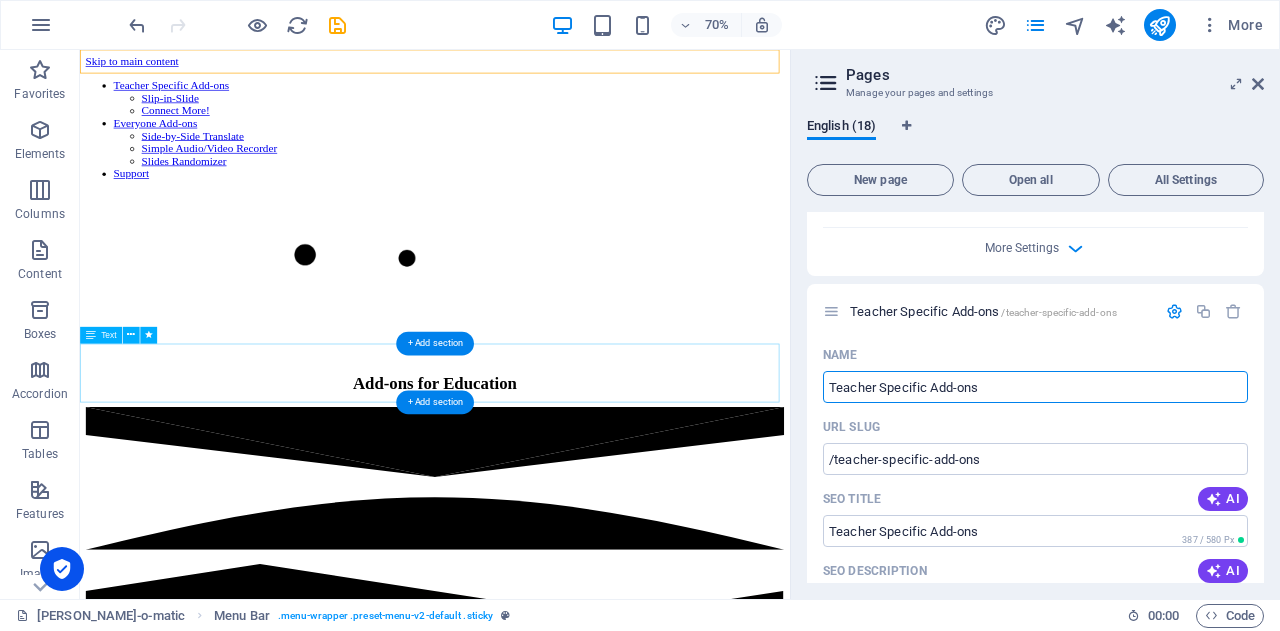 drag, startPoint x: 1005, startPoint y: 433, endPoint x: 1063, endPoint y: 545, distance: 126.12692 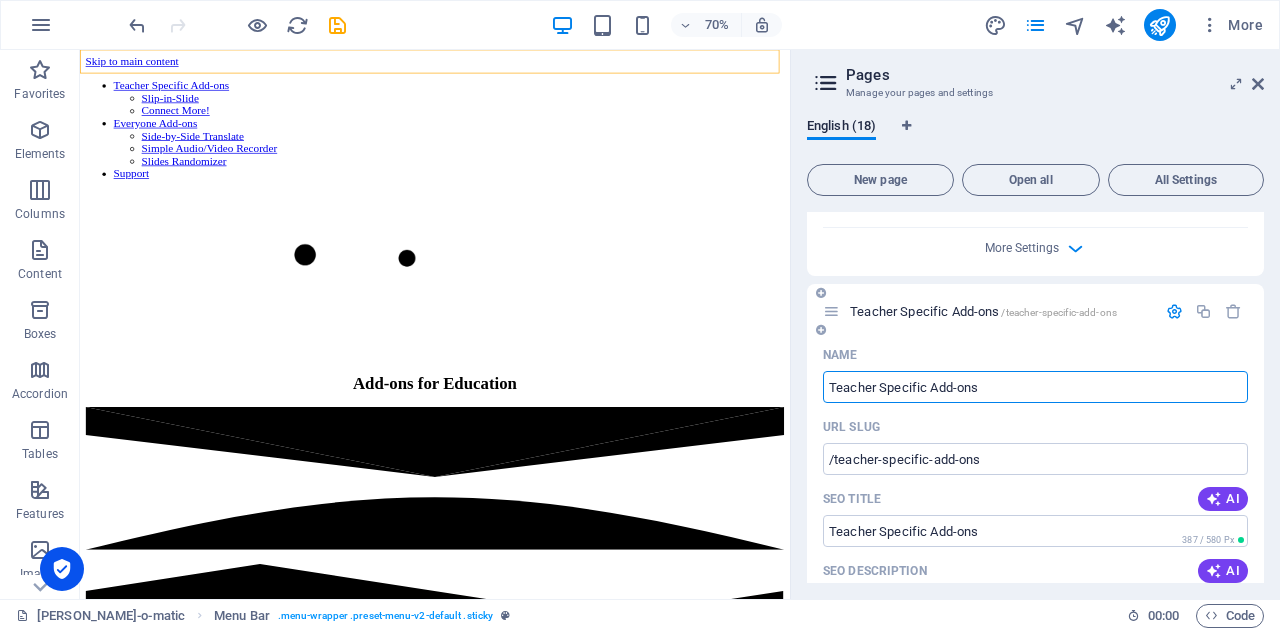 click on "Teacher Specific Add-ons" at bounding box center (1035, 387) 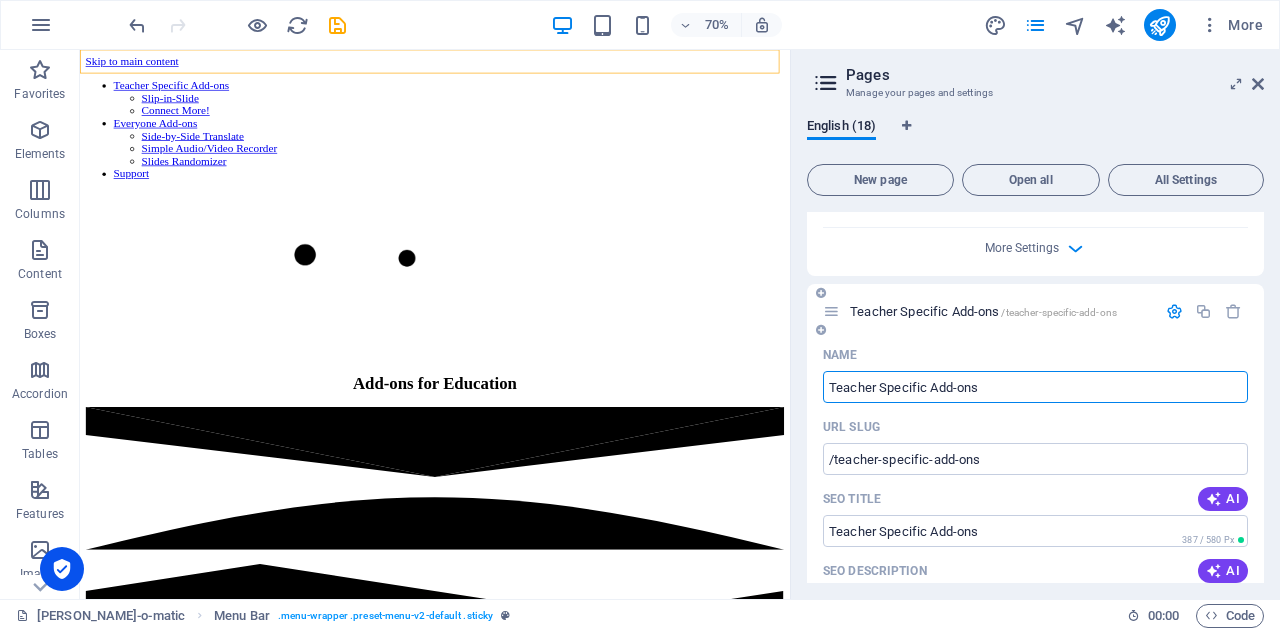 drag, startPoint x: 922, startPoint y: 386, endPoint x: 820, endPoint y: 392, distance: 102.176315 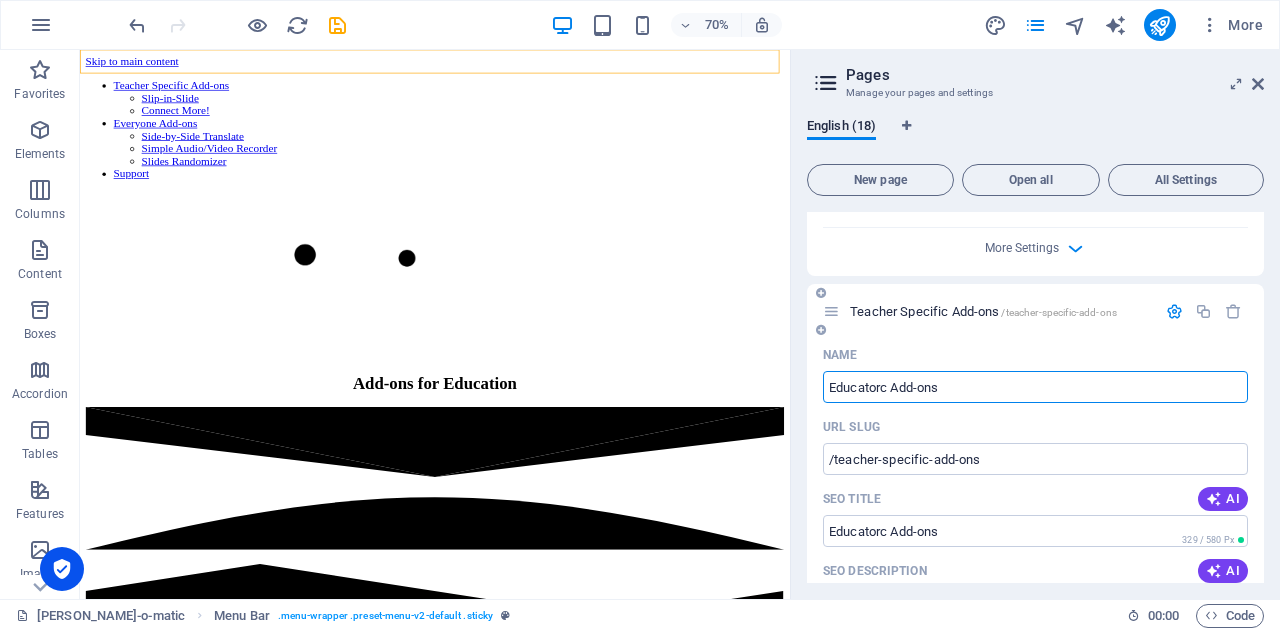 type on "Educatorc Add-ons" 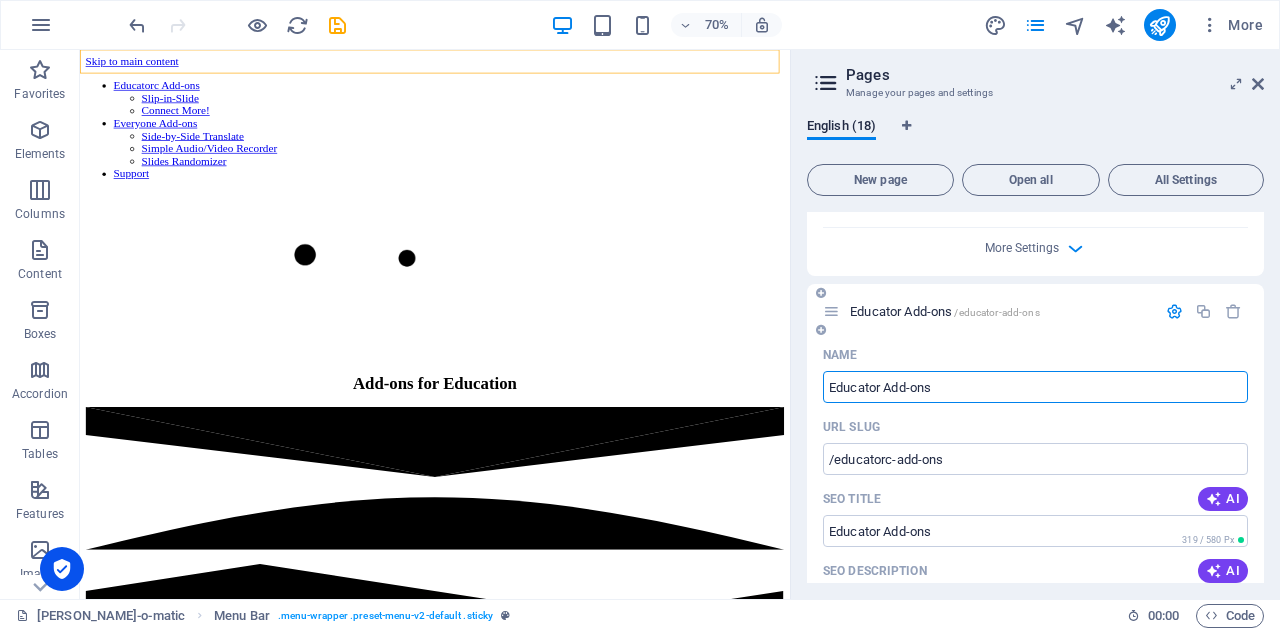 type on "Educator Add-ons" 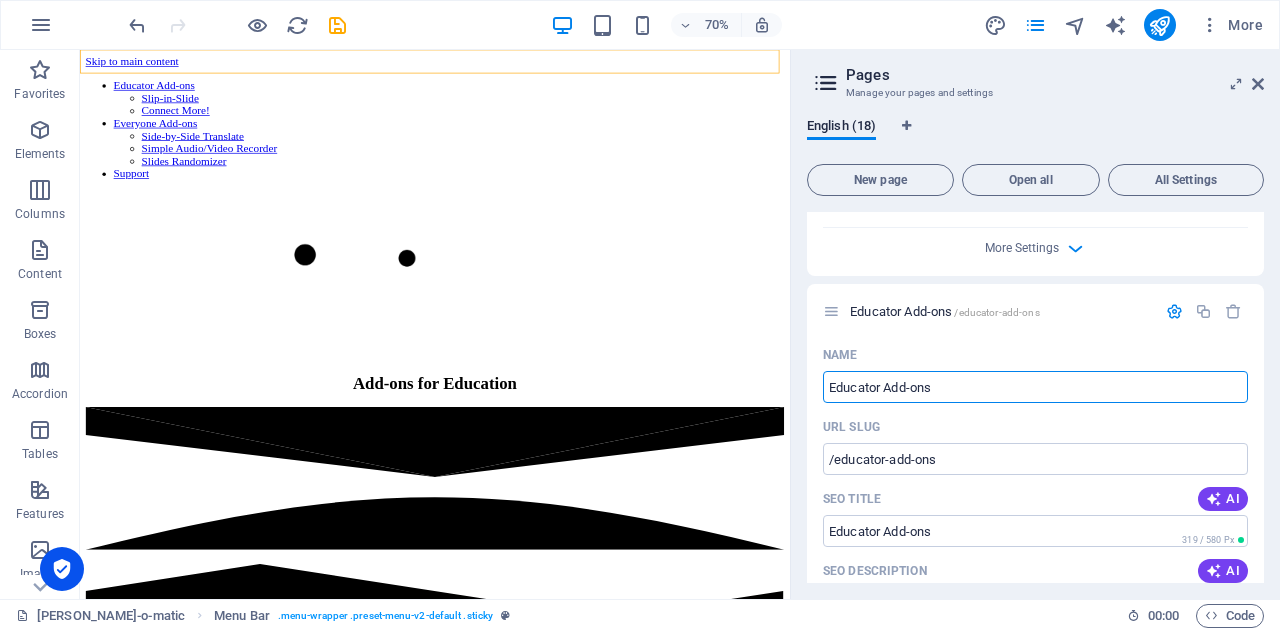 type on "Educator Add-ons" 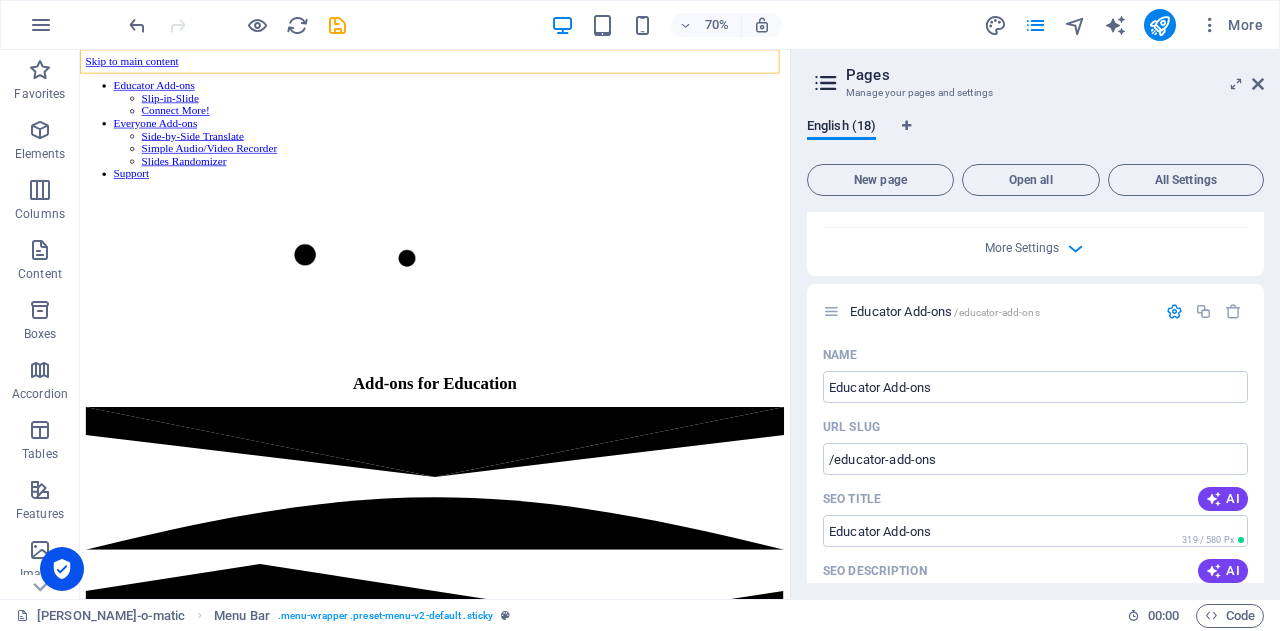 click on "English (18) New page Open all All Settings [PERSON_NAME]-o-matic / Name [PERSON_NAME]-o-matic ​ URL SLUG / ​ SEO Title [PERSON_NAME]-o-matic ​ 113 / 580 Px SEO Description AI ​ 99 / 990 Px SEO Keywords AI ​ Settings Menu Noindex Preview Mobile Desktop [DOMAIN_NAME] [PERSON_NAME]-o-matic [PERSON_NAME][DOMAIN_NAME] Meta tags ​ Preview Image (Open Graph) Drag files here, click to choose files or select files from Files or our free stock photos & videos More Settings Educator Add-ons /educator-add-ons Name Educator Add-ons ​ URL SLUG /educator-add-ons ​ SEO Title AI ​ 319 / 580 Px SEO Description AI ​ 99 / 990 Px SEO Keywords AI ​ Settings Menu Noindex Preview Mobile Desktop [DOMAIN_NAME] educator-add-ons Educator Add-ons - [PERSON_NAME][DOMAIN_NAME] [PERSON_NAME][DOMAIN_NAME] Meta tags ​ Preview Image (Open Graph) Drag files here, click to choose files or select files from Files or our free stock photos & videos More Settings Slip-in-Slide /[PERSON_NAME]-o-matic-slip-in-slide Connect More! /[PERSON_NAME]-o-matic-connect-more Everyone Add-ons /everyone-add-ons Support" at bounding box center (1035, 350) 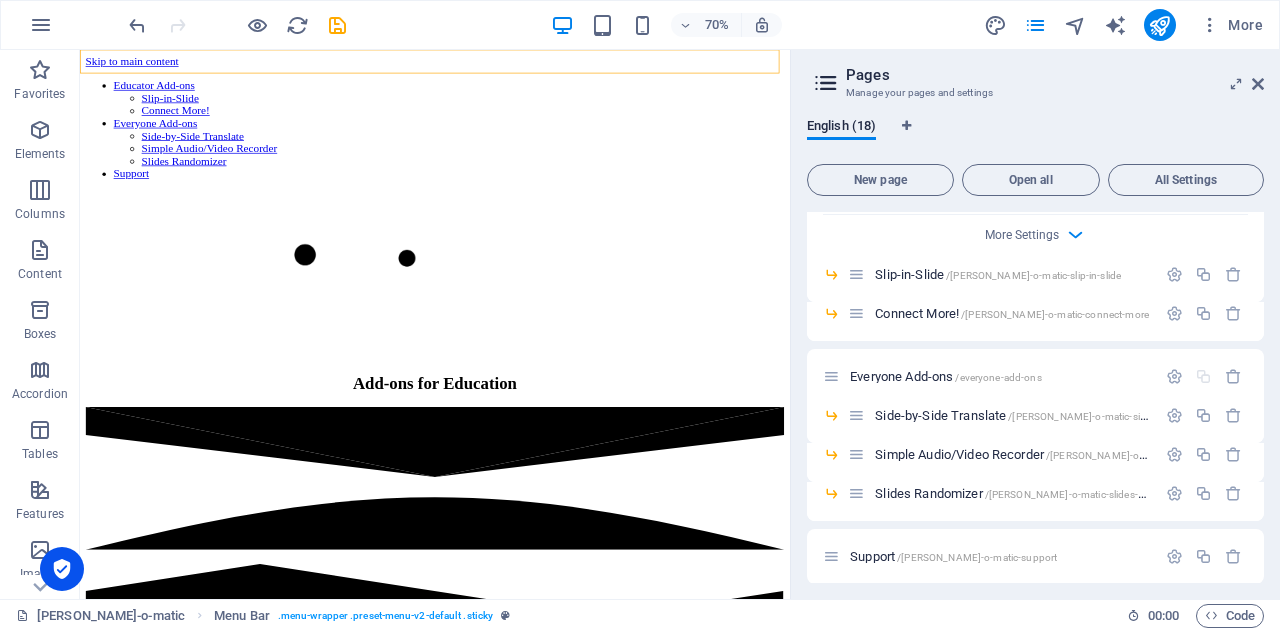 scroll, scrollTop: 1615, scrollLeft: 0, axis: vertical 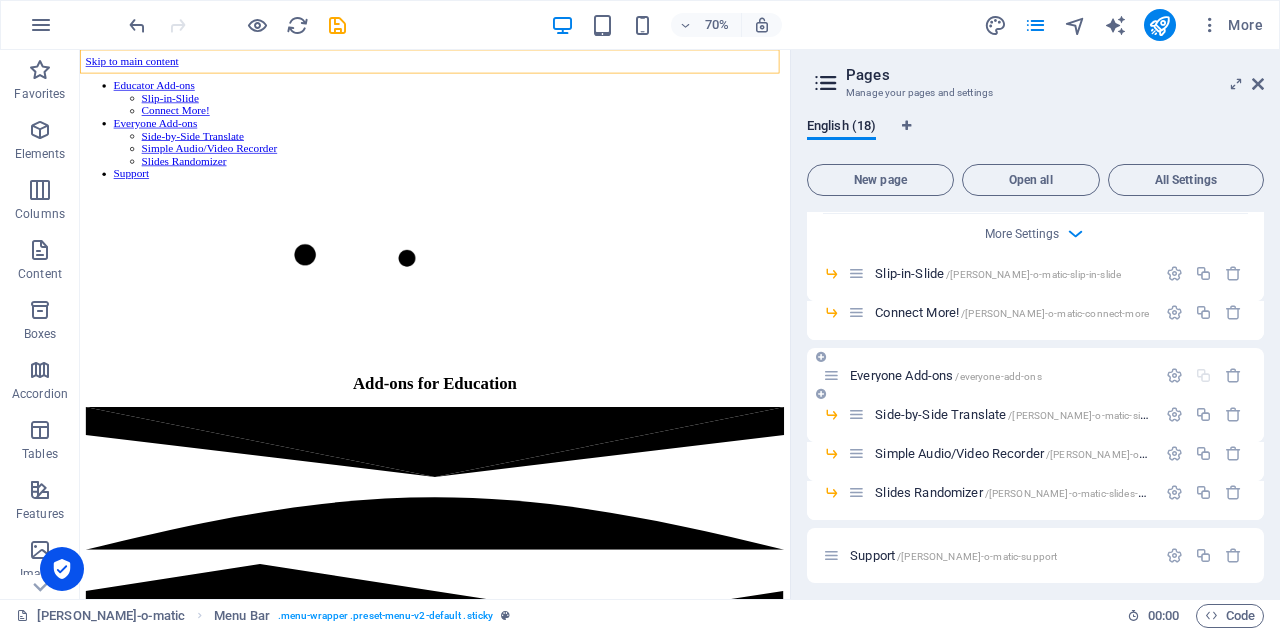 click on "Everyone Add-ons /everyone-add-ons" at bounding box center [946, 375] 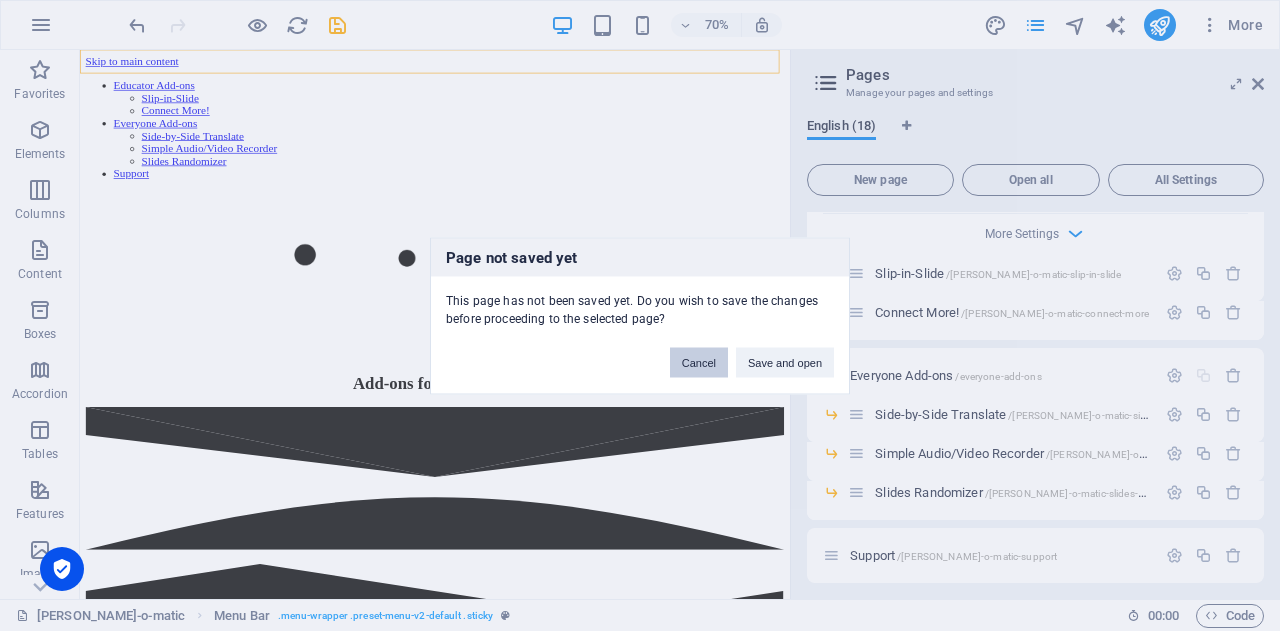 click on "Cancel" at bounding box center [699, 362] 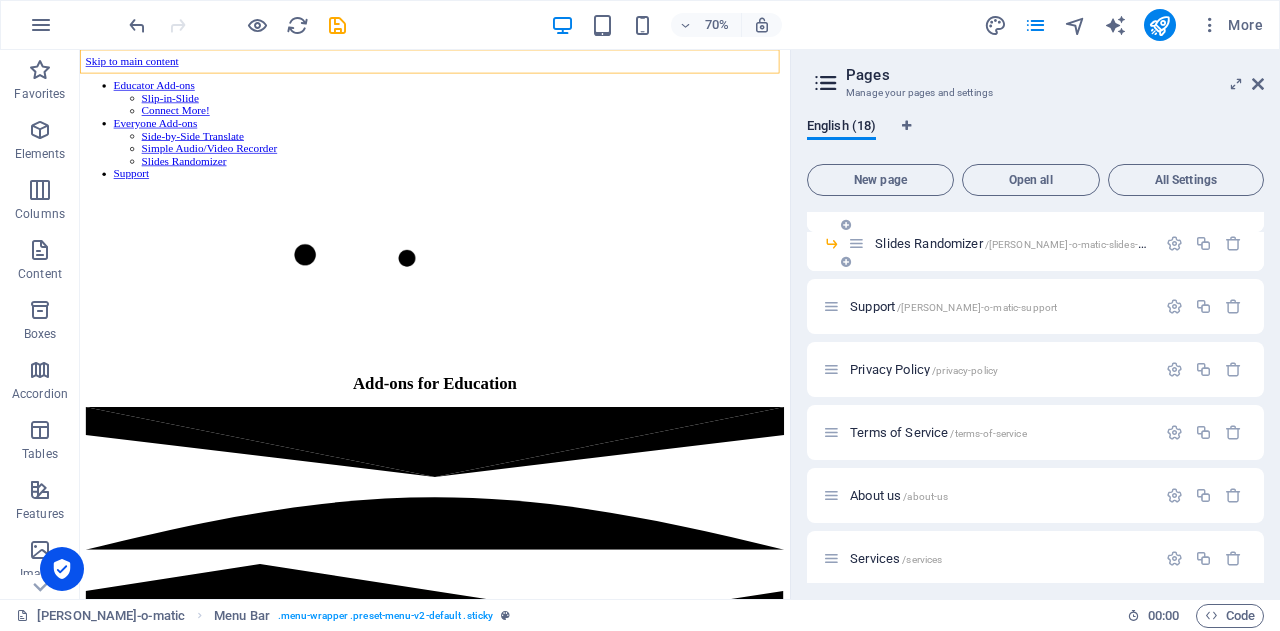 scroll, scrollTop: 1865, scrollLeft: 0, axis: vertical 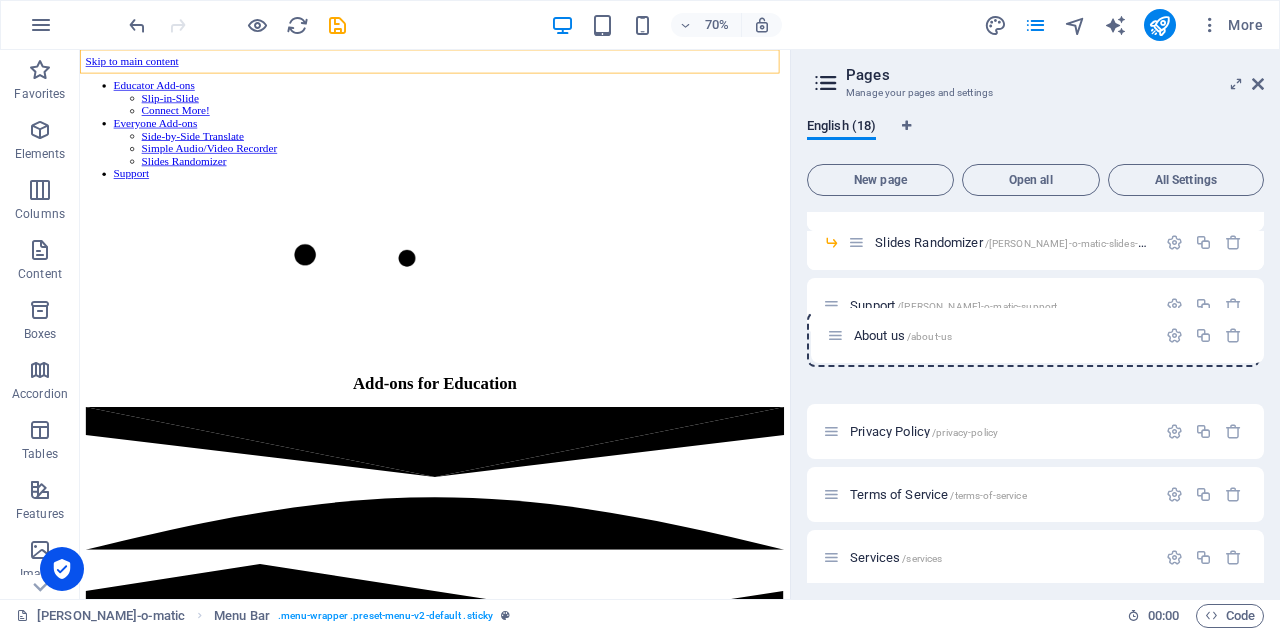 drag, startPoint x: 833, startPoint y: 467, endPoint x: 835, endPoint y: 332, distance: 135.01482 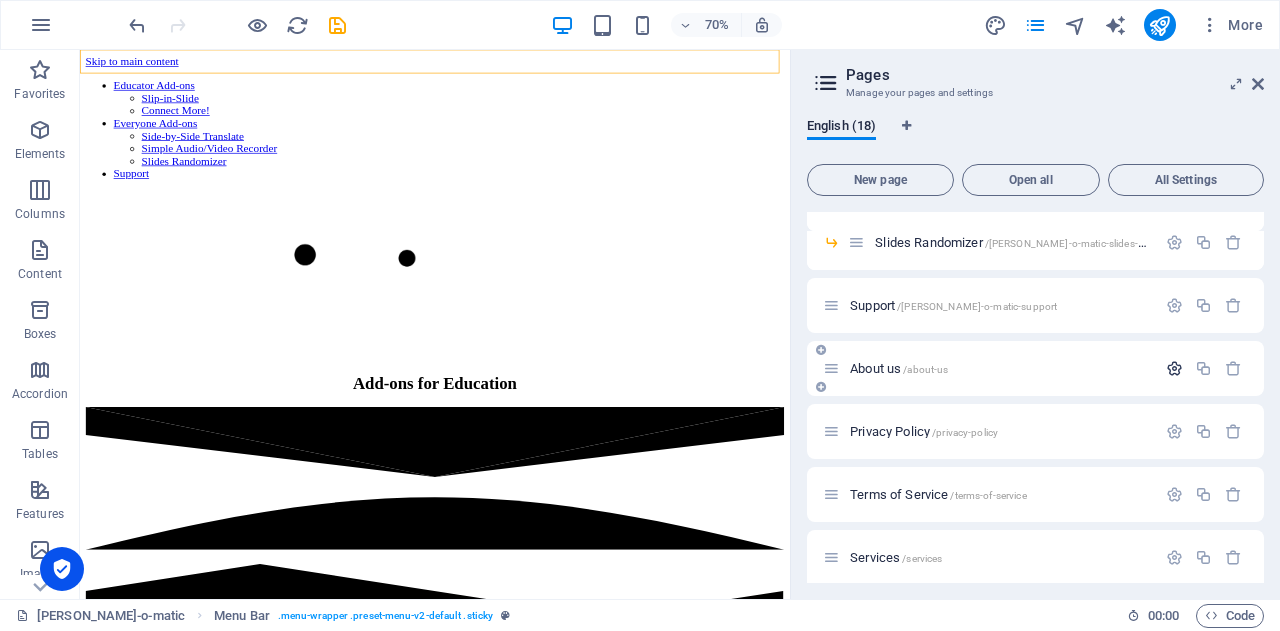 click at bounding box center (1174, 368) 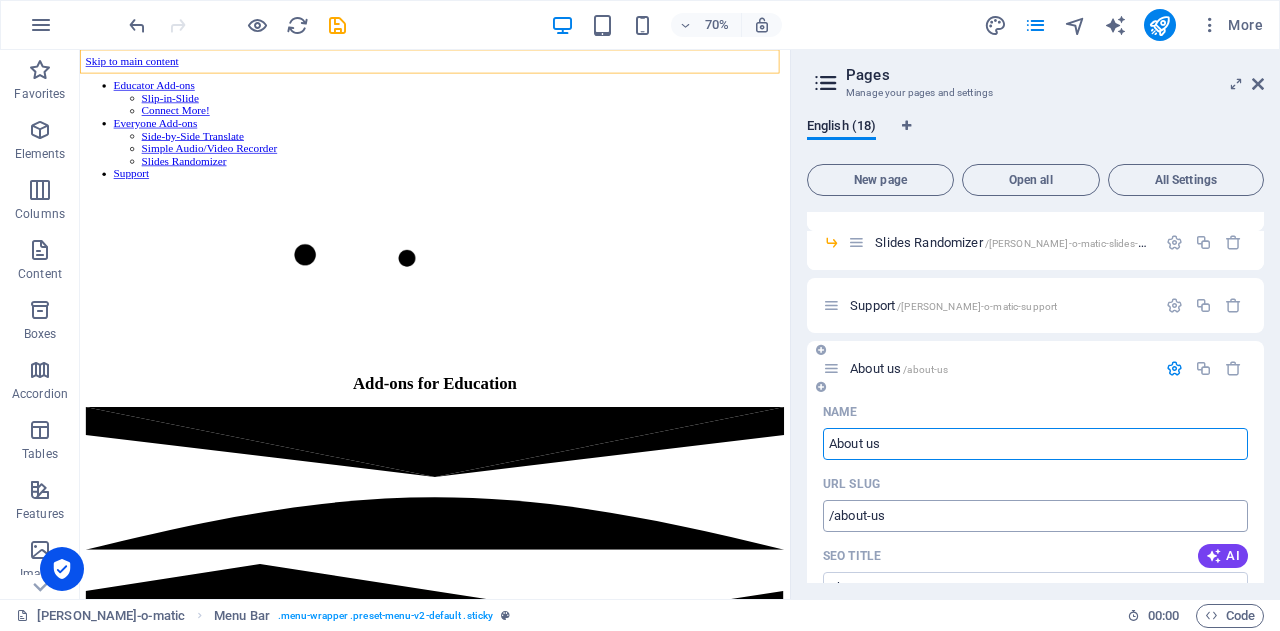 click on "/about-us" at bounding box center (1035, 516) 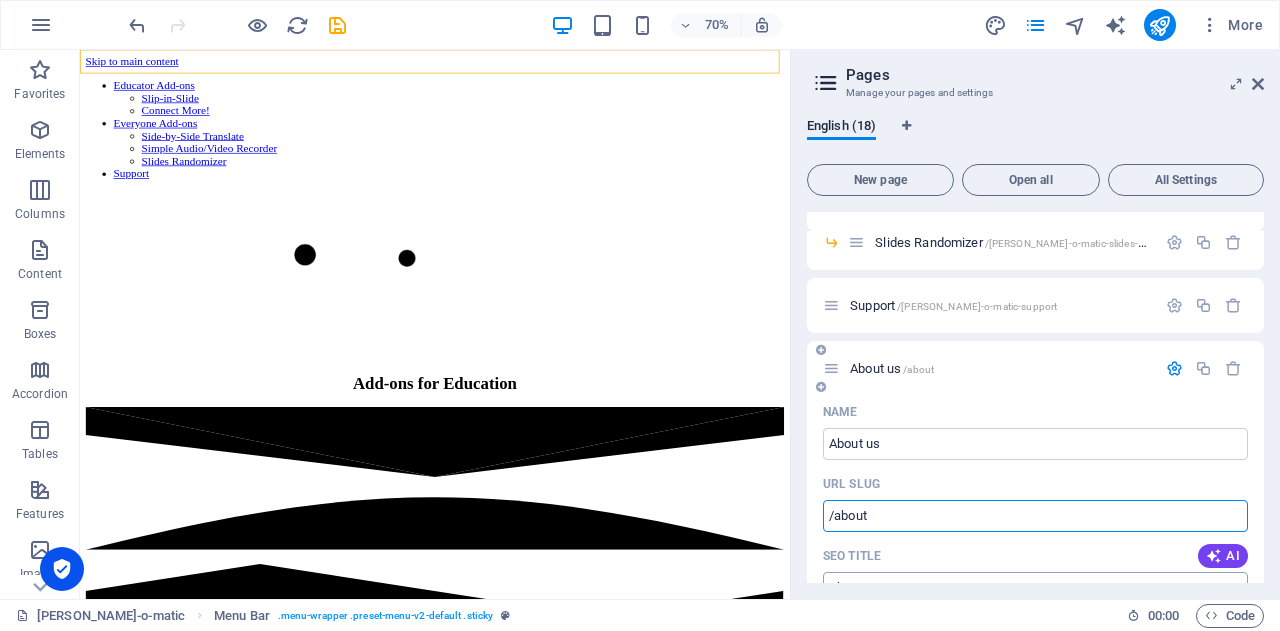 type on "/about" 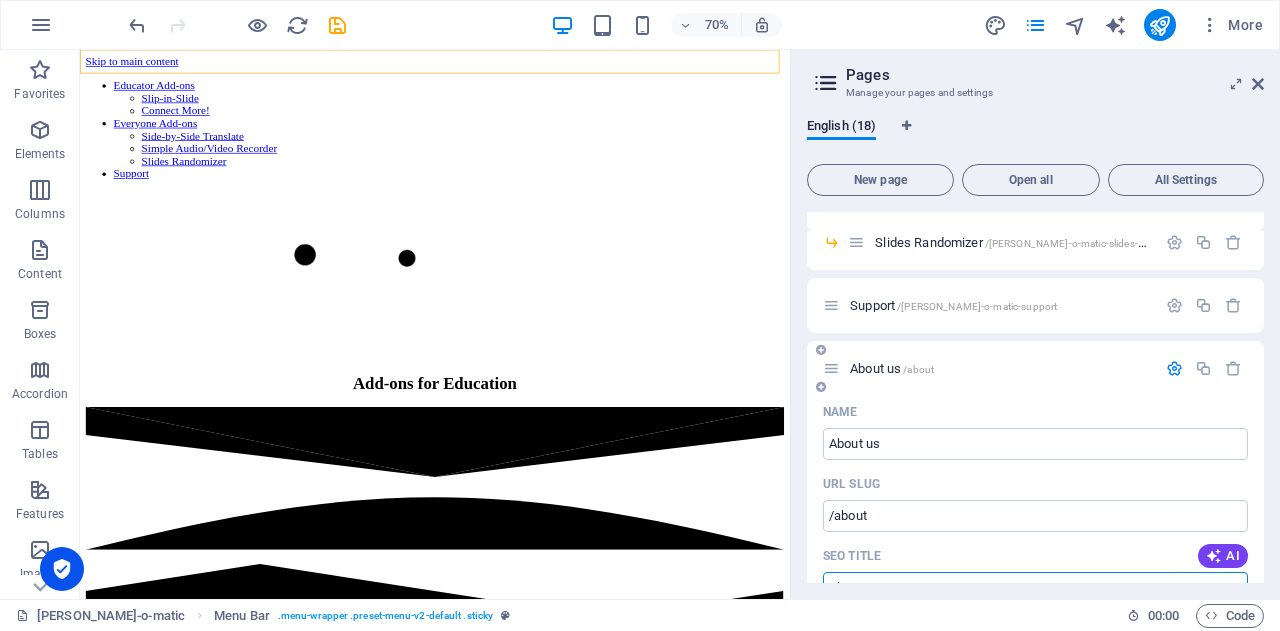 click on "SEO Title" at bounding box center [1035, 588] 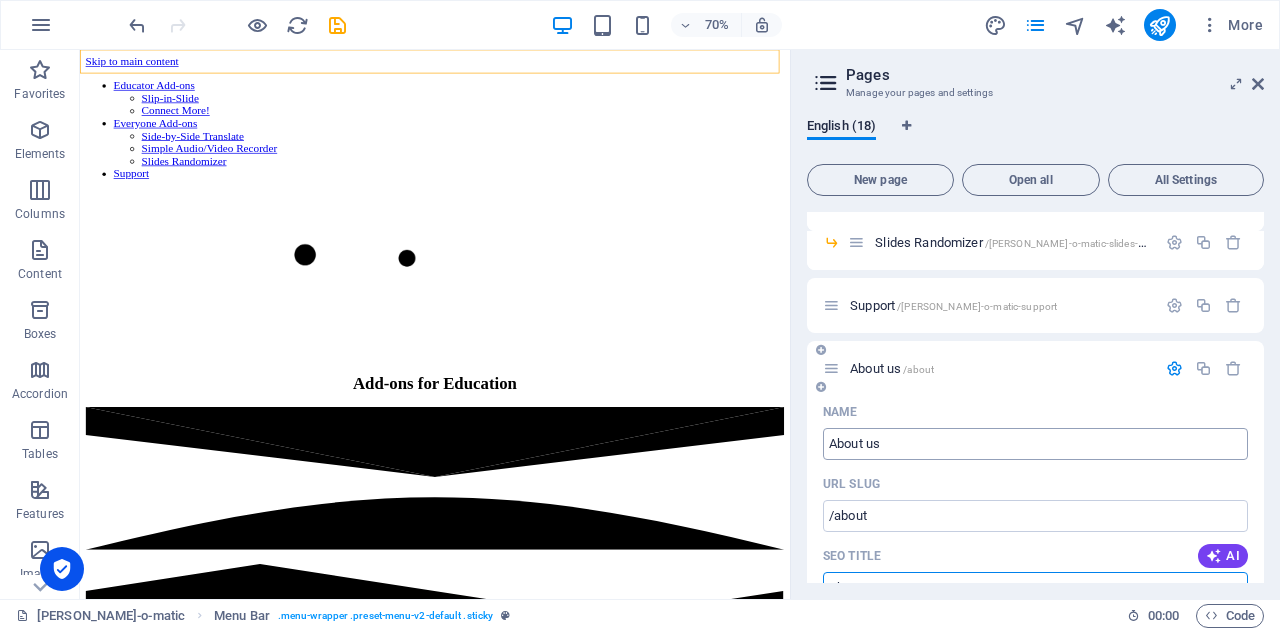 click on "About us" at bounding box center [1035, 444] 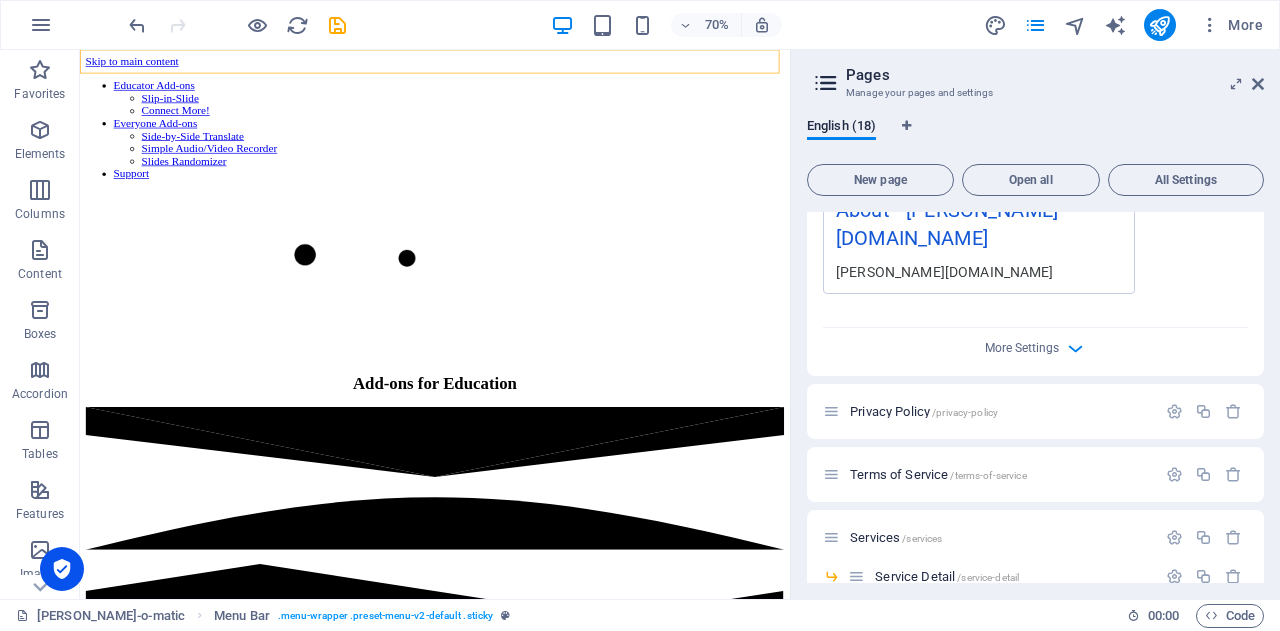 scroll, scrollTop: 2880, scrollLeft: 0, axis: vertical 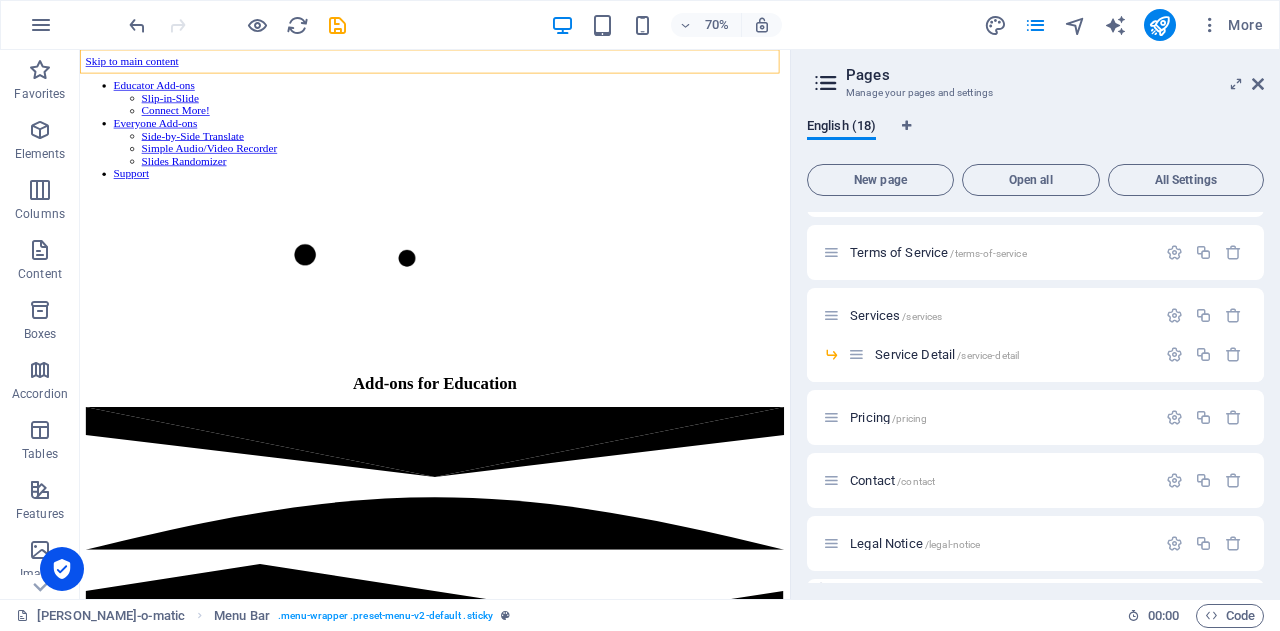 type on "About" 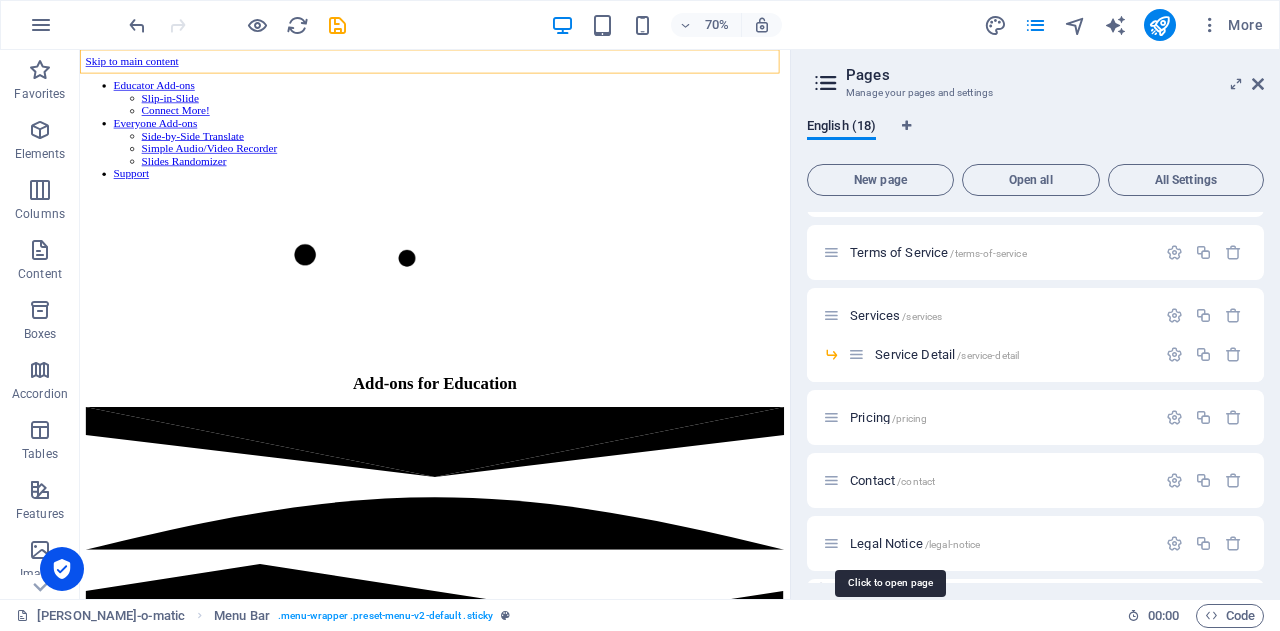 click on "Privacy /privacy" at bounding box center (890, 606) 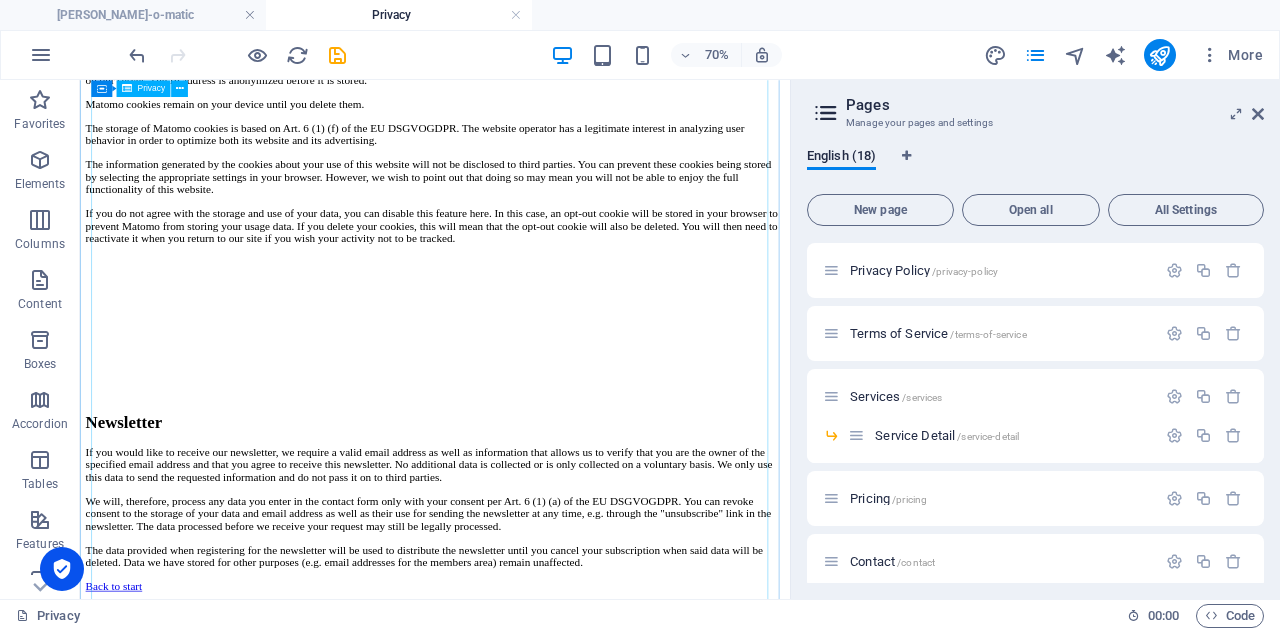 scroll, scrollTop: 5065, scrollLeft: 0, axis: vertical 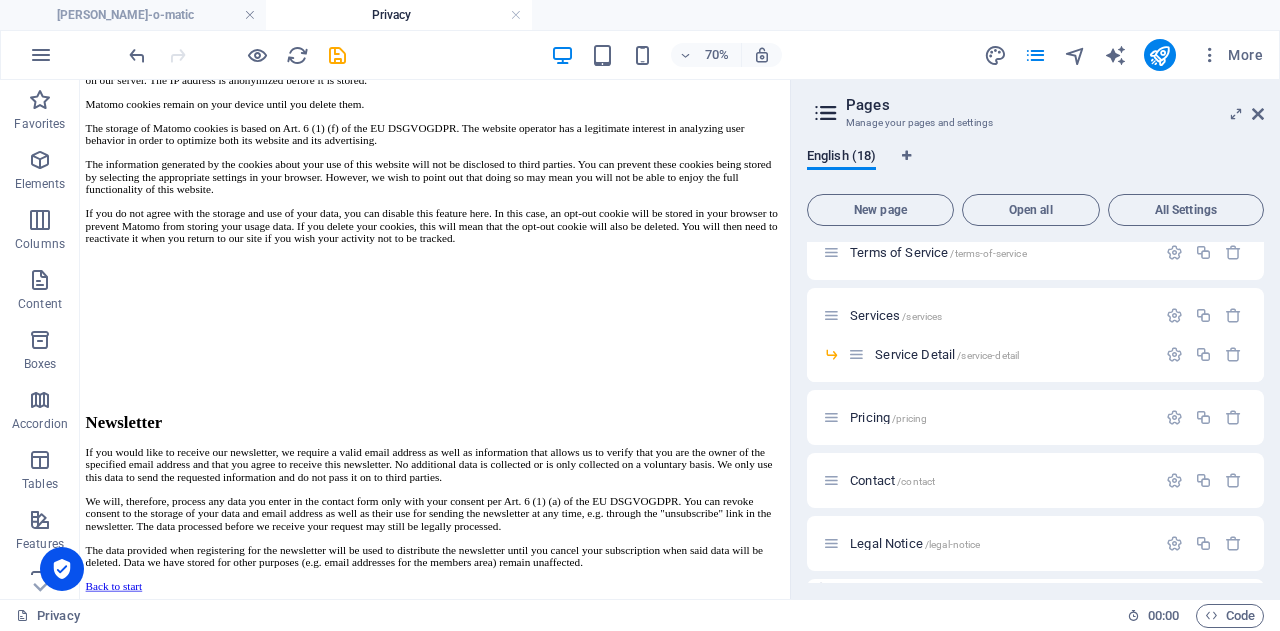 click at bounding box center [1233, 606] 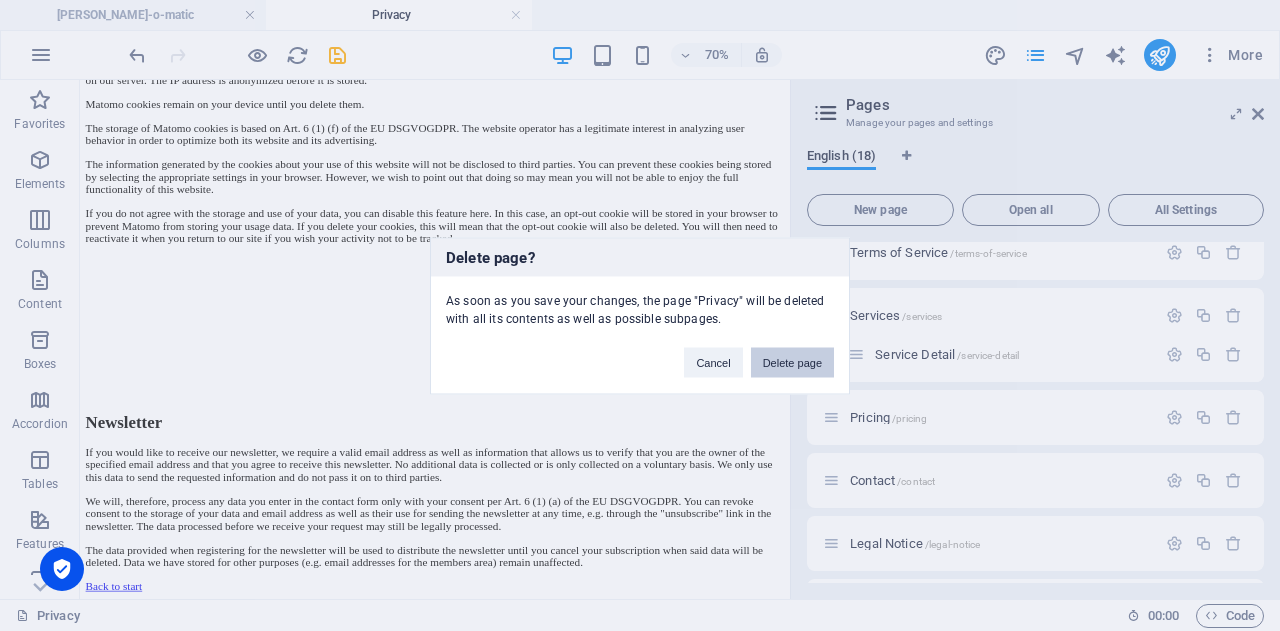 click on "Delete page" at bounding box center [792, 362] 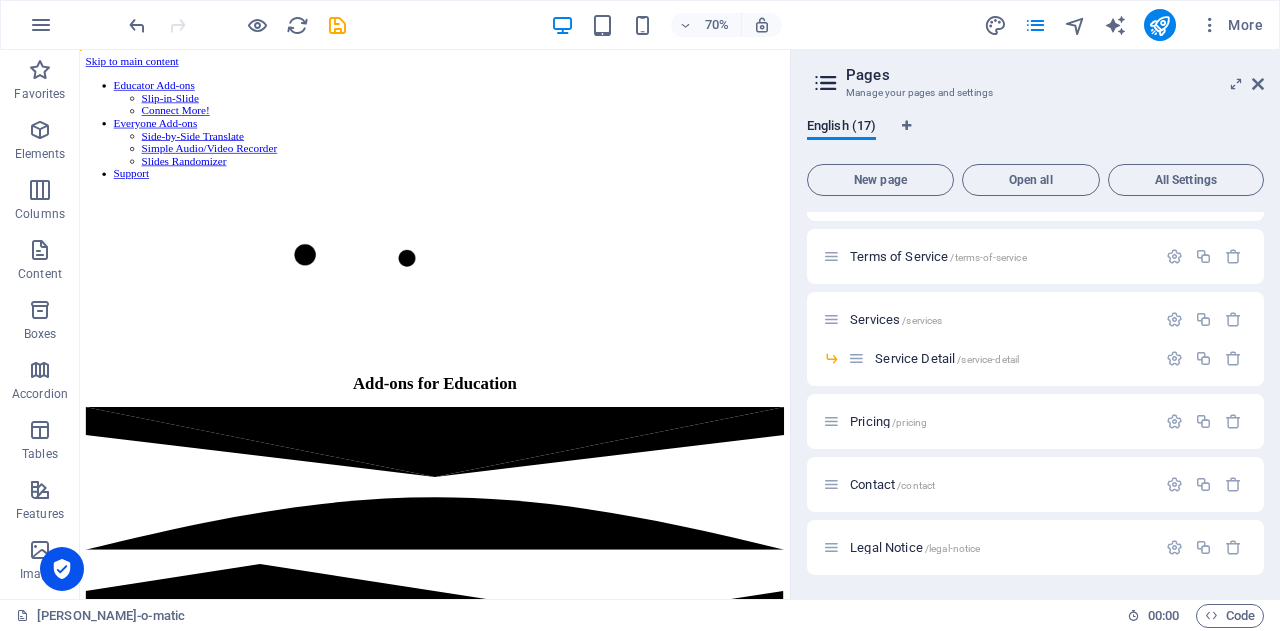 scroll, scrollTop: 2818, scrollLeft: 0, axis: vertical 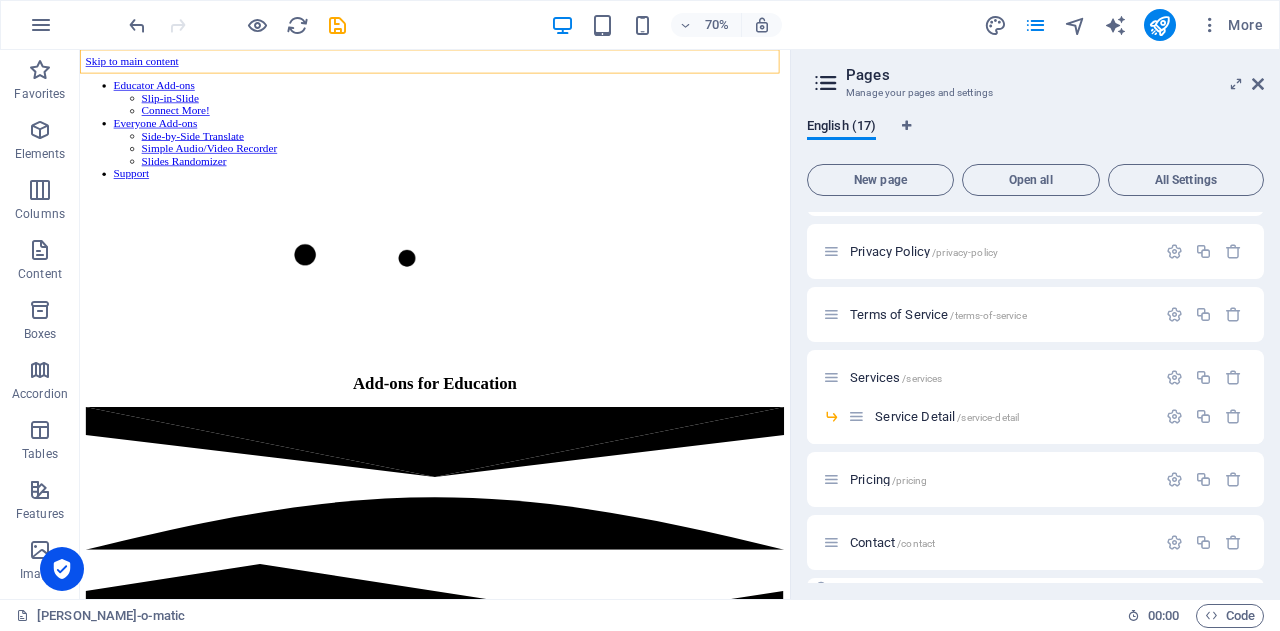 click at bounding box center (1233, 605) 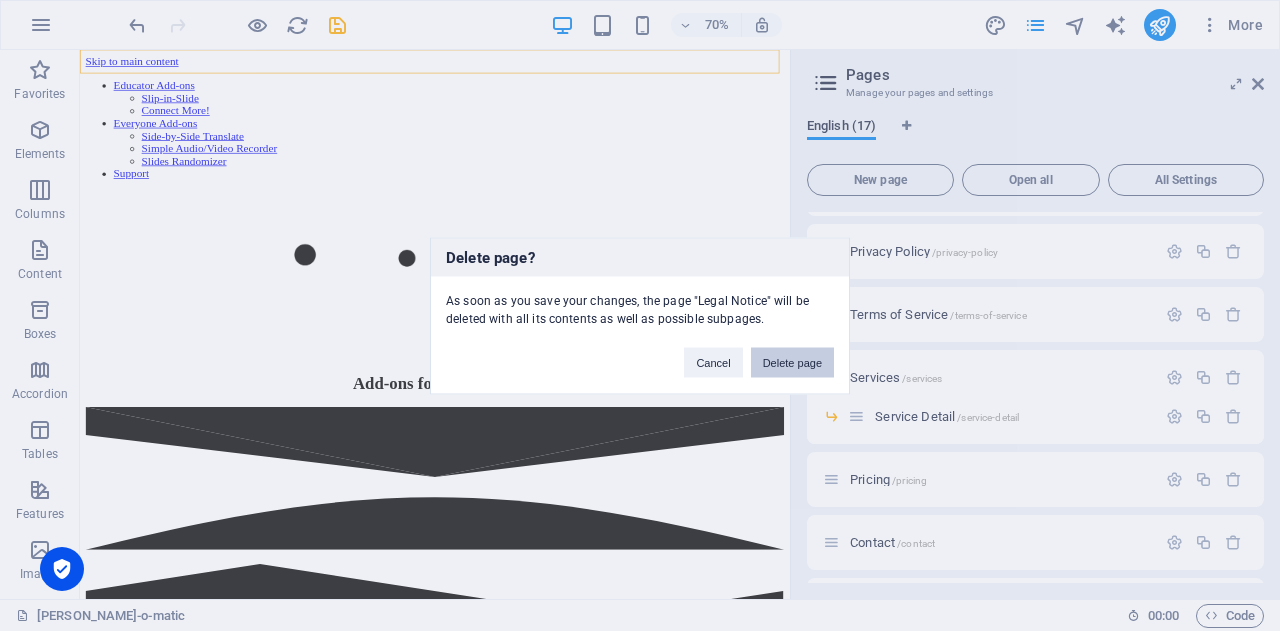 click on "Delete page" at bounding box center [792, 362] 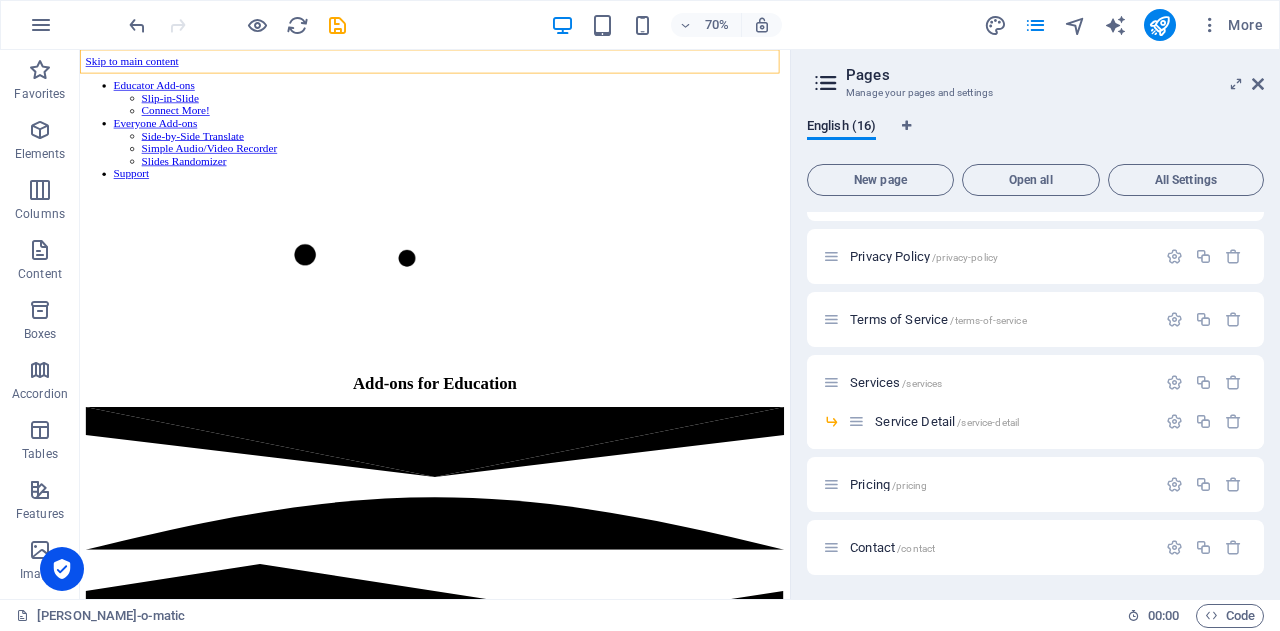 scroll, scrollTop: 2754, scrollLeft: 0, axis: vertical 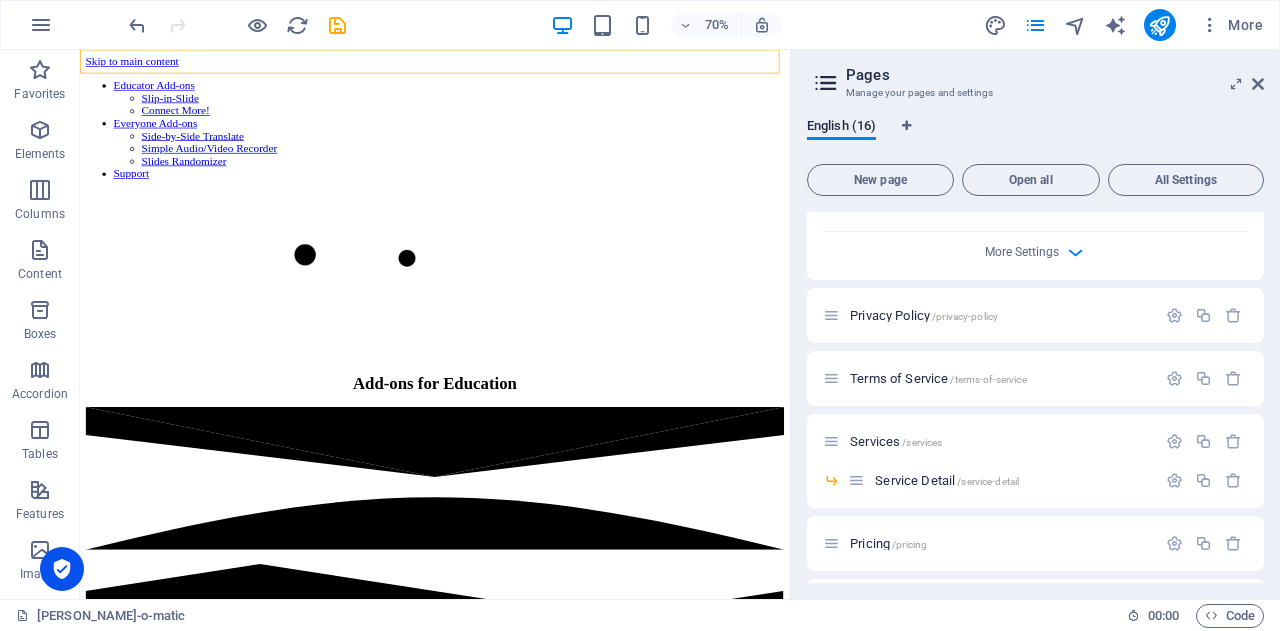 click on "Contact /contact" at bounding box center [892, 606] 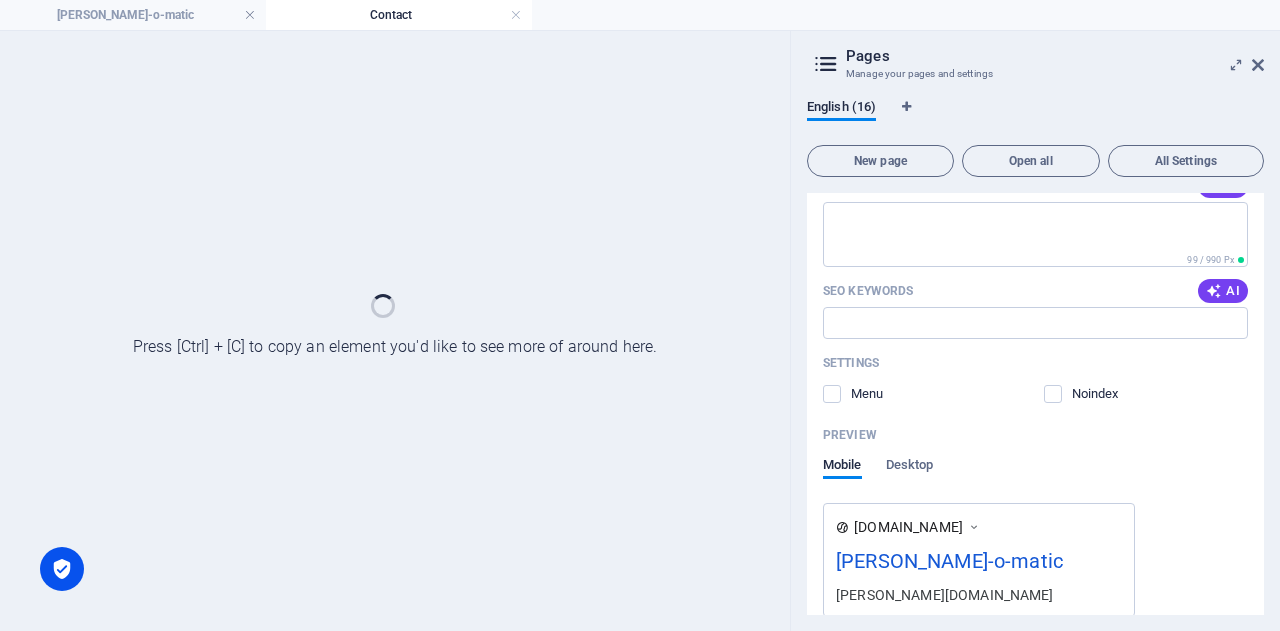 scroll, scrollTop: 0, scrollLeft: 0, axis: both 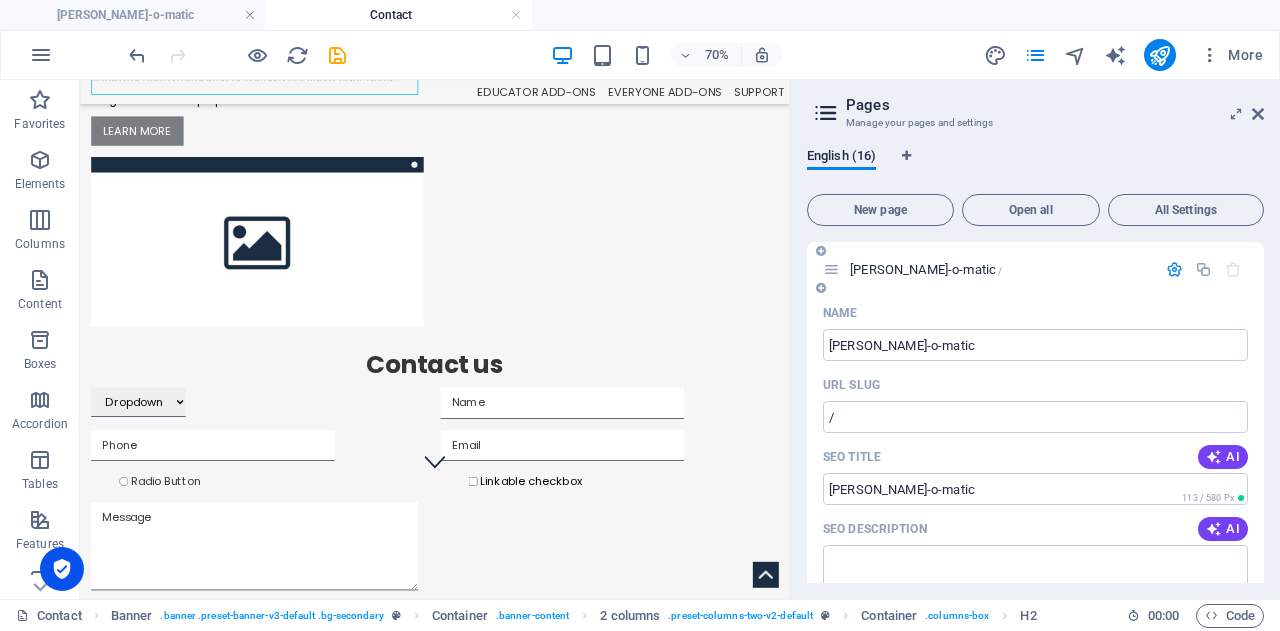 click at bounding box center (831, 269) 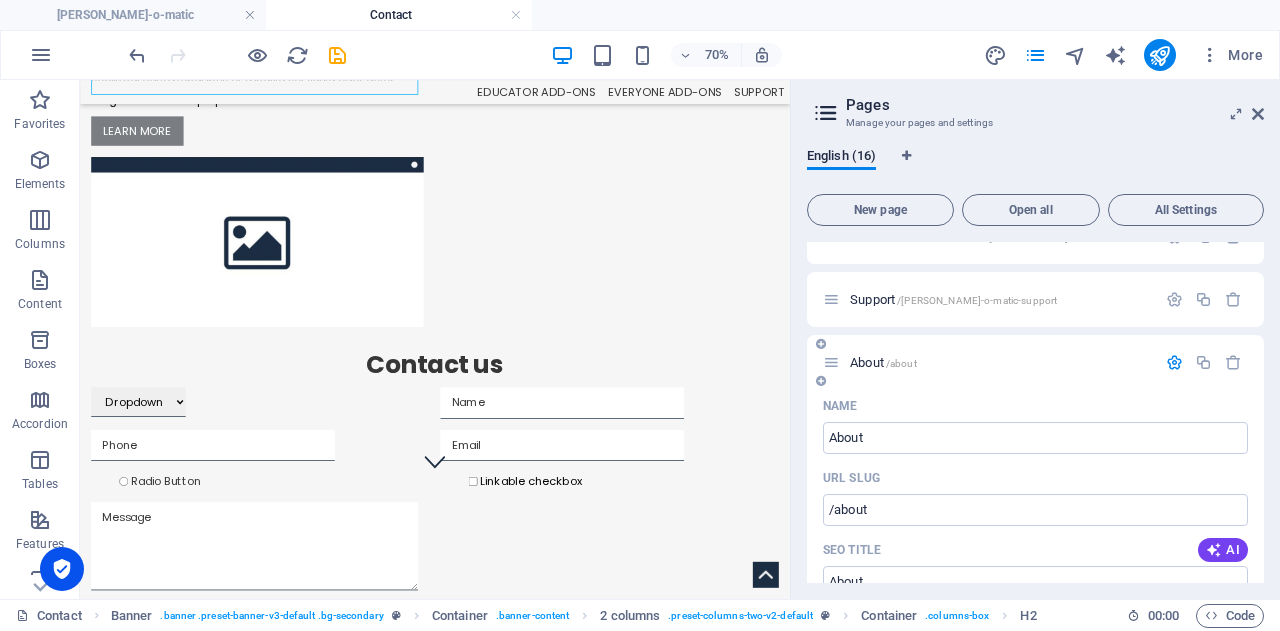 scroll, scrollTop: 1900, scrollLeft: 0, axis: vertical 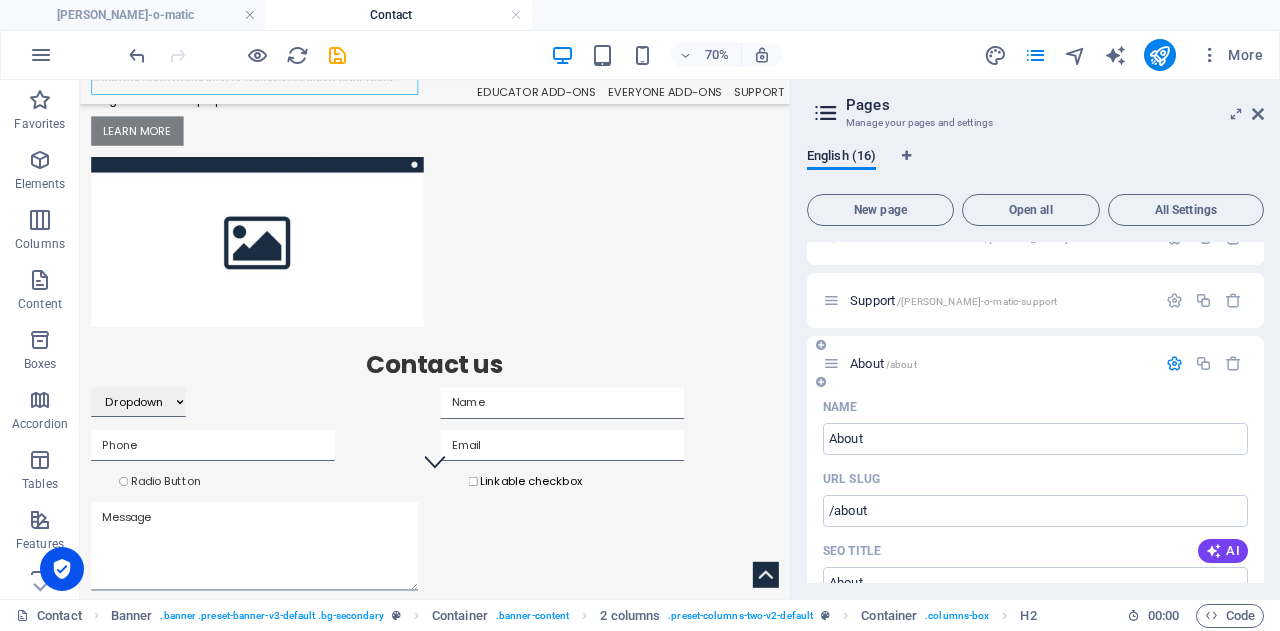 click at bounding box center (821, 382) 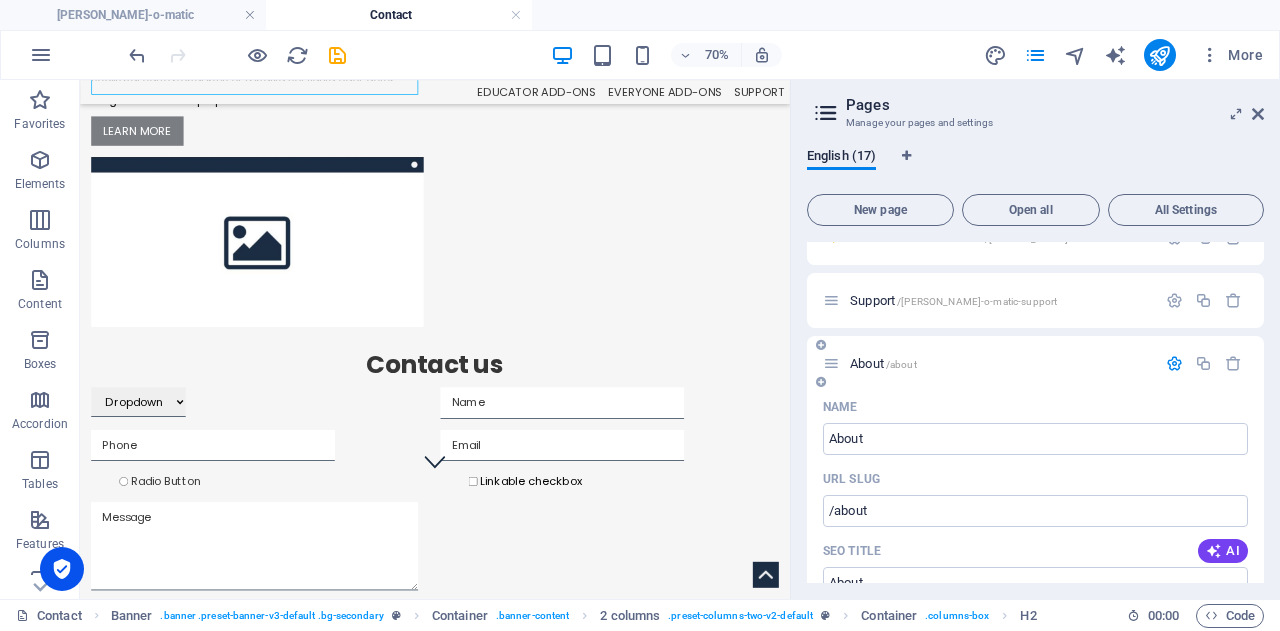 scroll, scrollTop: 2704, scrollLeft: 0, axis: vertical 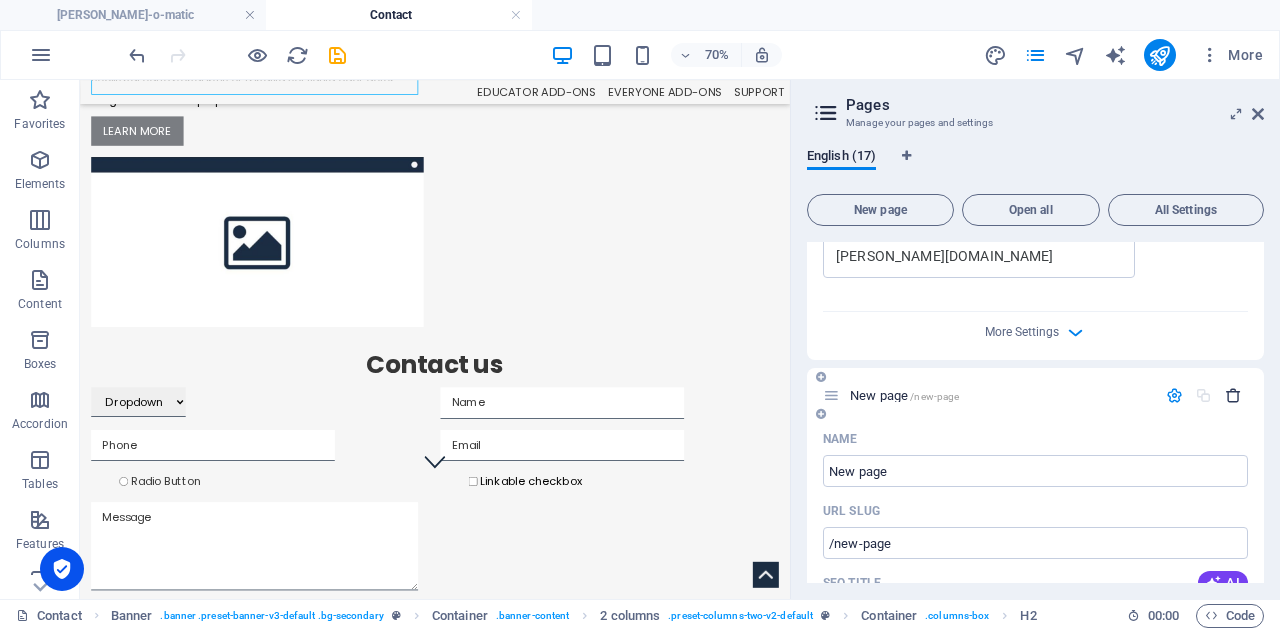 click at bounding box center [1233, 395] 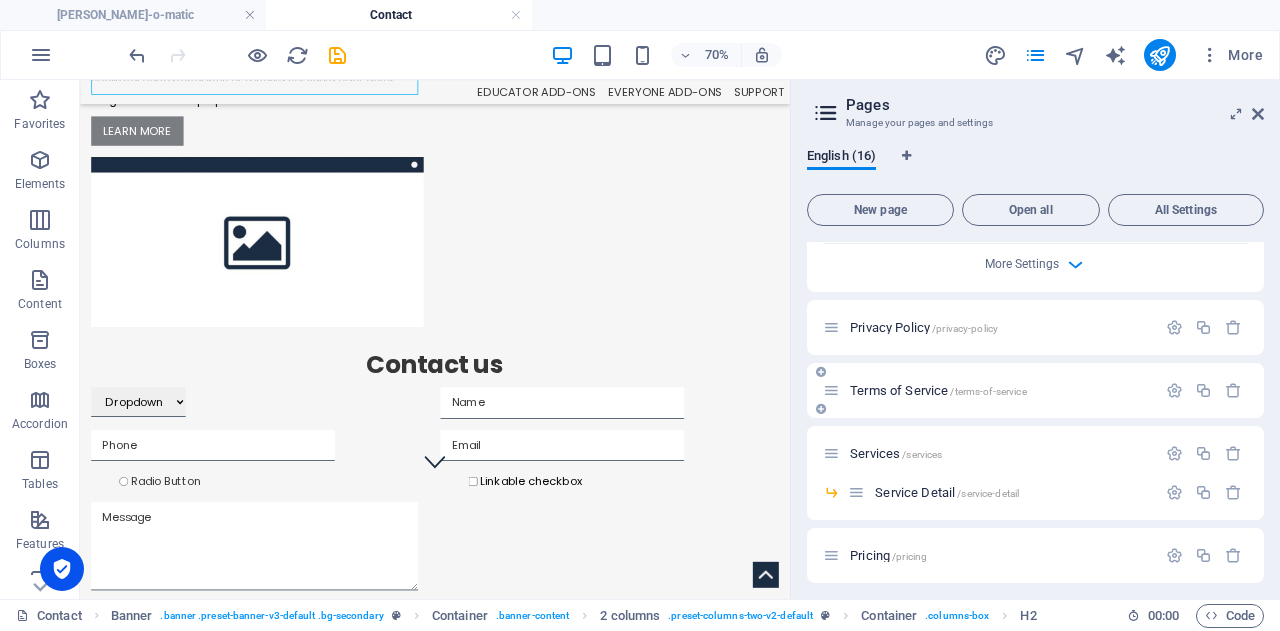 scroll, scrollTop: 2784, scrollLeft: 0, axis: vertical 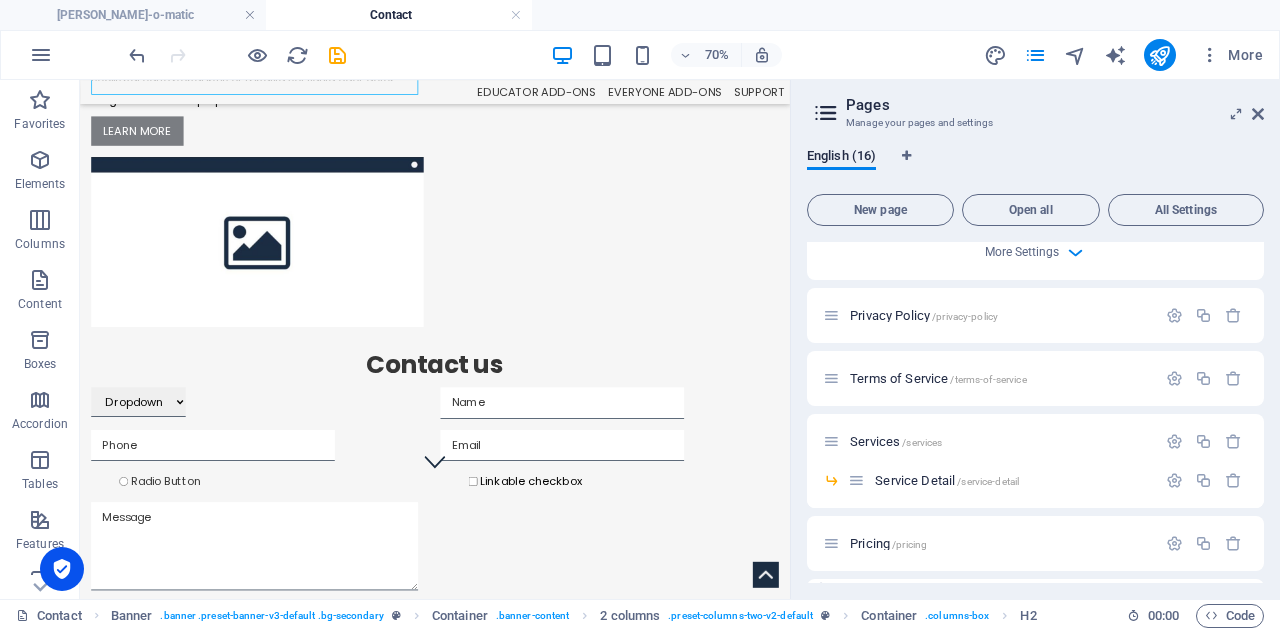 click at bounding box center [1233, 606] 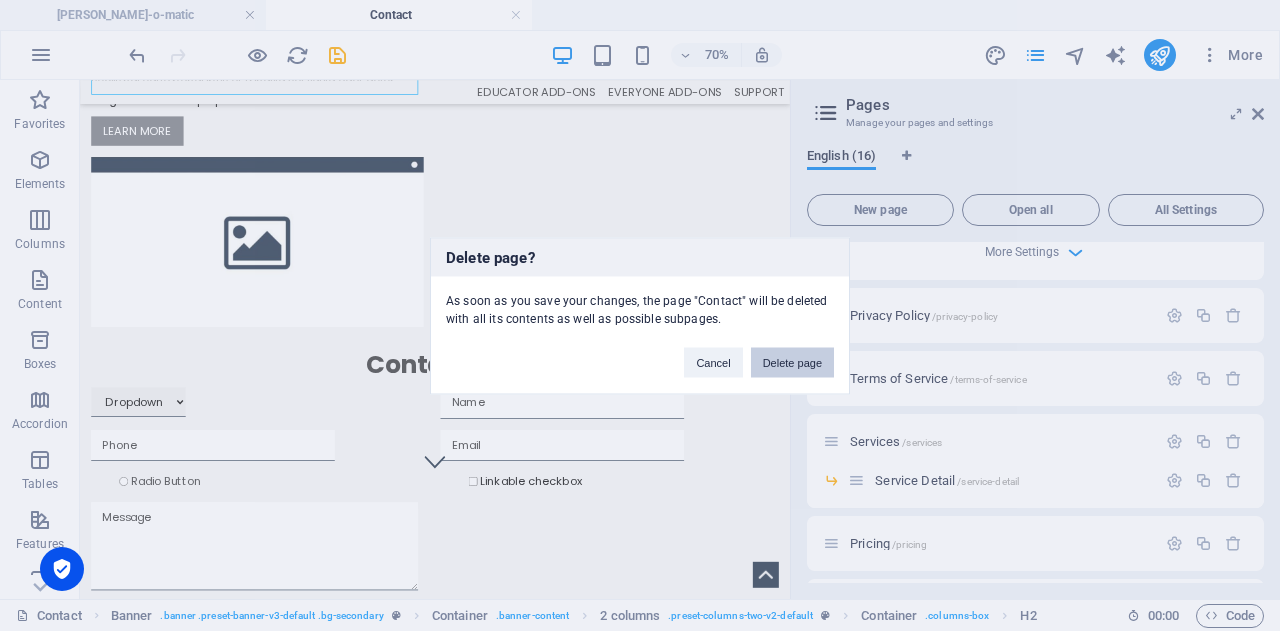 click on "Delete page" at bounding box center [792, 362] 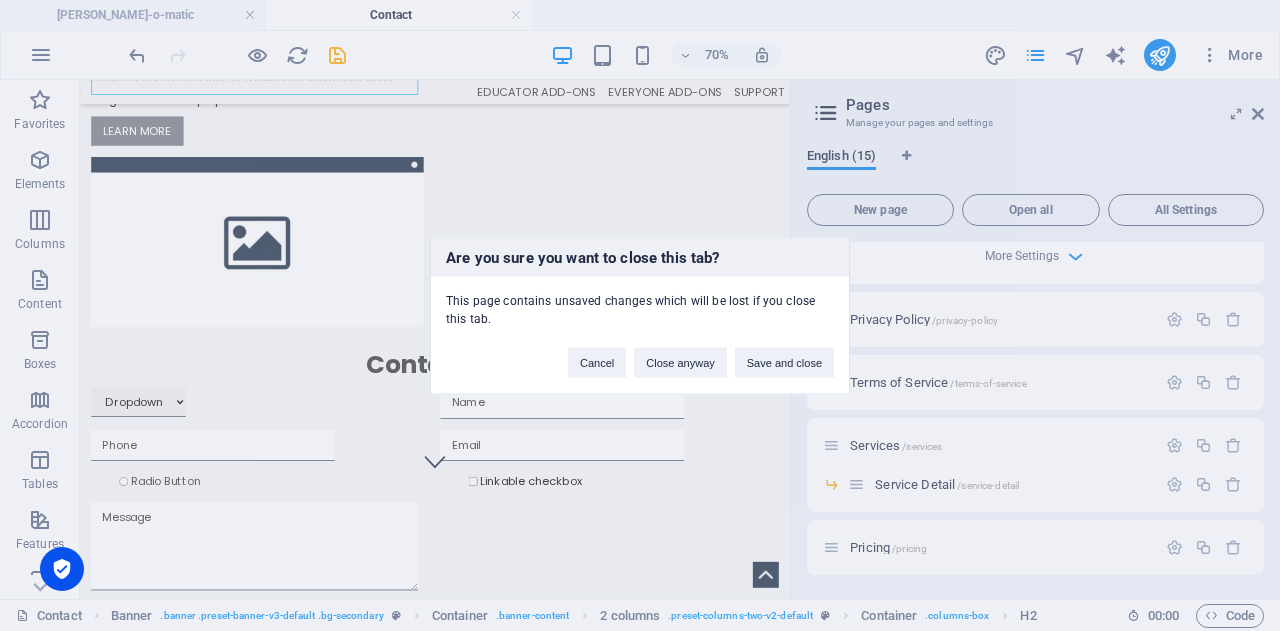 scroll, scrollTop: 2722, scrollLeft: 0, axis: vertical 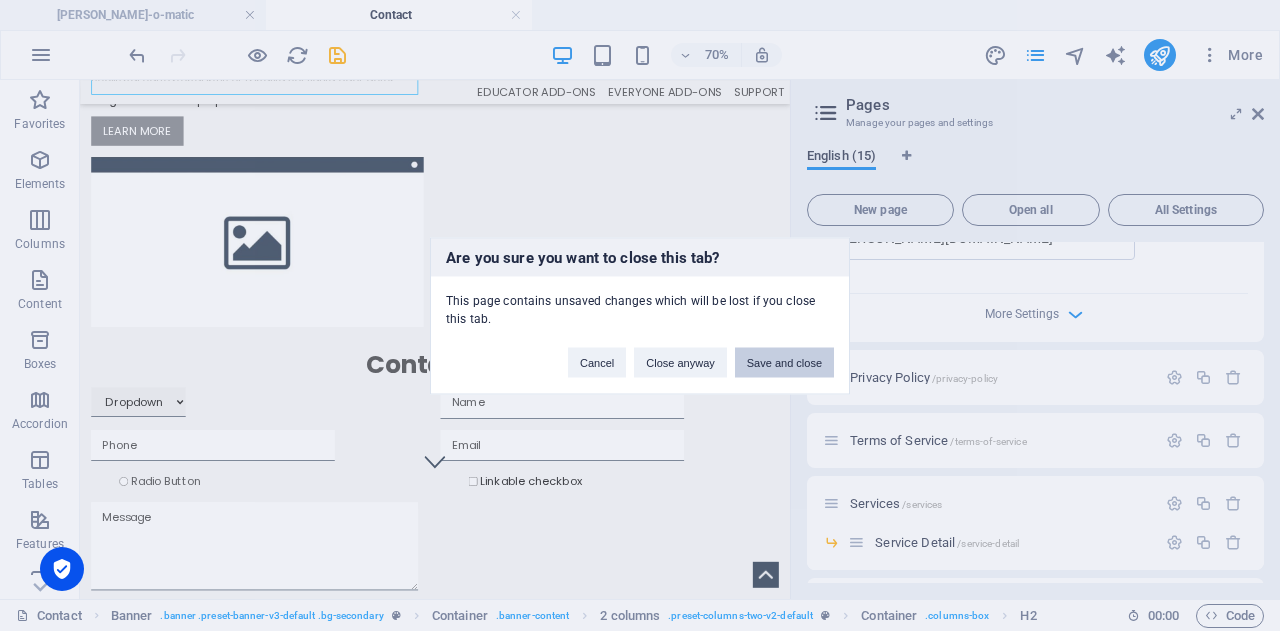 click on "Save and close" at bounding box center [784, 362] 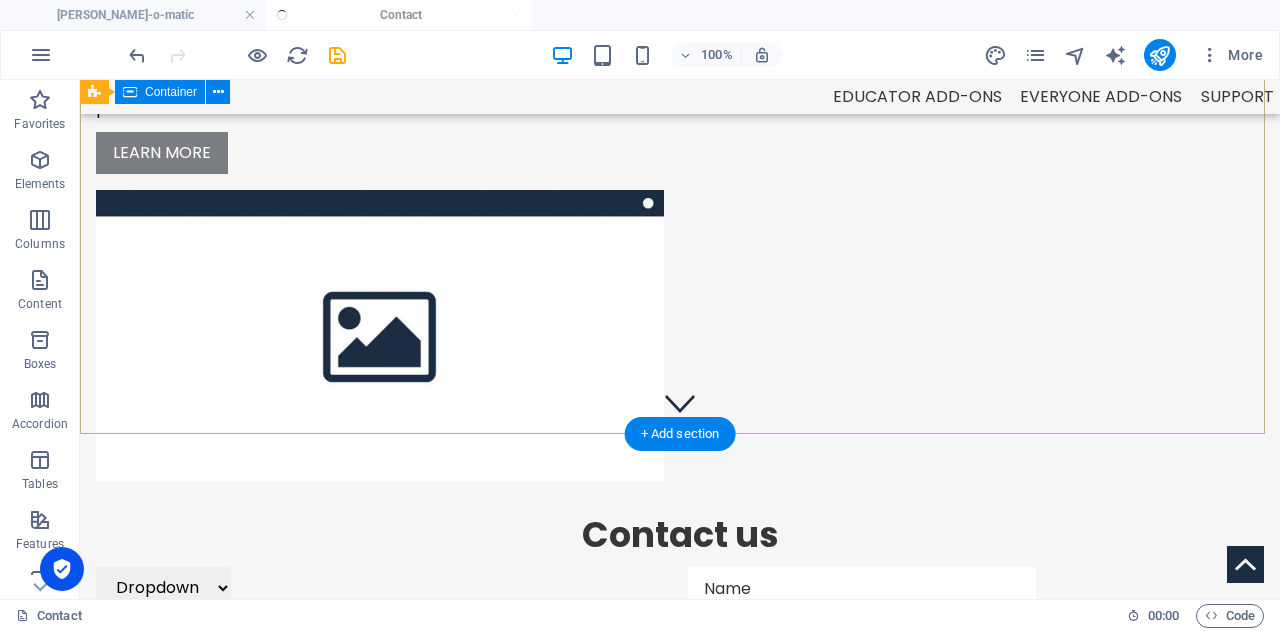scroll, scrollTop: 146, scrollLeft: 0, axis: vertical 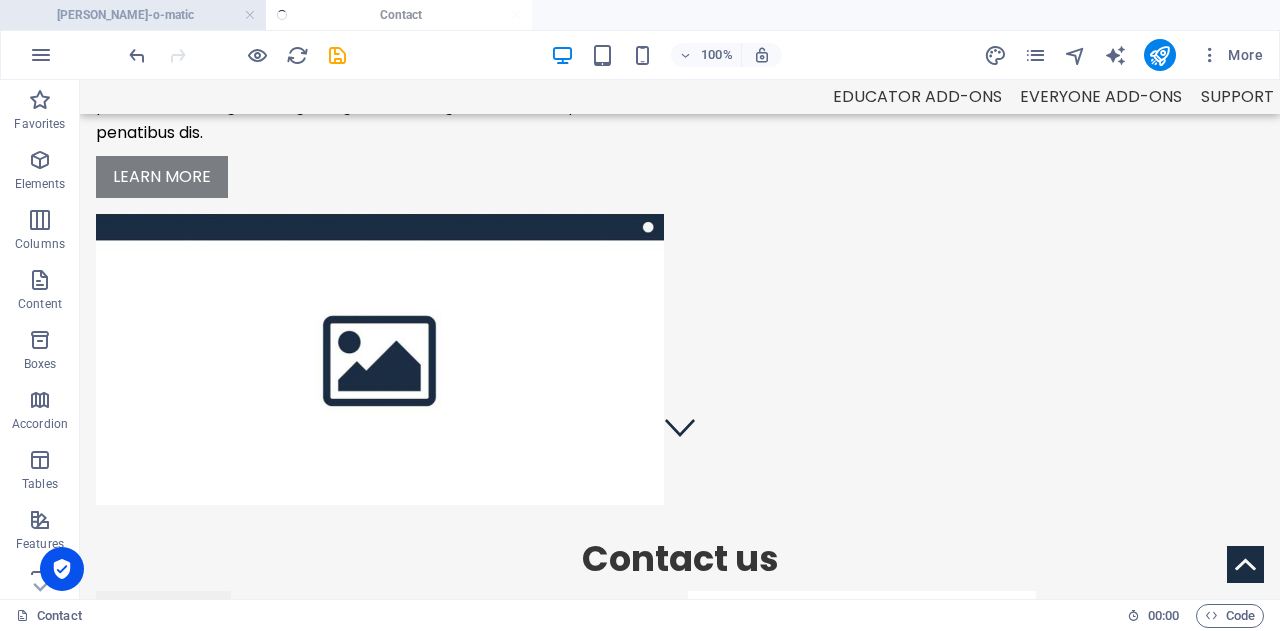 click on "[PERSON_NAME]-o-matic" at bounding box center [133, 15] 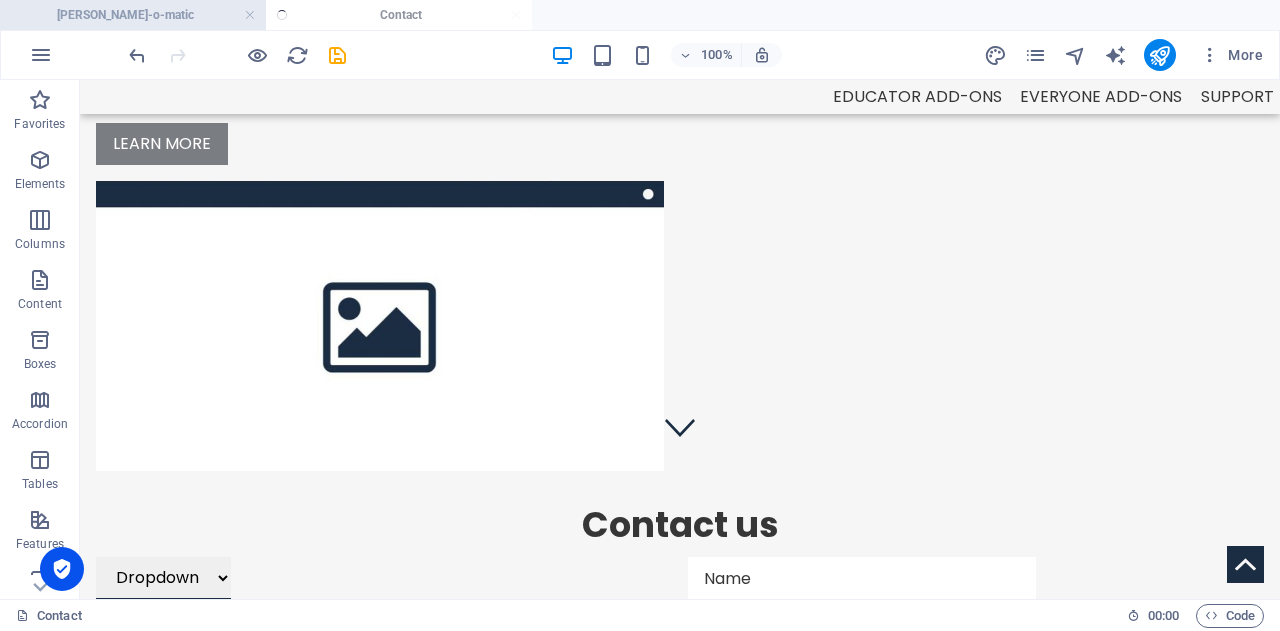 scroll, scrollTop: 0, scrollLeft: 0, axis: both 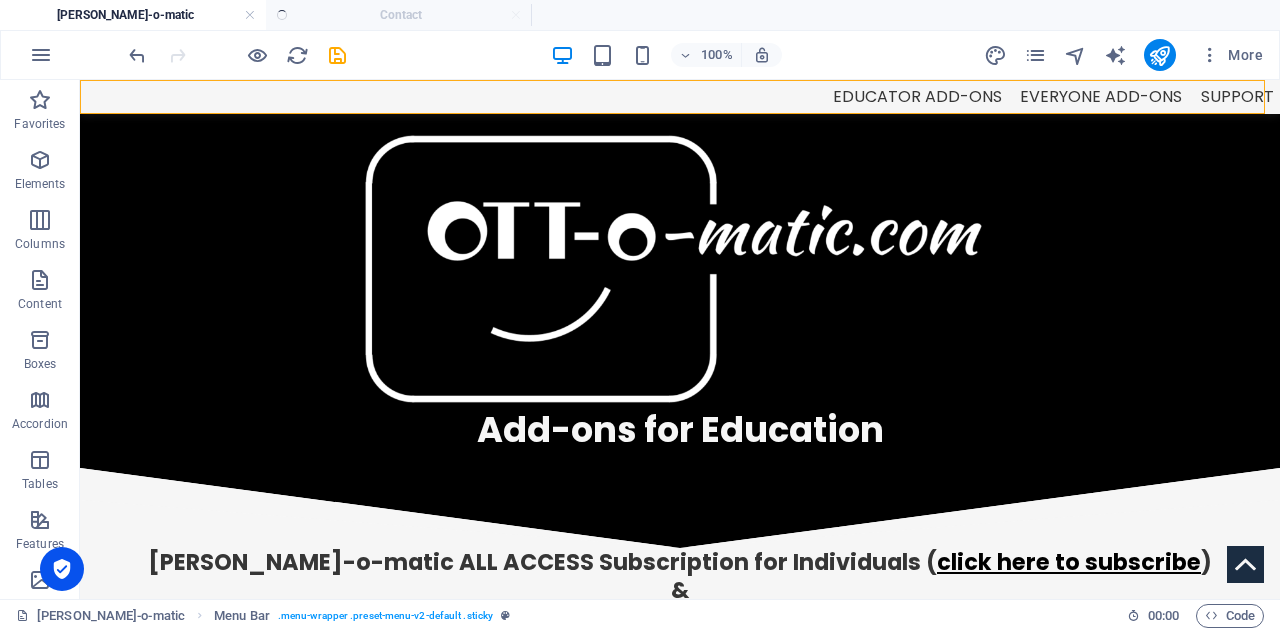 click on "OTT-o-matic Contact" at bounding box center (640, 15) 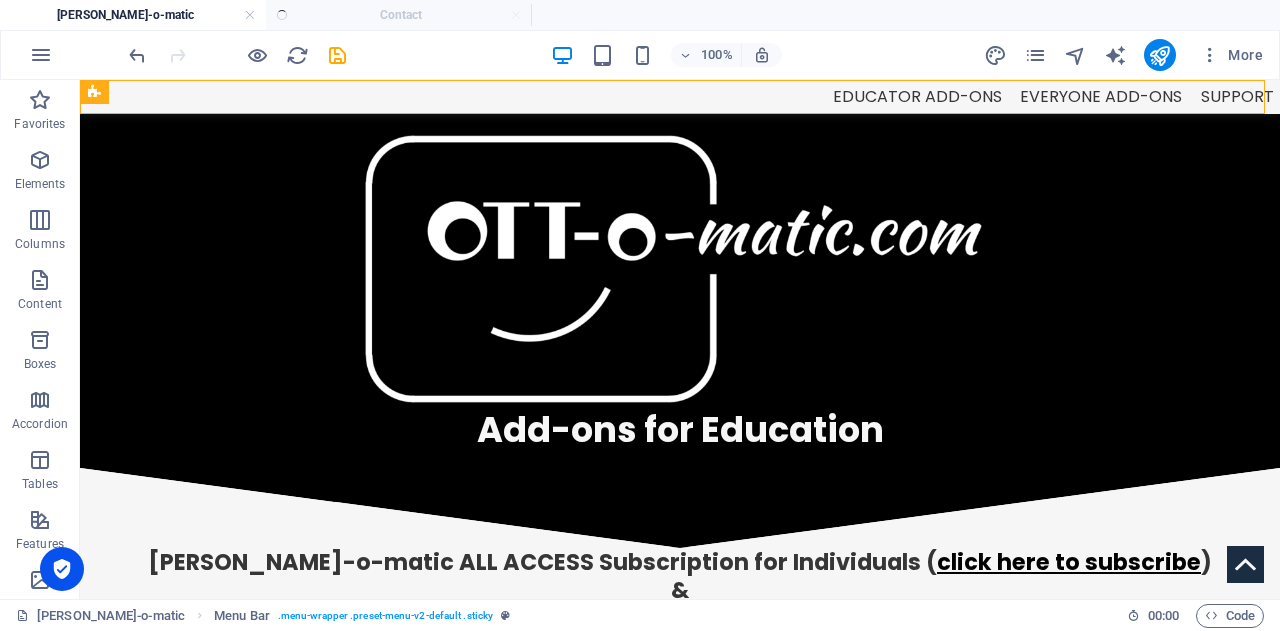click at bounding box center [237, 55] 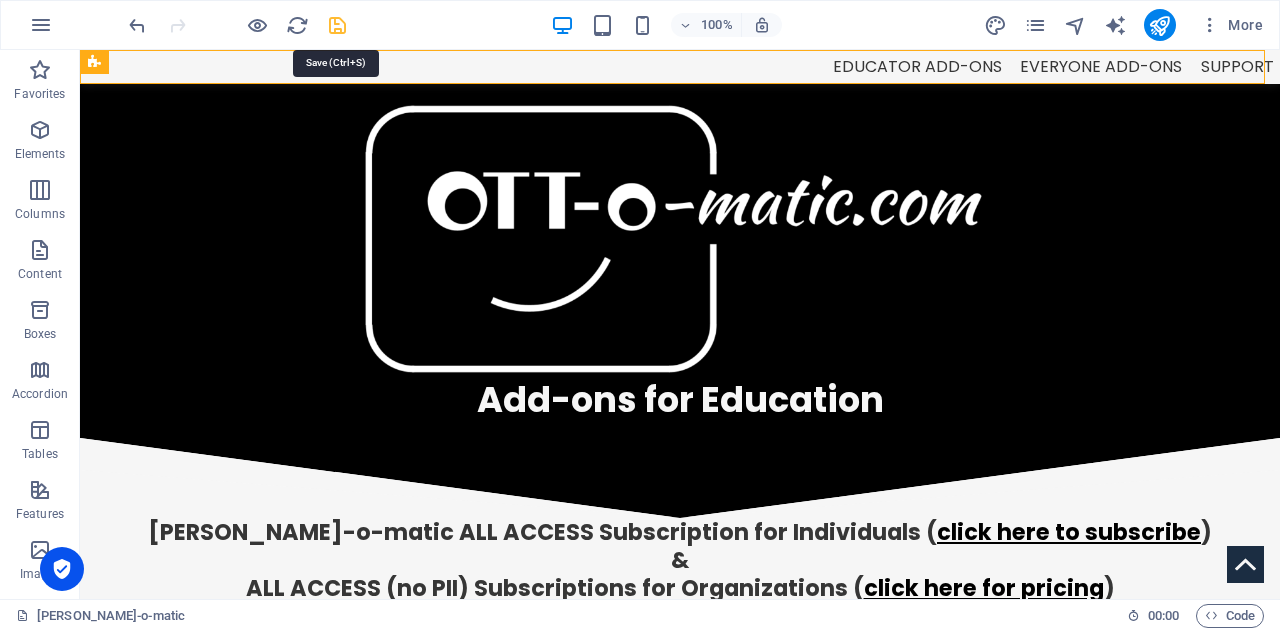 click at bounding box center (337, 25) 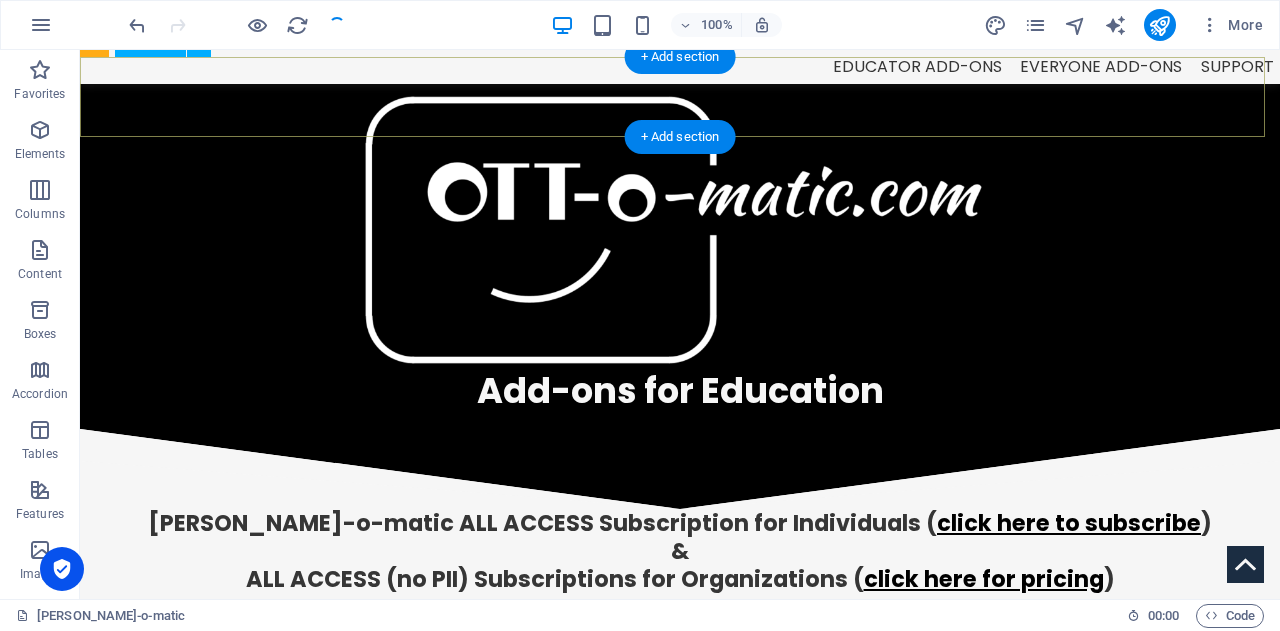 scroll, scrollTop: 0, scrollLeft: 0, axis: both 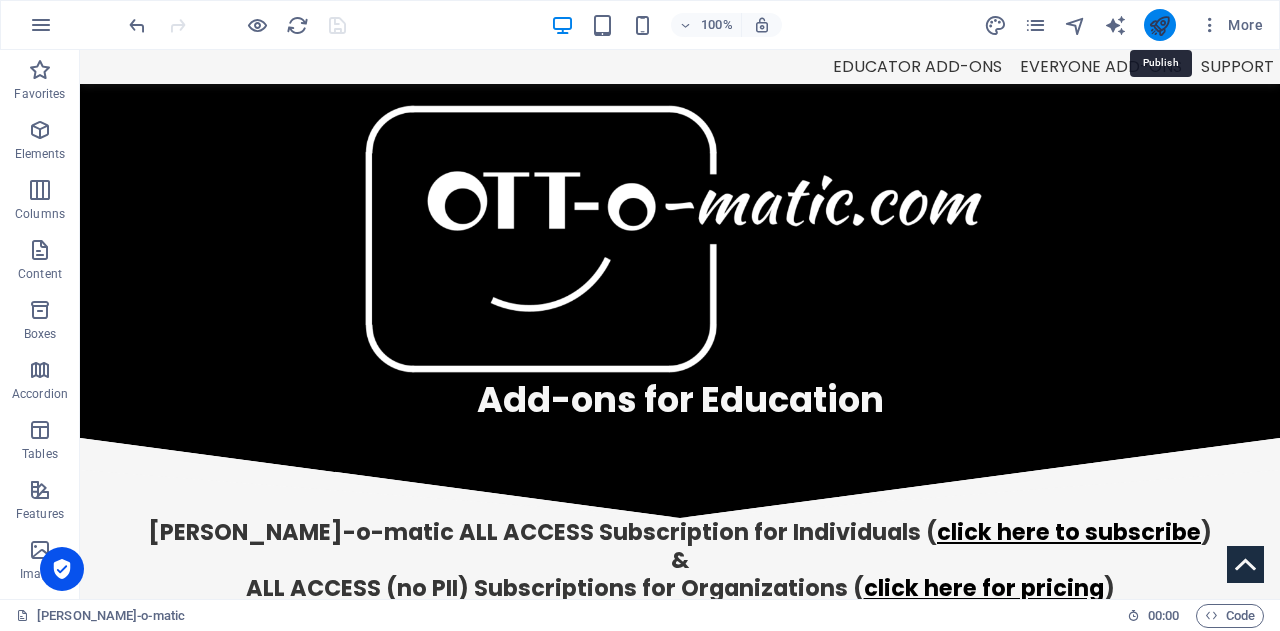 click at bounding box center [1159, 25] 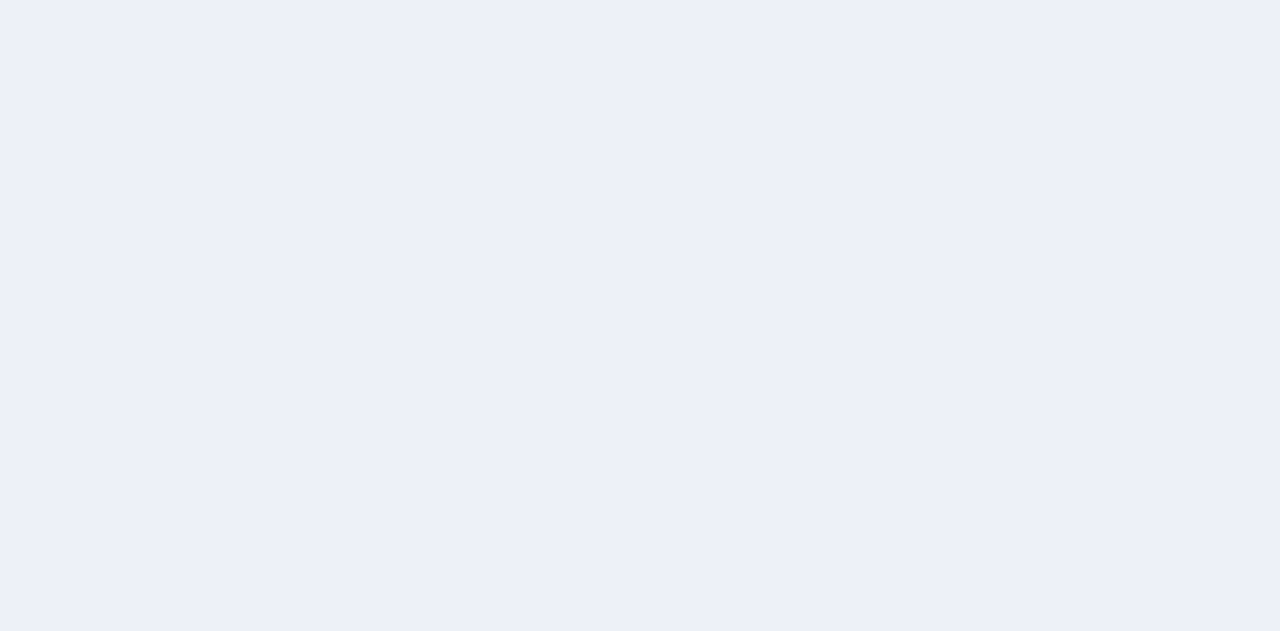 scroll, scrollTop: 0, scrollLeft: 0, axis: both 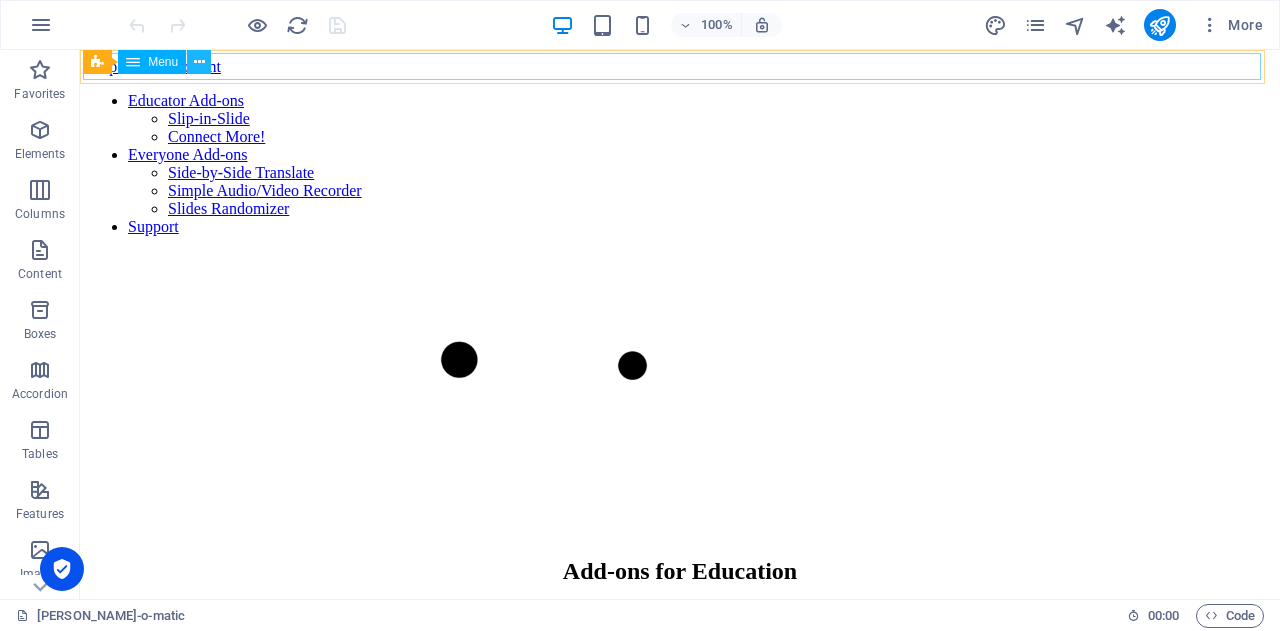click at bounding box center [199, 62] 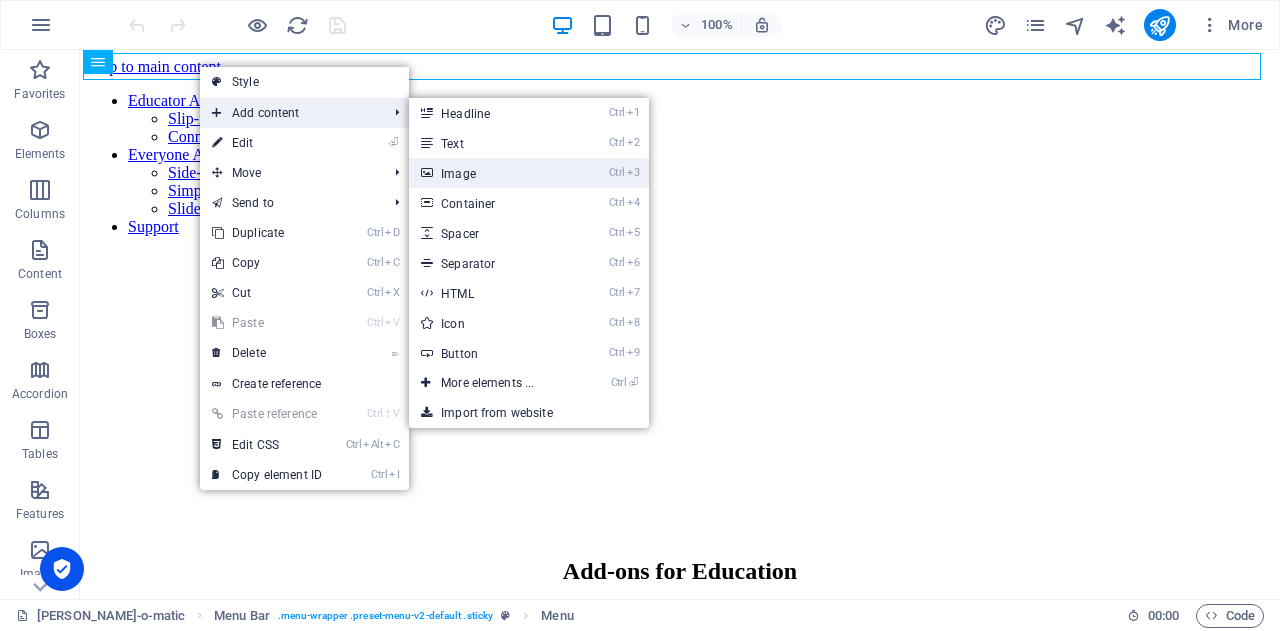click on "Ctrl 3  Image" at bounding box center [491, 173] 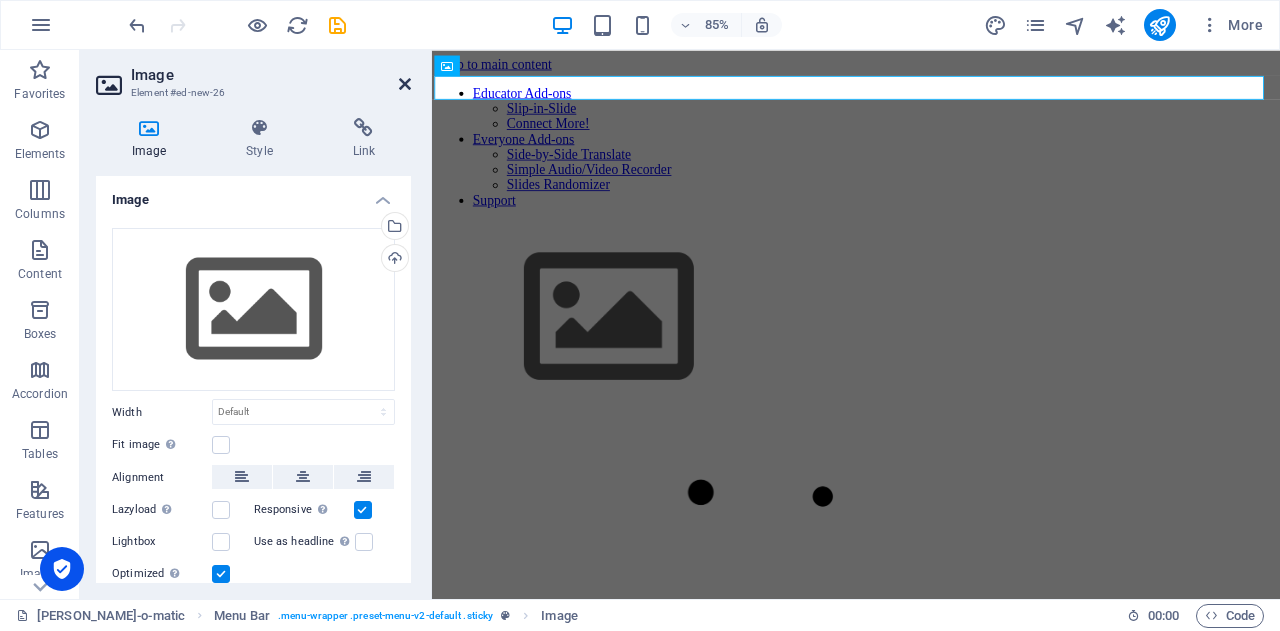 click at bounding box center [405, 84] 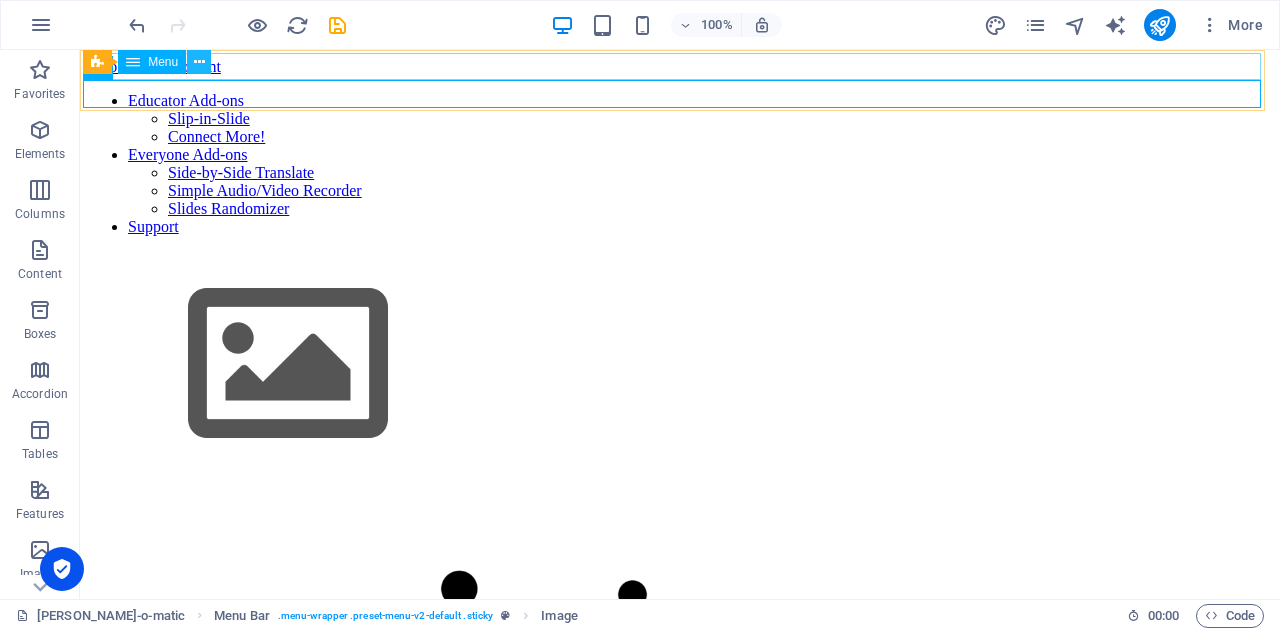click at bounding box center [199, 62] 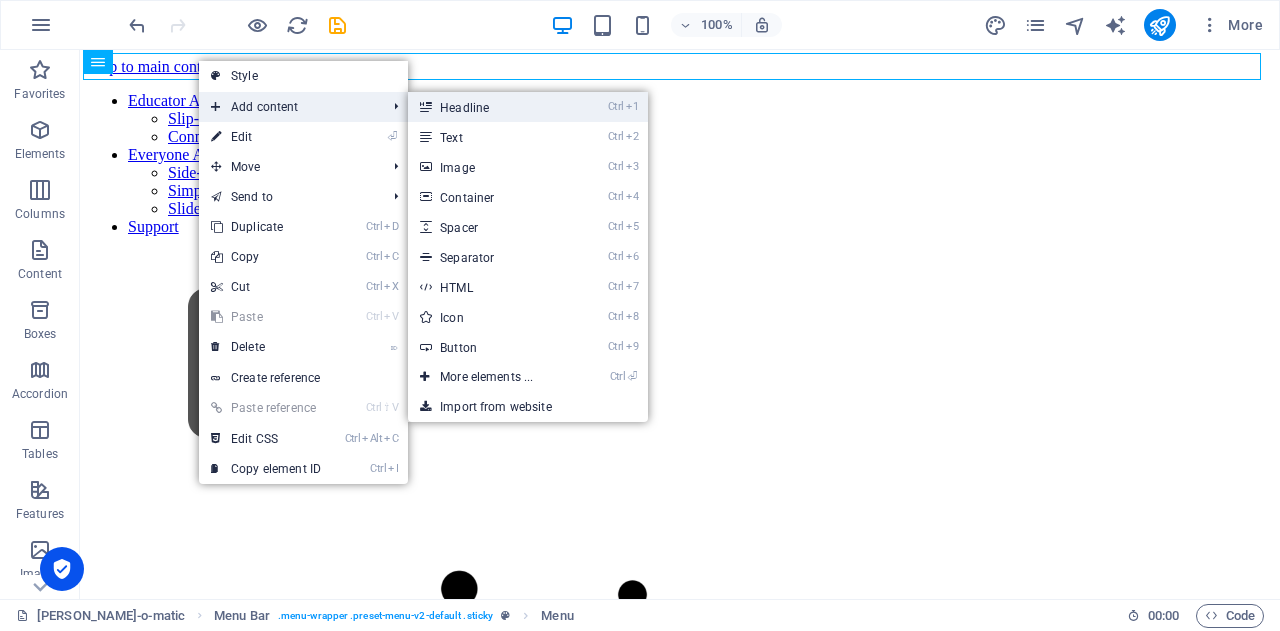 click on "Ctrl 1  Headline" at bounding box center [490, 107] 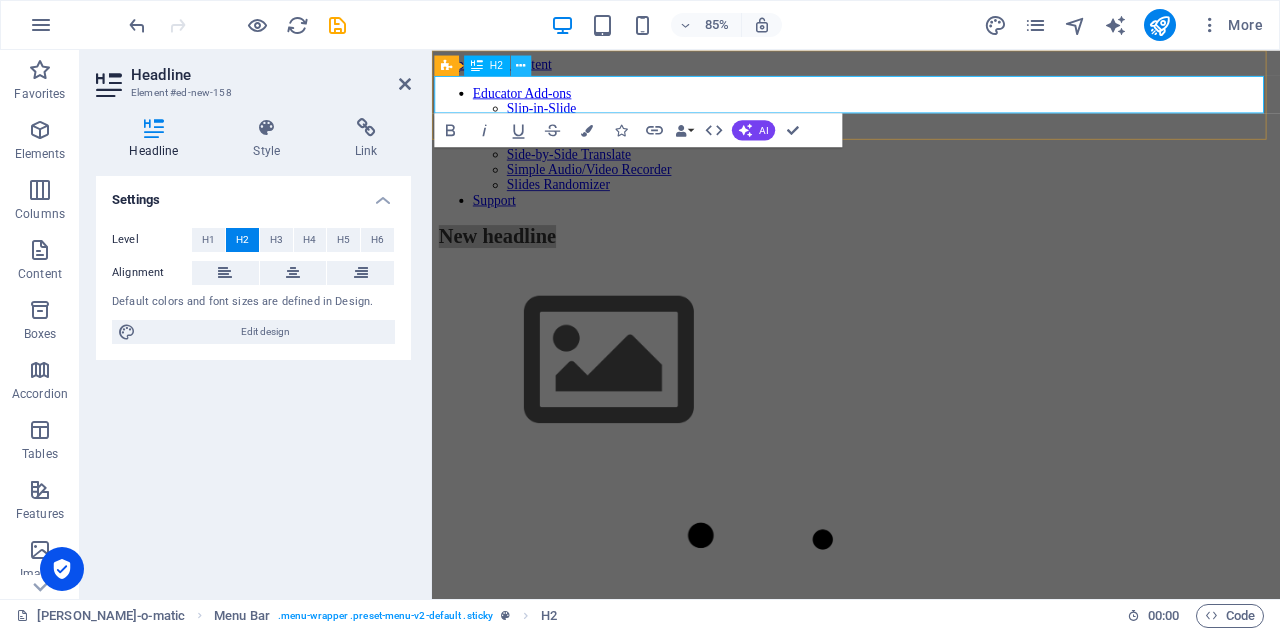 click at bounding box center (521, 65) 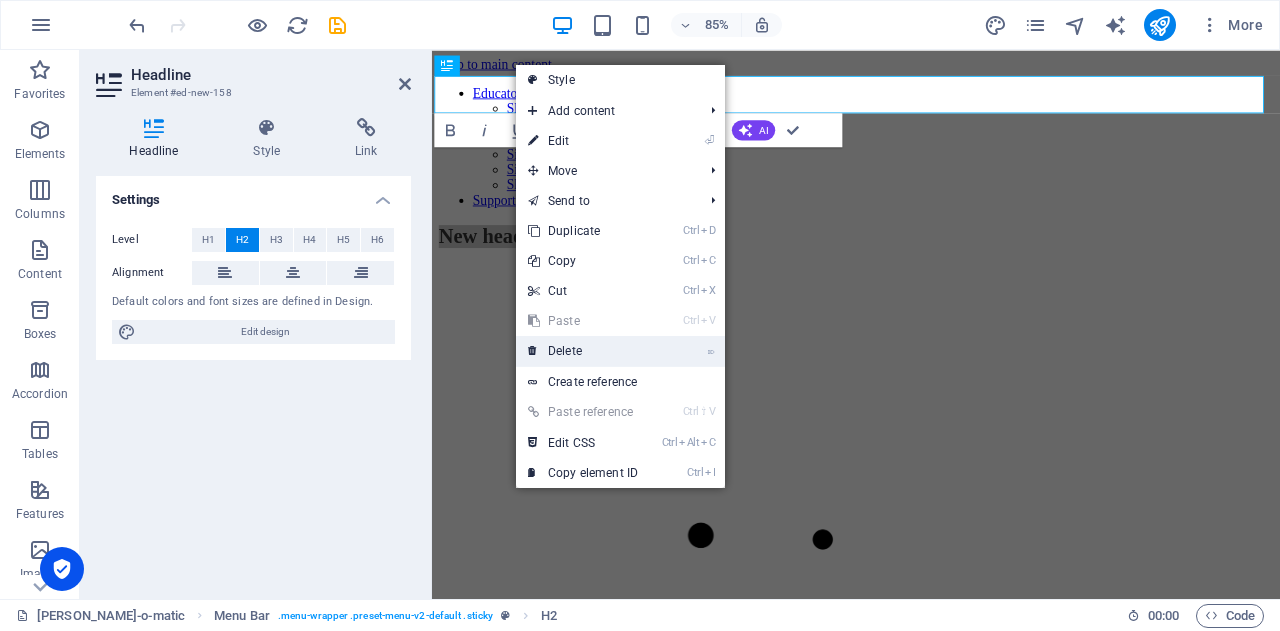 click on "⌦  Delete" at bounding box center (583, 351) 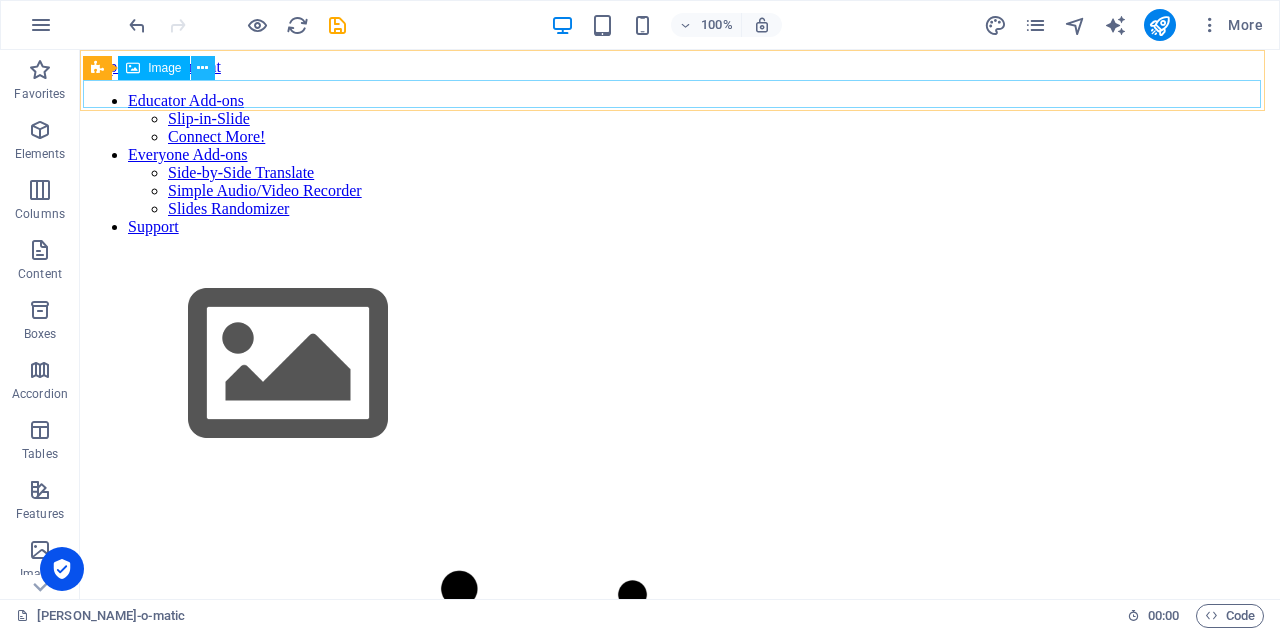 click at bounding box center [202, 68] 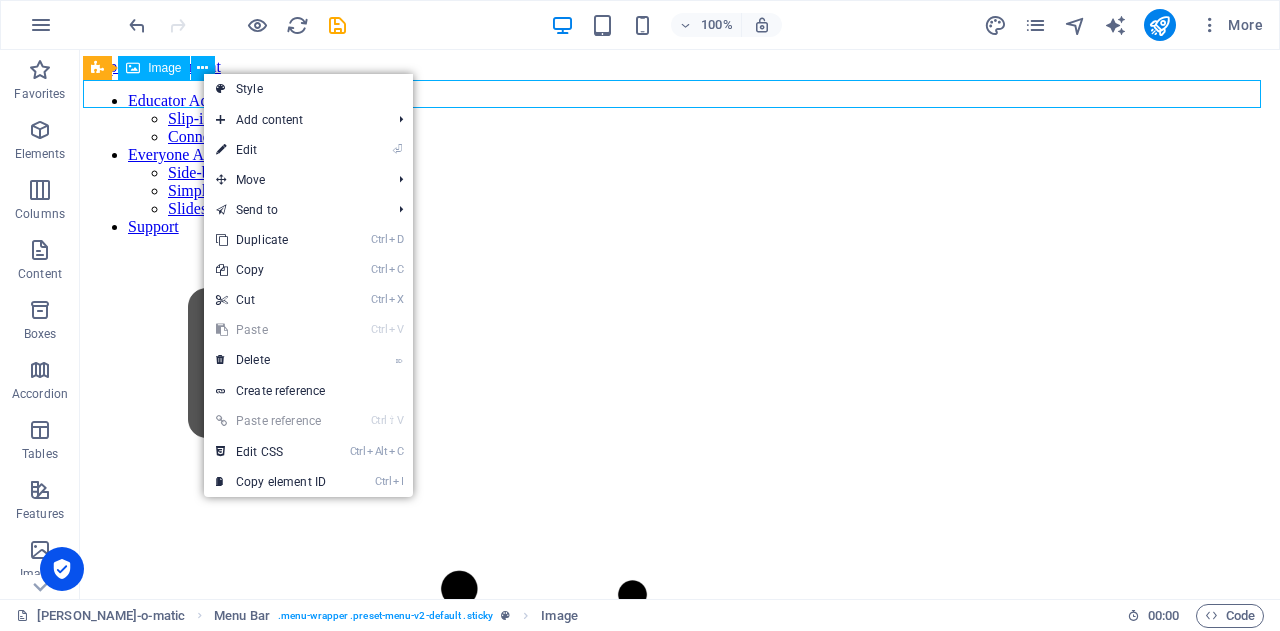 click on "Image" at bounding box center [153, 68] 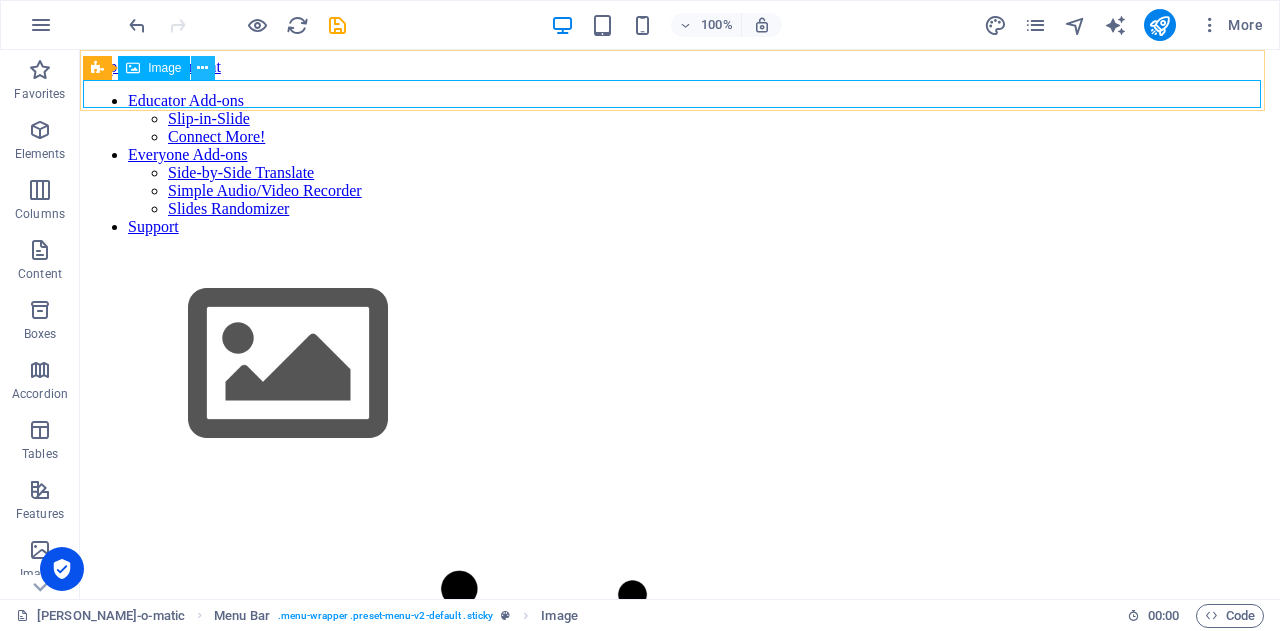 click at bounding box center [202, 68] 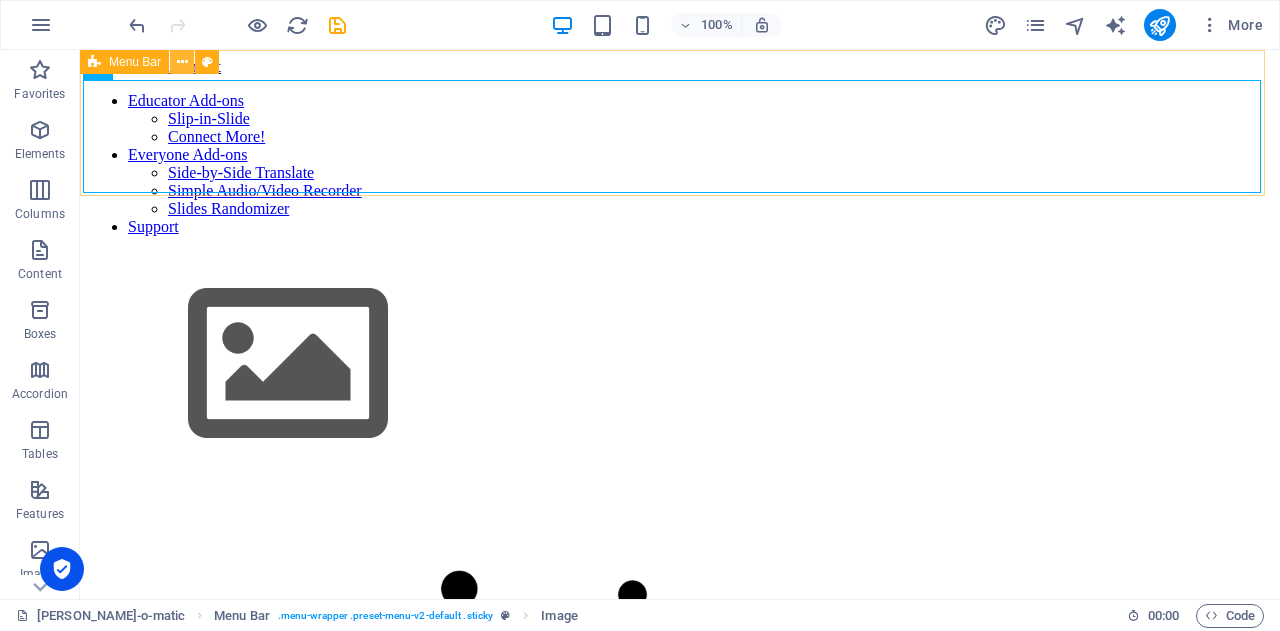 click at bounding box center (182, 62) 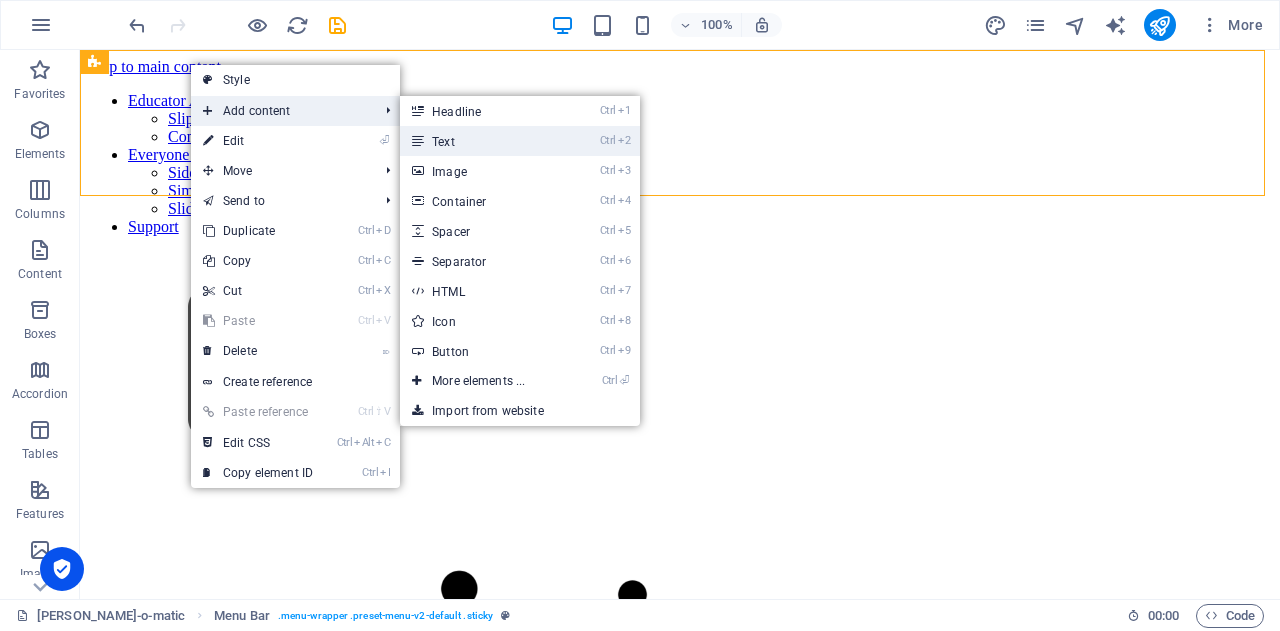 click on "Ctrl 2  Text" at bounding box center (482, 141) 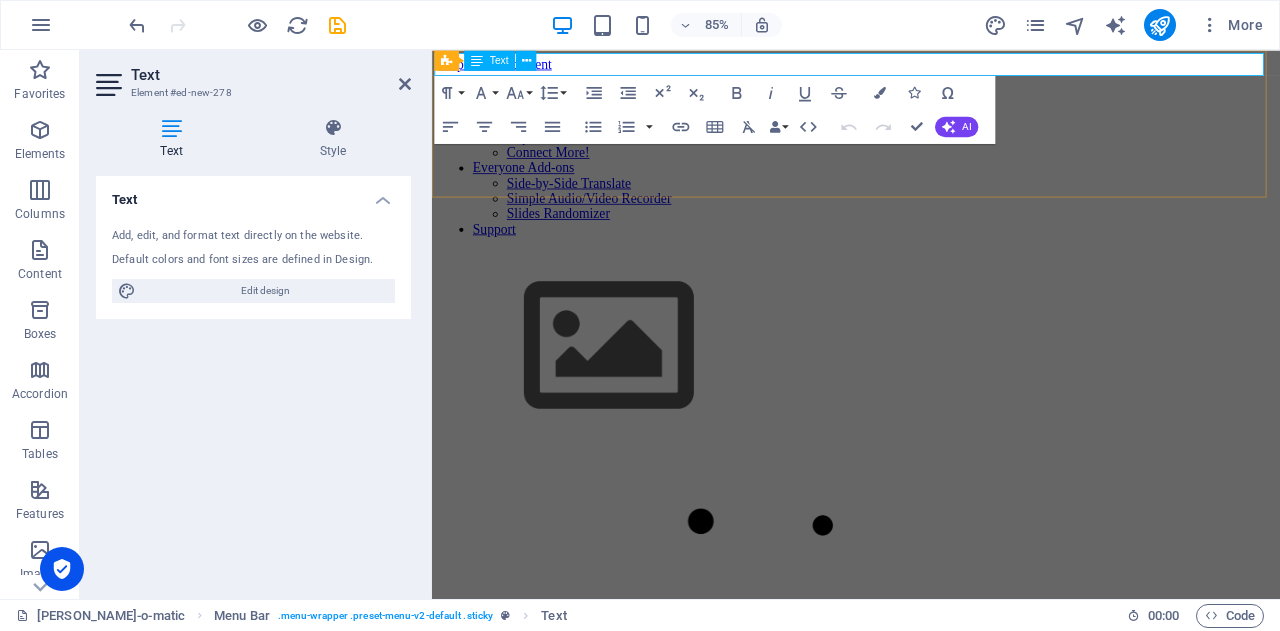 click on "New text element" at bounding box center (931, 101) 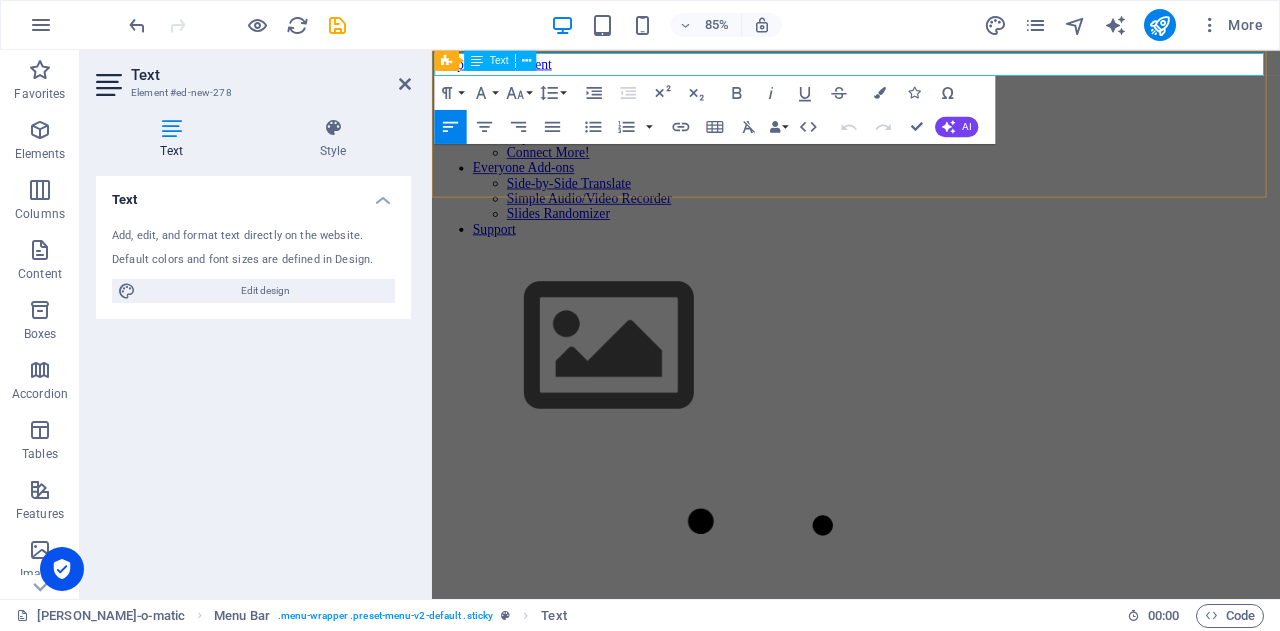 click on "New text element" at bounding box center [931, 101] 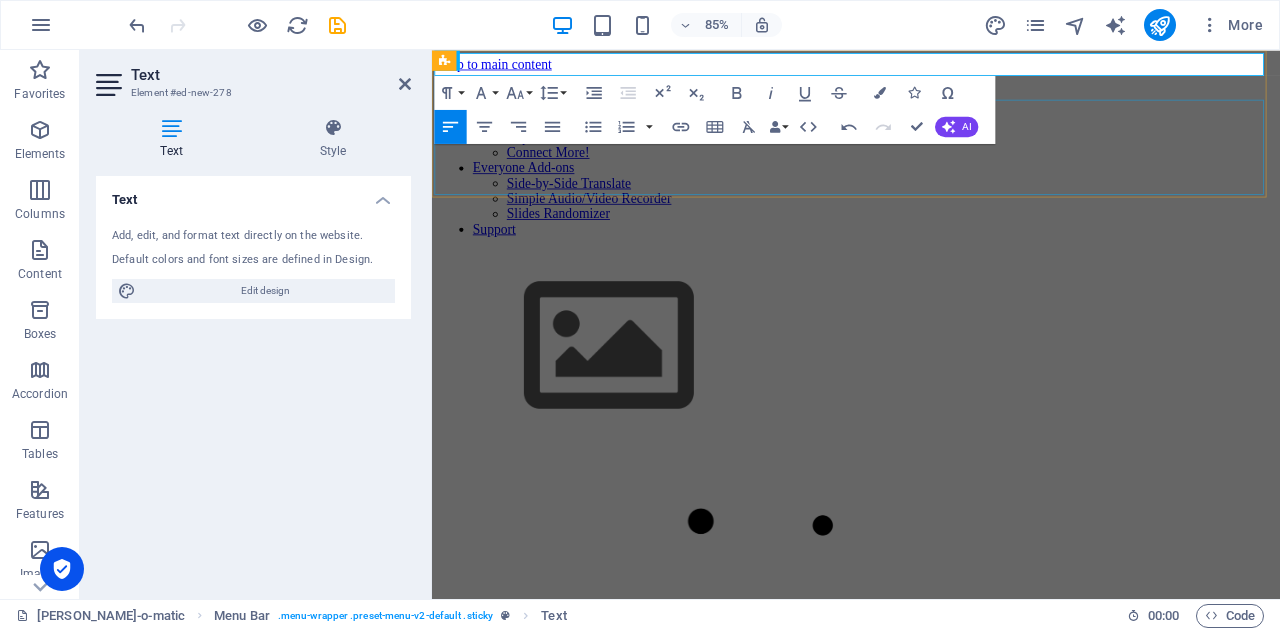 click at bounding box center (931, 400) 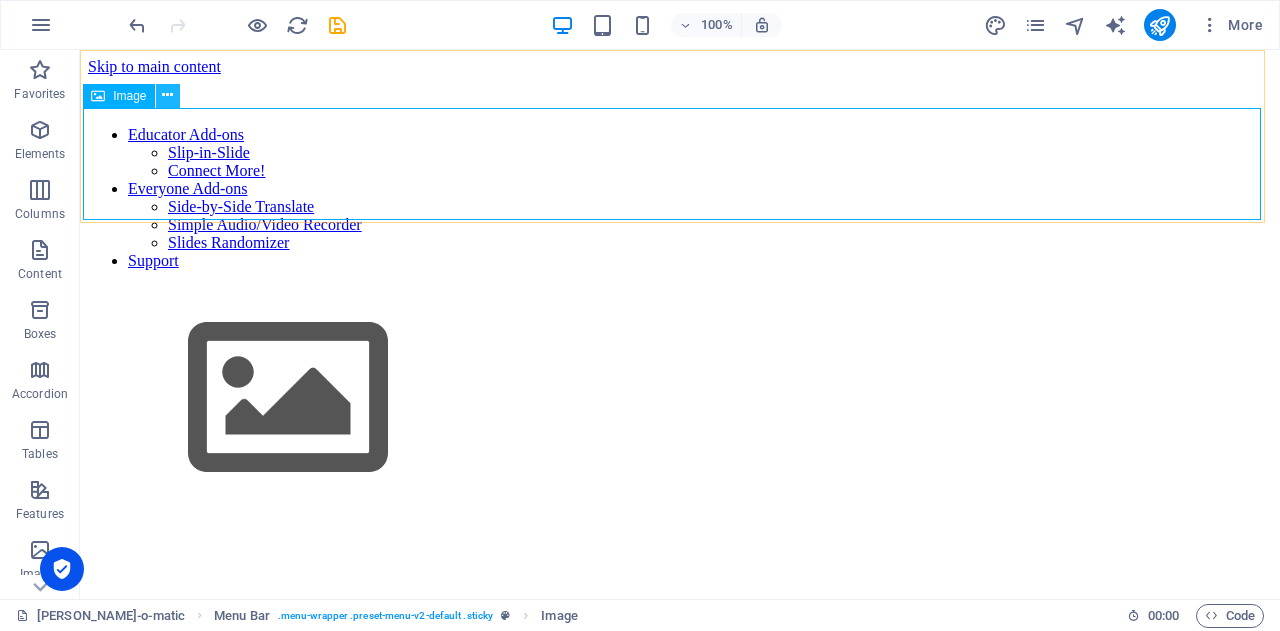 click at bounding box center (167, 95) 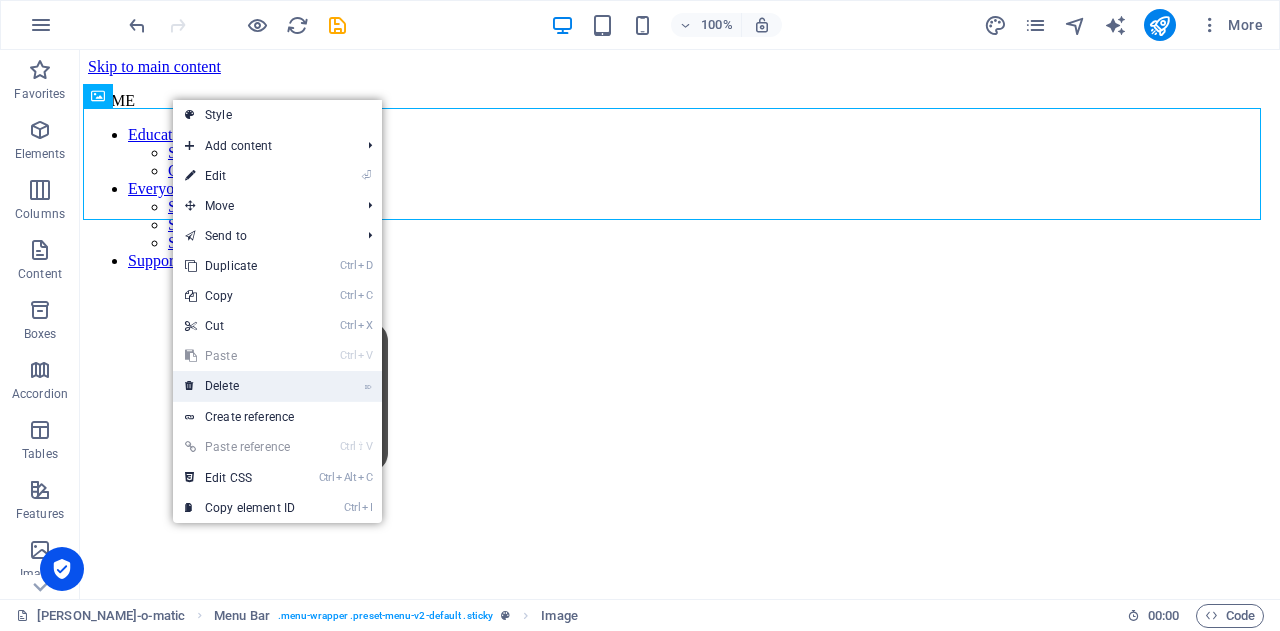 click on "⌦  Delete" at bounding box center [240, 386] 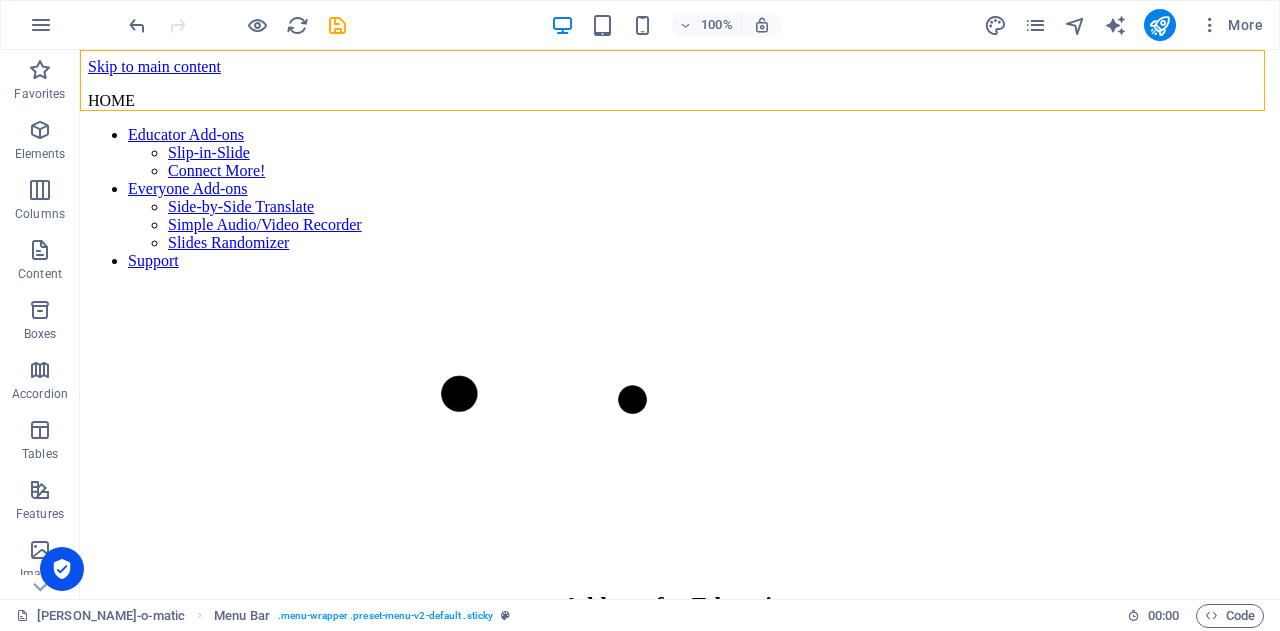 drag, startPoint x: 274, startPoint y: 67, endPoint x: 273, endPoint y: 97, distance: 30.016663 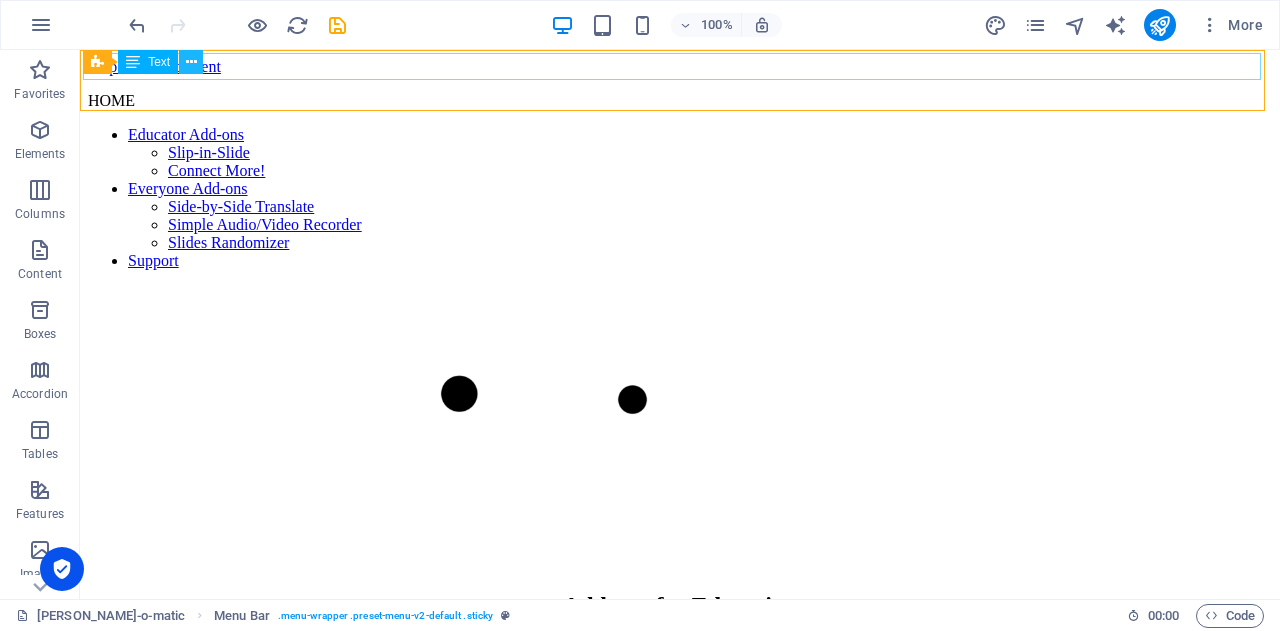 click at bounding box center [191, 62] 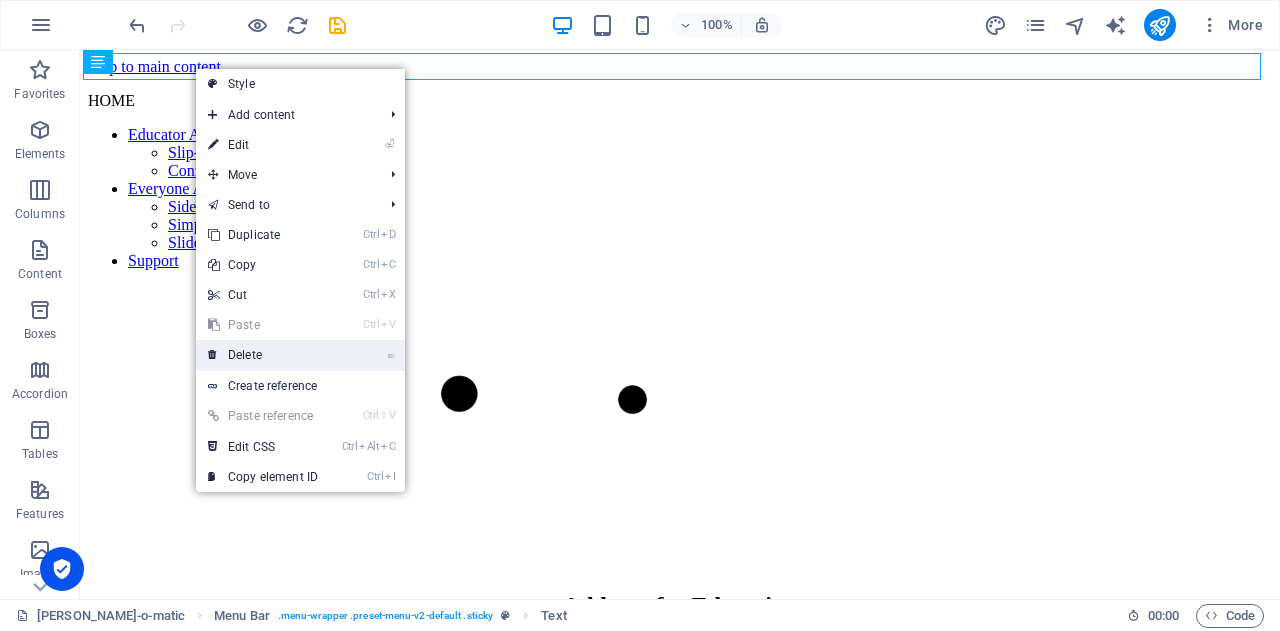 click on "⌦  Delete" at bounding box center [263, 355] 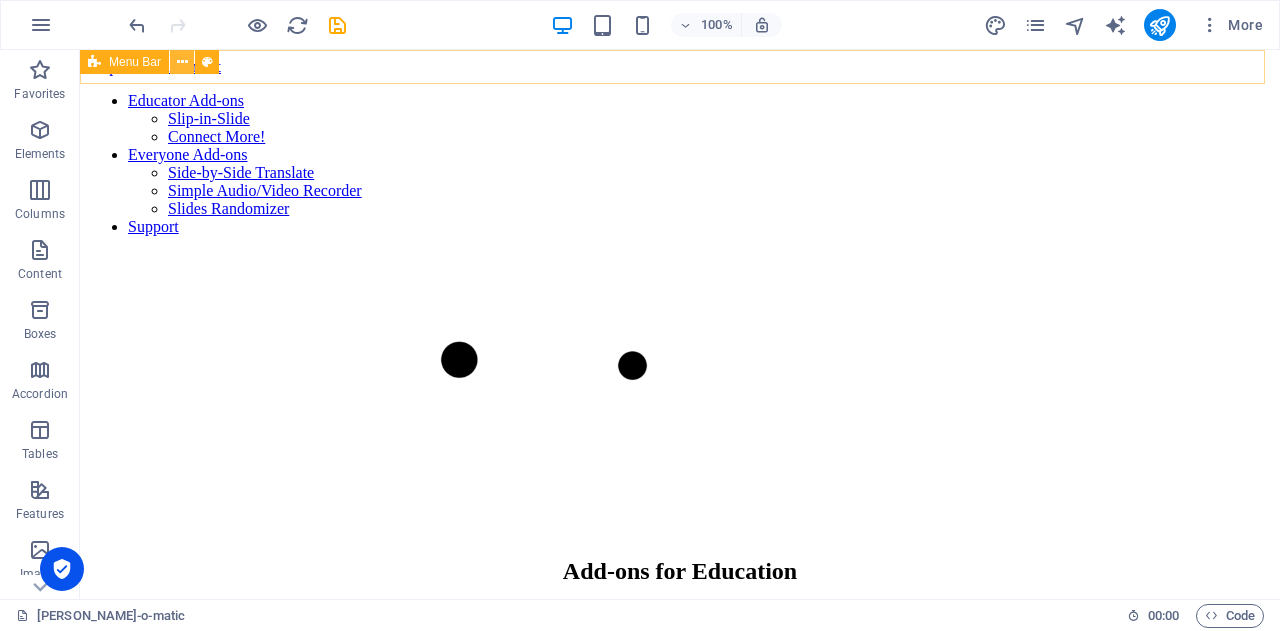 click at bounding box center (182, 62) 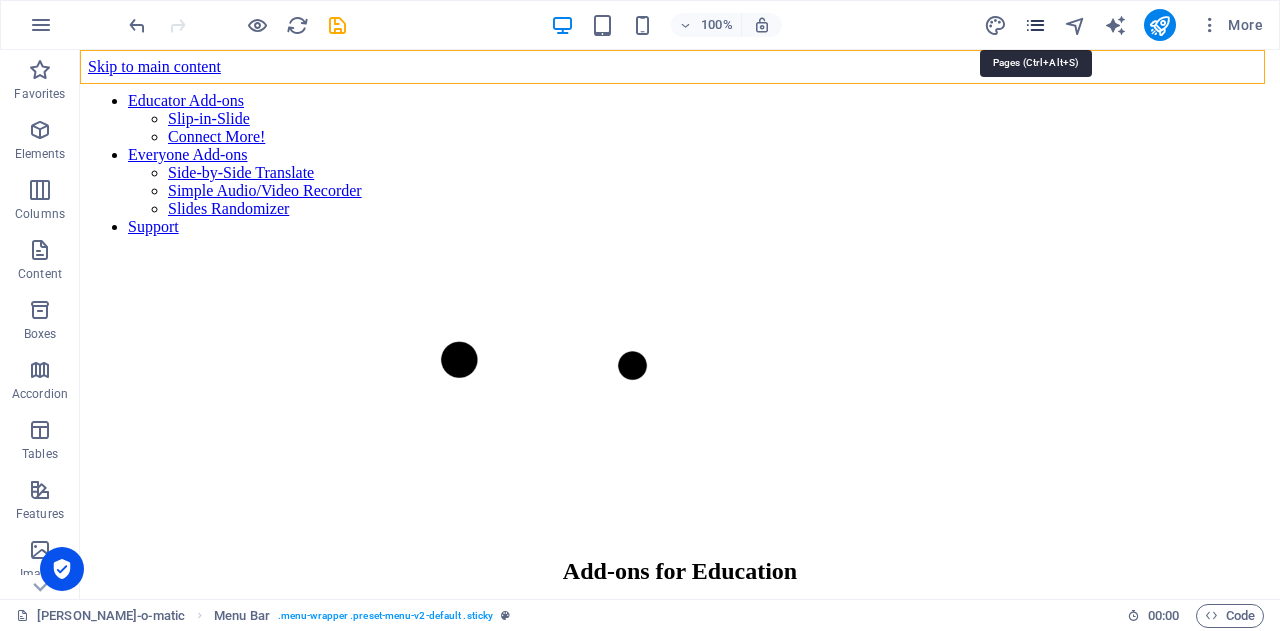 click at bounding box center (1035, 25) 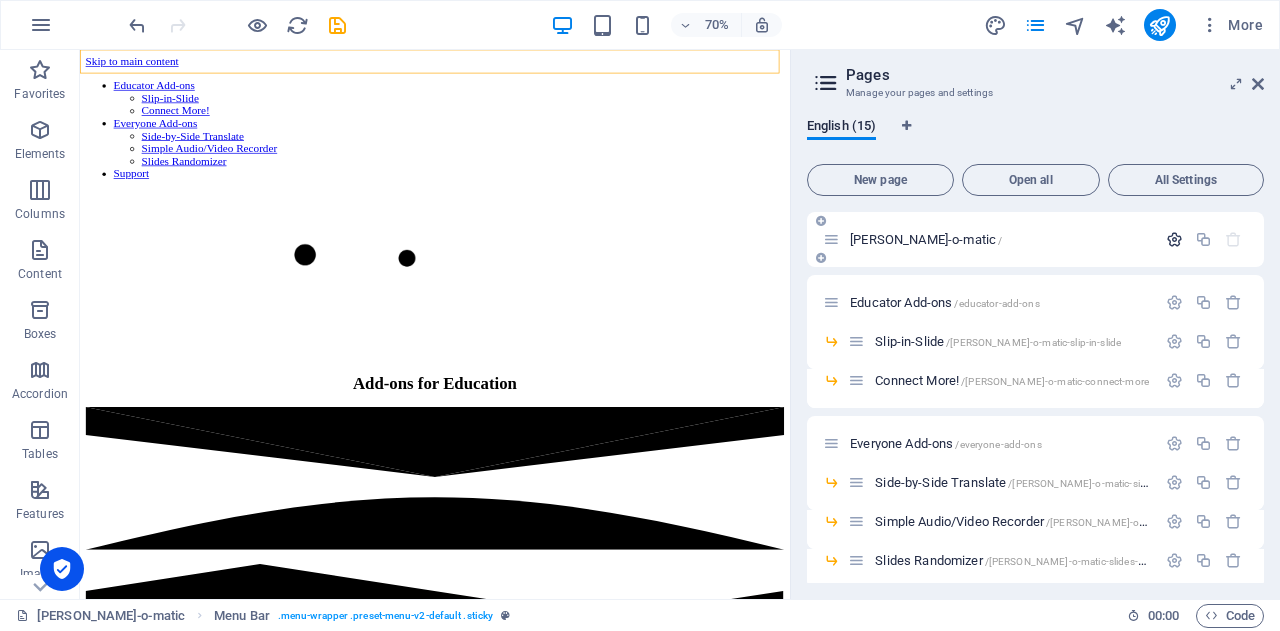 click at bounding box center [1174, 239] 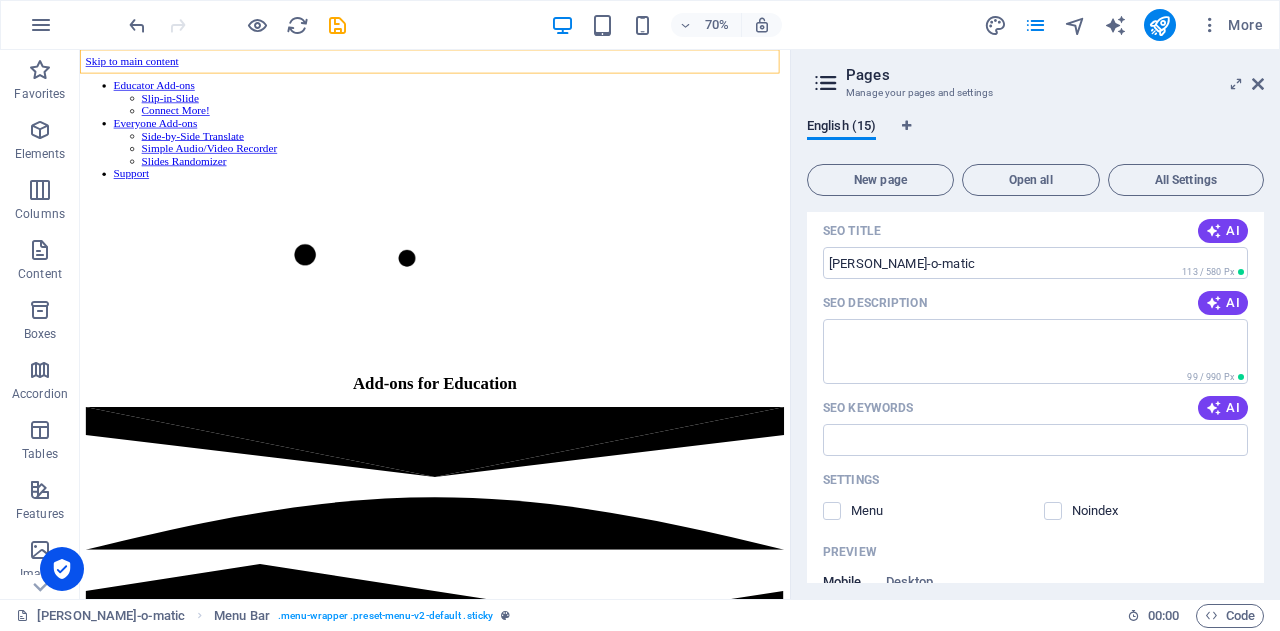 scroll, scrollTop: 198, scrollLeft: 0, axis: vertical 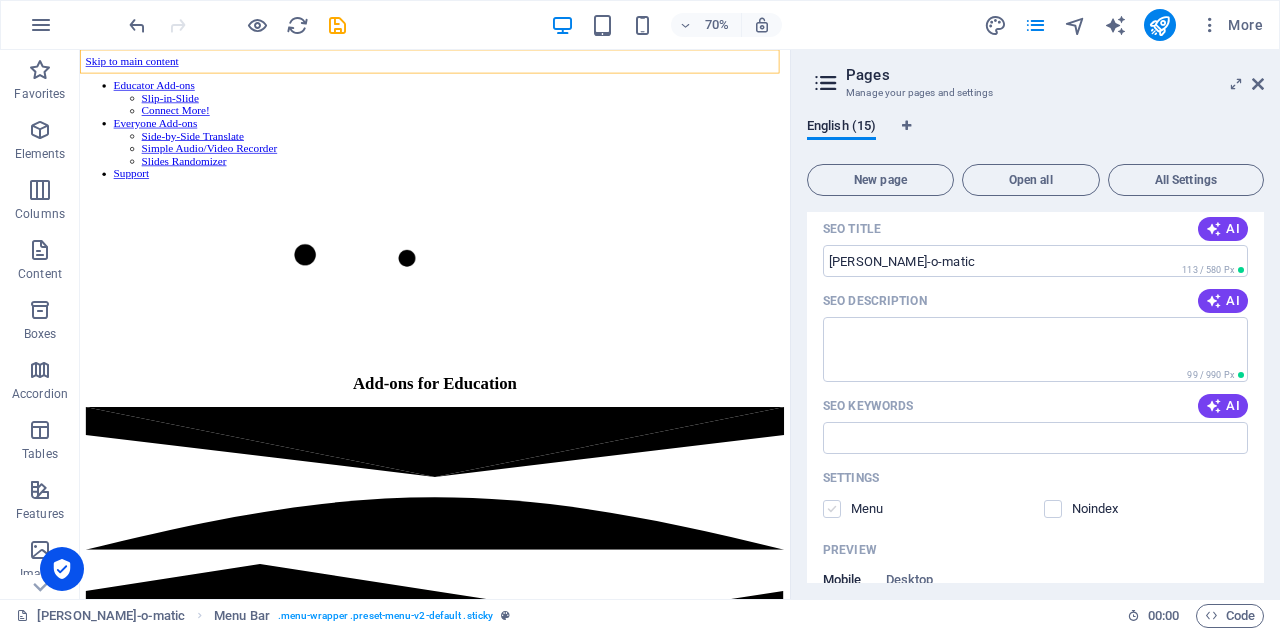 click at bounding box center [832, 509] 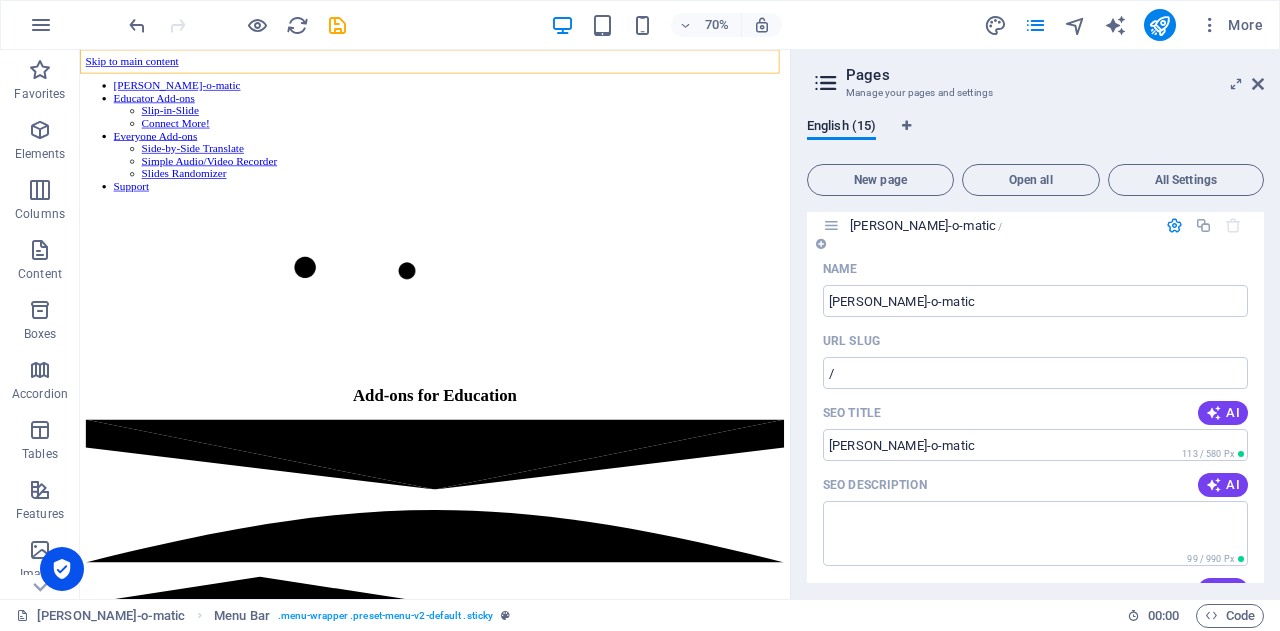 scroll, scrollTop: 0, scrollLeft: 0, axis: both 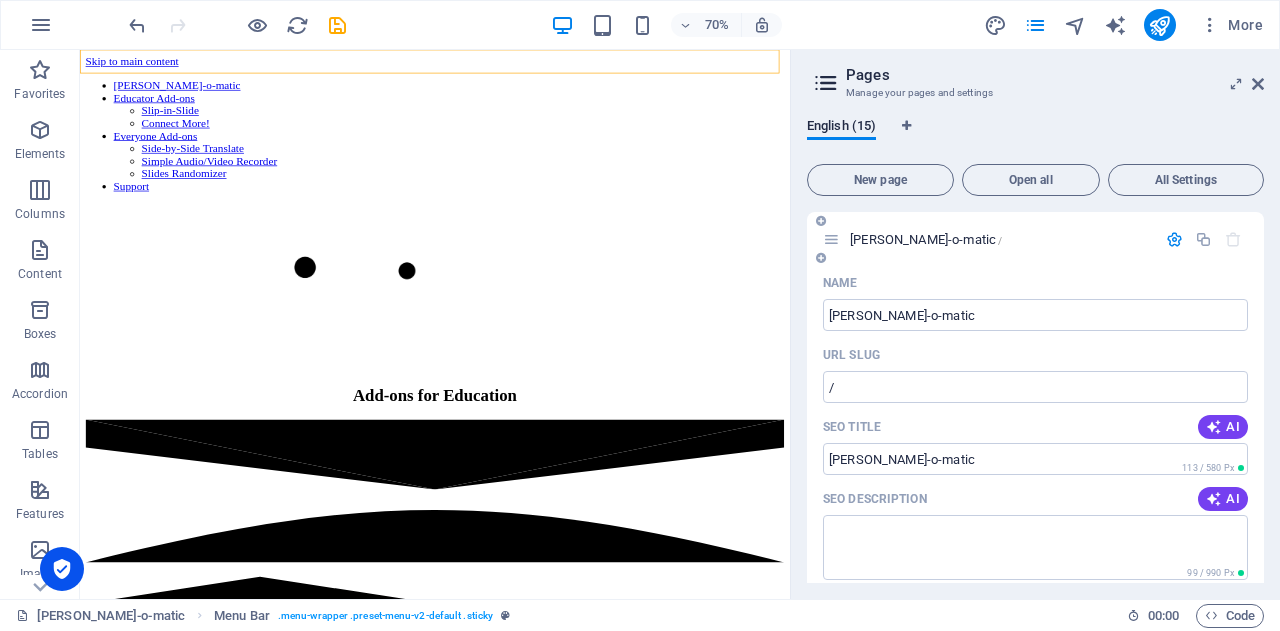 click at bounding box center (1174, 239) 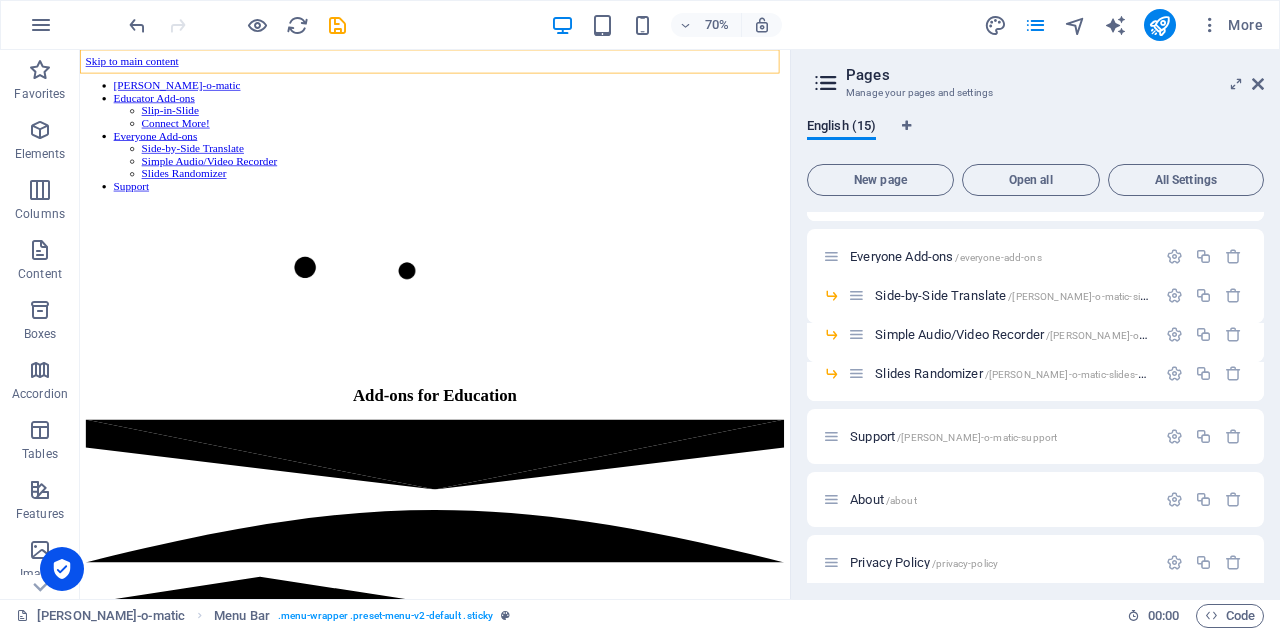 scroll, scrollTop: 188, scrollLeft: 0, axis: vertical 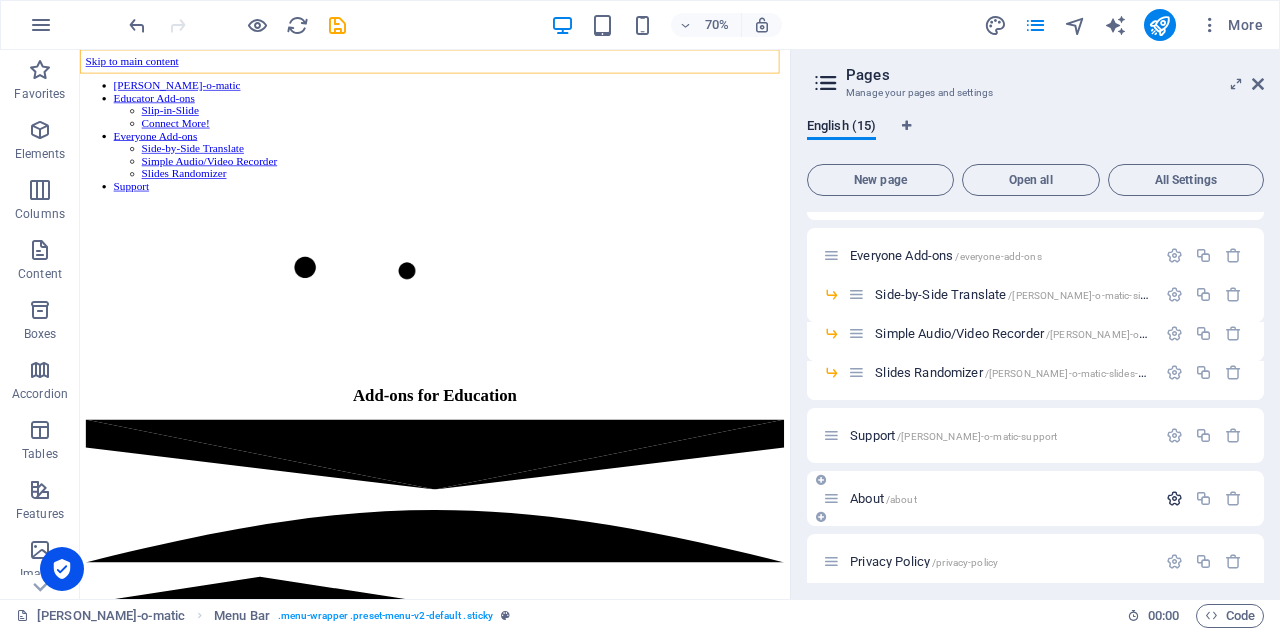 click at bounding box center [1174, 498] 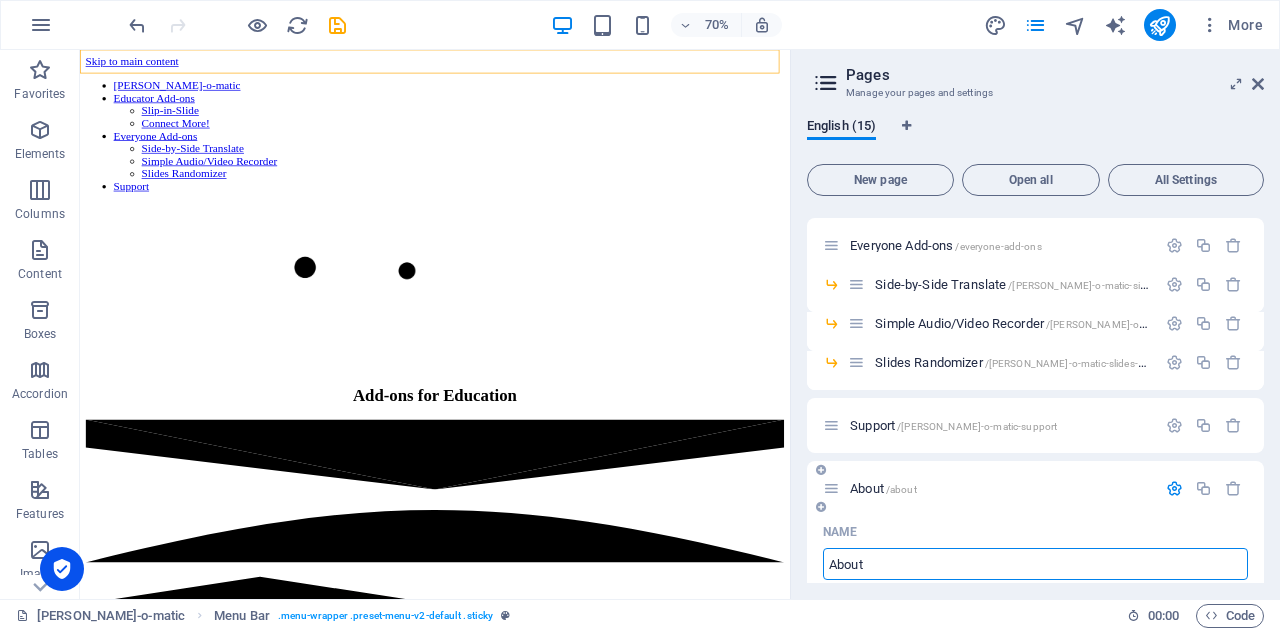 scroll, scrollTop: 196, scrollLeft: 0, axis: vertical 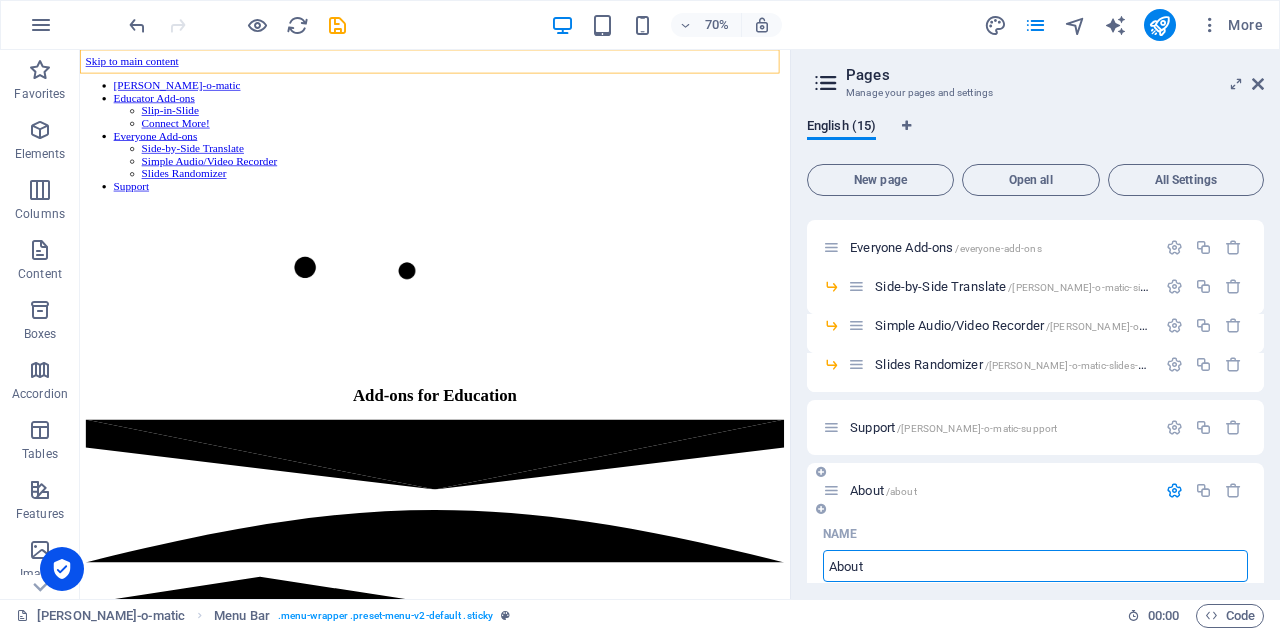 click at bounding box center (1174, 490) 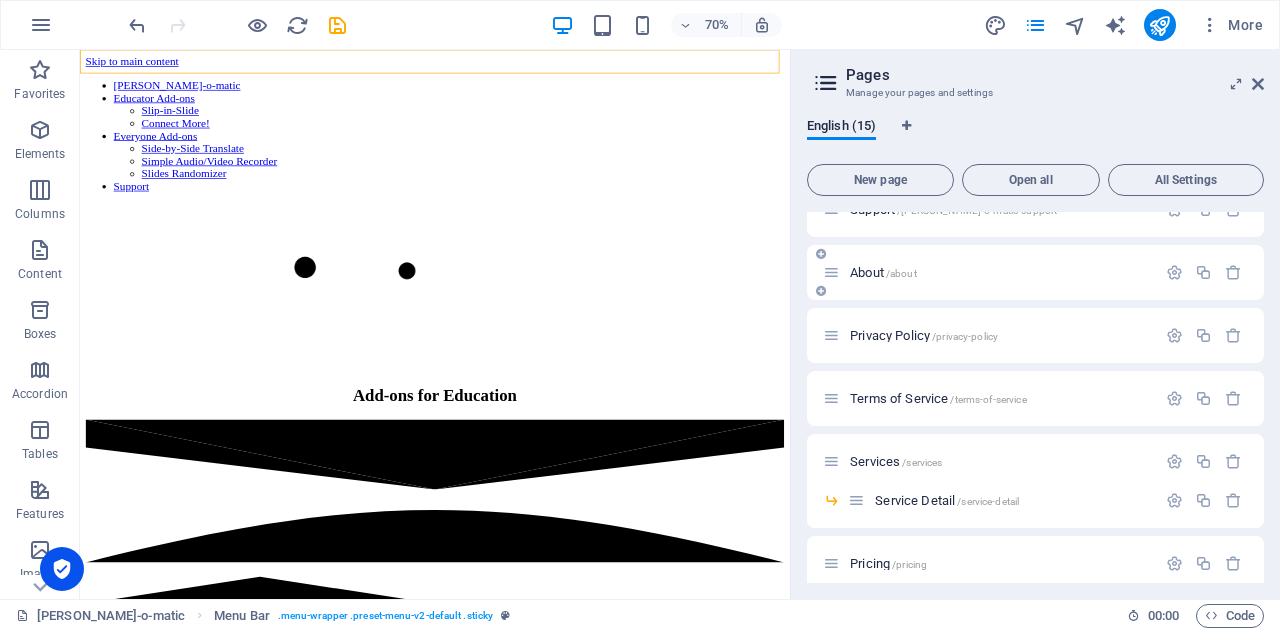 scroll, scrollTop: 430, scrollLeft: 0, axis: vertical 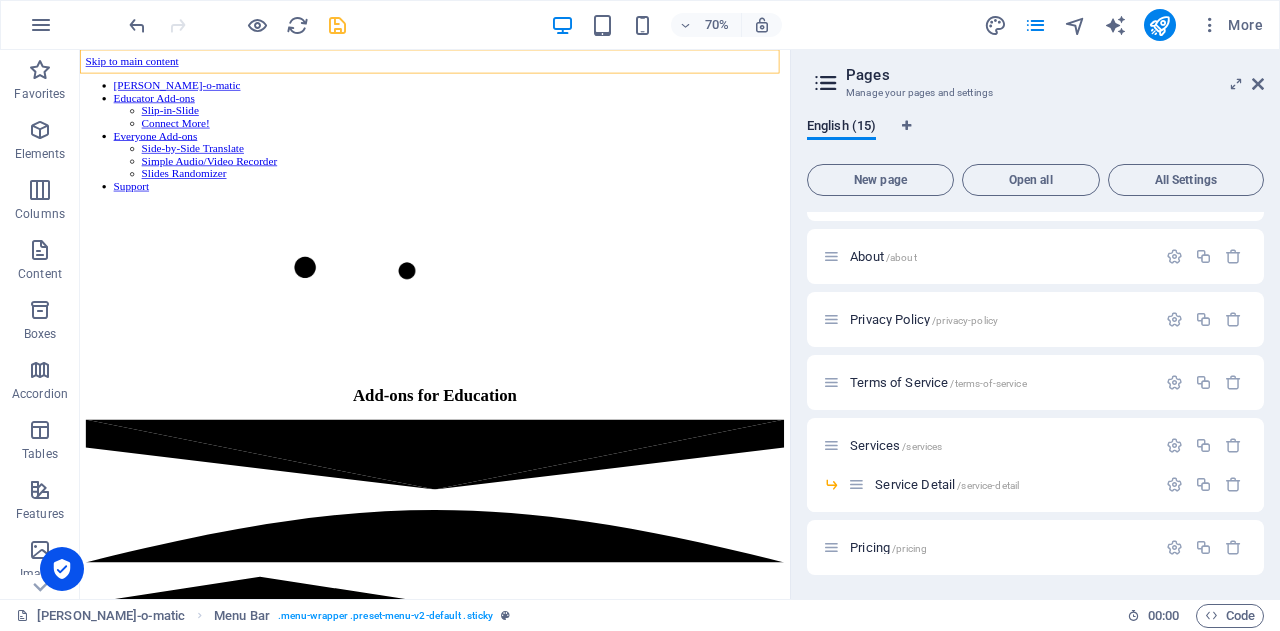 click at bounding box center [337, 25] 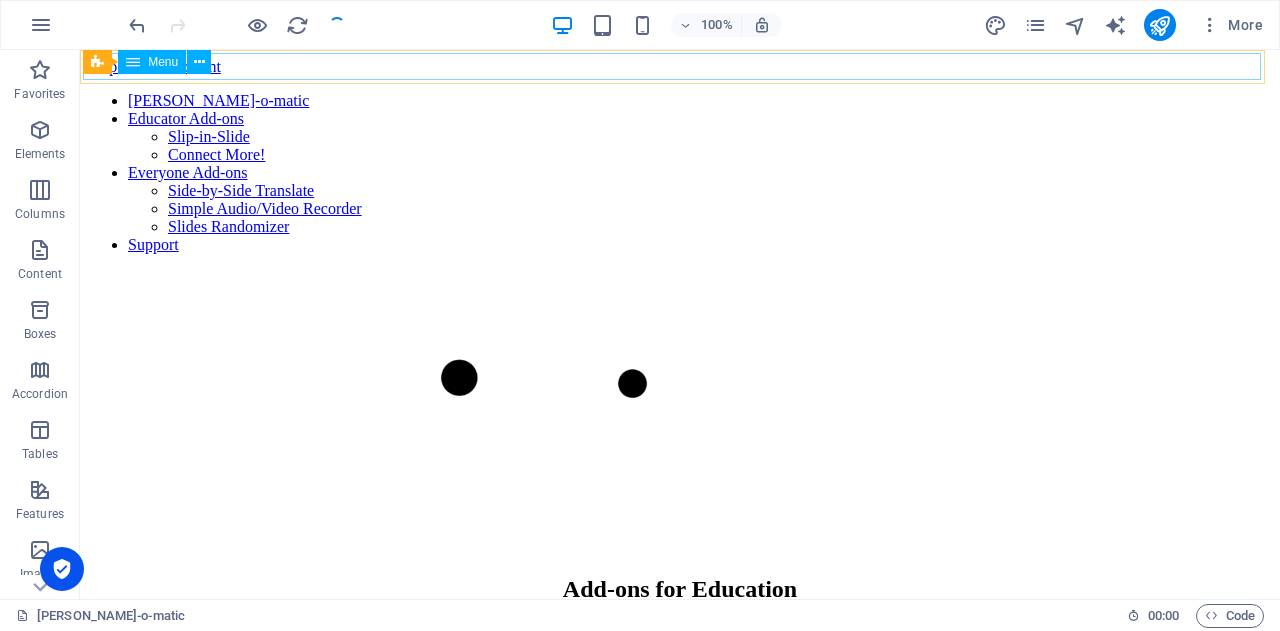 click on "Menu" at bounding box center [163, 62] 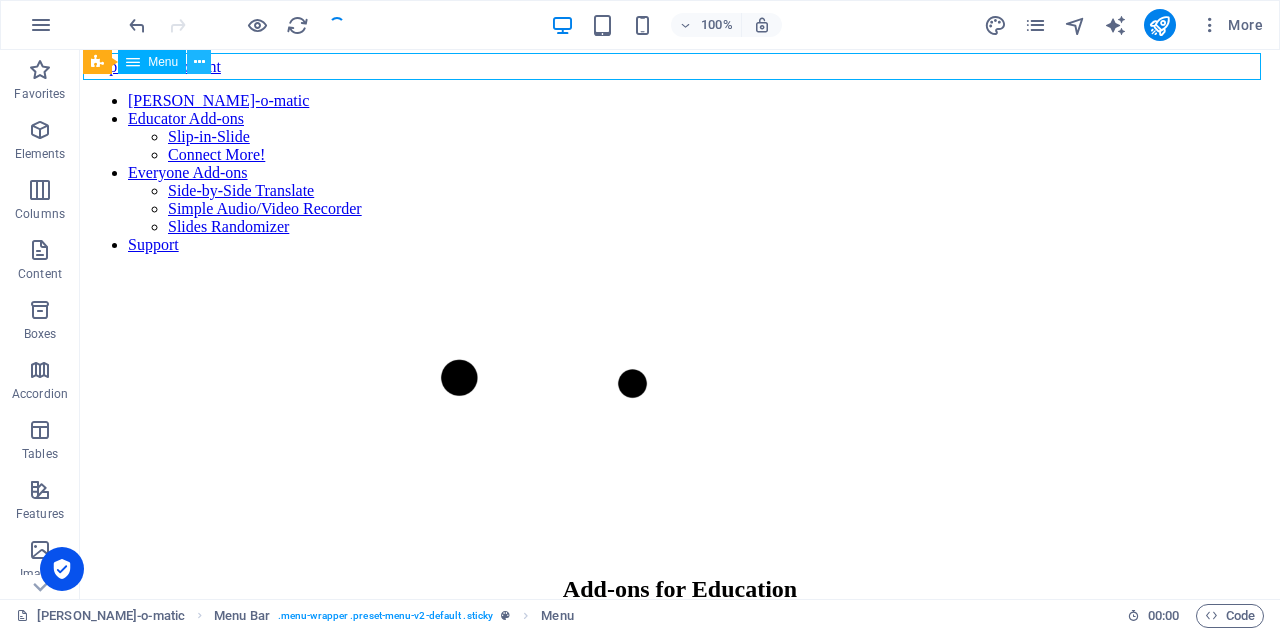 click at bounding box center [199, 62] 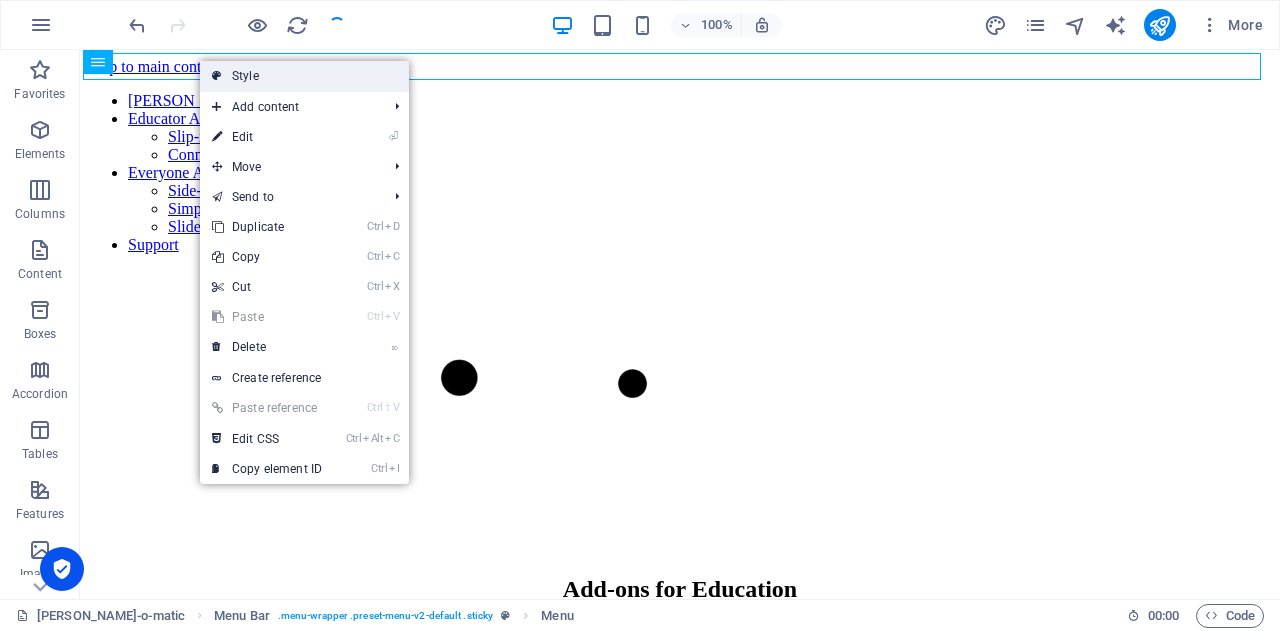 click on "Style" at bounding box center [304, 76] 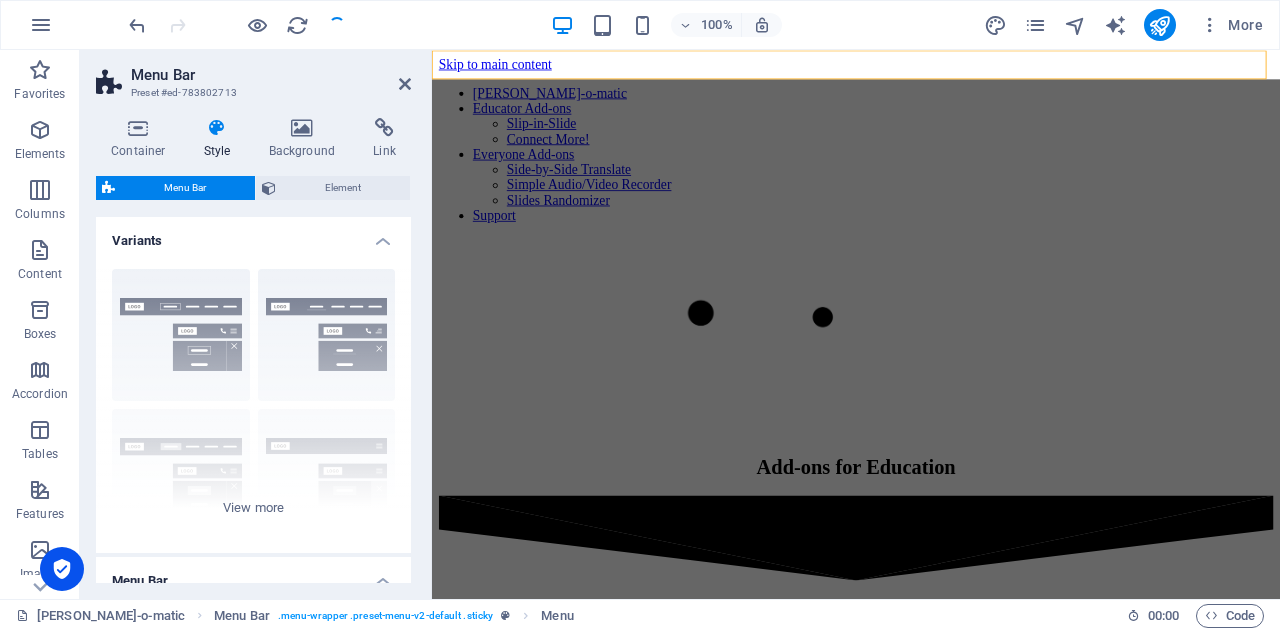click on "Element" at bounding box center [343, 188] 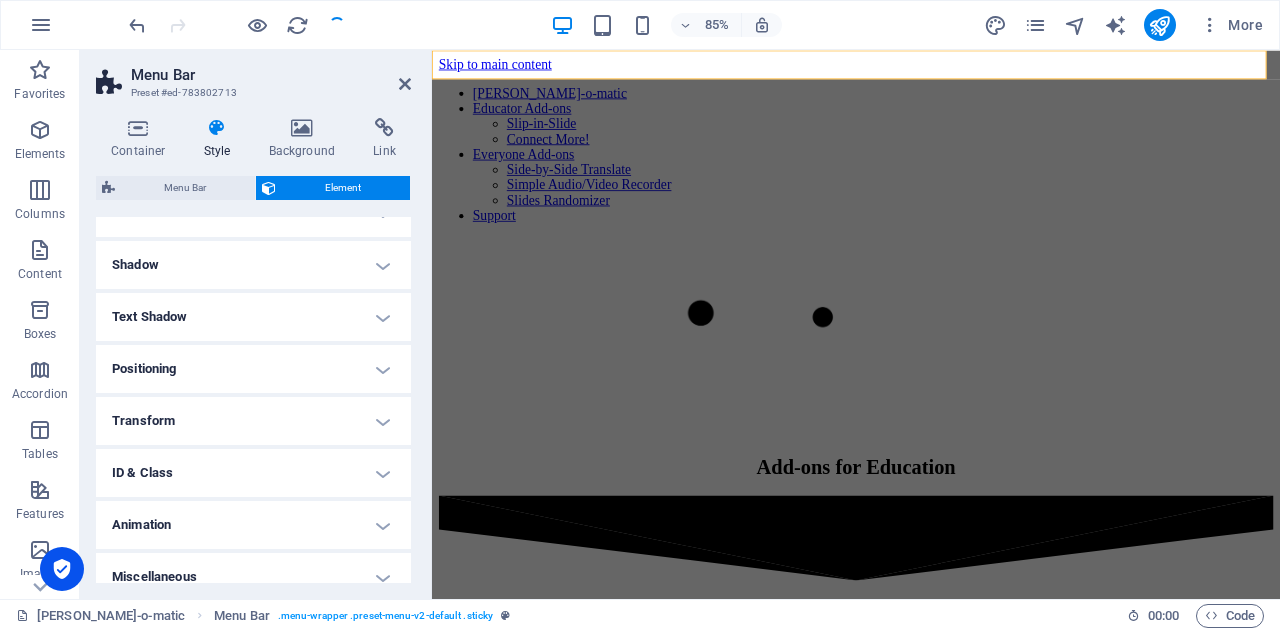 scroll, scrollTop: 268, scrollLeft: 0, axis: vertical 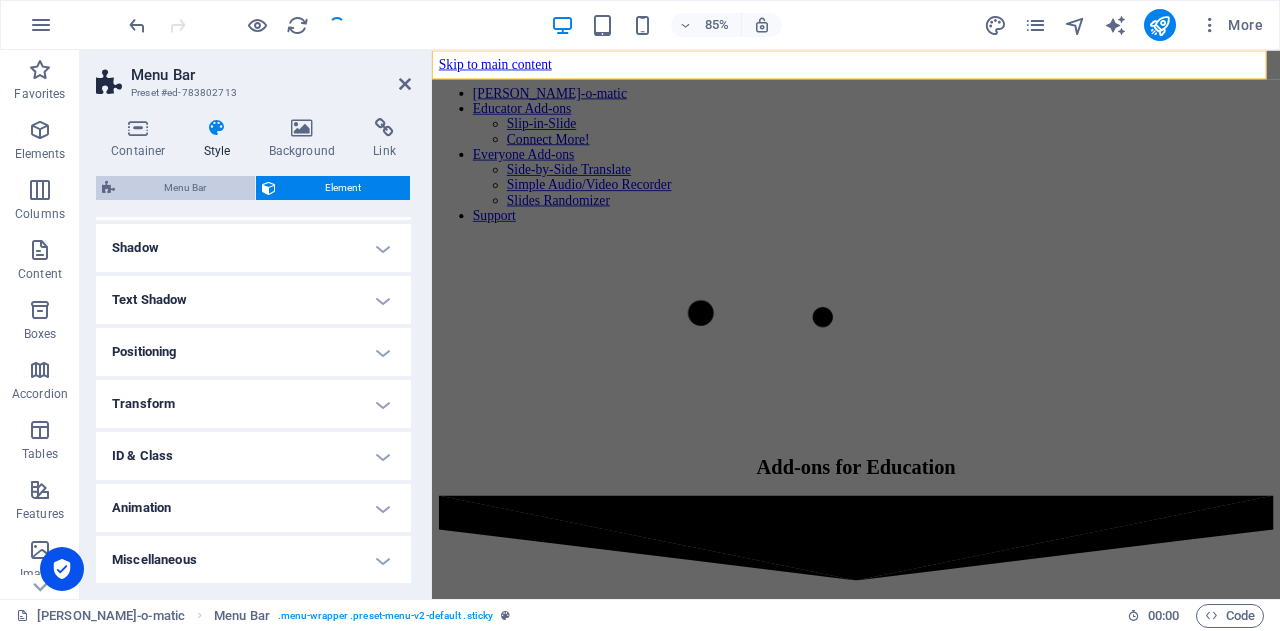 click on "Menu Bar" at bounding box center (185, 188) 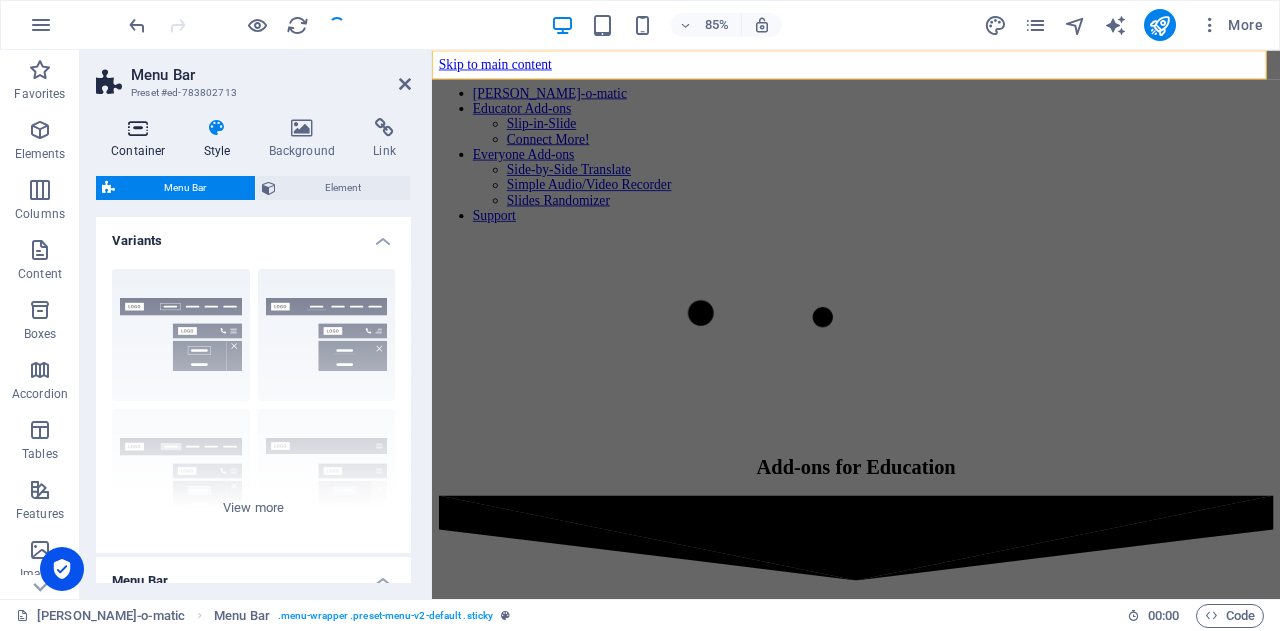 click at bounding box center [138, 128] 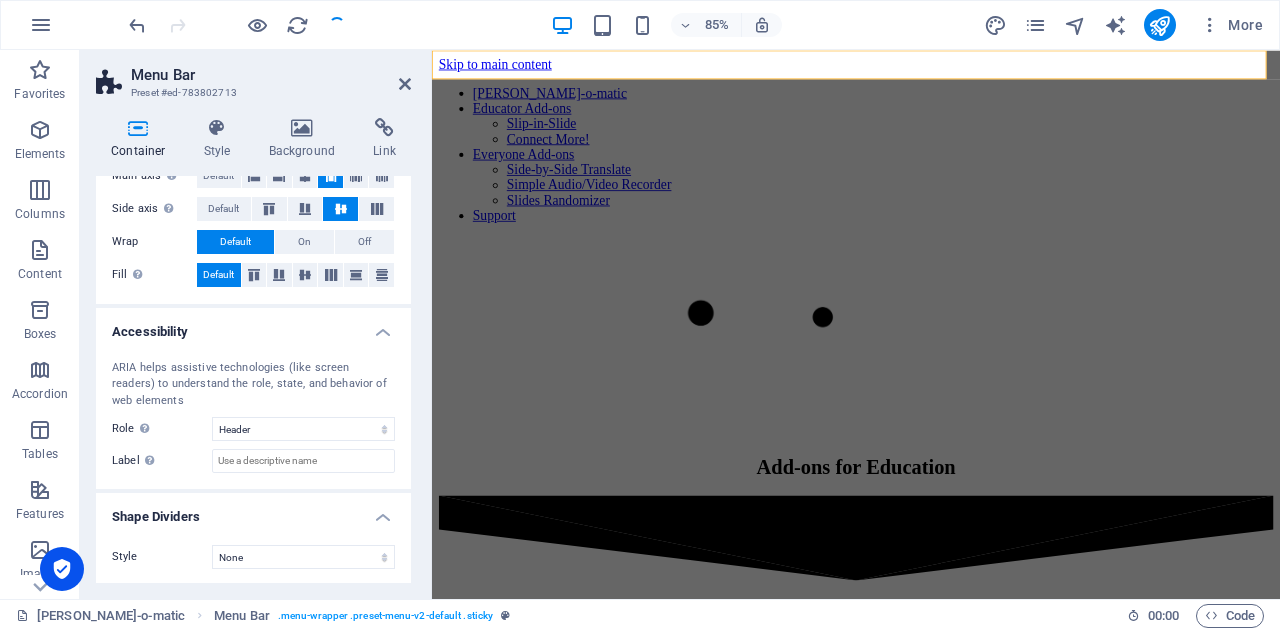 scroll, scrollTop: 0, scrollLeft: 0, axis: both 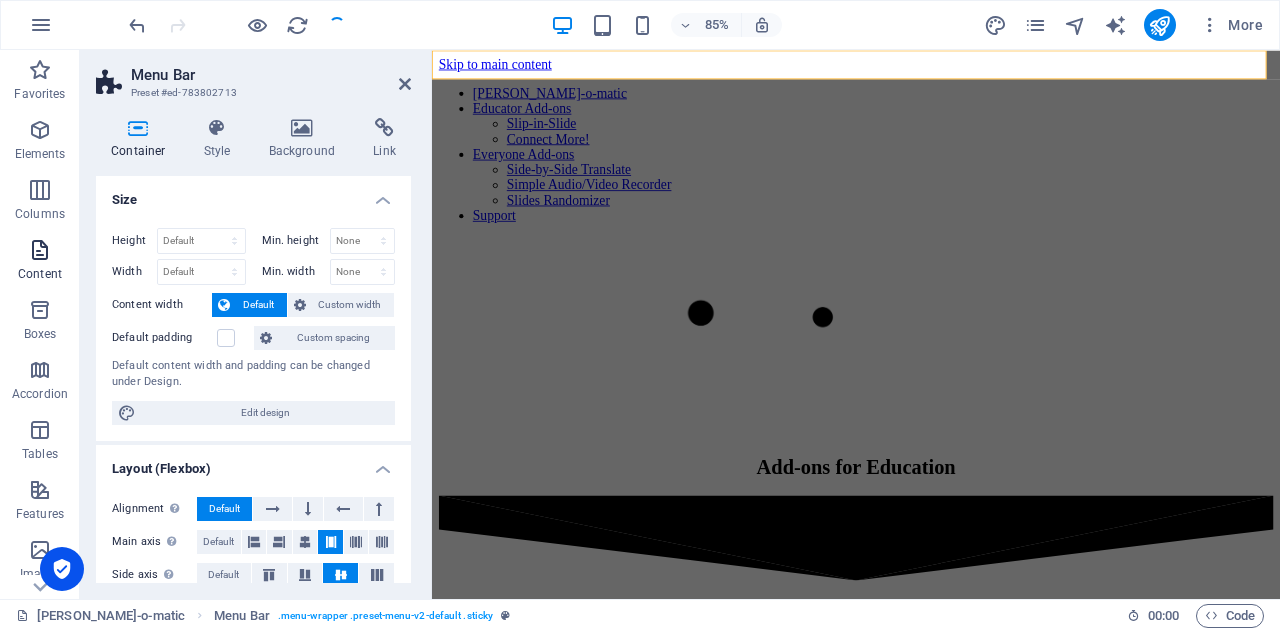 click on "Content" at bounding box center (40, 274) 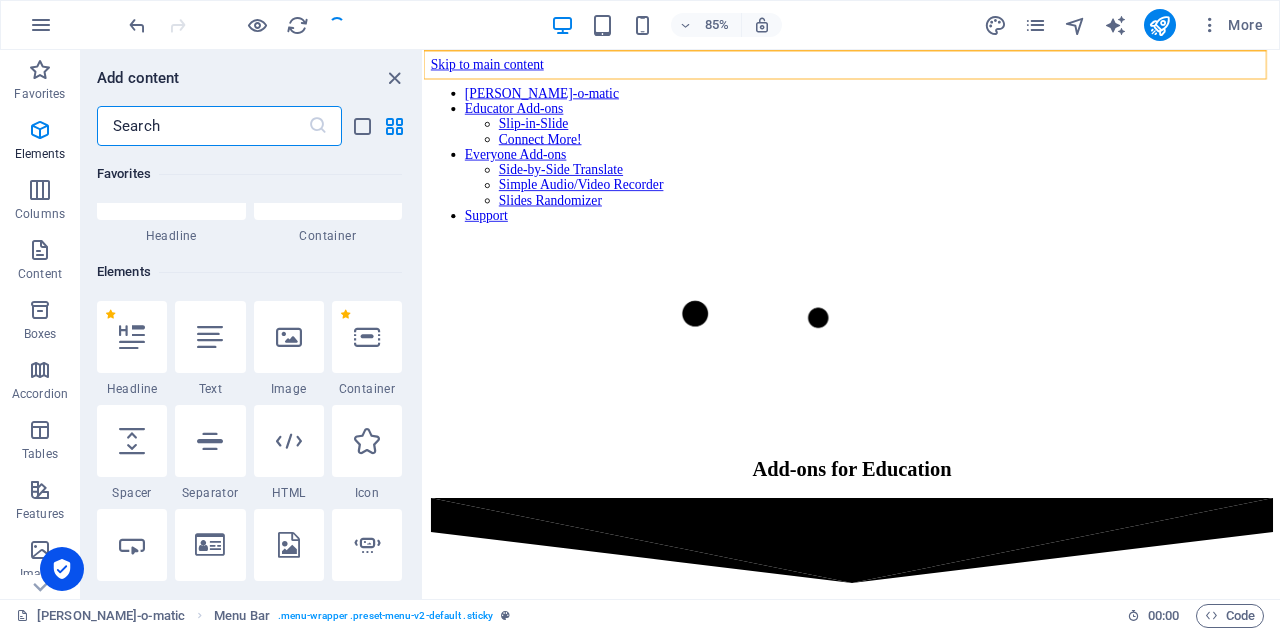 scroll, scrollTop: 0, scrollLeft: 0, axis: both 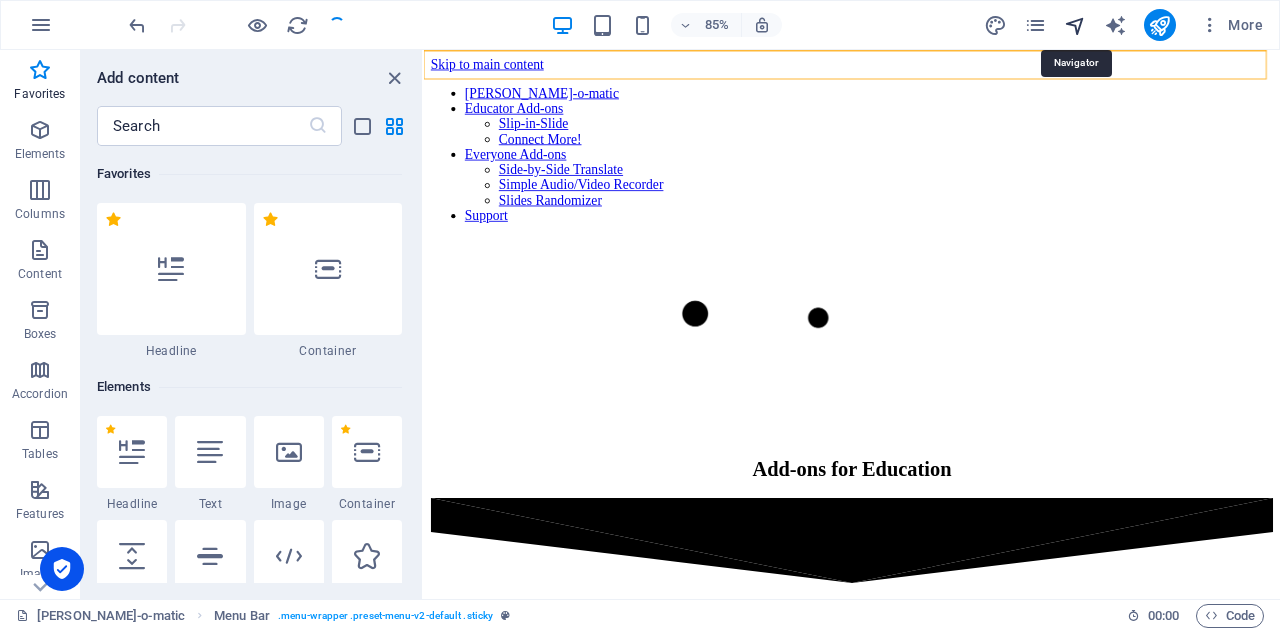 click at bounding box center [1075, 25] 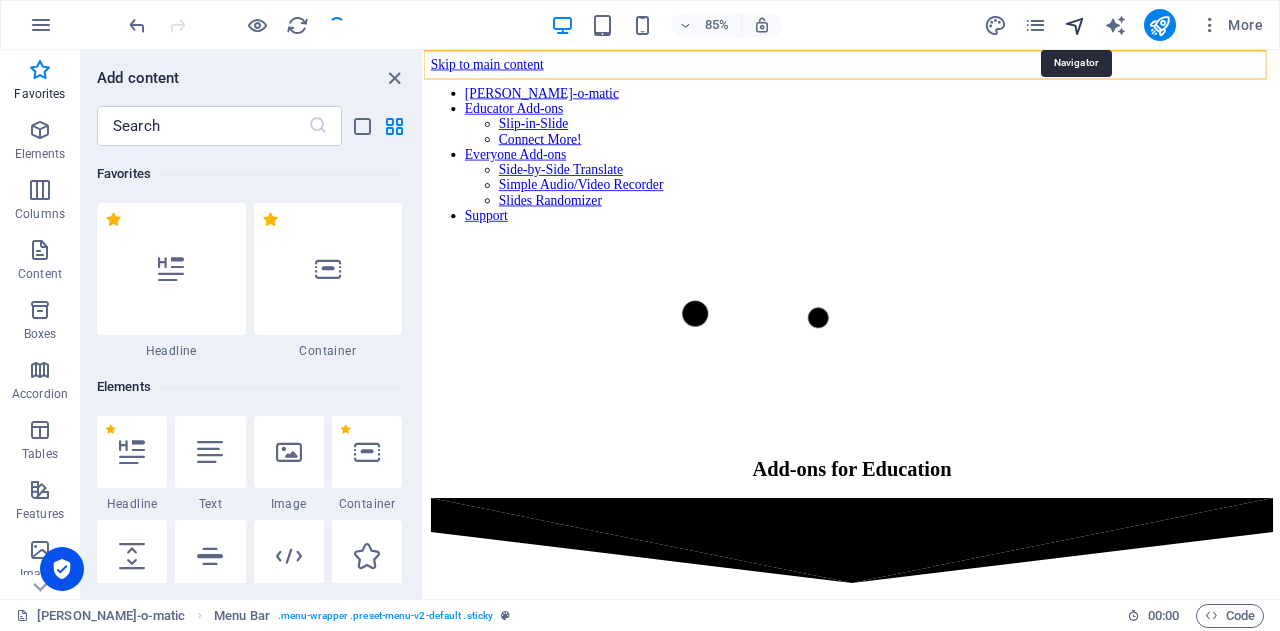 click at bounding box center [1075, 25] 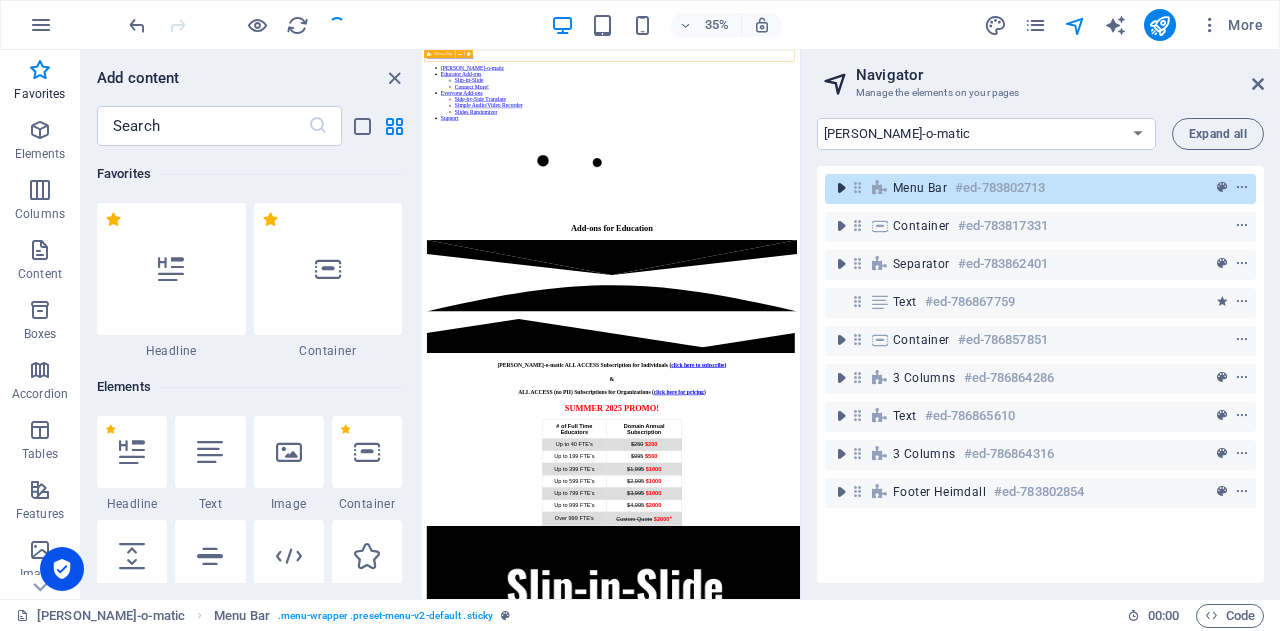 click at bounding box center [841, 188] 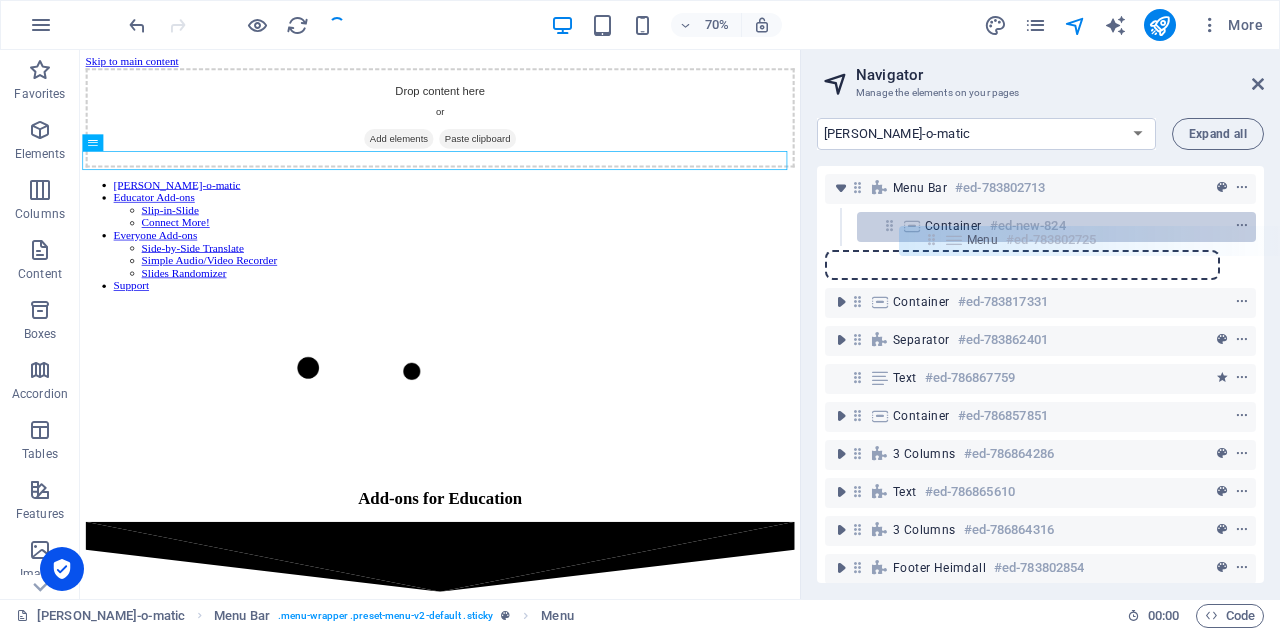 drag, startPoint x: 887, startPoint y: 265, endPoint x: 942, endPoint y: 234, distance: 63.134777 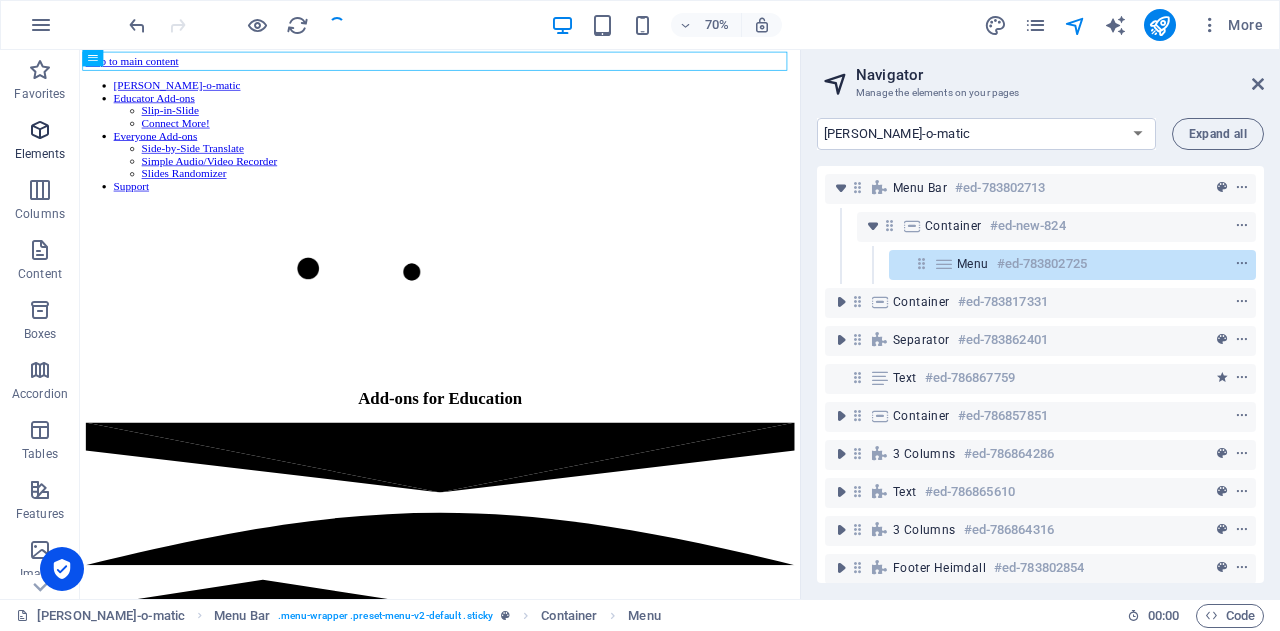 click at bounding box center (40, 130) 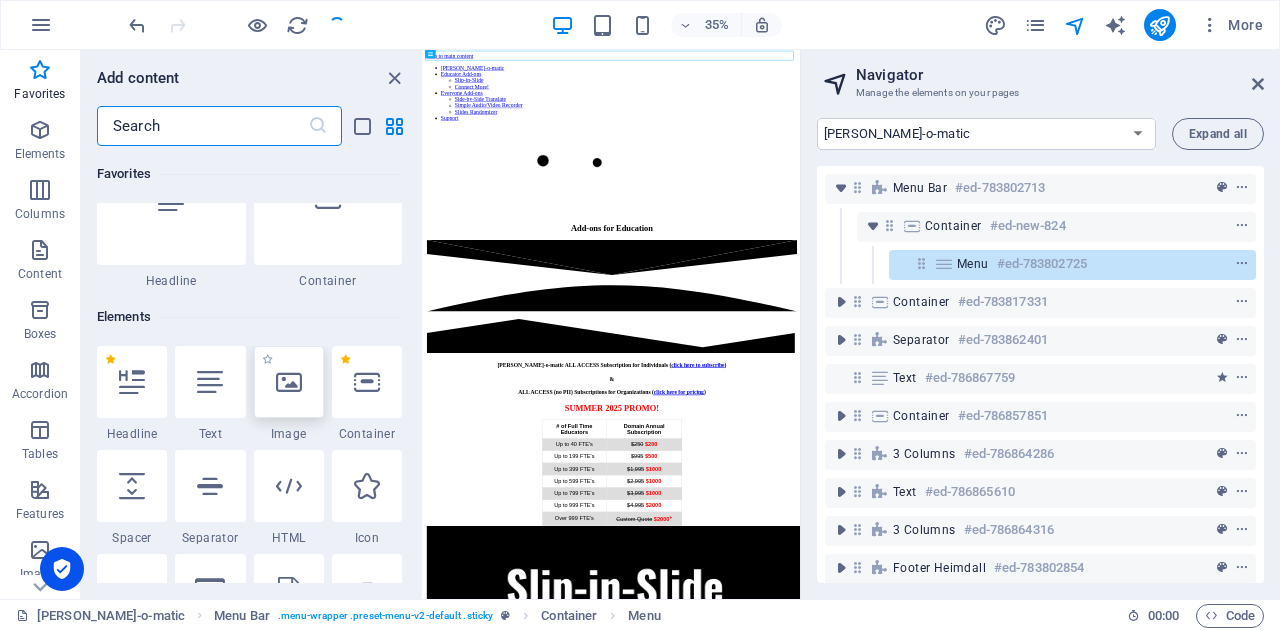 scroll, scrollTop: 61, scrollLeft: 0, axis: vertical 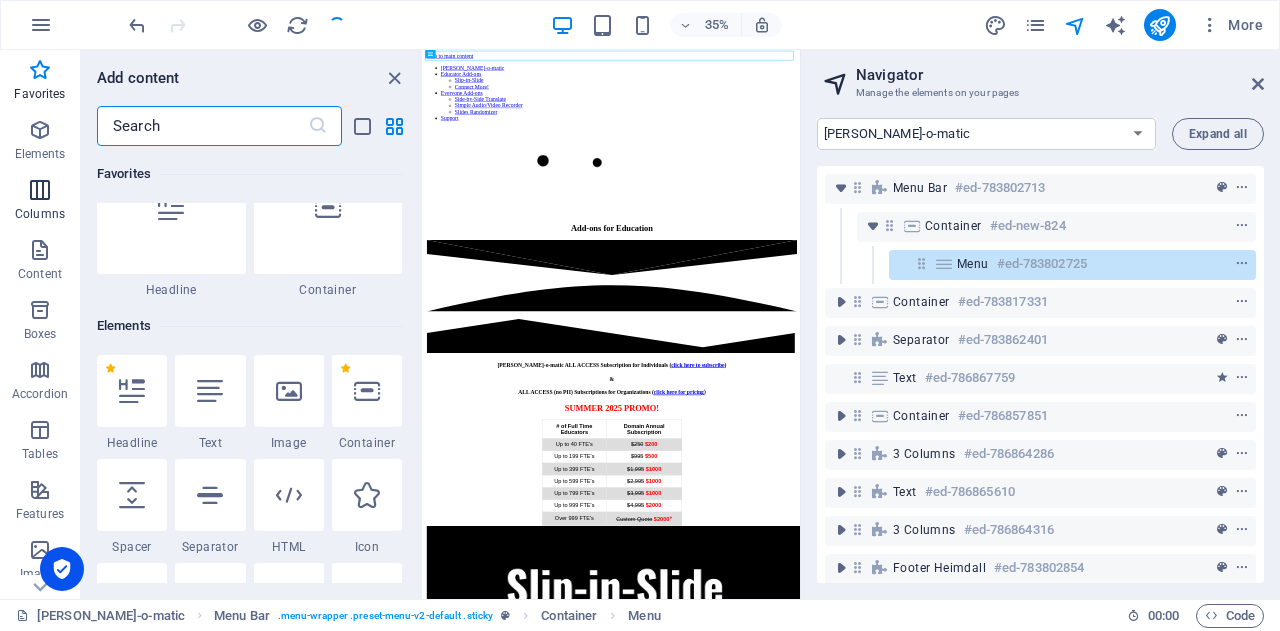 click at bounding box center (40, 190) 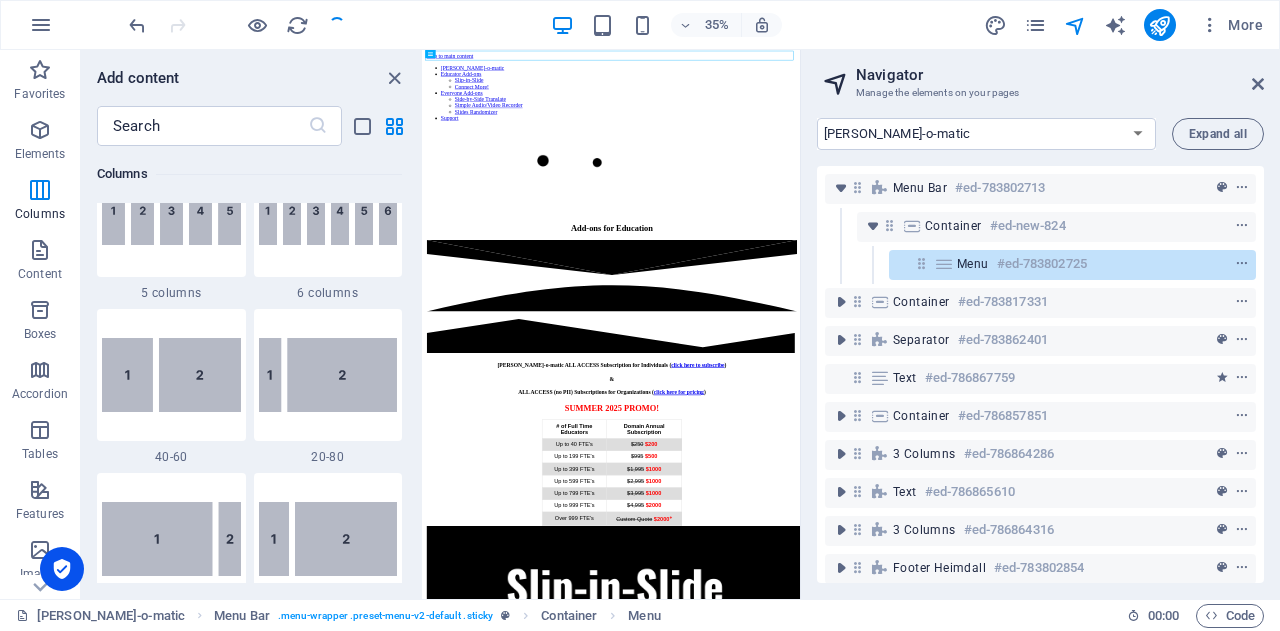 scroll, scrollTop: 1376, scrollLeft: 0, axis: vertical 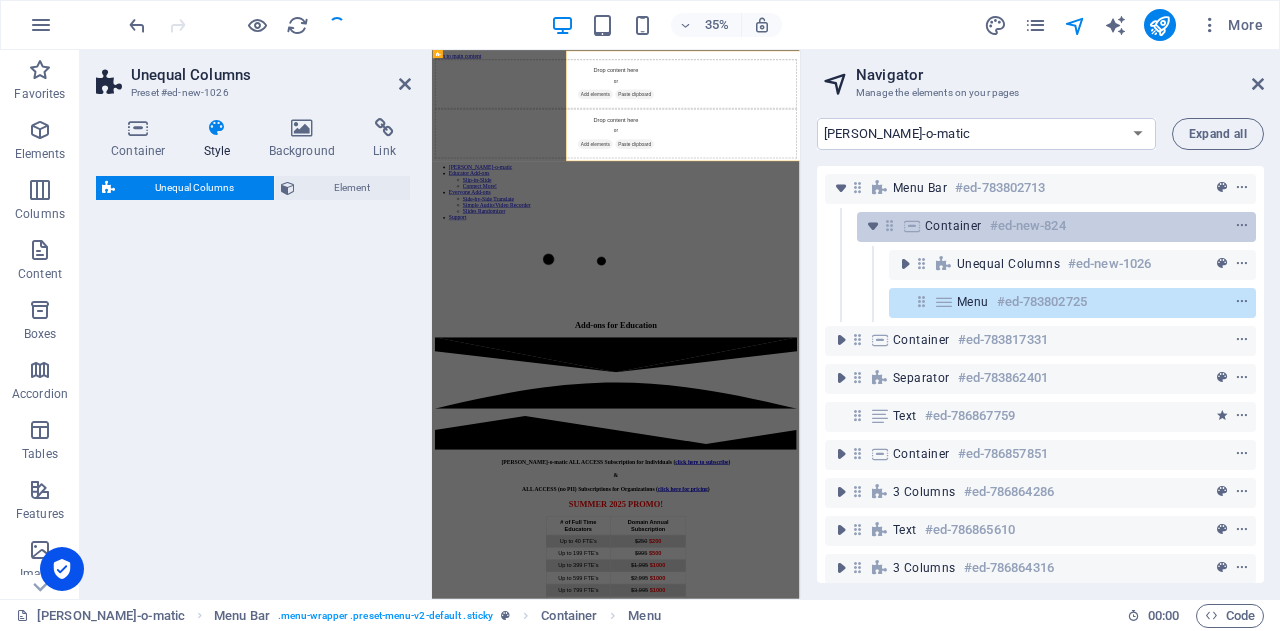 select on "%" 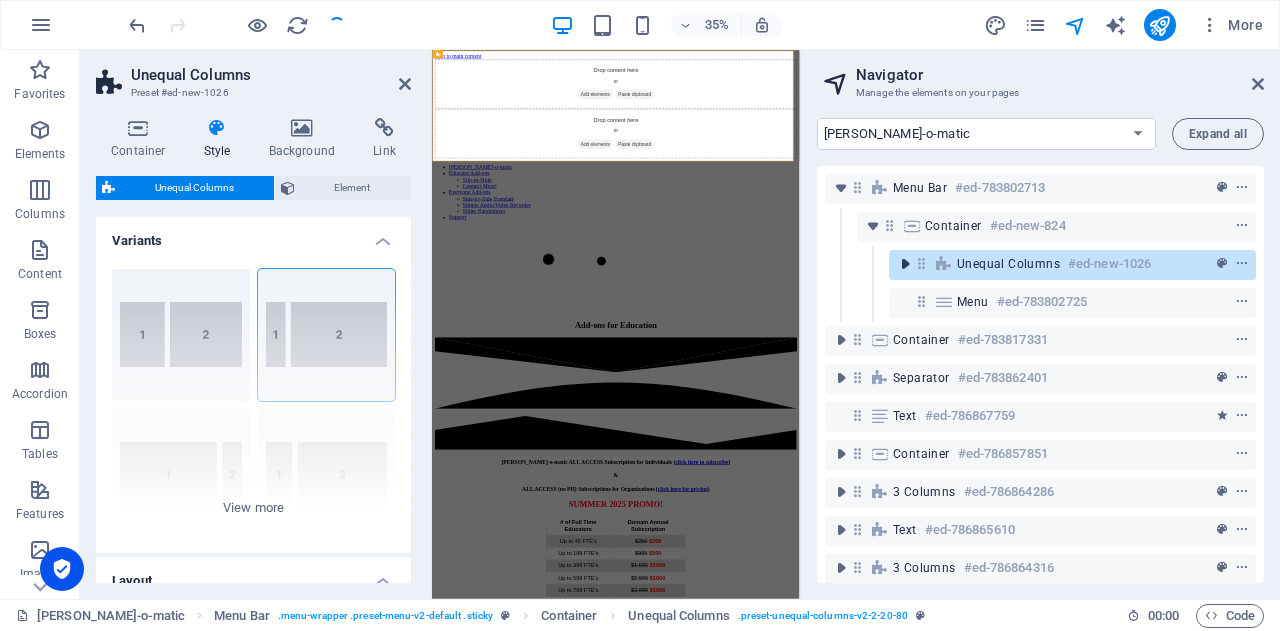 click at bounding box center (905, 264) 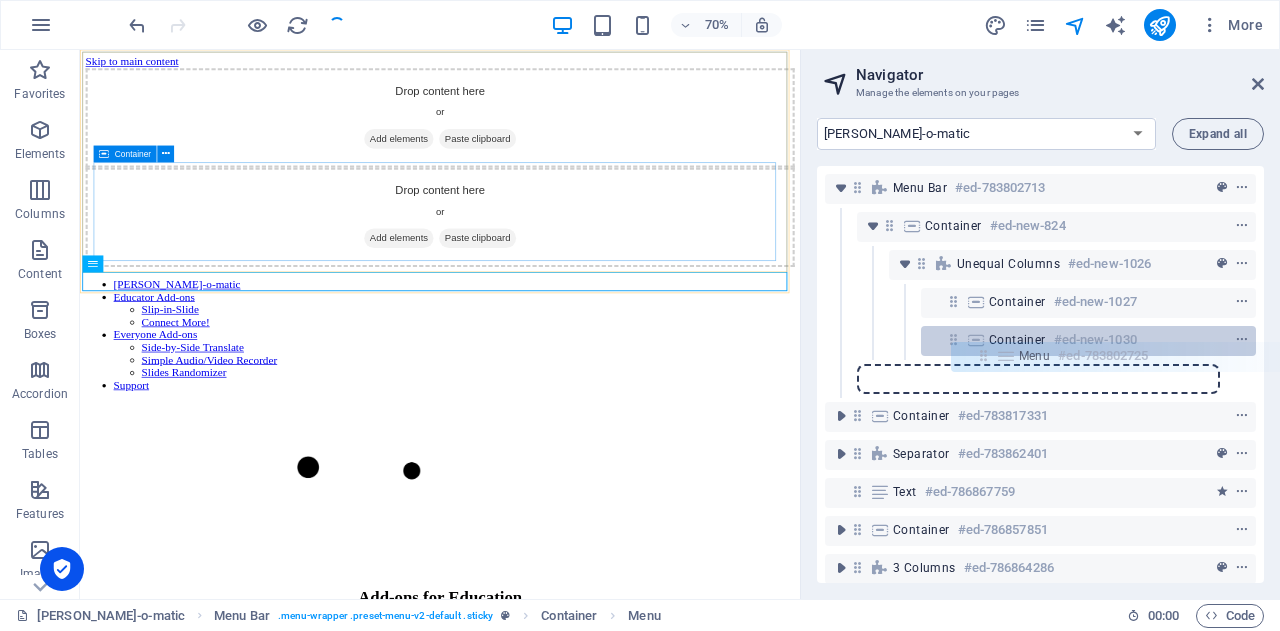 drag, startPoint x: 917, startPoint y: 385, endPoint x: 990, endPoint y: 355, distance: 78.92401 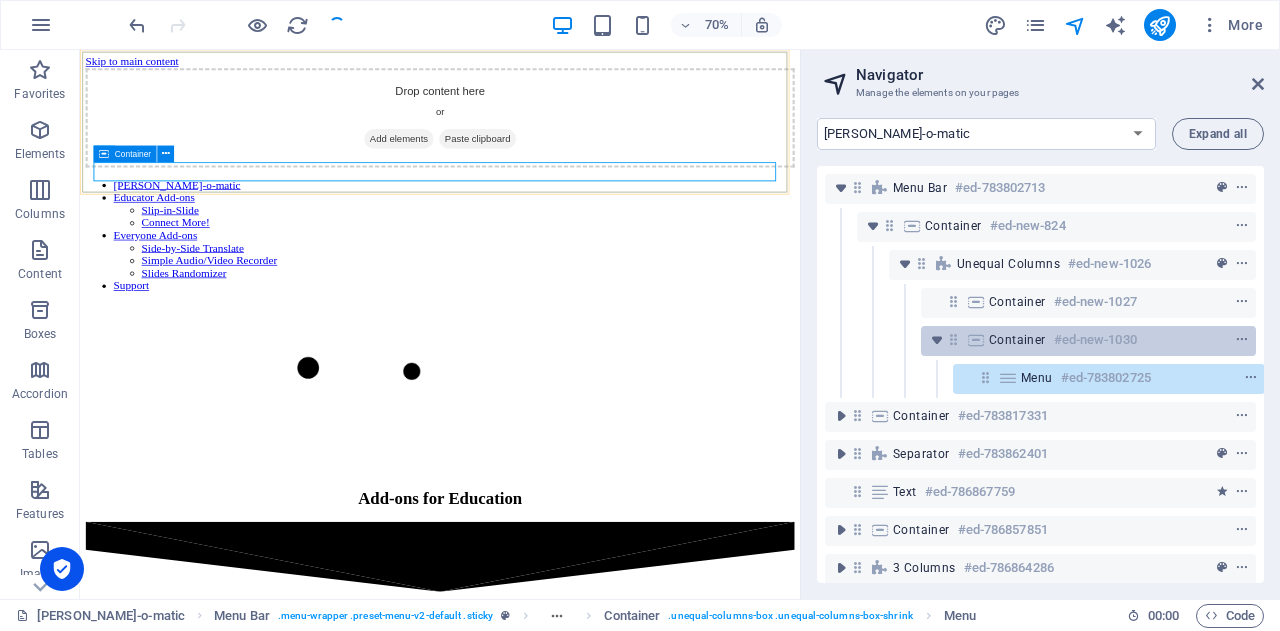 scroll, scrollTop: 12, scrollLeft: 4, axis: both 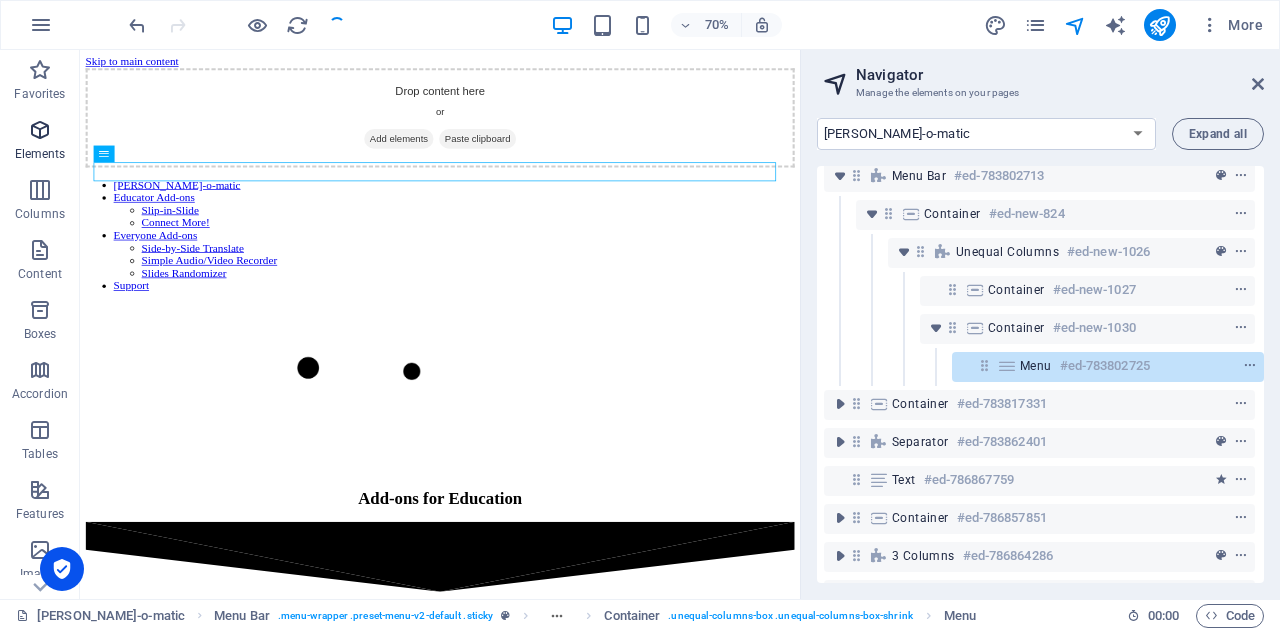 click at bounding box center (40, 130) 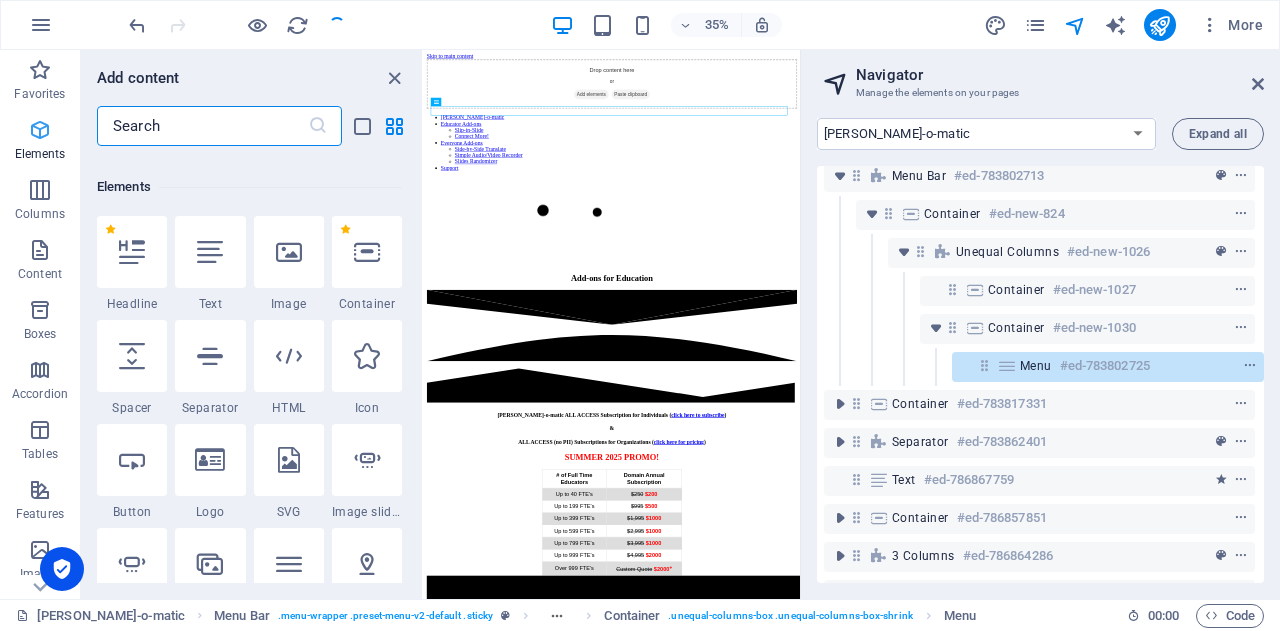 scroll, scrollTop: 213, scrollLeft: 0, axis: vertical 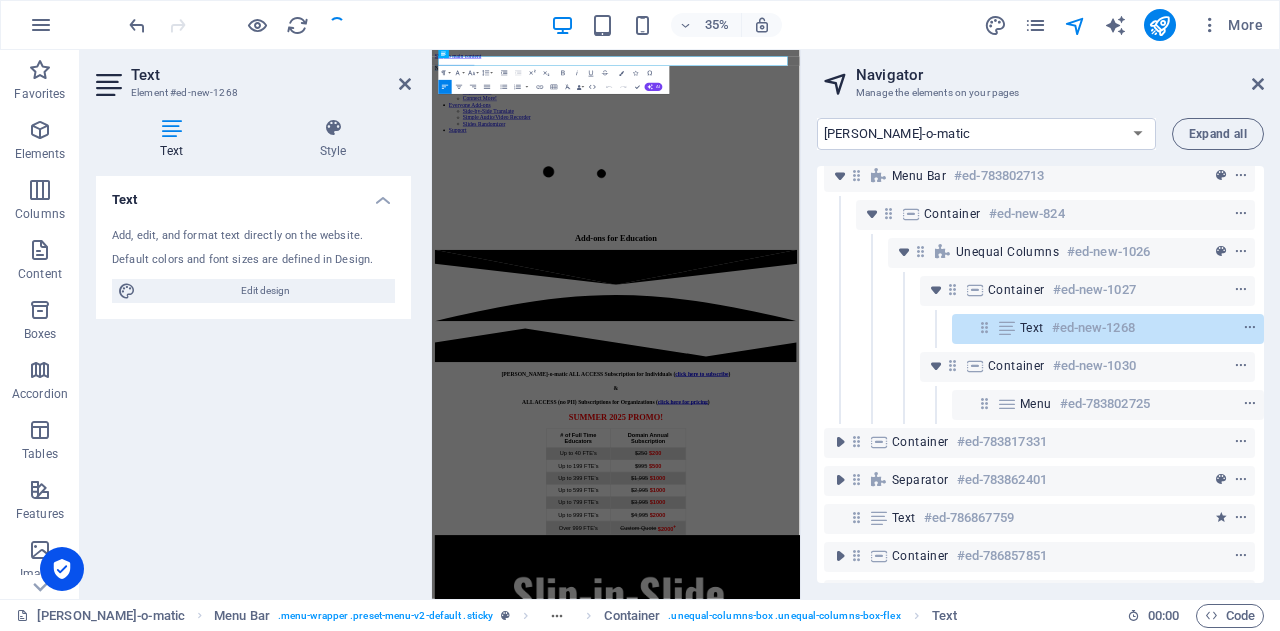 type 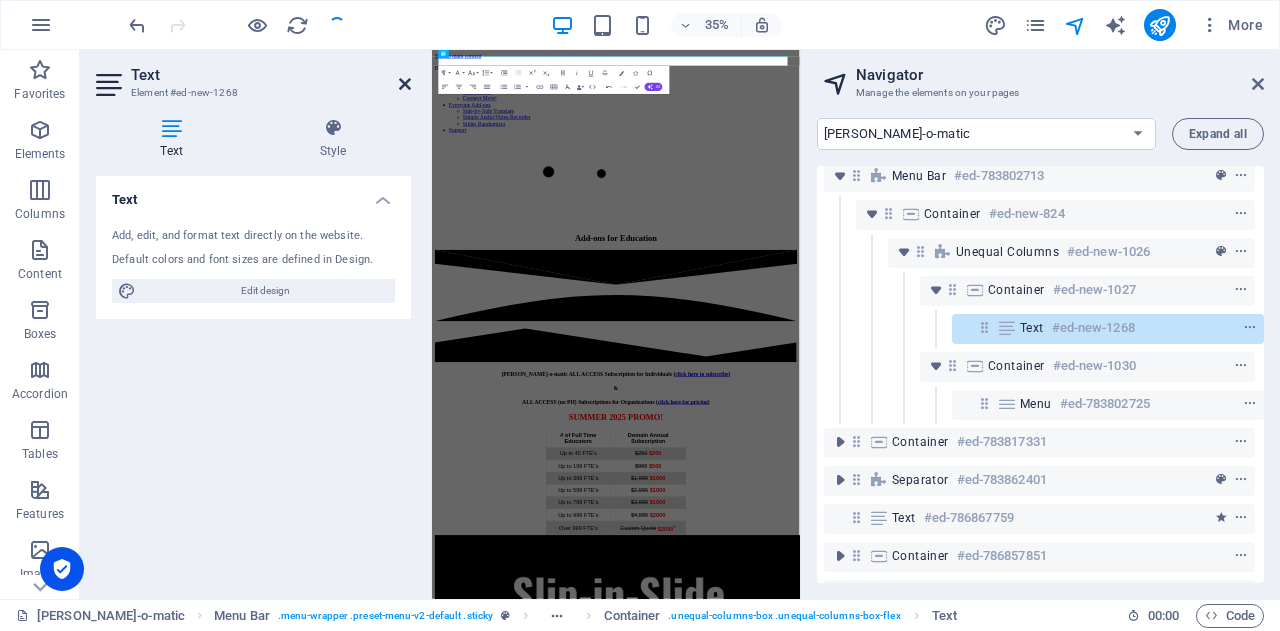 click at bounding box center (405, 84) 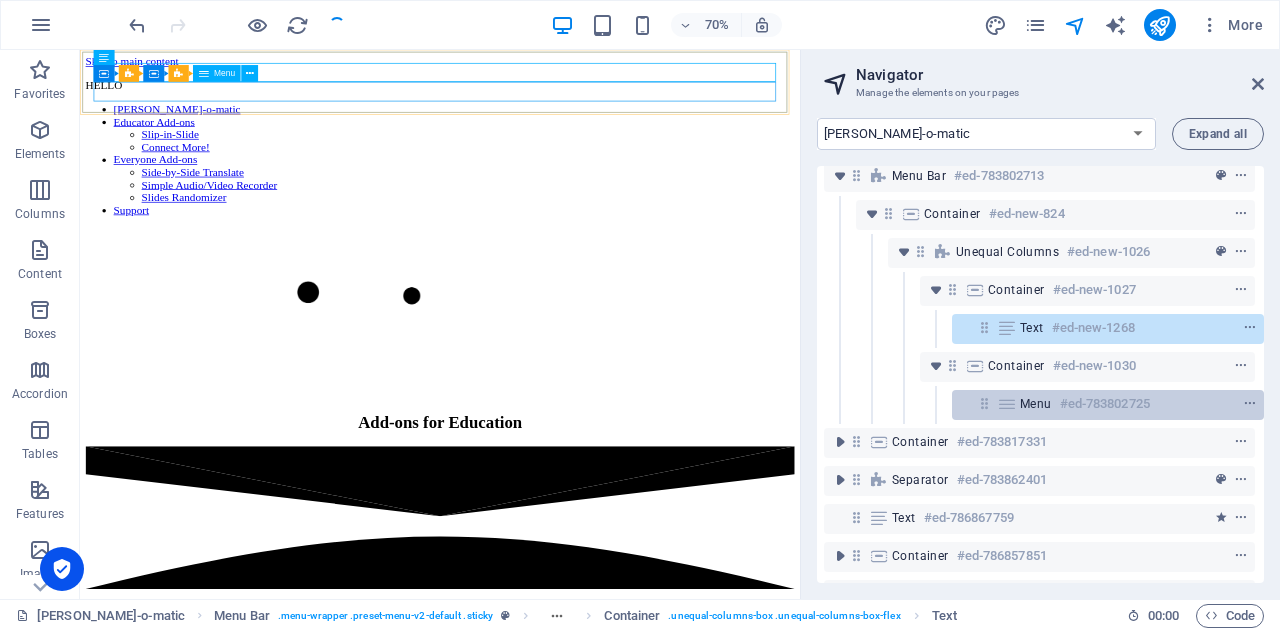 click at bounding box center (1213, 404) 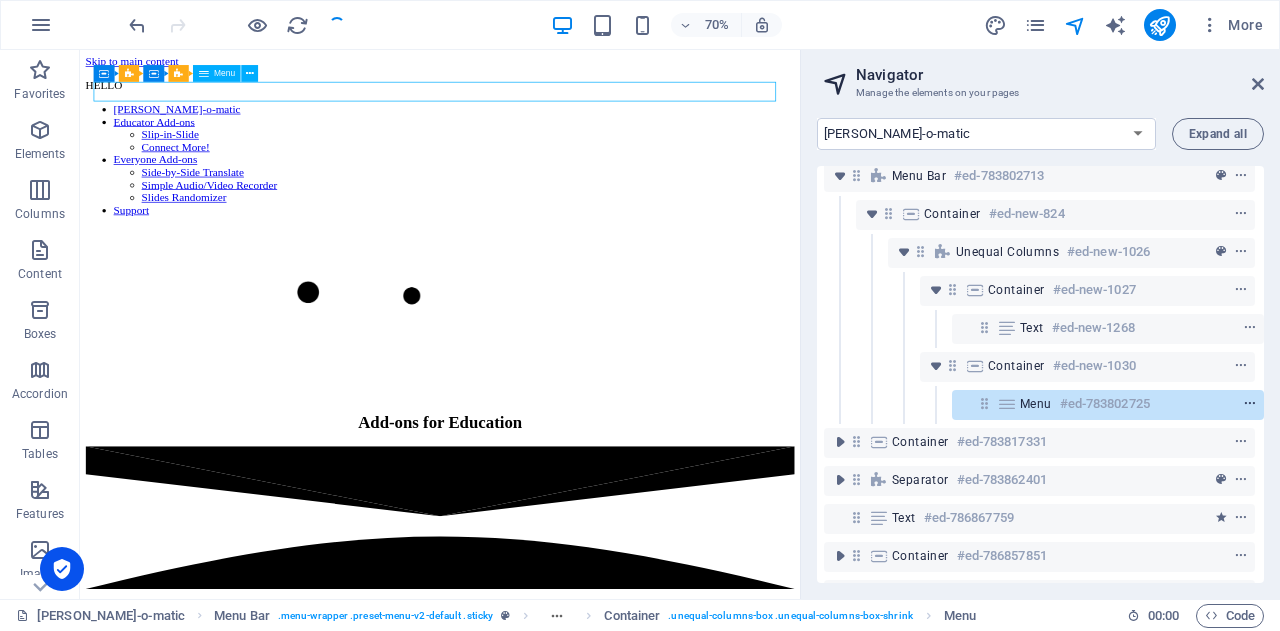 click at bounding box center (1250, 404) 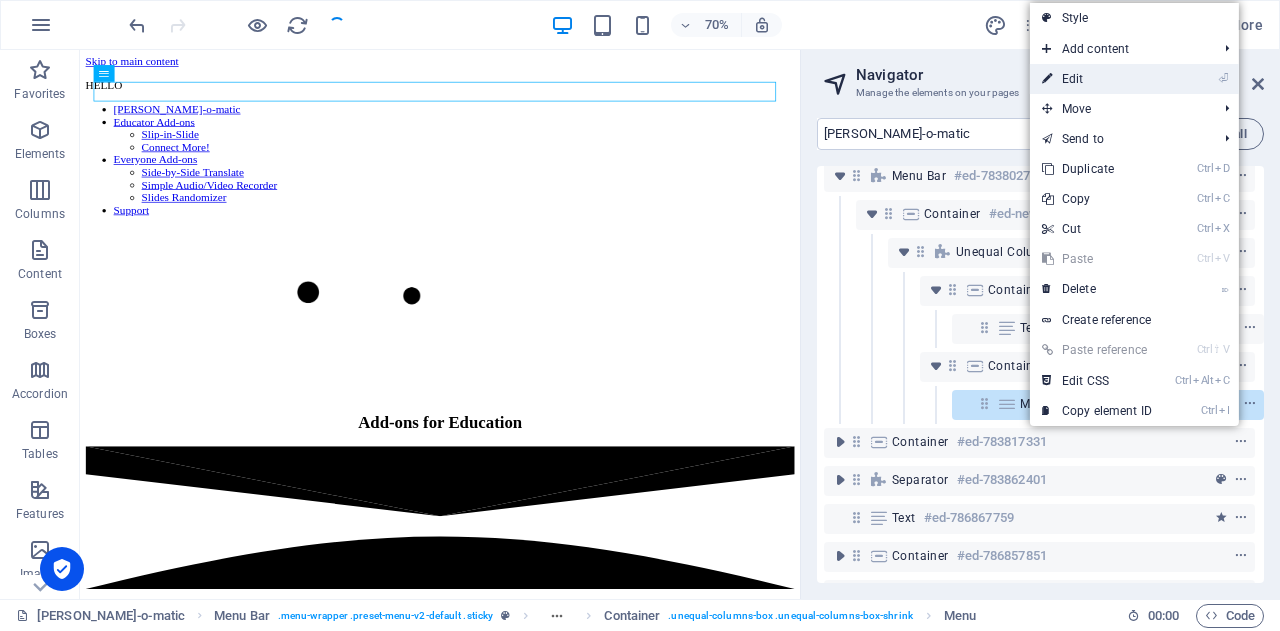 click on "⏎  Edit" at bounding box center [1097, 79] 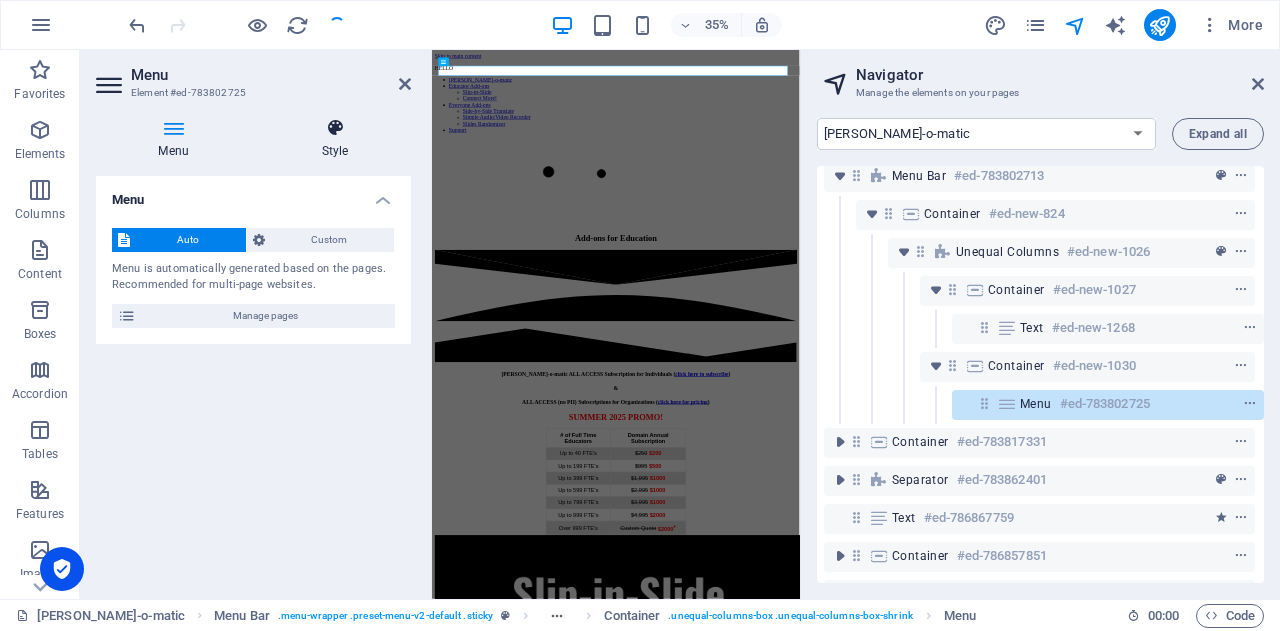 click at bounding box center (335, 128) 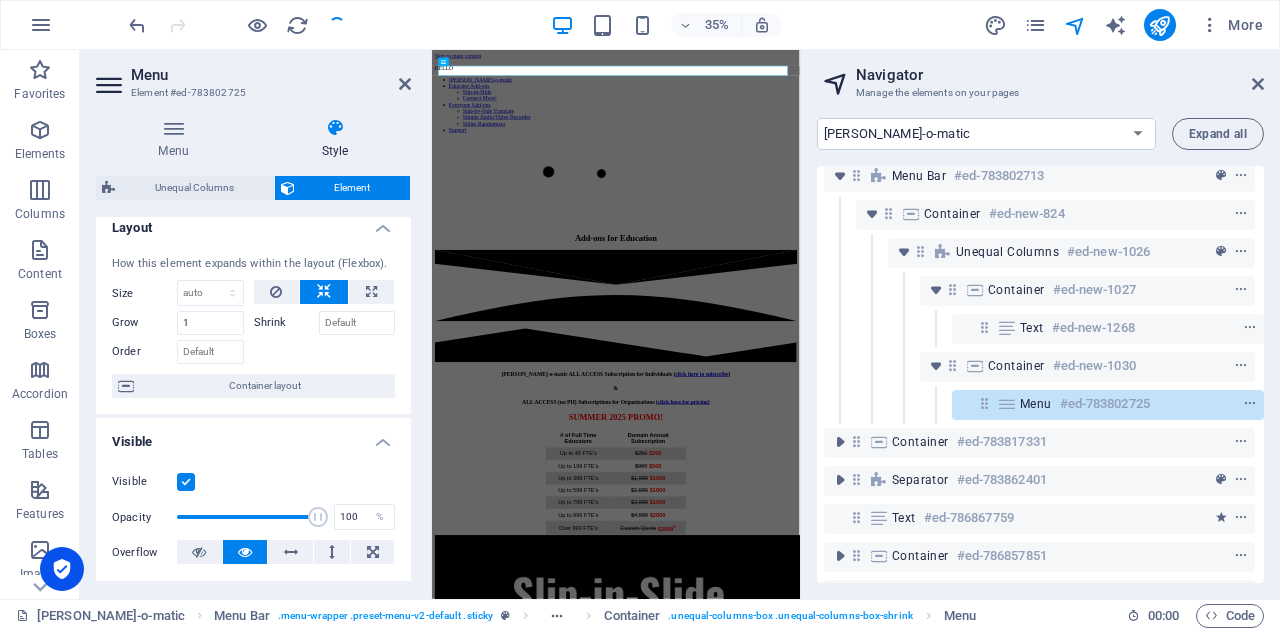 scroll, scrollTop: 9, scrollLeft: 0, axis: vertical 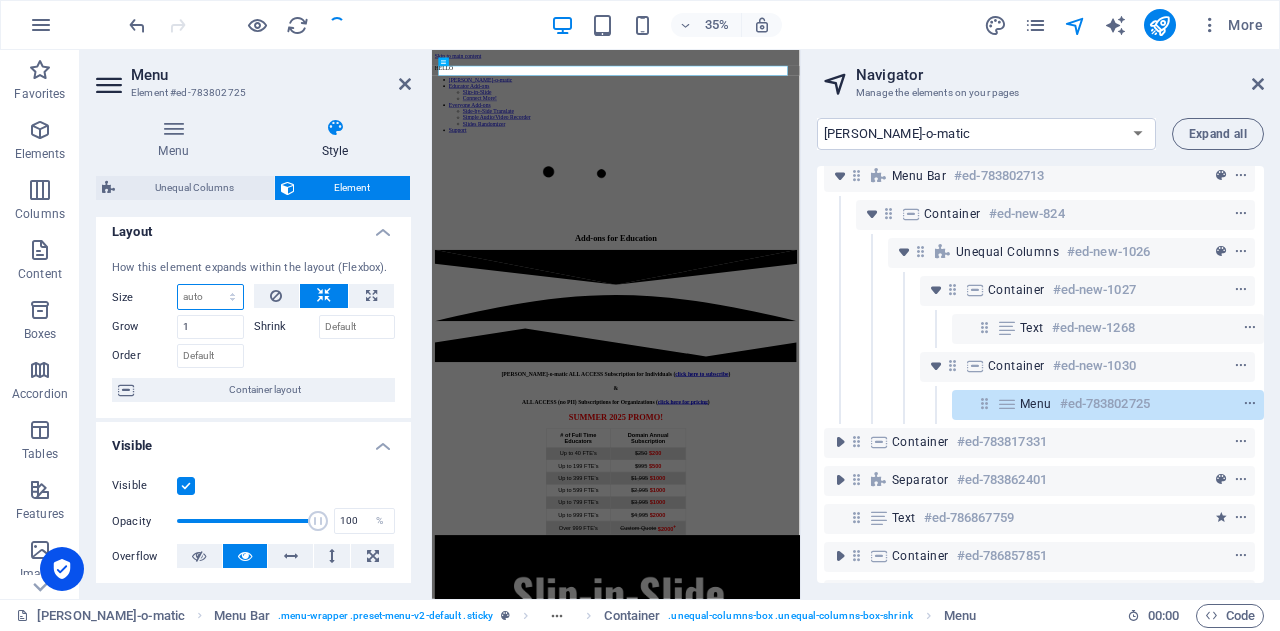 click on "Default auto px % 1/1 1/2 1/3 1/4 1/5 1/6 1/7 1/8 1/9 1/10" at bounding box center (210, 297) 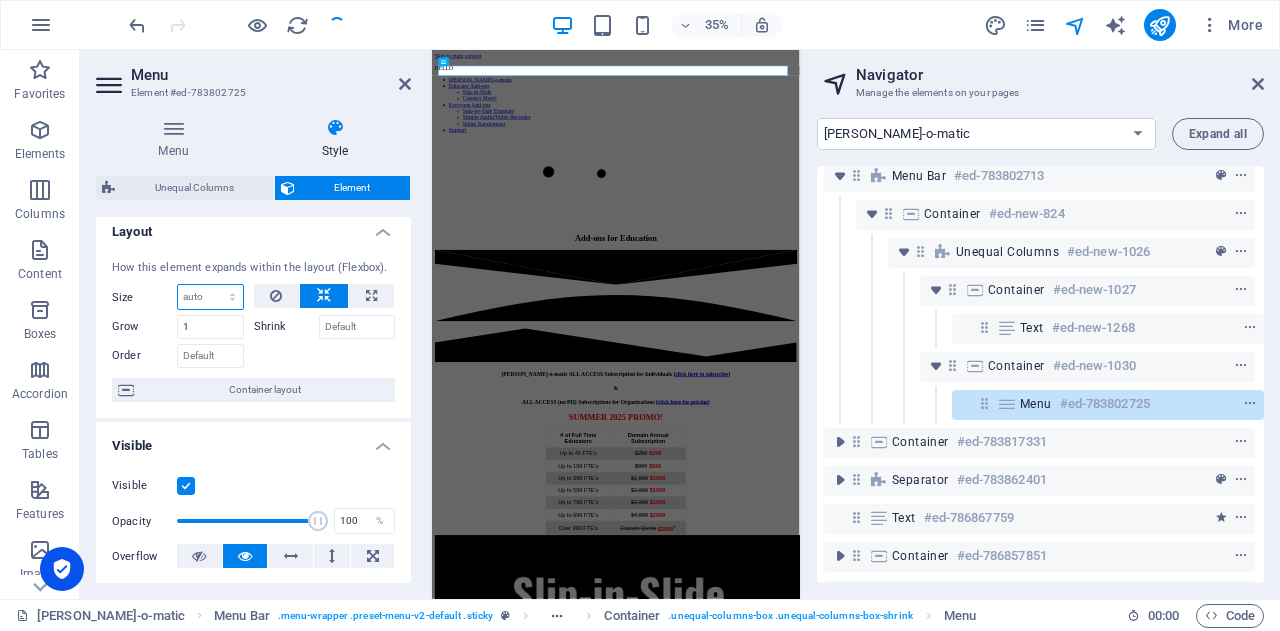 select on "%" 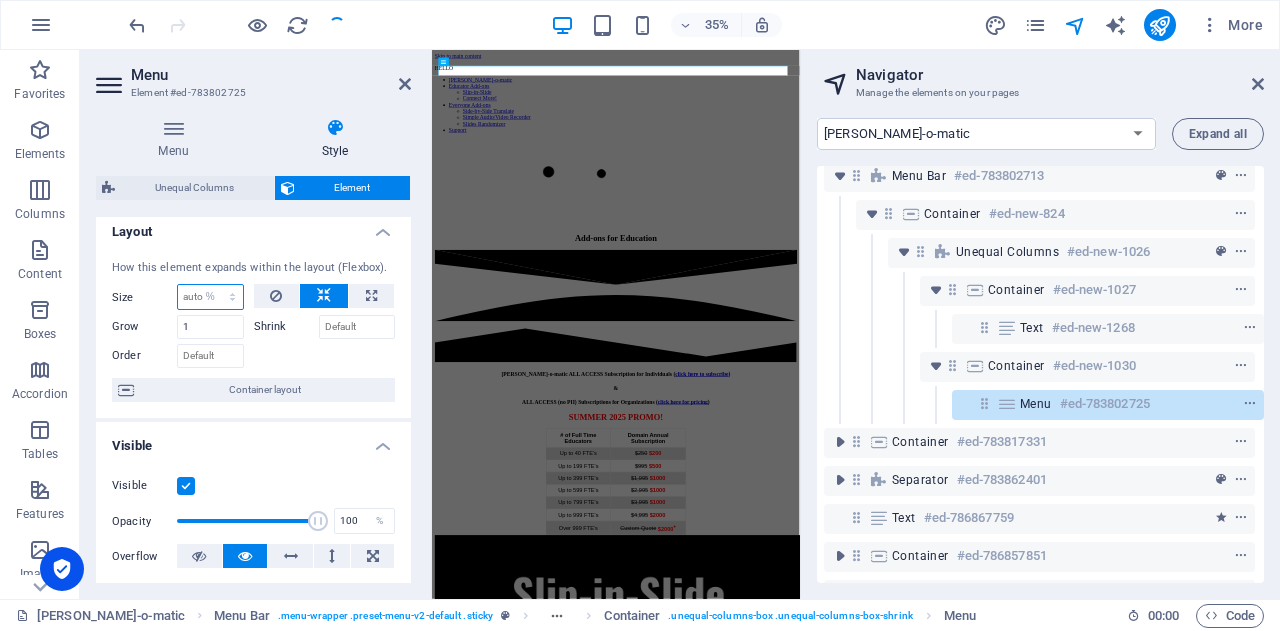 click on "Default auto px % 1/1 1/2 1/3 1/4 1/5 1/6 1/7 1/8 1/9 1/10" at bounding box center (210, 297) 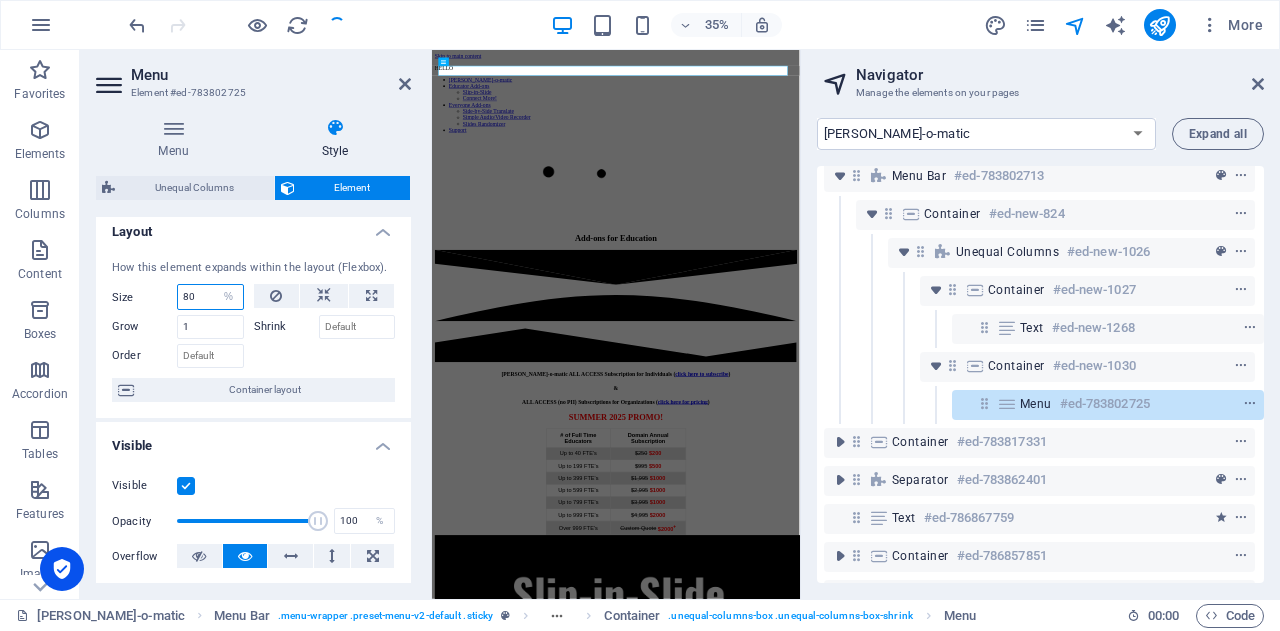 type on "8" 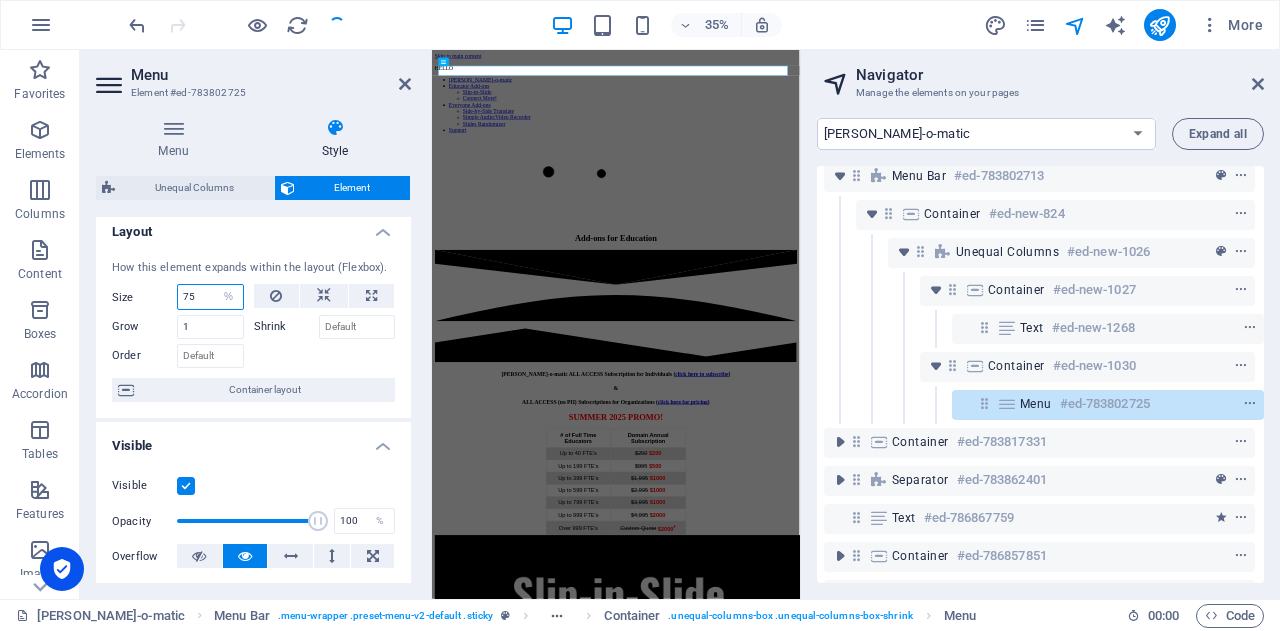 type on "75" 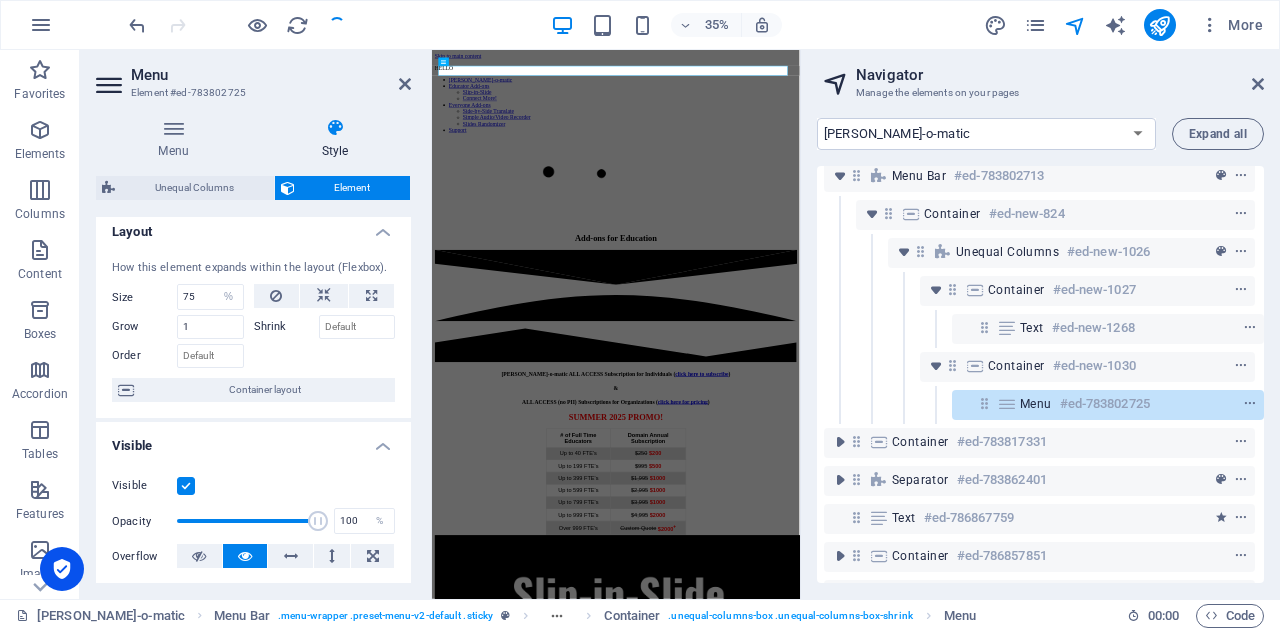 click at bounding box center (335, 128) 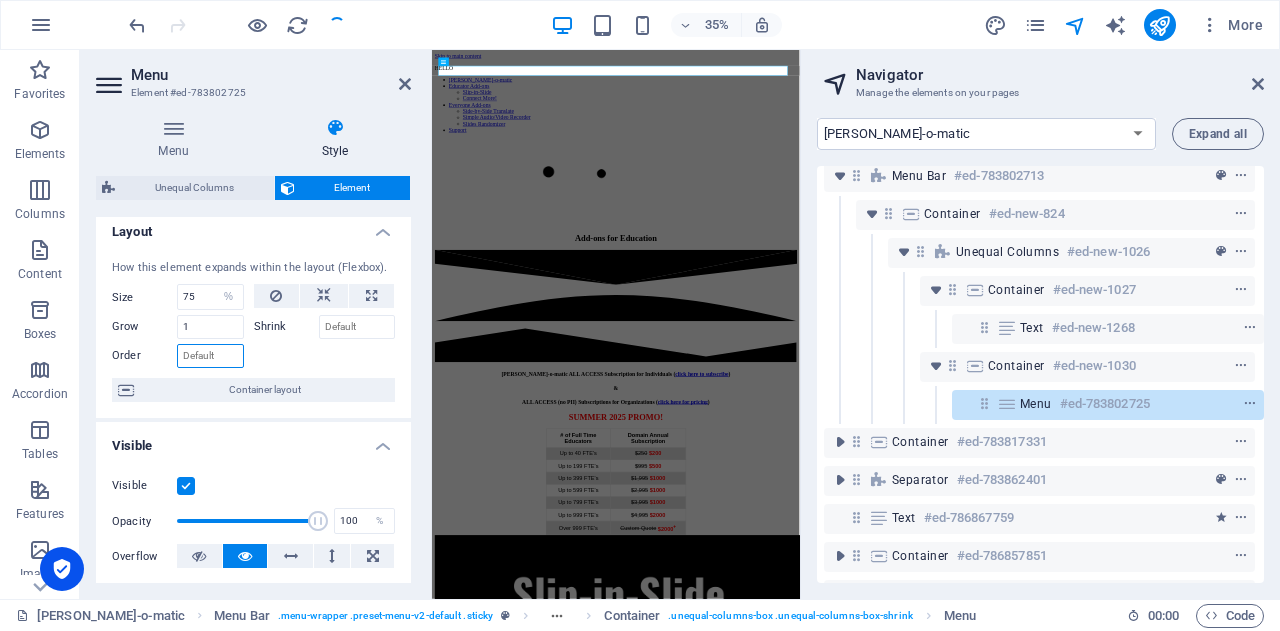 click on "Order" at bounding box center [210, 356] 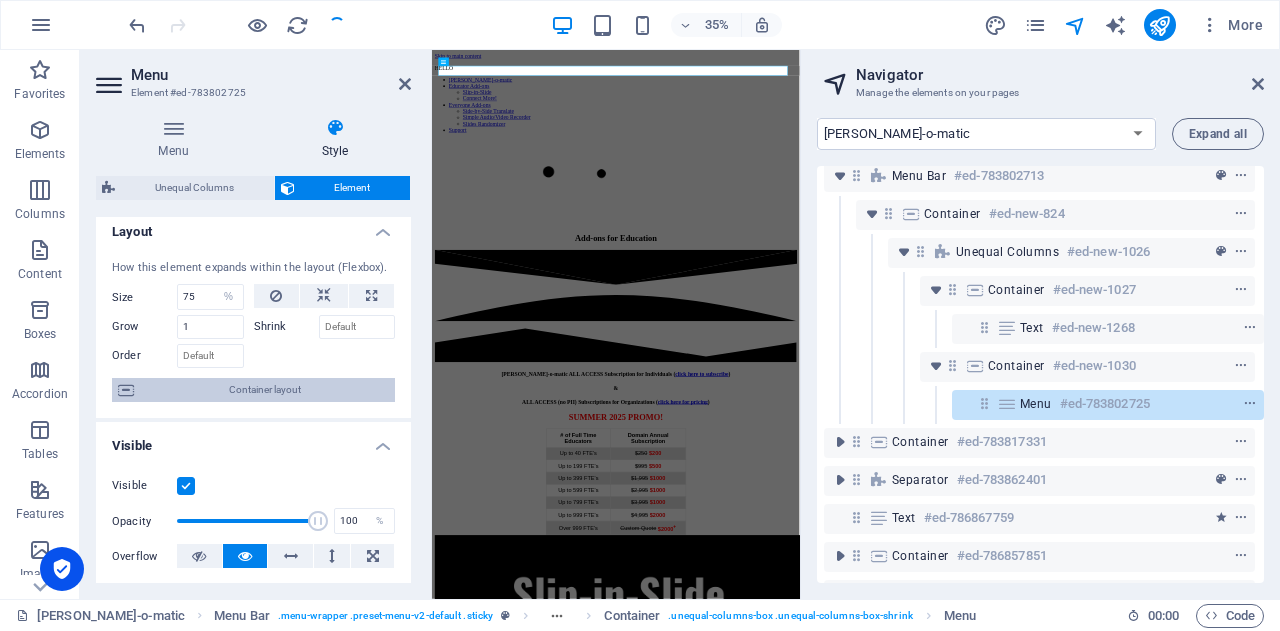 click at bounding box center (126, 390) 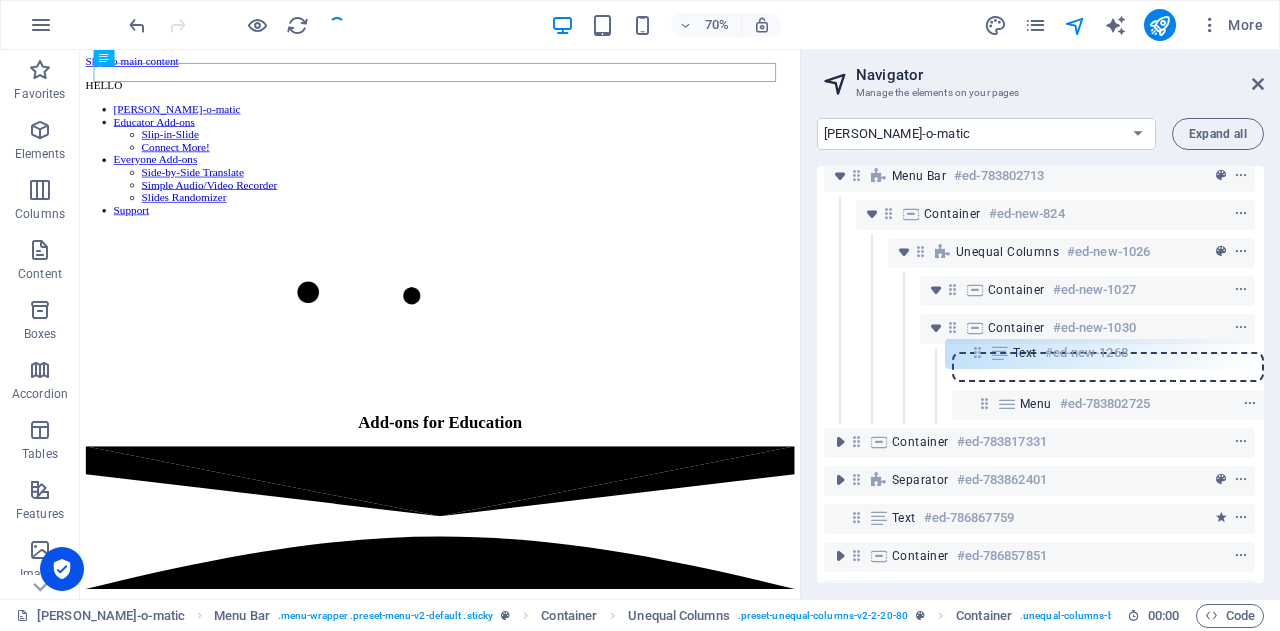 drag, startPoint x: 988, startPoint y: 329, endPoint x: 979, endPoint y: 380, distance: 51.78803 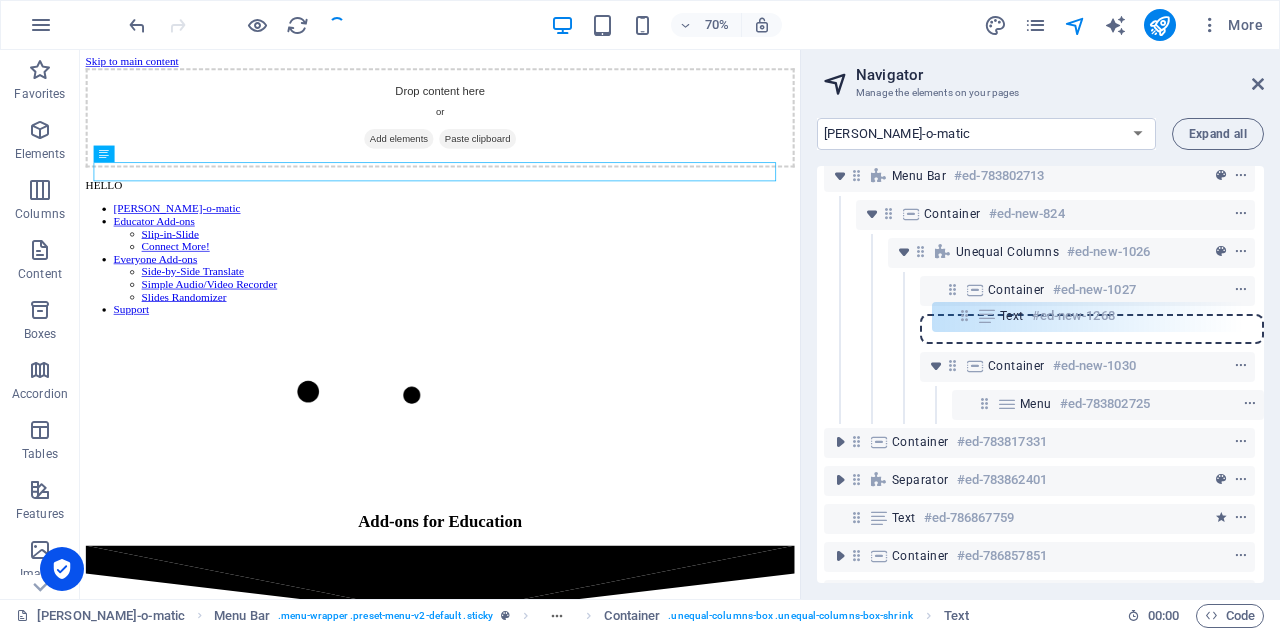 drag, startPoint x: 982, startPoint y: 367, endPoint x: 965, endPoint y: 311, distance: 58.5235 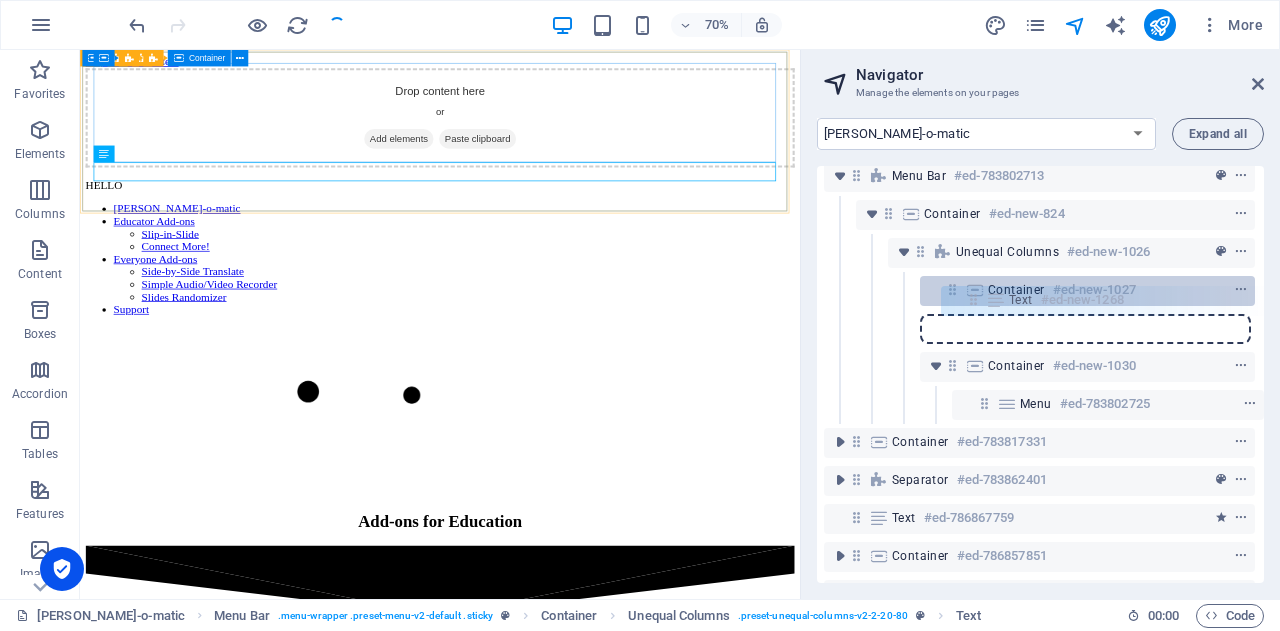 drag, startPoint x: 949, startPoint y: 323, endPoint x: 978, endPoint y: 291, distance: 43.185646 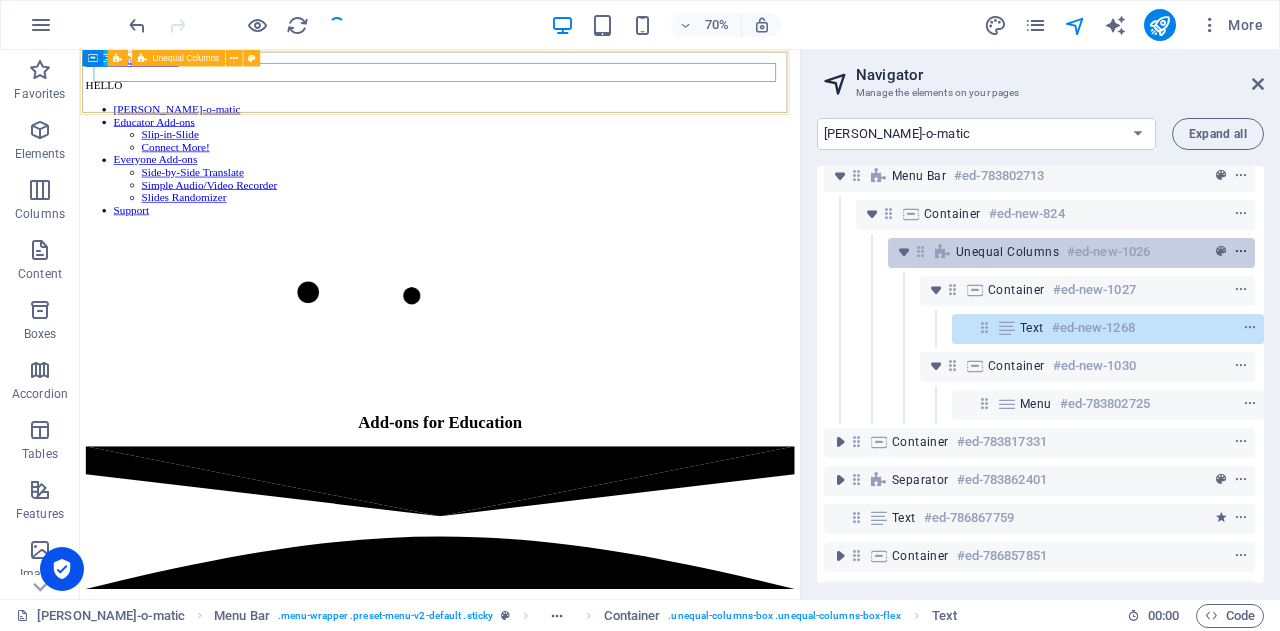 click at bounding box center [1241, 252] 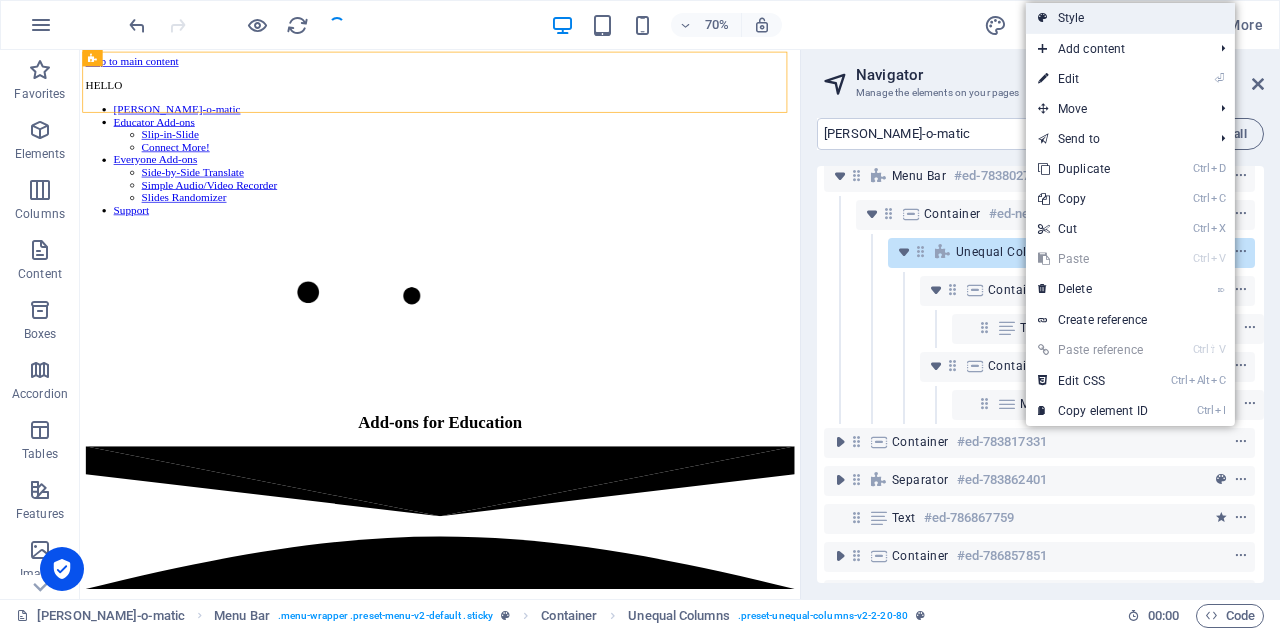 click on "Style" at bounding box center (1130, 18) 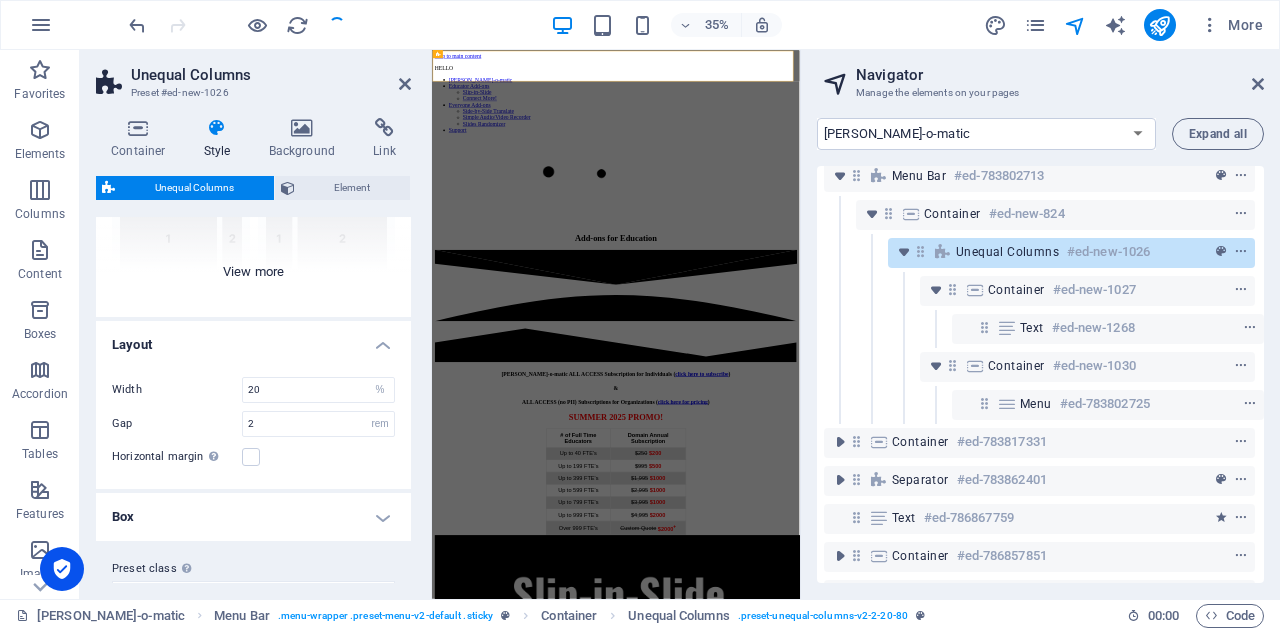 scroll, scrollTop: 268, scrollLeft: 0, axis: vertical 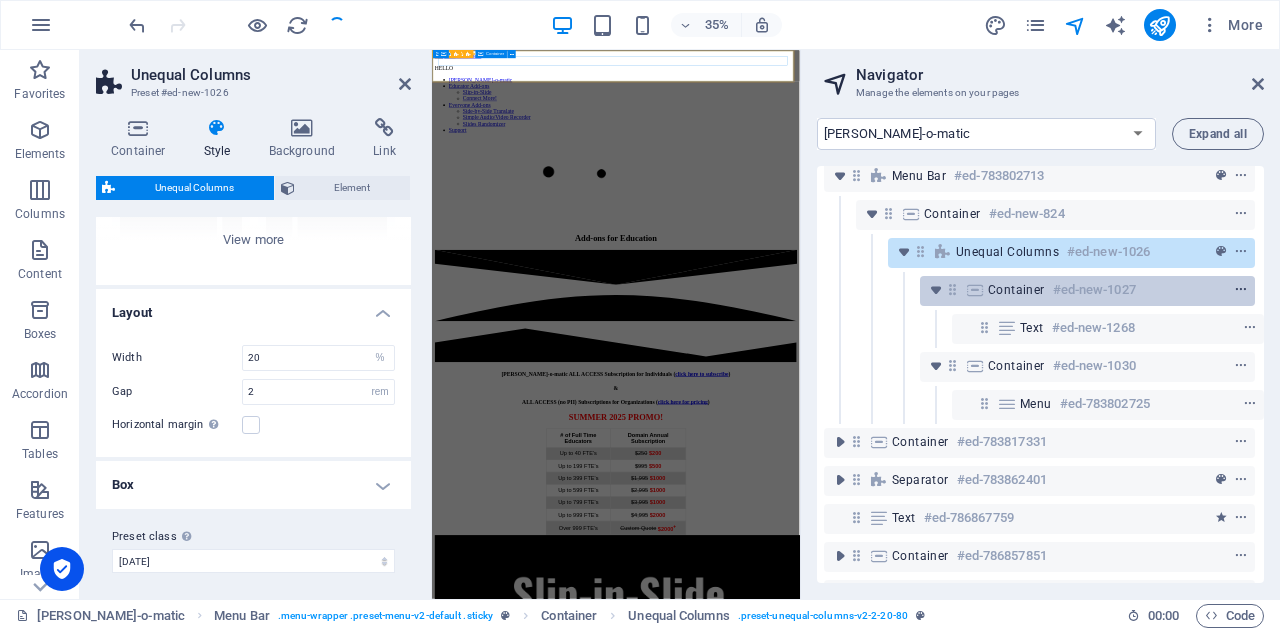 click at bounding box center (1241, 290) 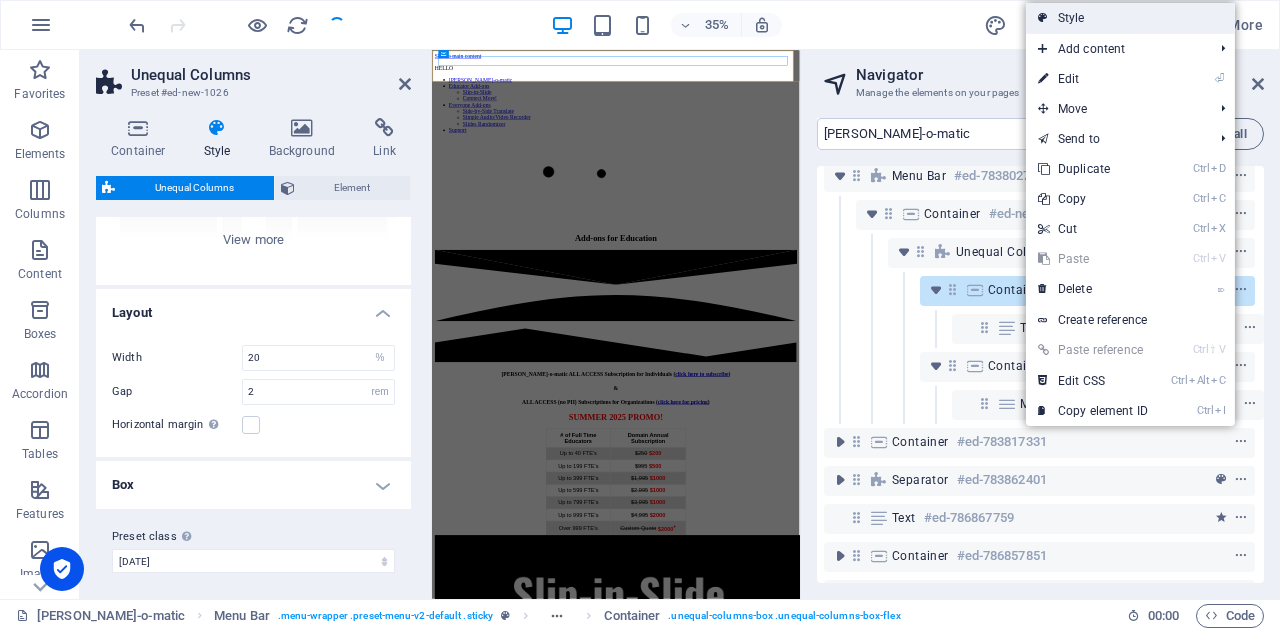click on "Style" at bounding box center [1130, 18] 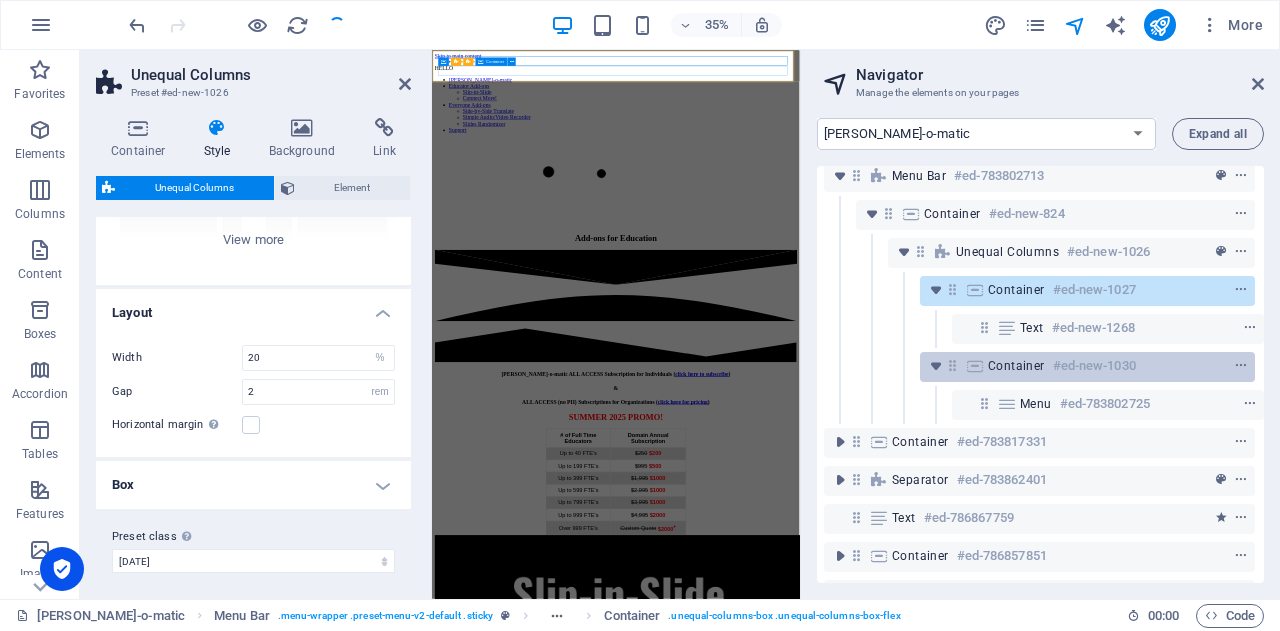 click at bounding box center [1204, 366] 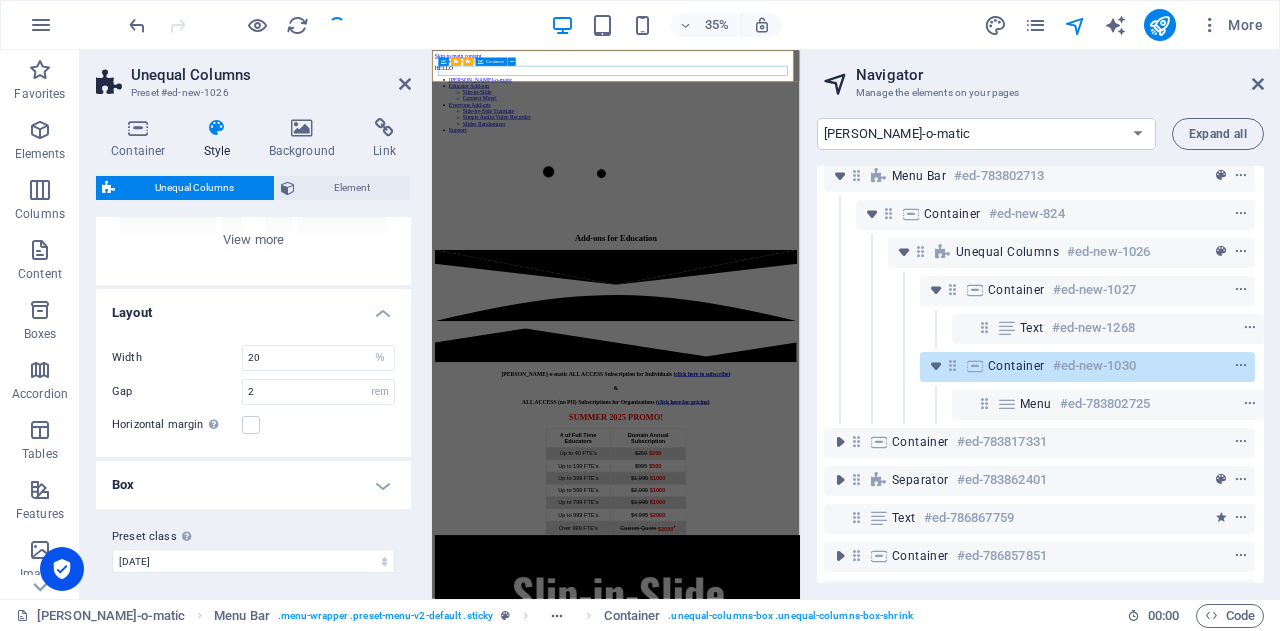 click at bounding box center (1204, 366) 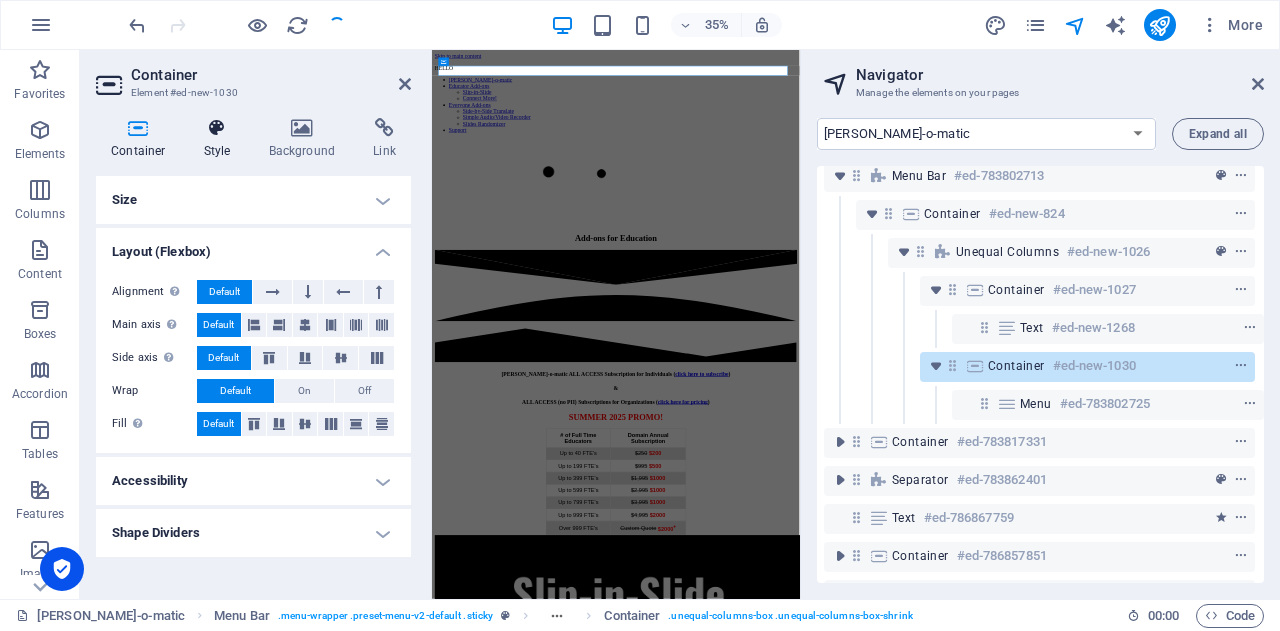 click on "Style" at bounding box center [221, 139] 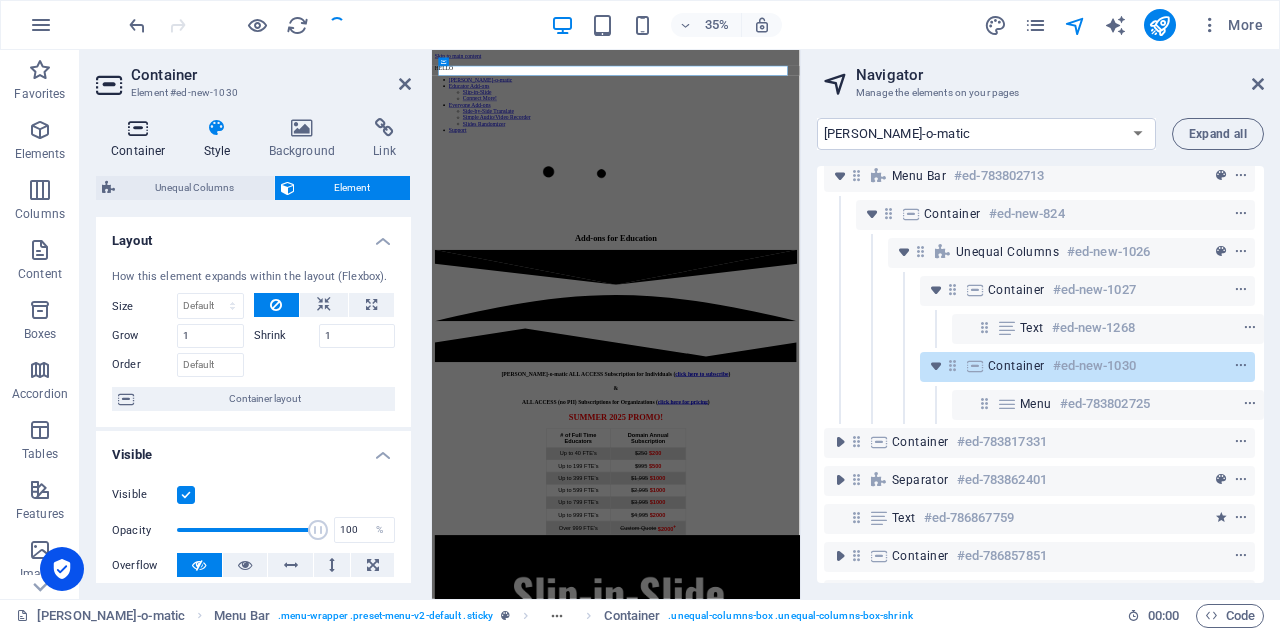 click on "Container" at bounding box center [142, 139] 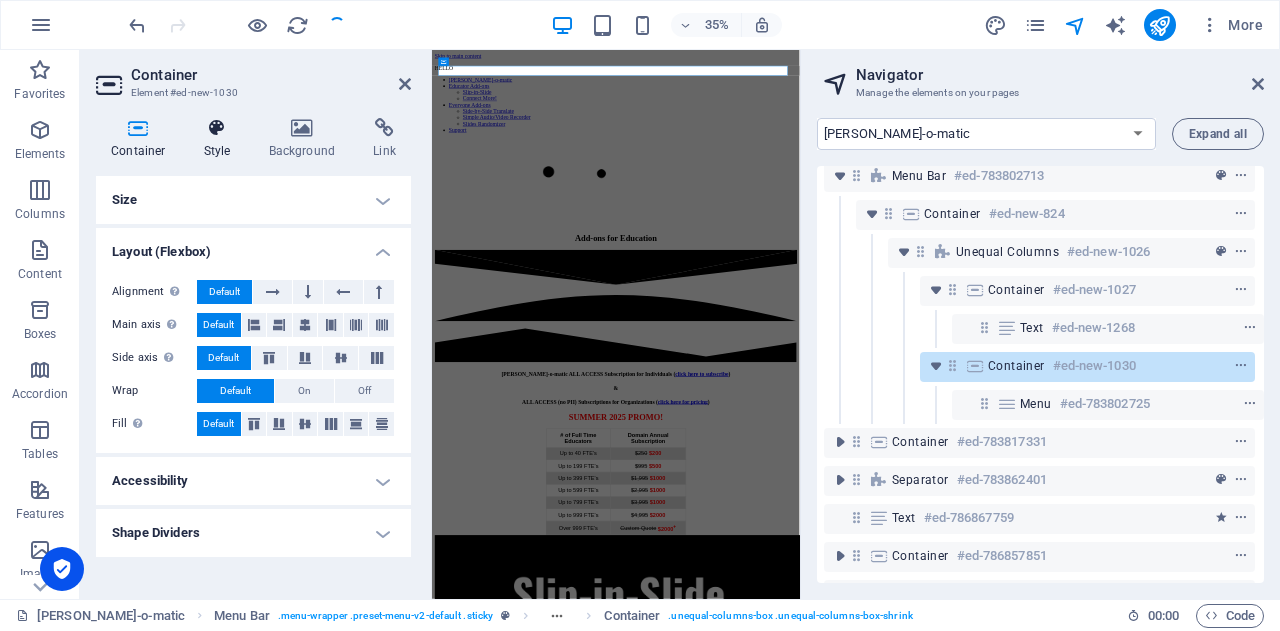 click at bounding box center [217, 128] 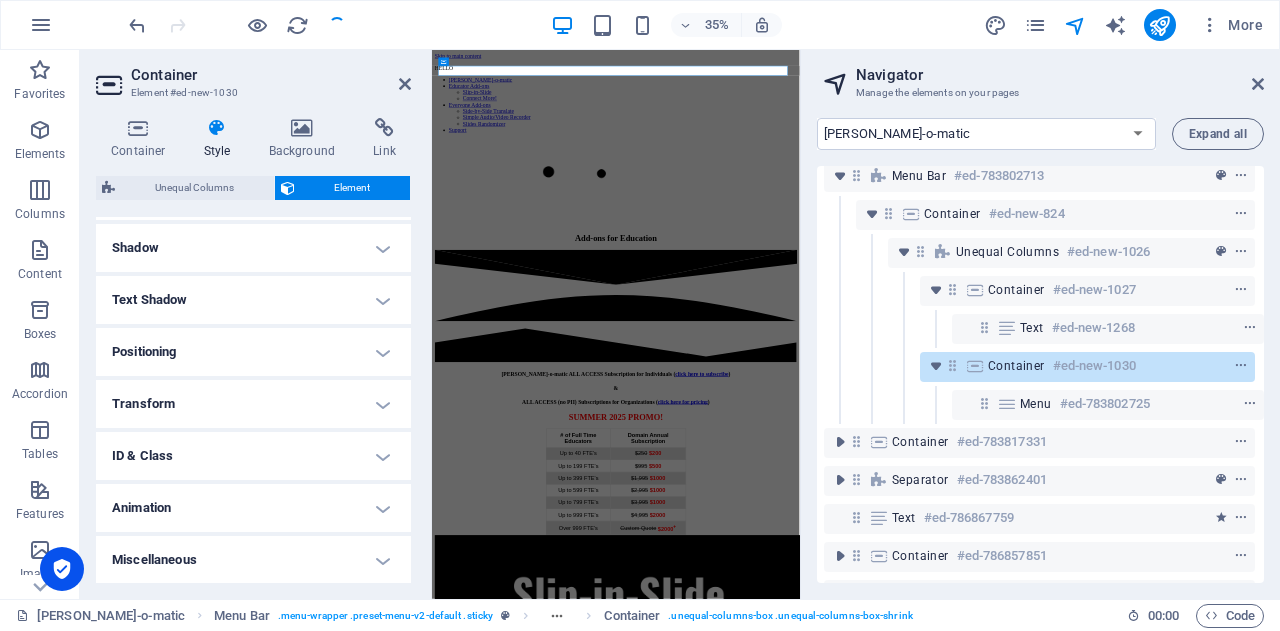 scroll, scrollTop: 0, scrollLeft: 0, axis: both 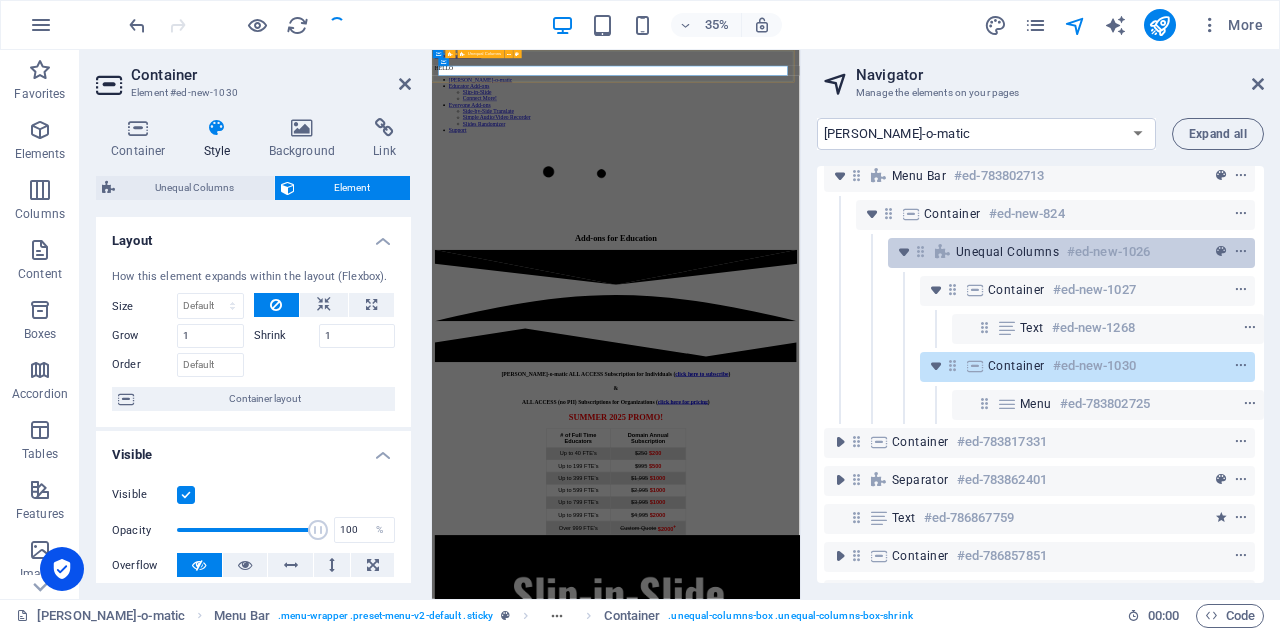 click on "Unequal Columns #ed-new-1026" at bounding box center (1055, 252) 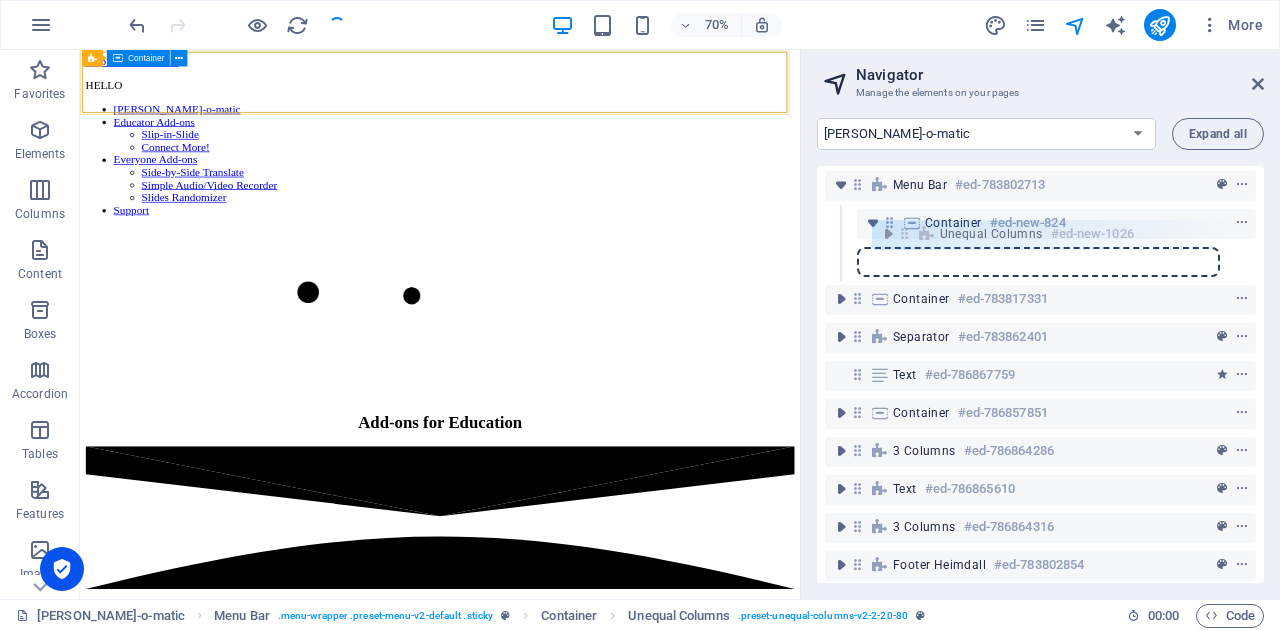 scroll, scrollTop: 0, scrollLeft: 0, axis: both 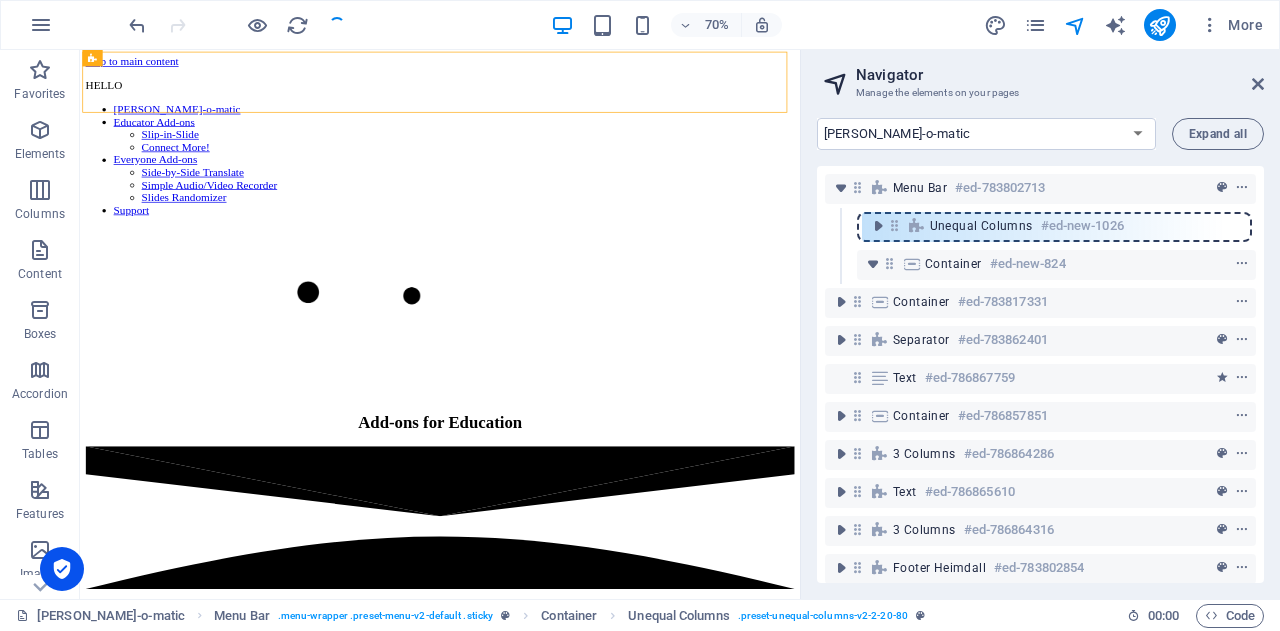 drag, startPoint x: 923, startPoint y: 252, endPoint x: 892, endPoint y: 221, distance: 43.840622 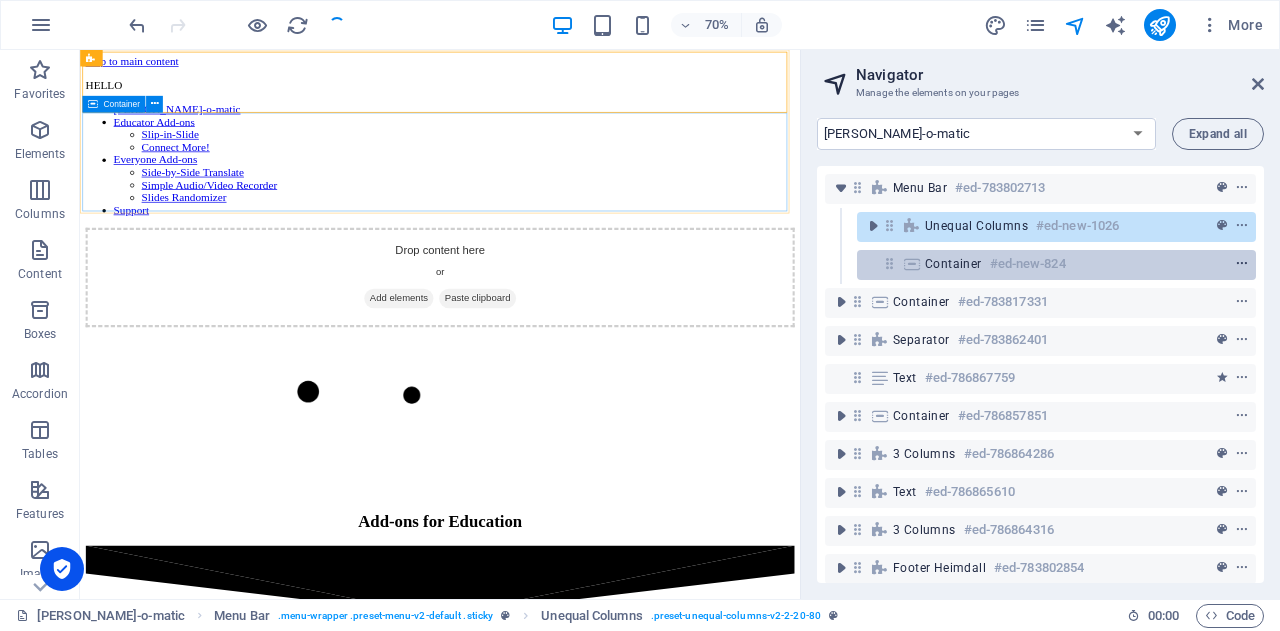 click at bounding box center [1242, 264] 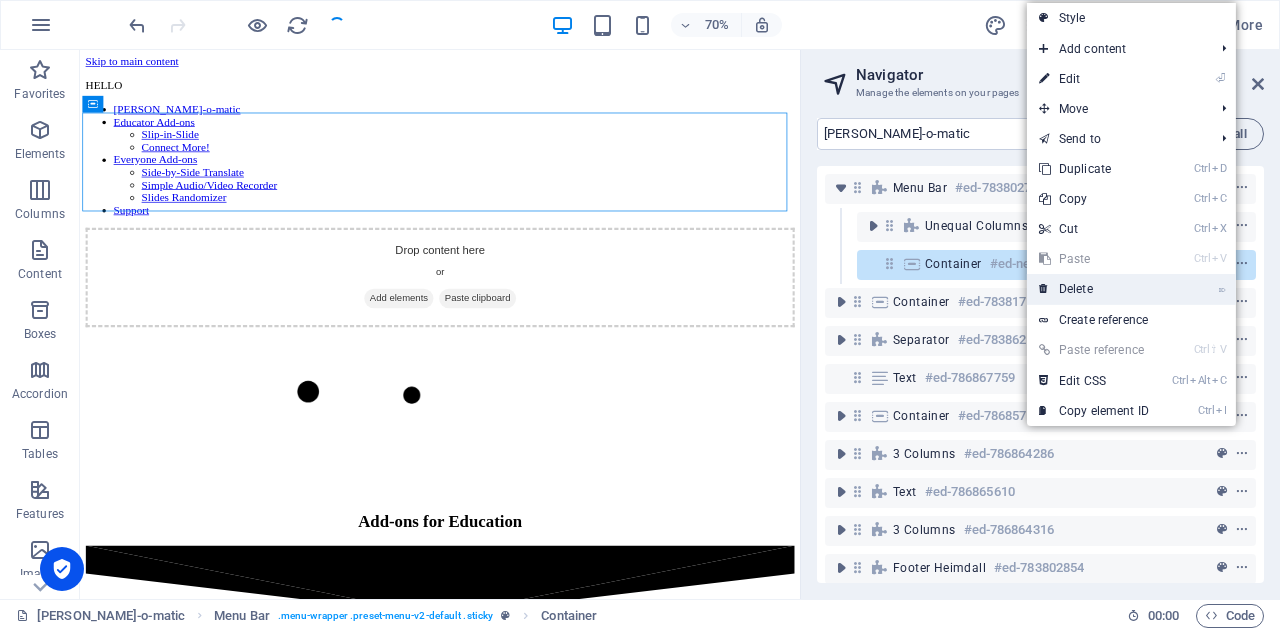 click on "⌦  Delete" at bounding box center (1094, 289) 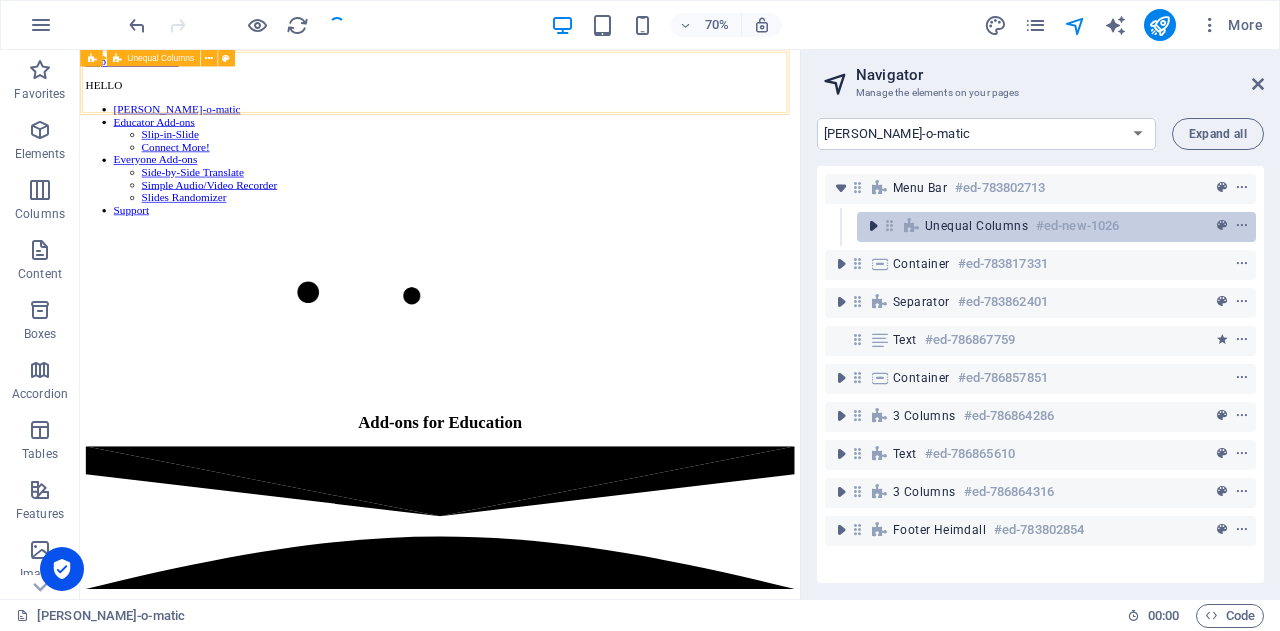 click at bounding box center (873, 226) 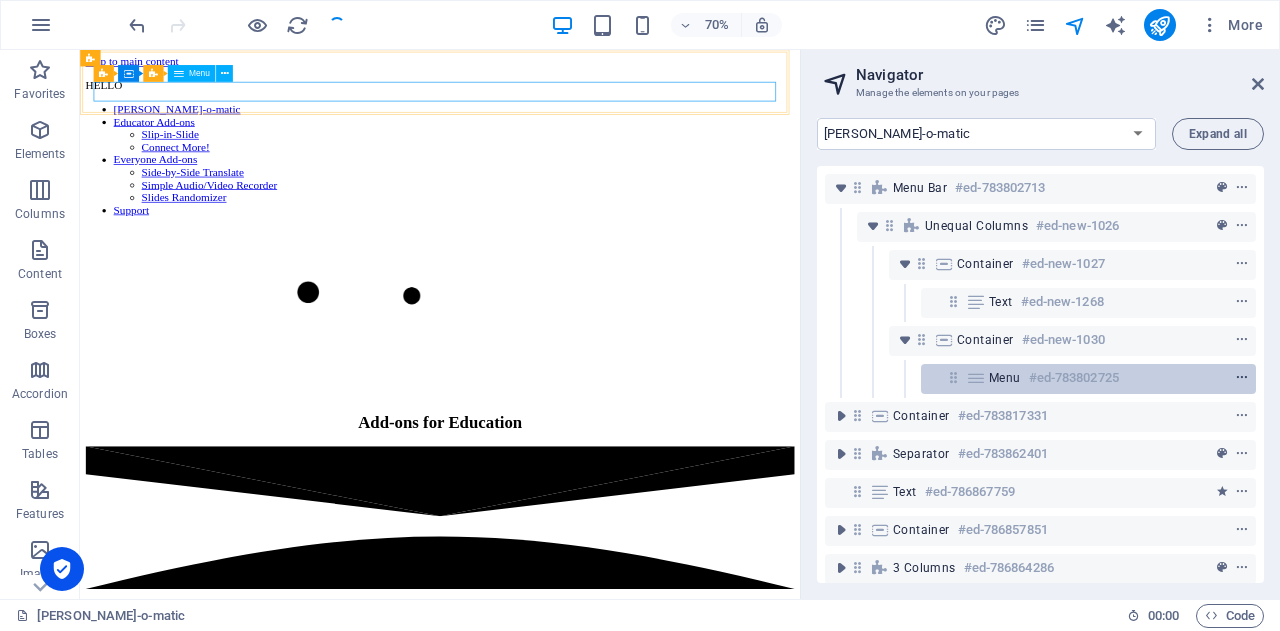 click at bounding box center [1242, 378] 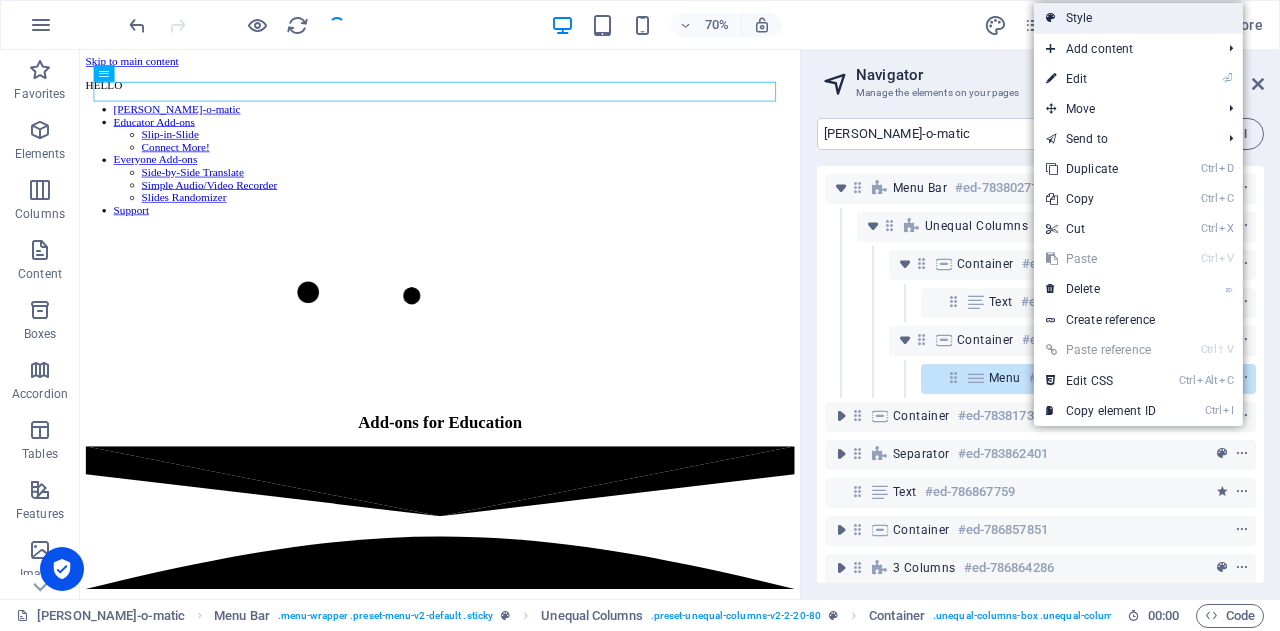 click on "Style" at bounding box center [1138, 18] 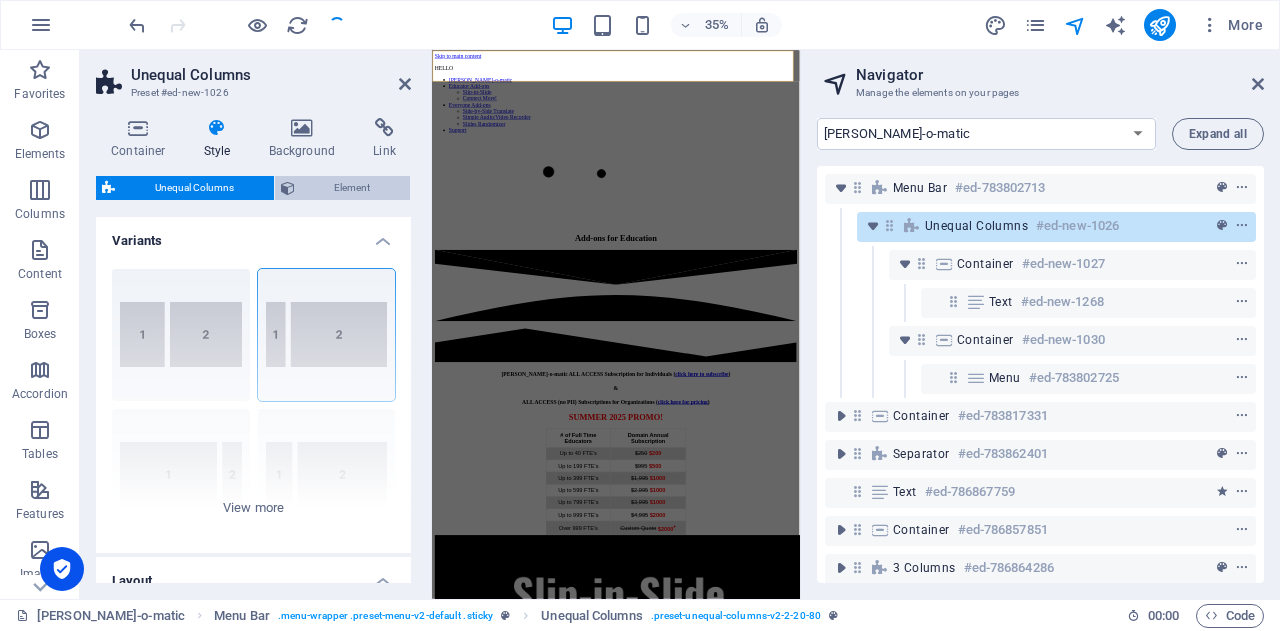 click on "Element" at bounding box center [353, 188] 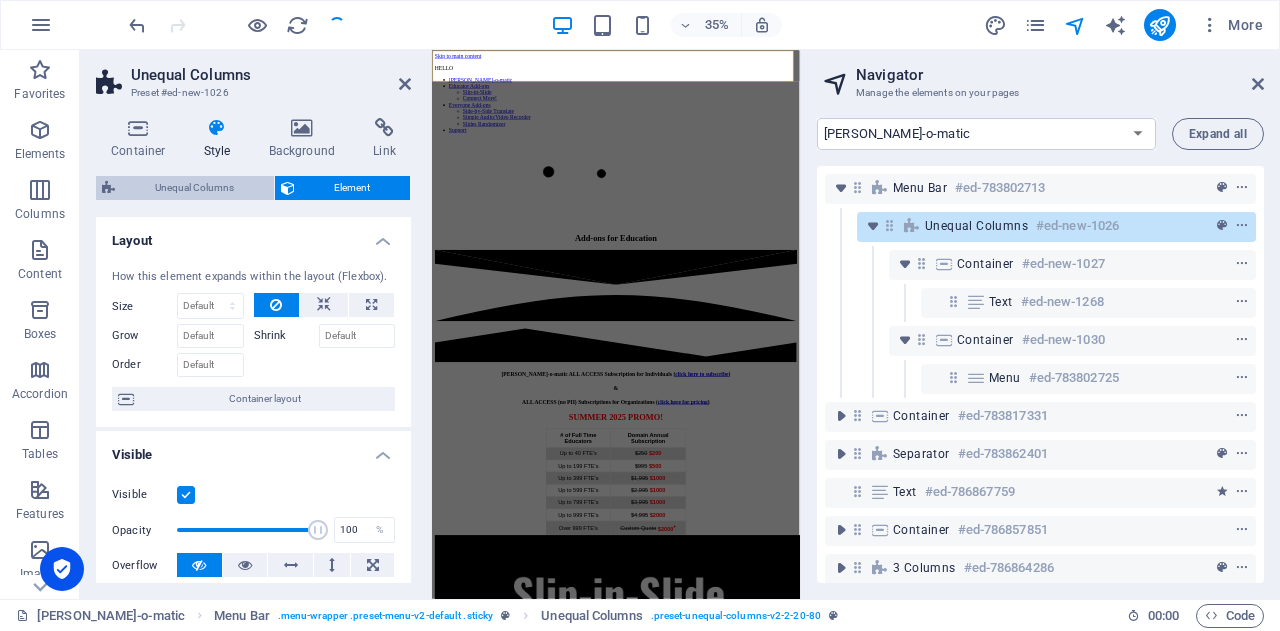 click on "Unequal Columns" at bounding box center (194, 188) 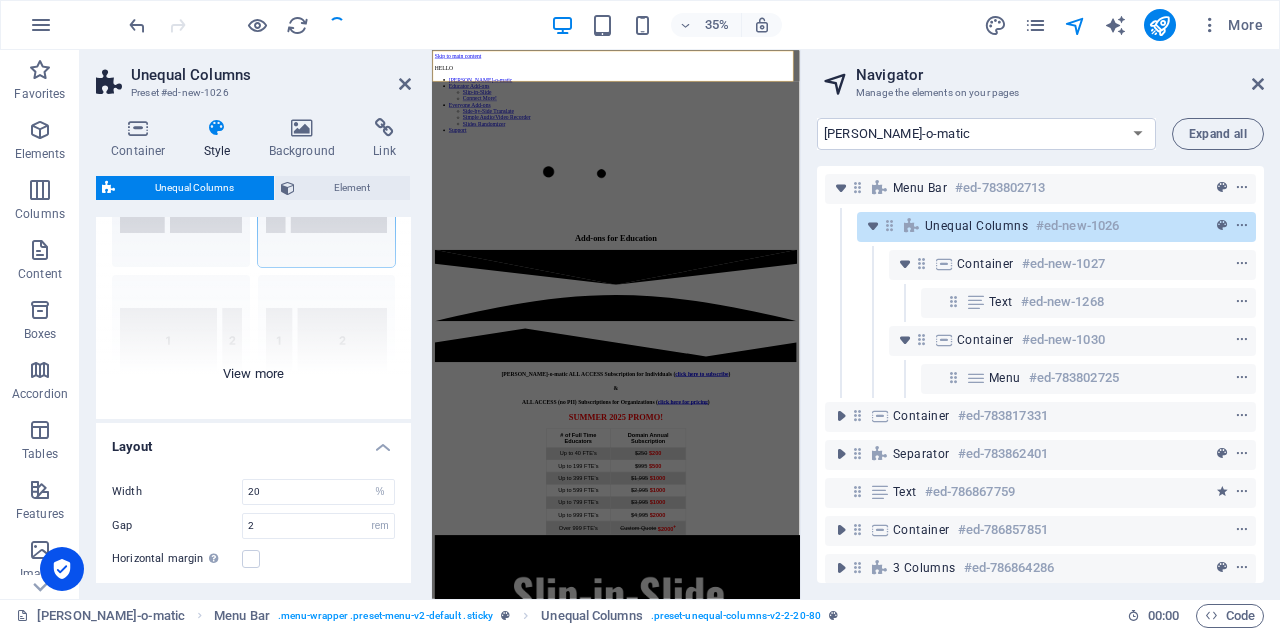 scroll, scrollTop: 0, scrollLeft: 0, axis: both 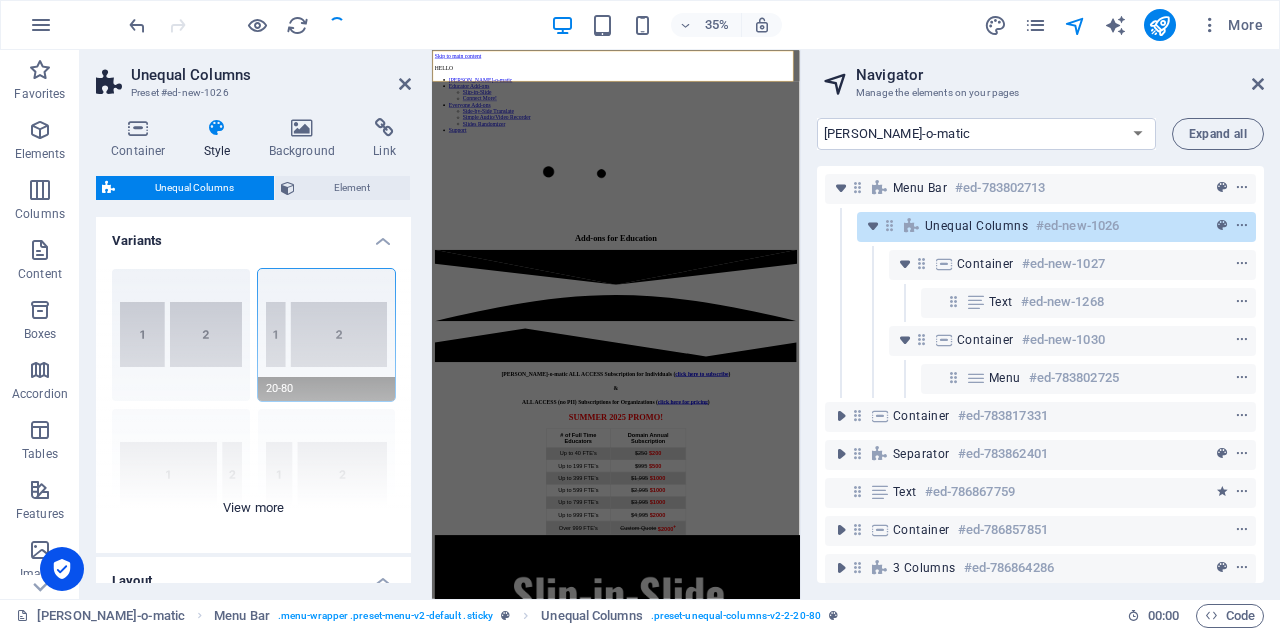 drag, startPoint x: 293, startPoint y: 321, endPoint x: 340, endPoint y: 364, distance: 63.702435 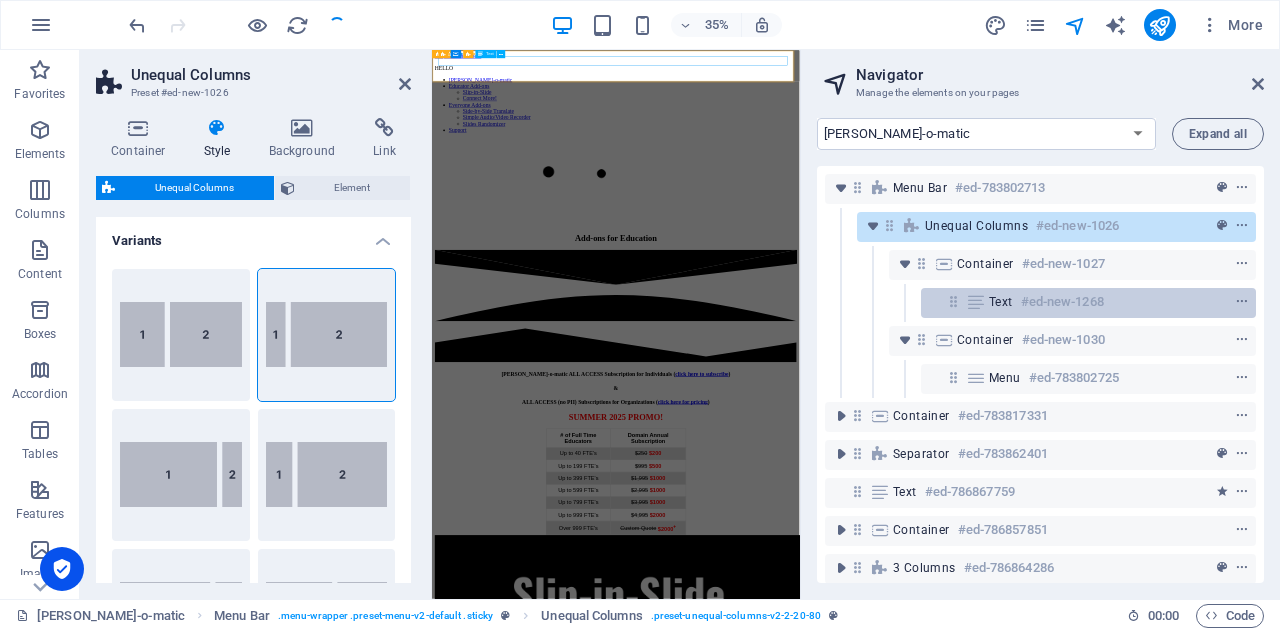 click on "OTT-o-matic Favorites Elements Columns Content Boxes Accordion Tables Features Images Slider Header Footer Forms Marketing Collections Unequal Columns Preset #ed-new-1026
Container Style Background Link Size Height Default px rem % vh vw Min. height None px rem % vh vw Width Default px rem % em vh vw Min. width None px rem % vh vw Content width Default Custom width Width Default px rem % em vh vw Min. width None px rem % vh vw Default padding Custom spacing Default content width and padding can be changed under Design. Edit design Layout (Flexbox) Alignment Determines the flex direction. Default Main axis Determine how elements should behave along the main axis inside this container (justify content). Default Side axis Control the vertical direction of the element inside of the container (align items). Default Wrap Default On Off Fill Controls the distances and direction of elements on the y-axis across several lines (align content). Default Accessibility Role None Alert Article Banner Dialog" at bounding box center [640, 324] 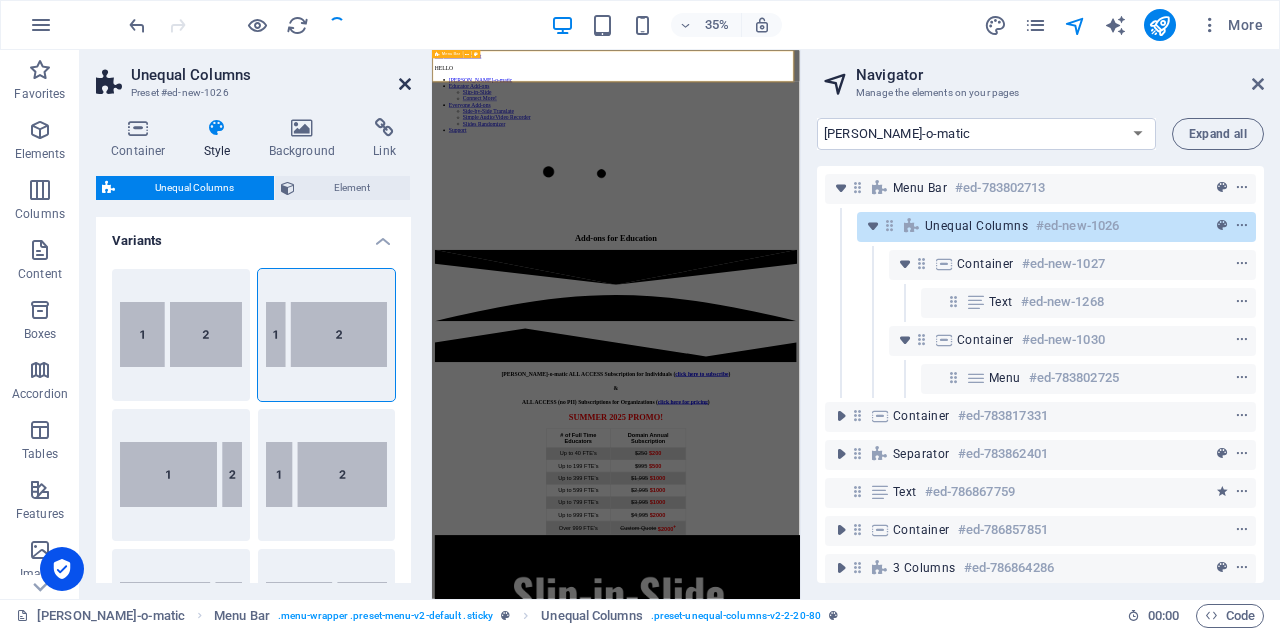 click at bounding box center [405, 84] 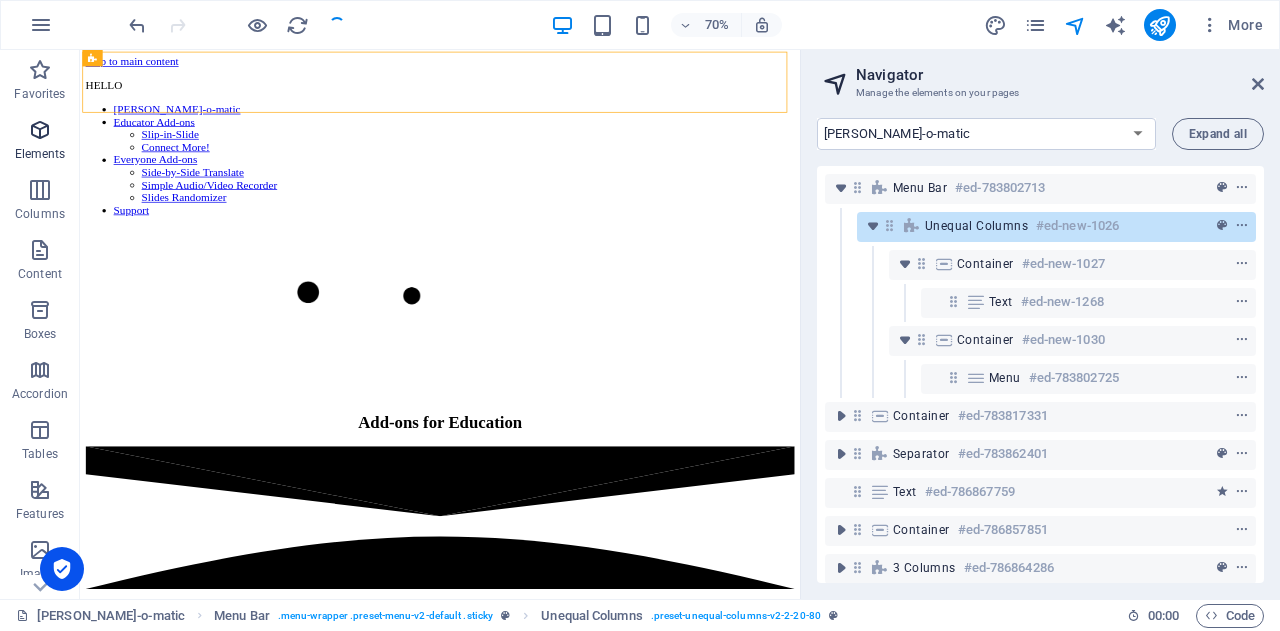 click at bounding box center (40, 130) 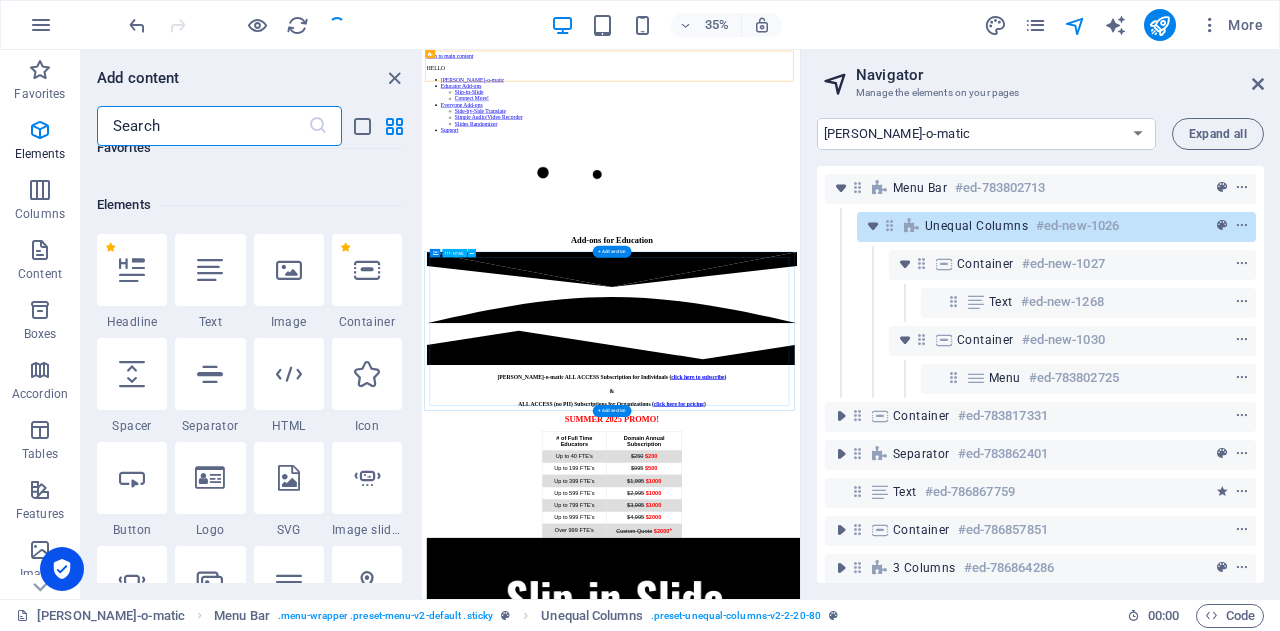 scroll, scrollTop: 213, scrollLeft: 0, axis: vertical 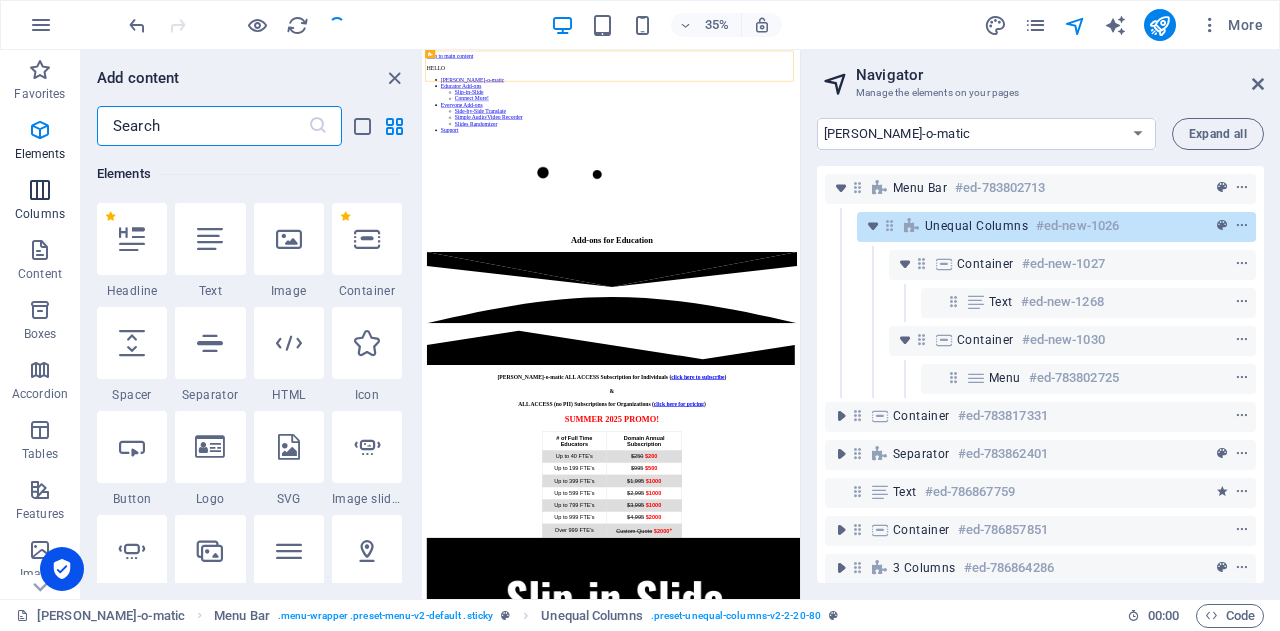 click at bounding box center (40, 190) 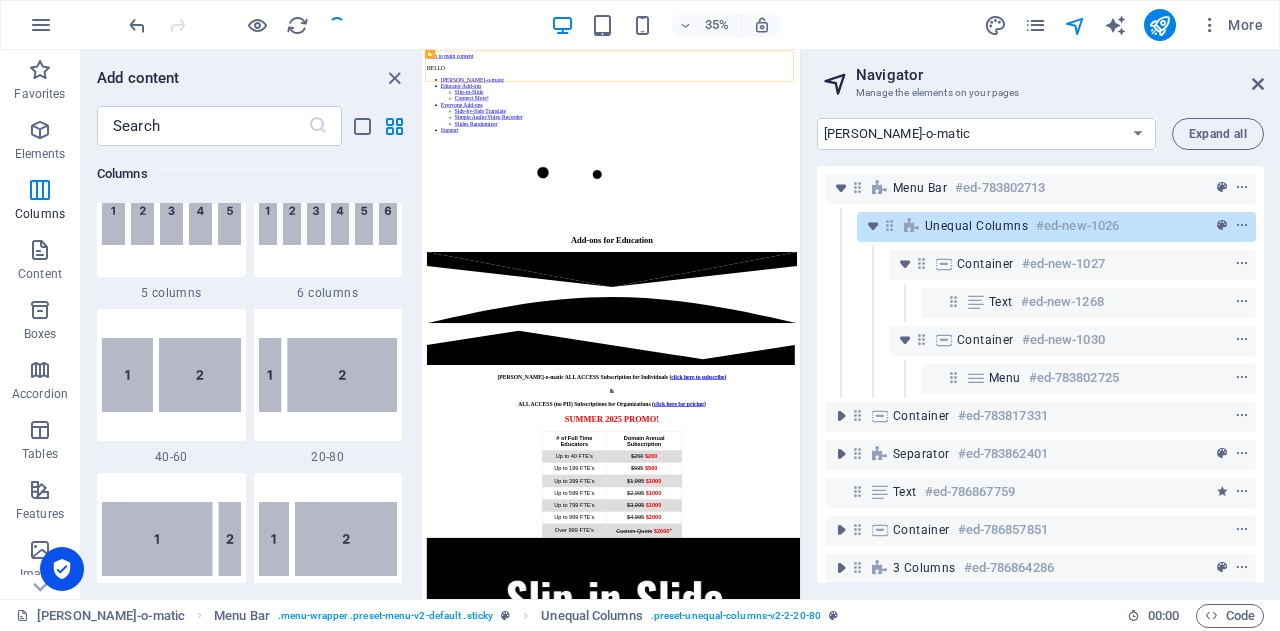 scroll, scrollTop: 1382, scrollLeft: 0, axis: vertical 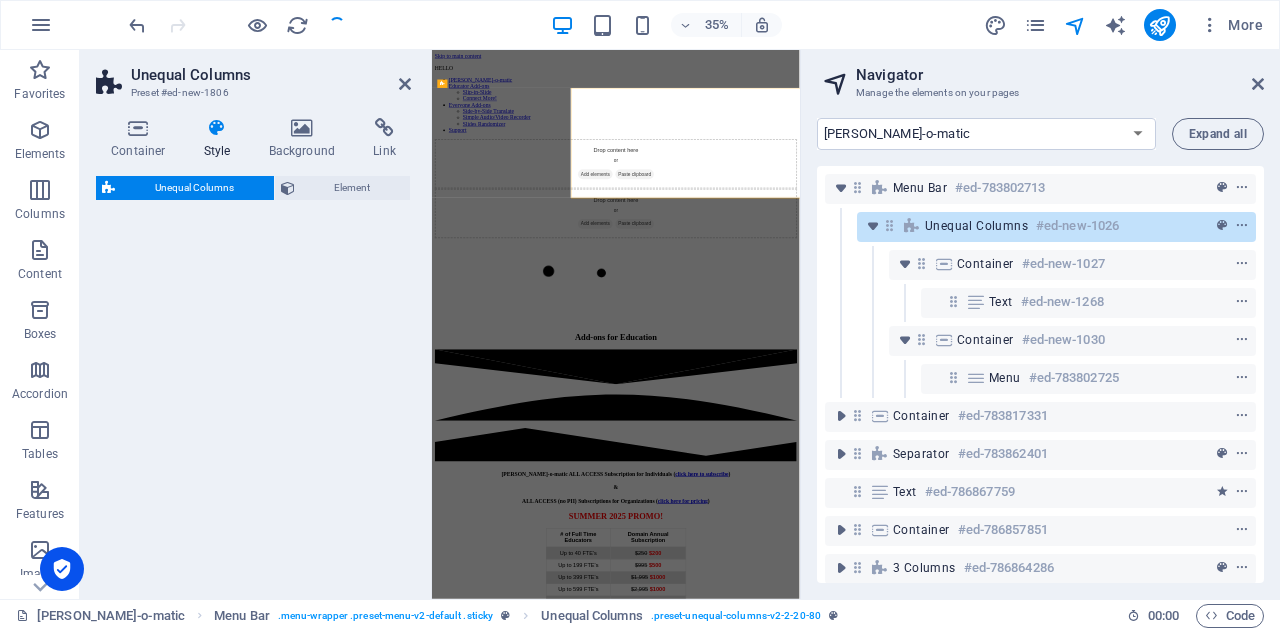 select on "%" 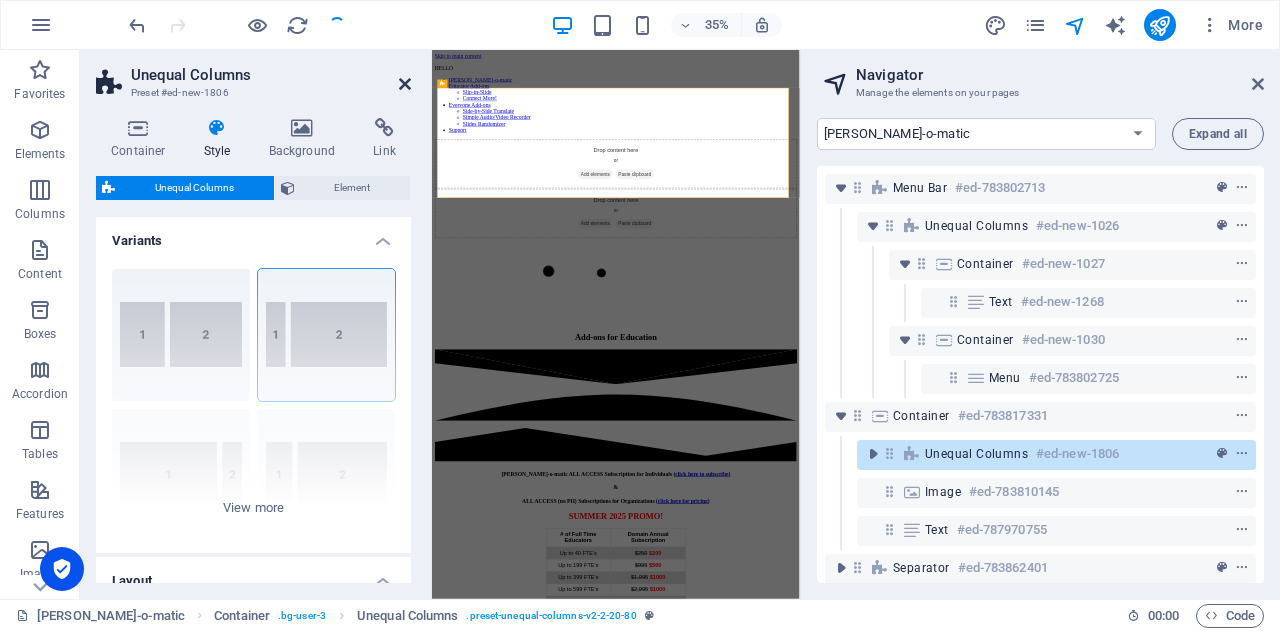 click at bounding box center [405, 84] 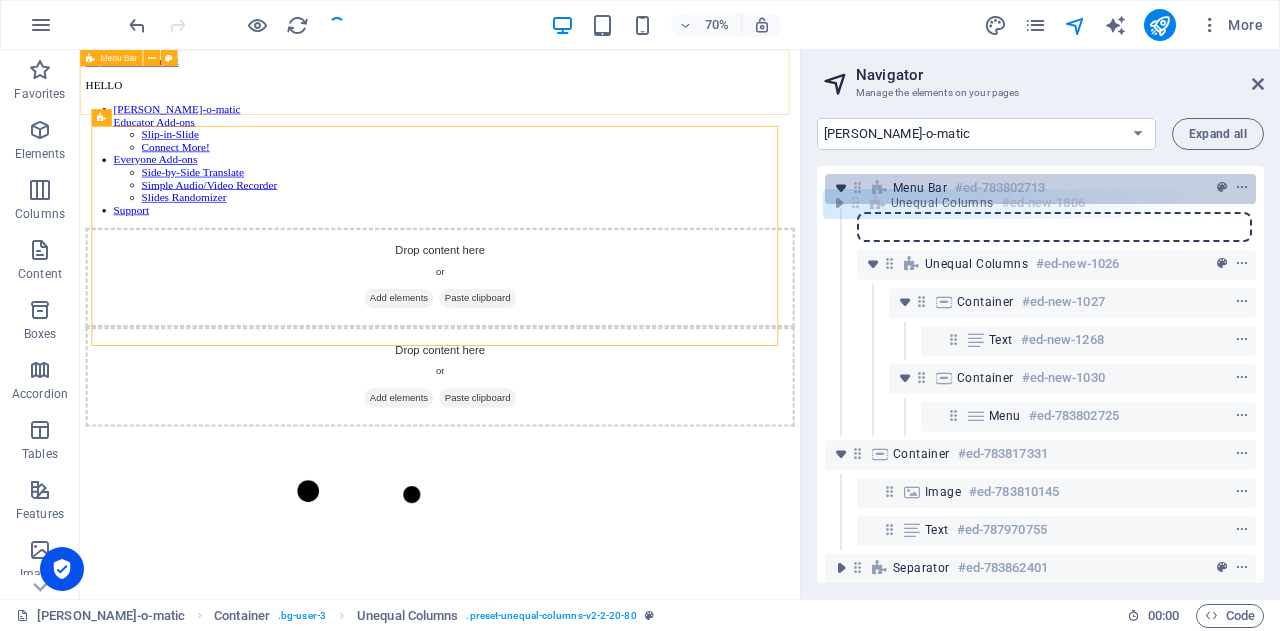 drag, startPoint x: 887, startPoint y: 457, endPoint x: 850, endPoint y: 191, distance: 268.56097 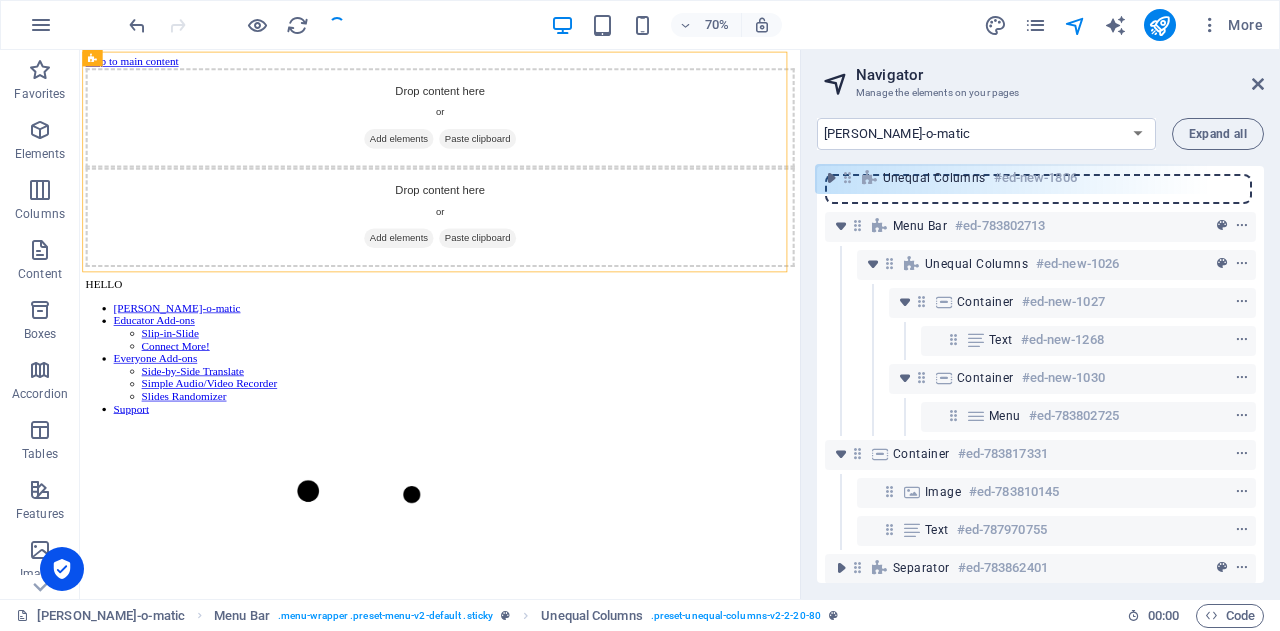 drag, startPoint x: 891, startPoint y: 226, endPoint x: 844, endPoint y: 171, distance: 72.34639 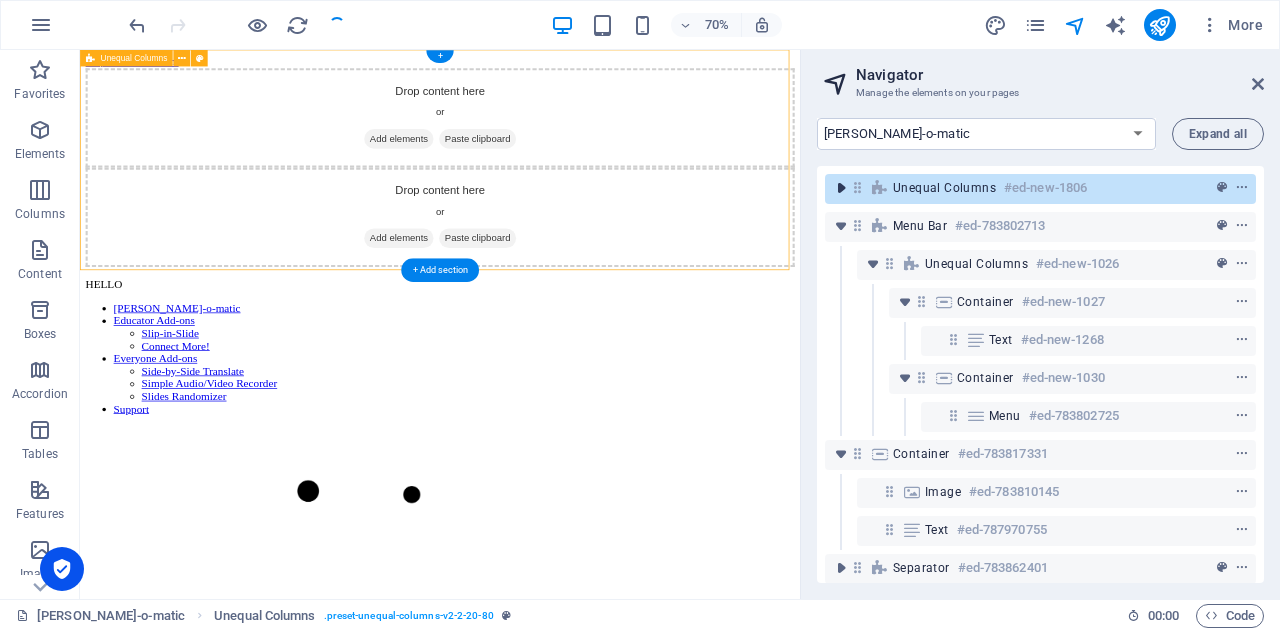 click at bounding box center (841, 188) 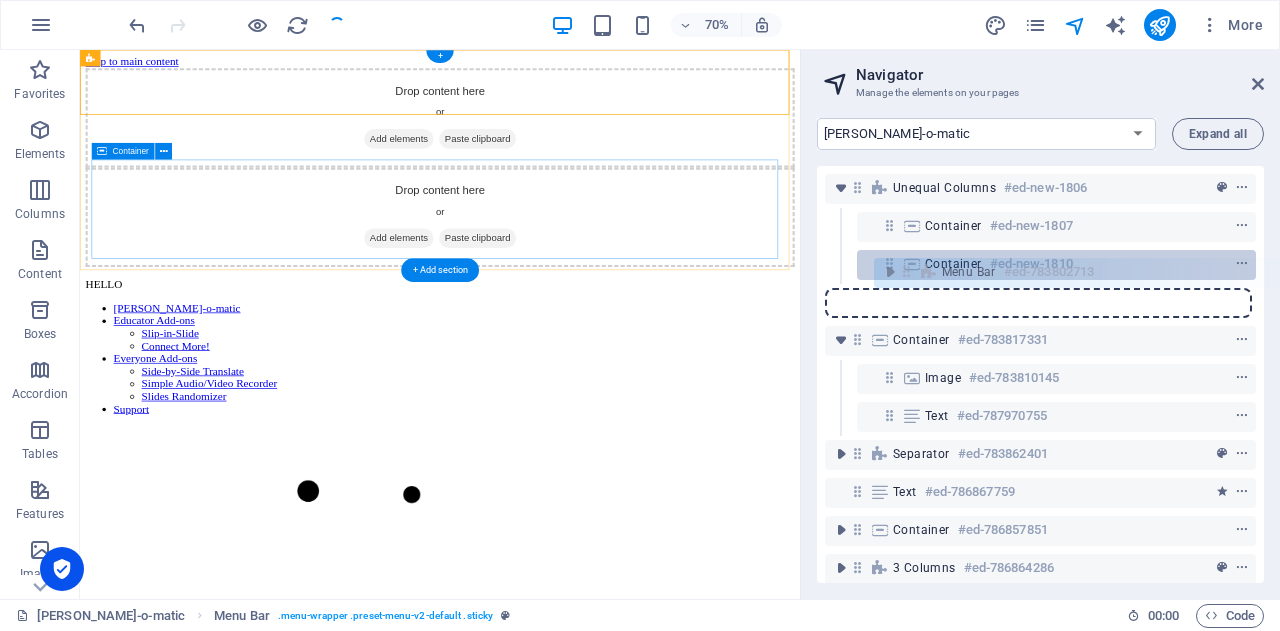 drag, startPoint x: 857, startPoint y: 305, endPoint x: 917, endPoint y: 269, distance: 69.97142 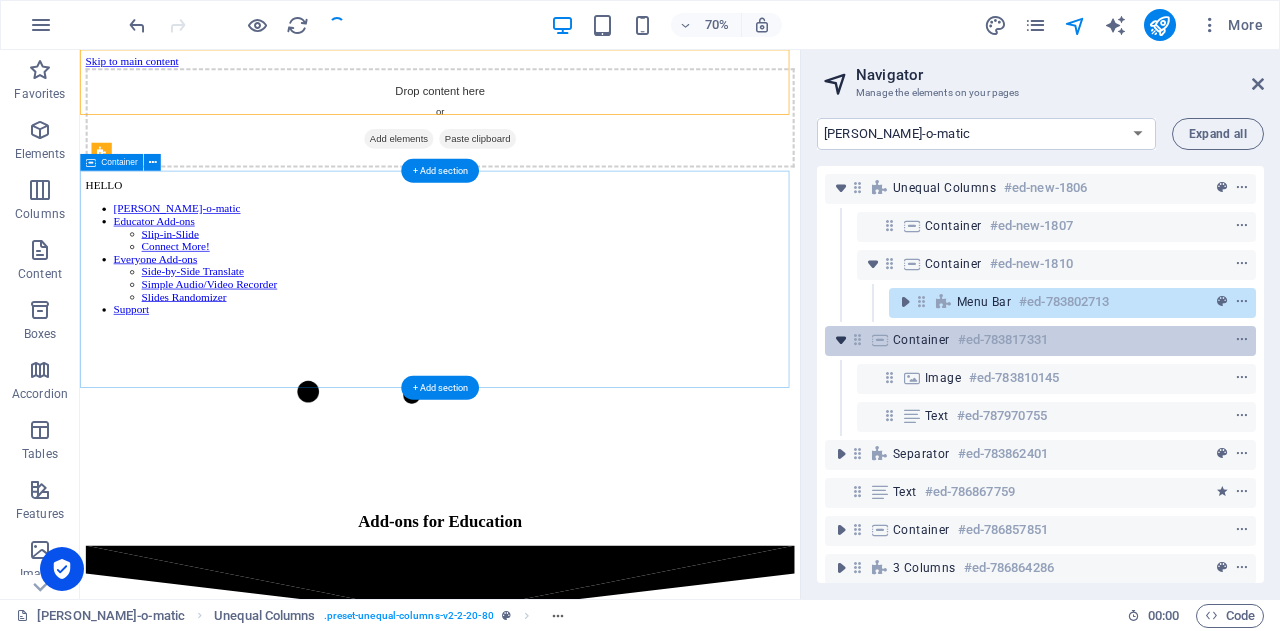 click at bounding box center (841, 340) 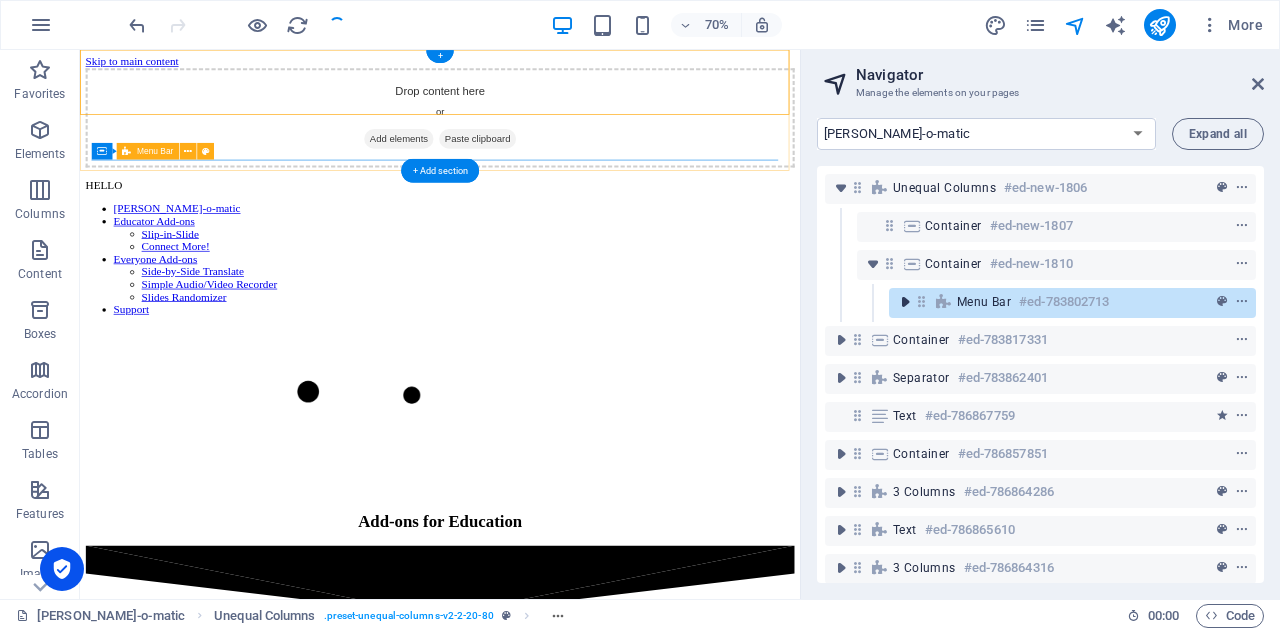 click at bounding box center [905, 302] 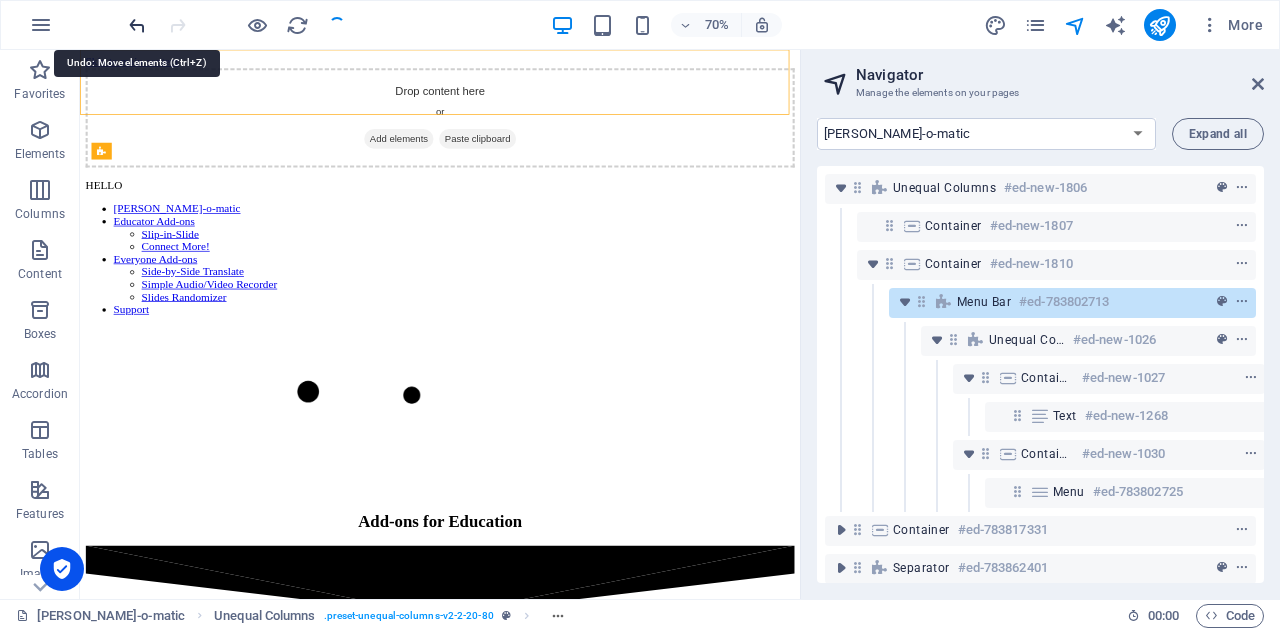 click at bounding box center (137, 25) 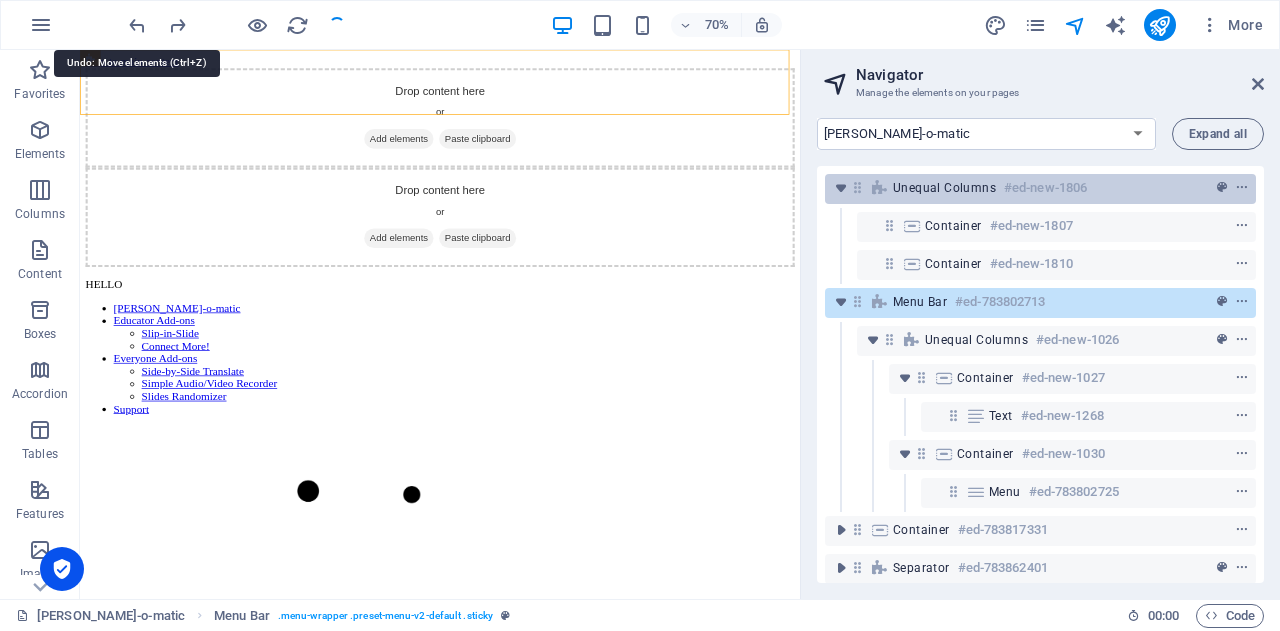 drag, startPoint x: 133, startPoint y: 22, endPoint x: 988, endPoint y: 203, distance: 873.9485 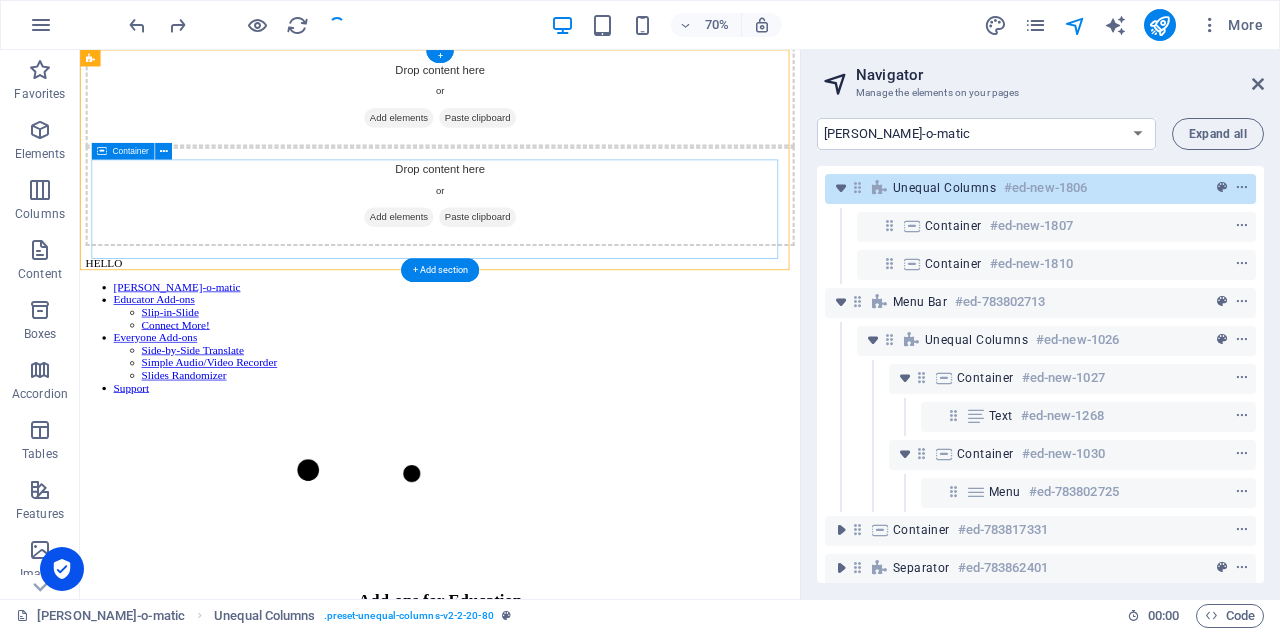 scroll, scrollTop: 0, scrollLeft: 0, axis: both 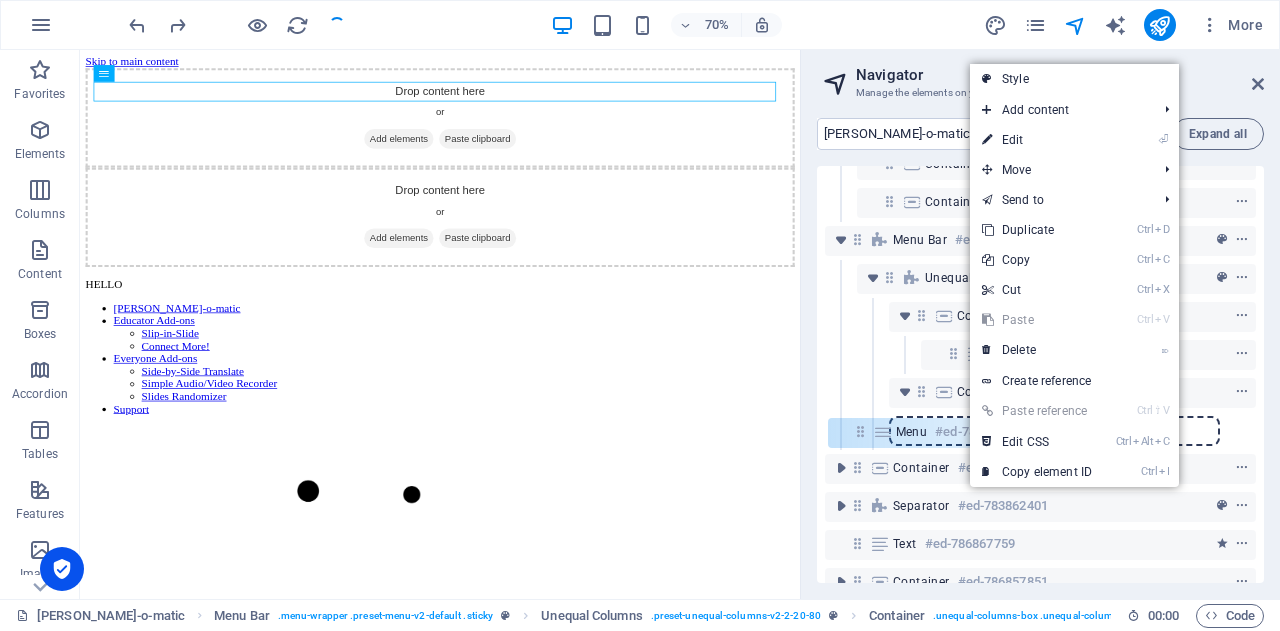 drag, startPoint x: 954, startPoint y: 493, endPoint x: 855, endPoint y: 434, distance: 115.24756 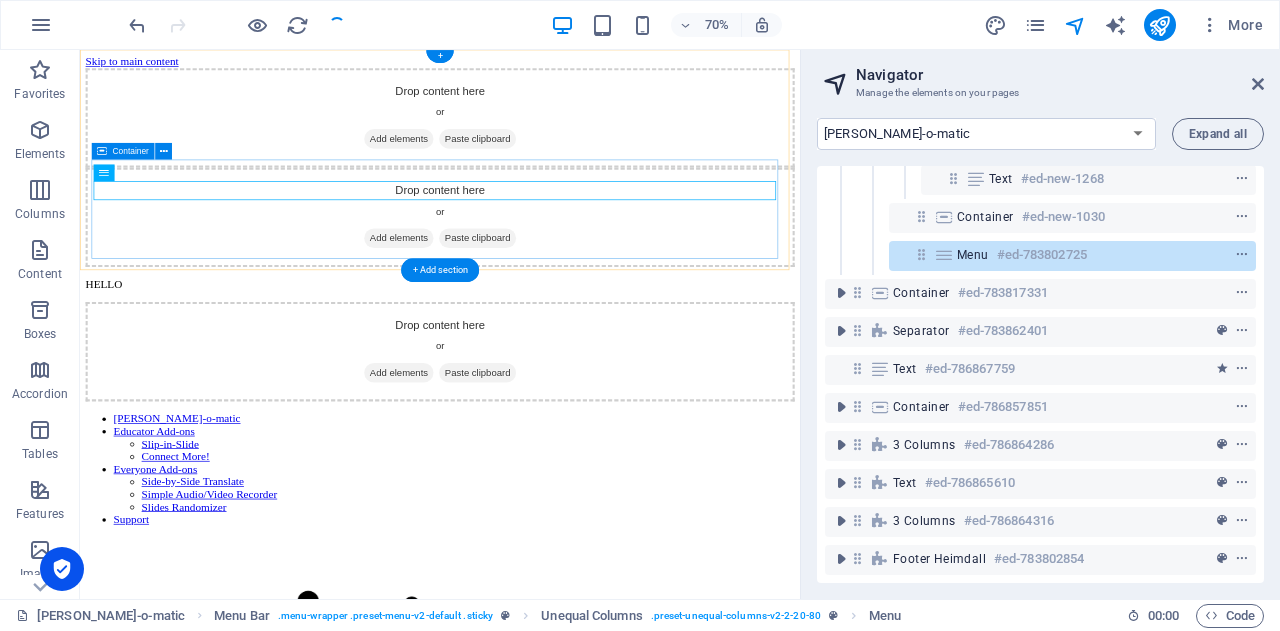 scroll, scrollTop: 0, scrollLeft: 0, axis: both 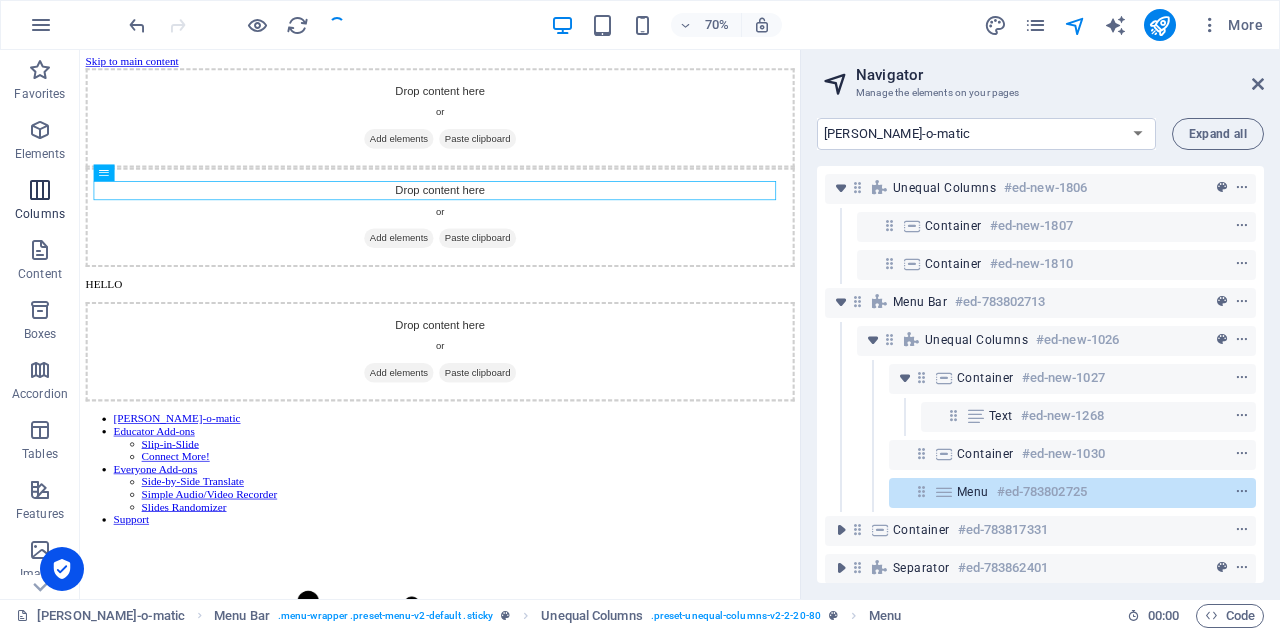 click on "Columns" at bounding box center [40, 202] 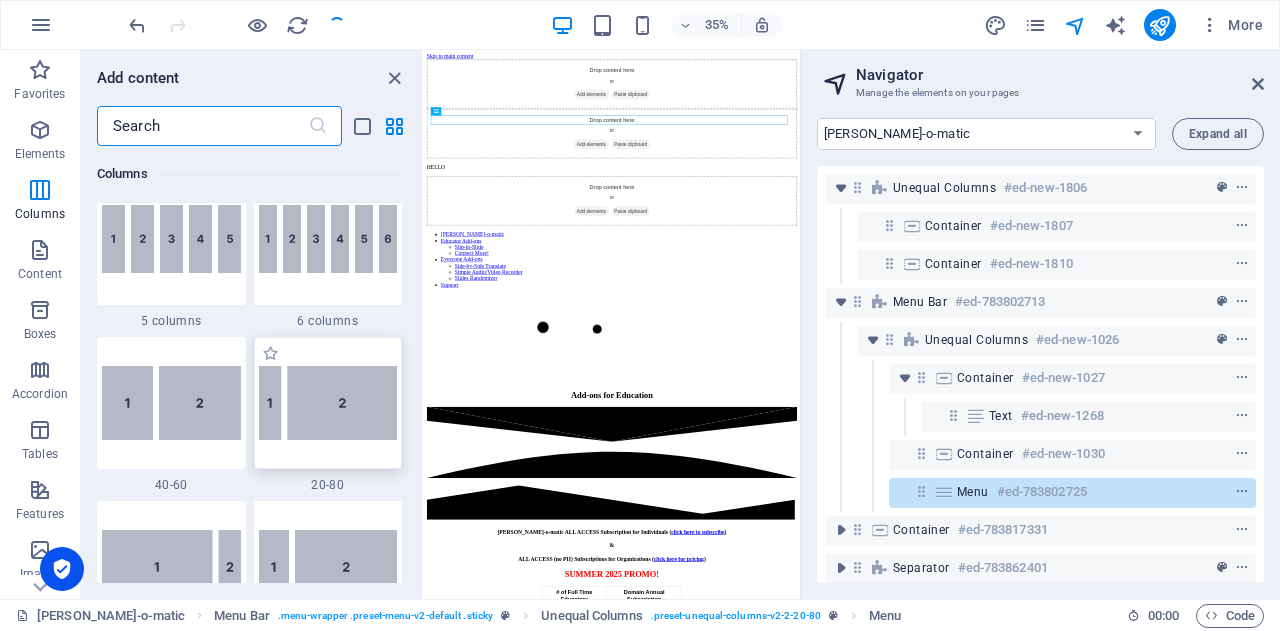 scroll, scrollTop: 1390, scrollLeft: 0, axis: vertical 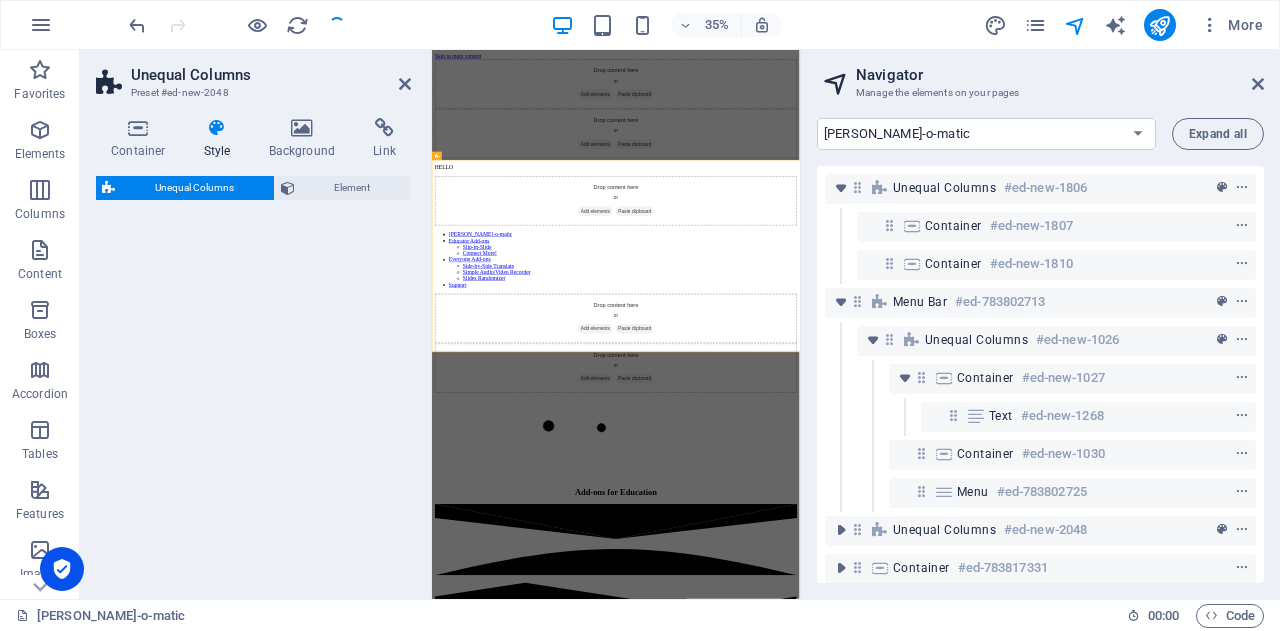 select on "%" 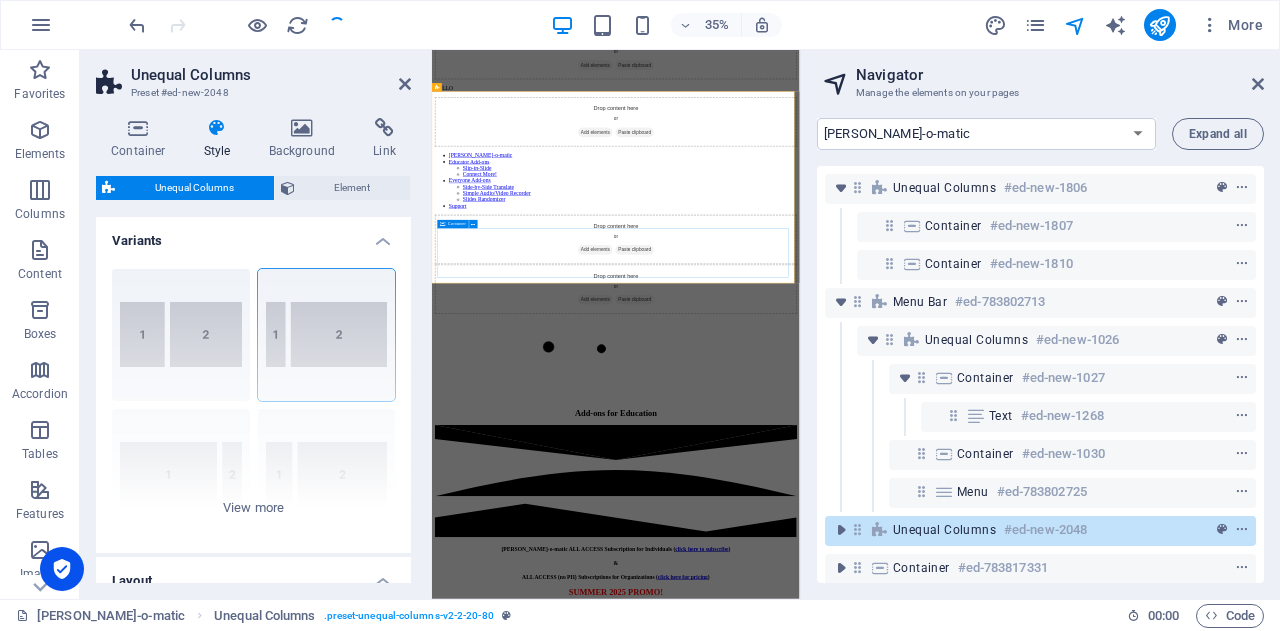 scroll, scrollTop: 0, scrollLeft: 0, axis: both 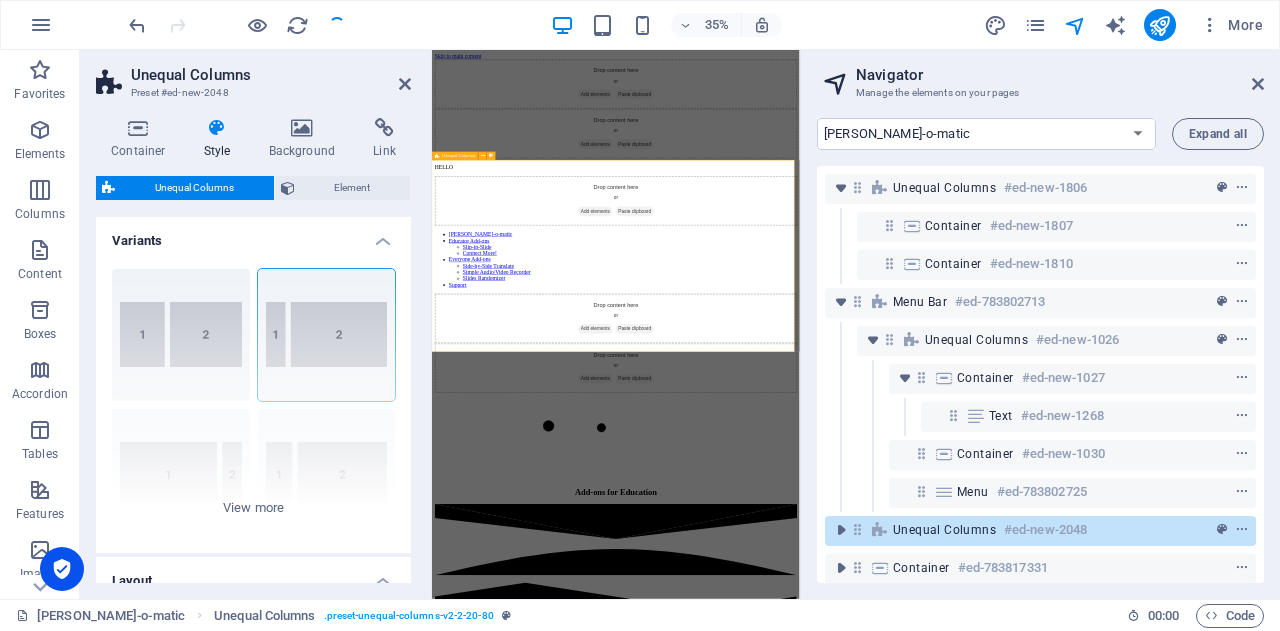 click on "Drop content here or  Add elements  Paste clipboard Drop content here or  Add elements  Paste clipboard" at bounding box center (957, 888) 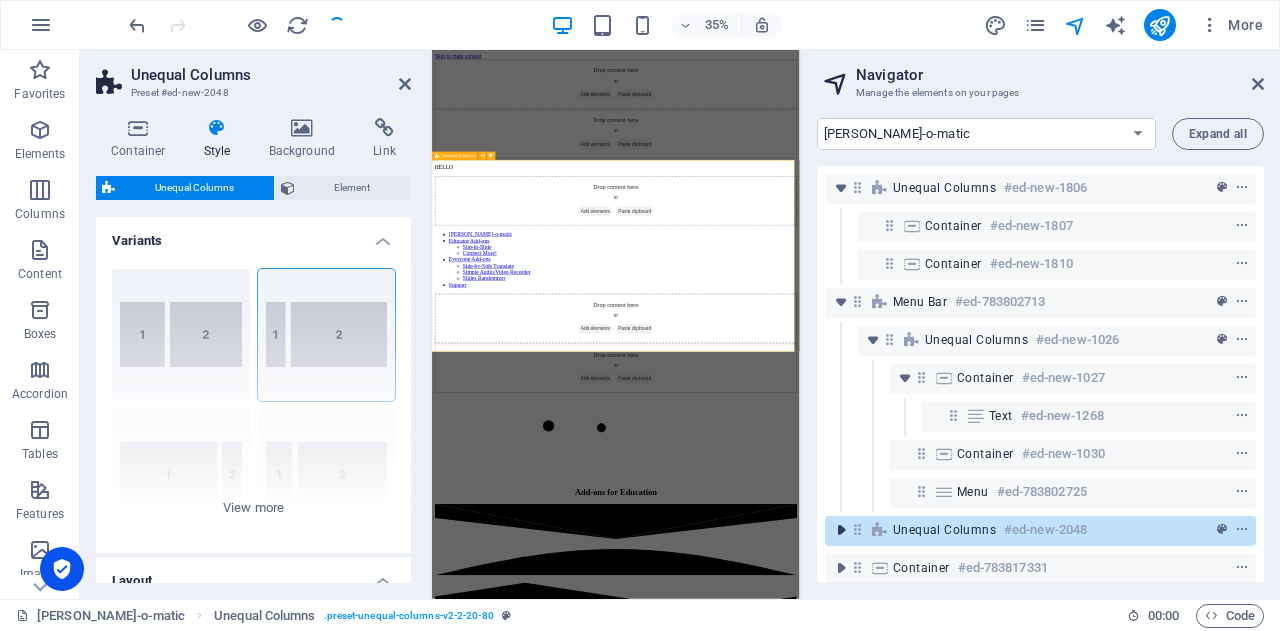 click at bounding box center [841, 530] 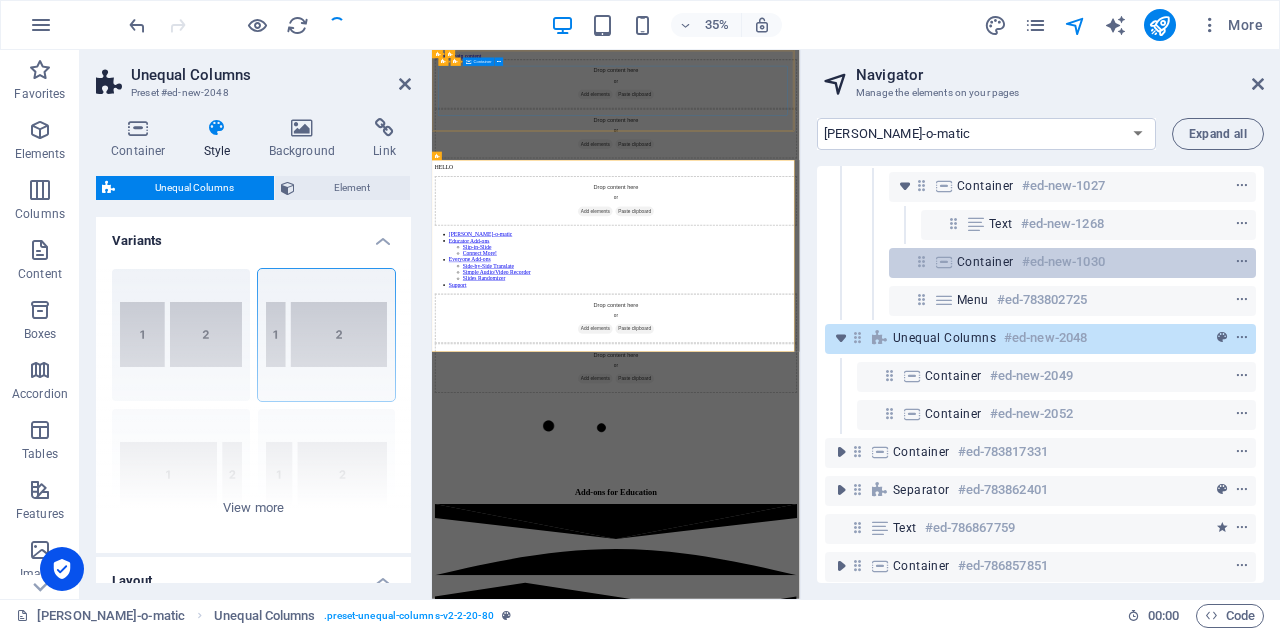 scroll, scrollTop: 194, scrollLeft: 0, axis: vertical 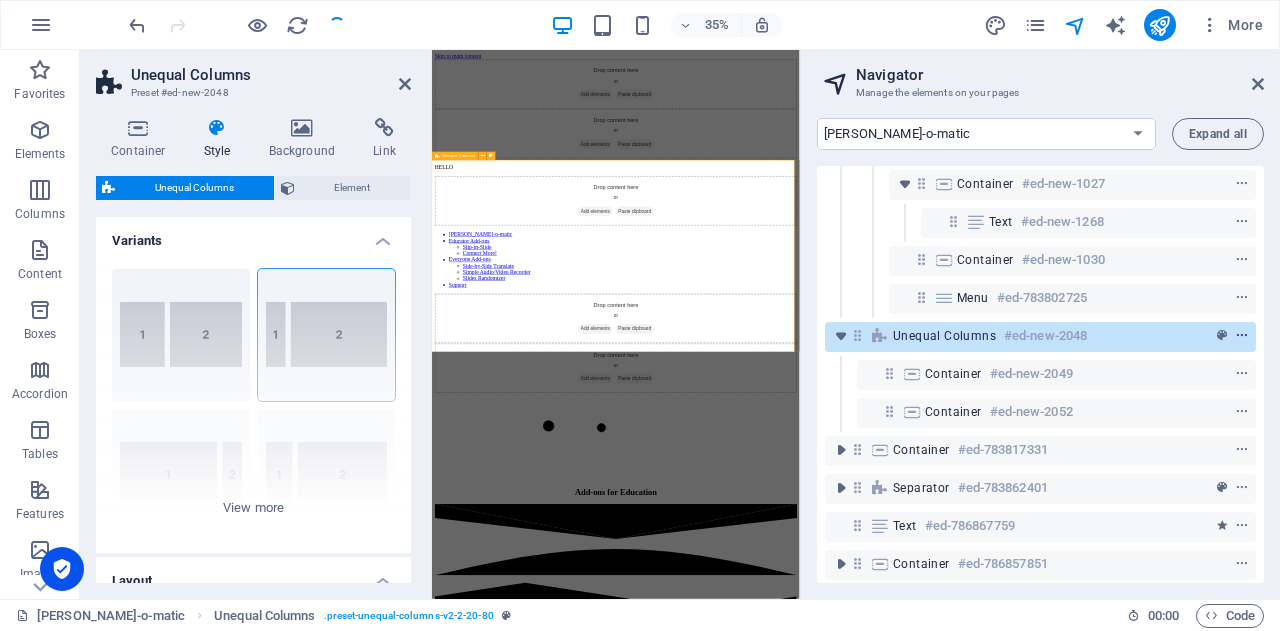 click at bounding box center (1242, 336) 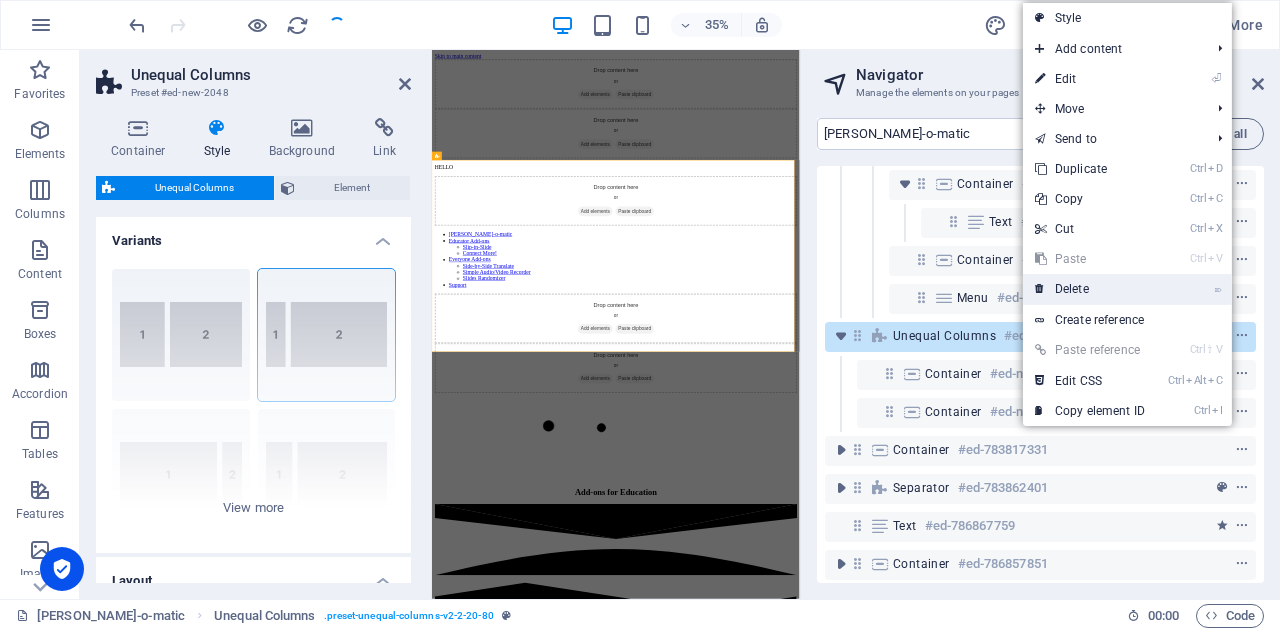 click on "⌦  Delete" at bounding box center (1090, 289) 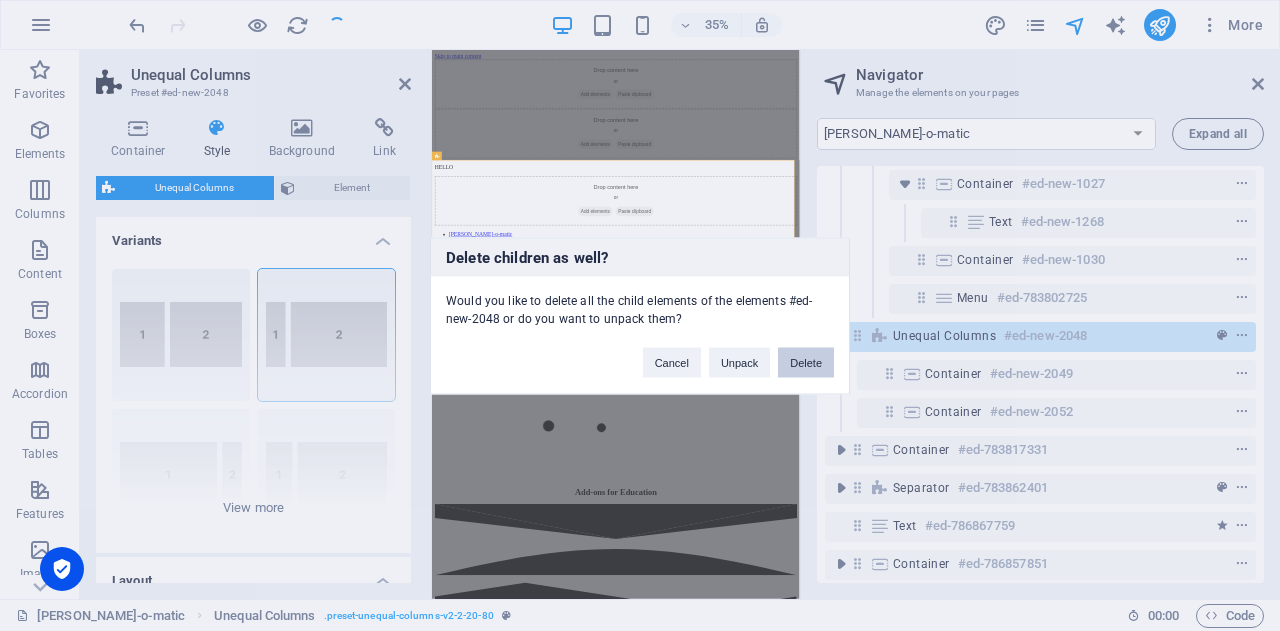 click on "Delete" at bounding box center [806, 362] 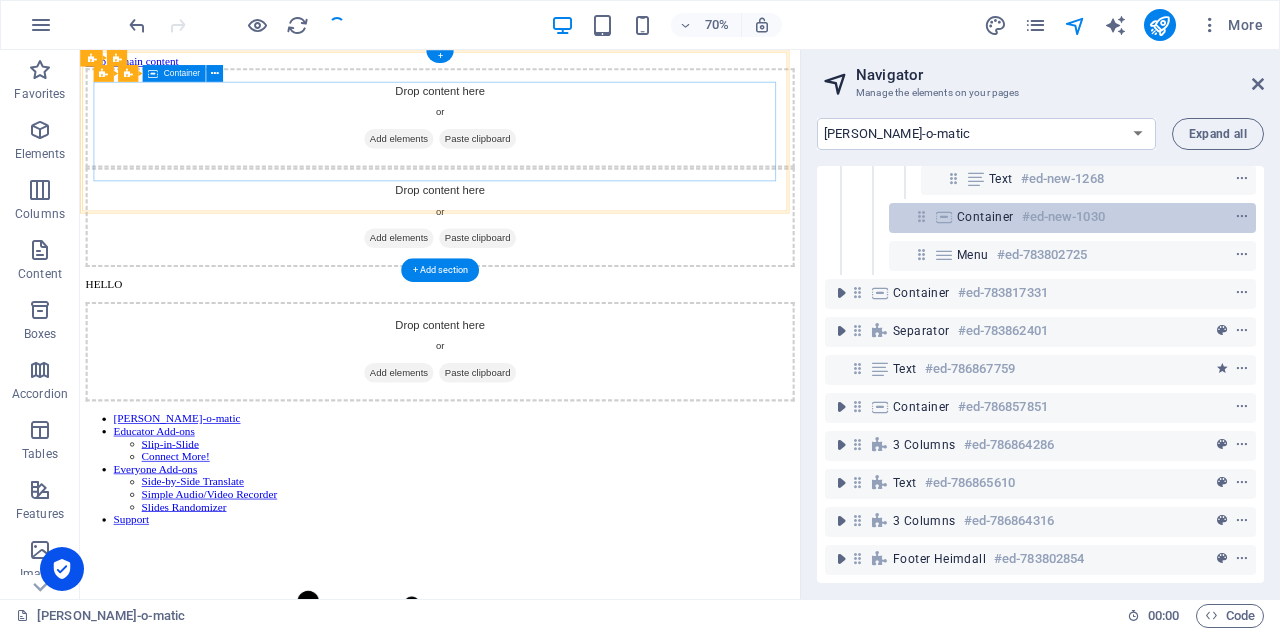 scroll, scrollTop: 0, scrollLeft: 0, axis: both 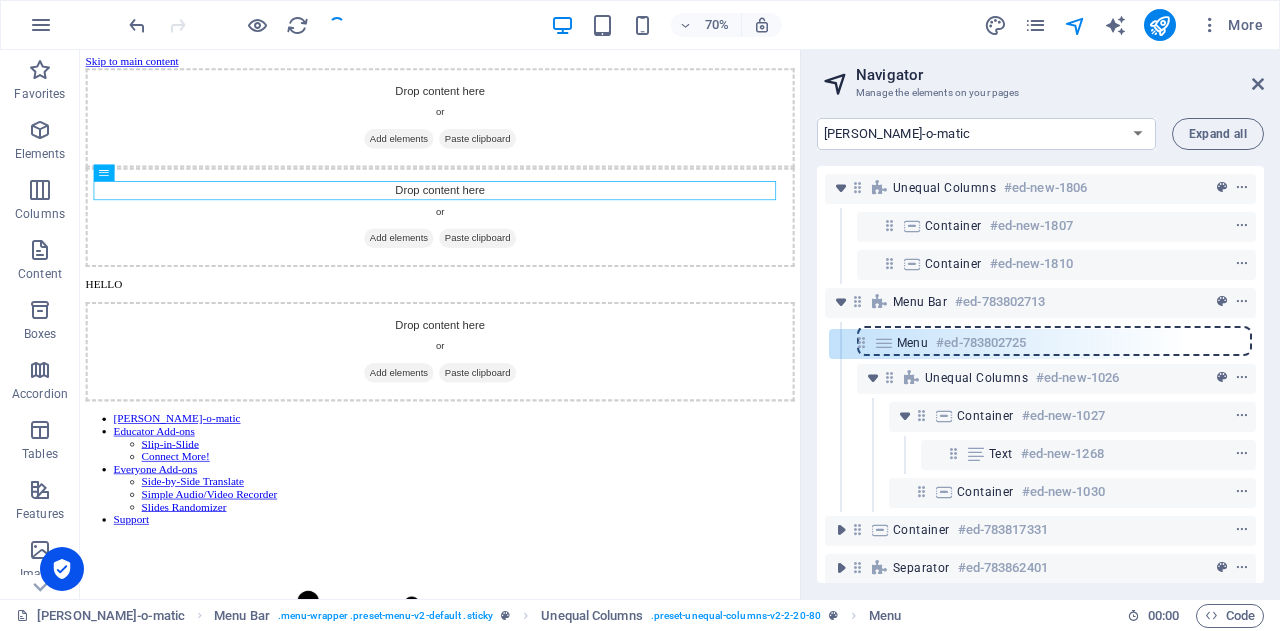 drag, startPoint x: 922, startPoint y: 491, endPoint x: 855, endPoint y: 327, distance: 177.15813 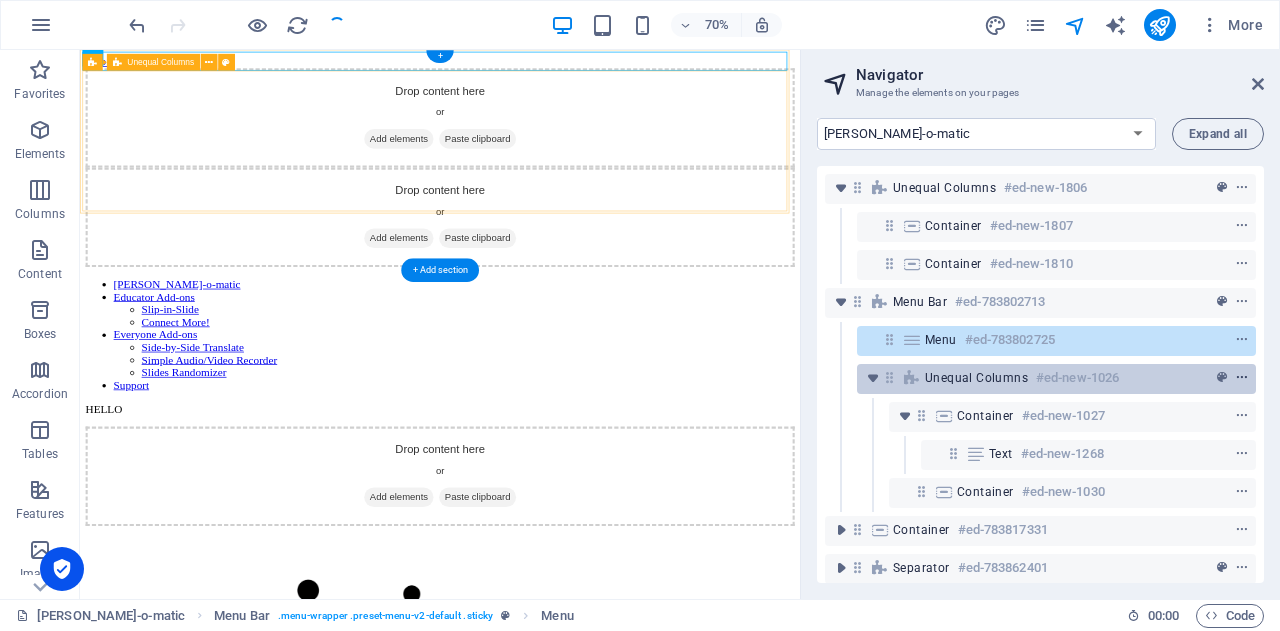 click at bounding box center (1242, 378) 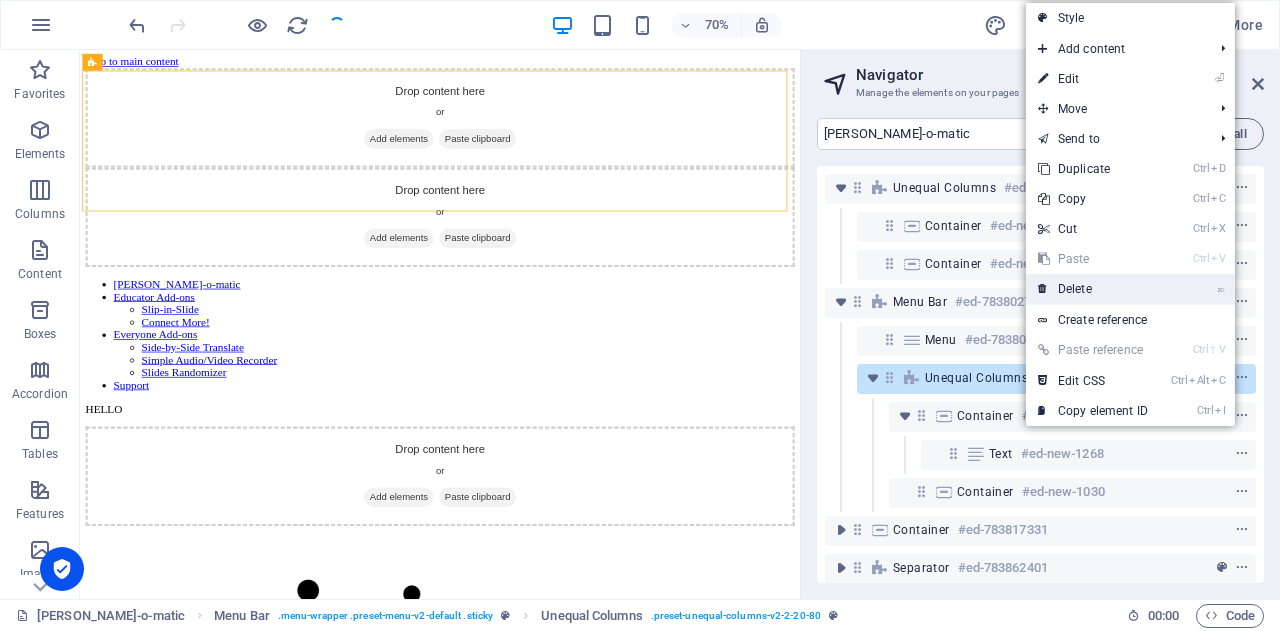 click on "⌦  Delete" at bounding box center (1093, 289) 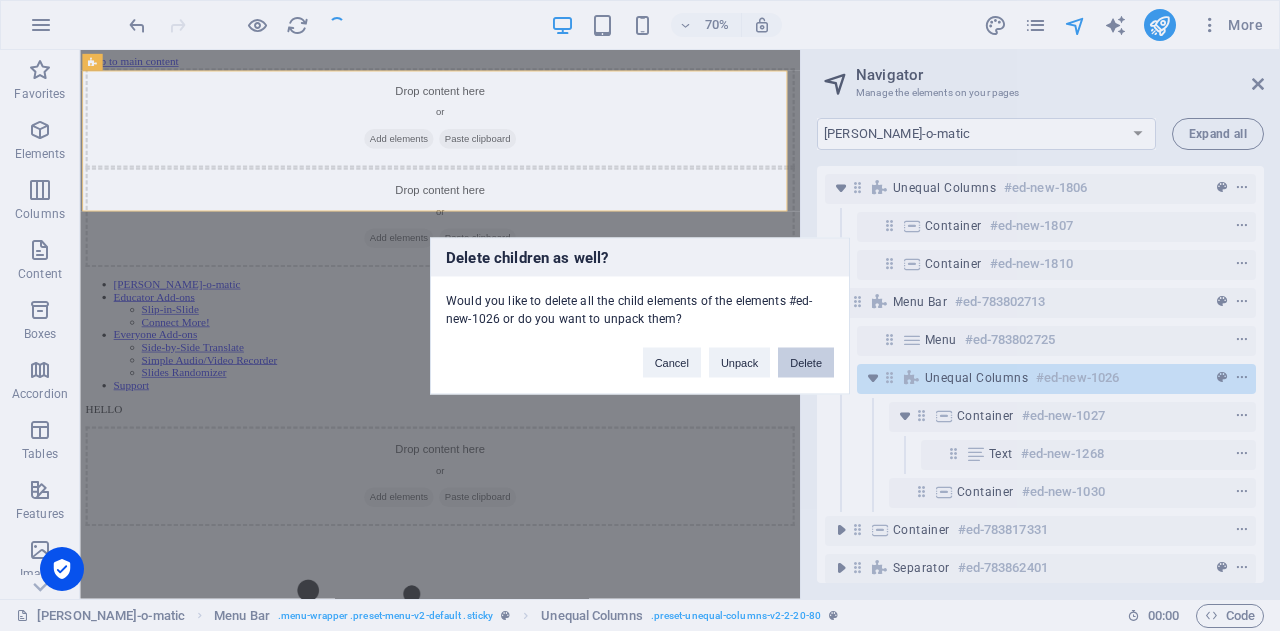 click on "Delete" at bounding box center (806, 362) 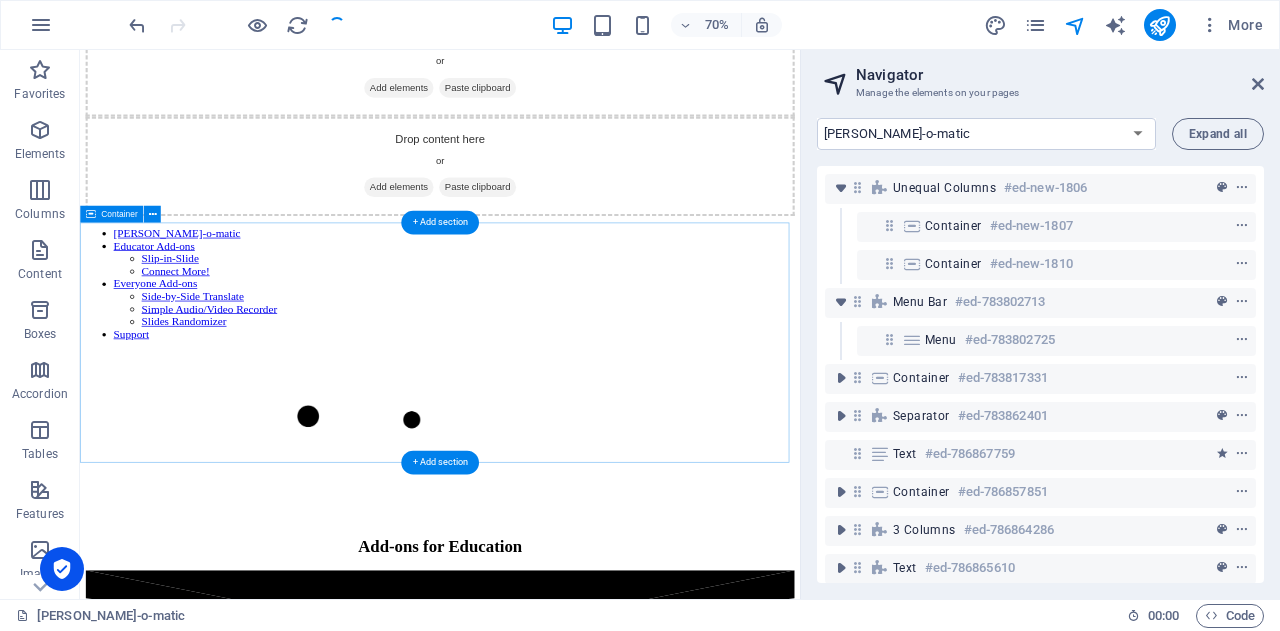 scroll, scrollTop: 76, scrollLeft: 0, axis: vertical 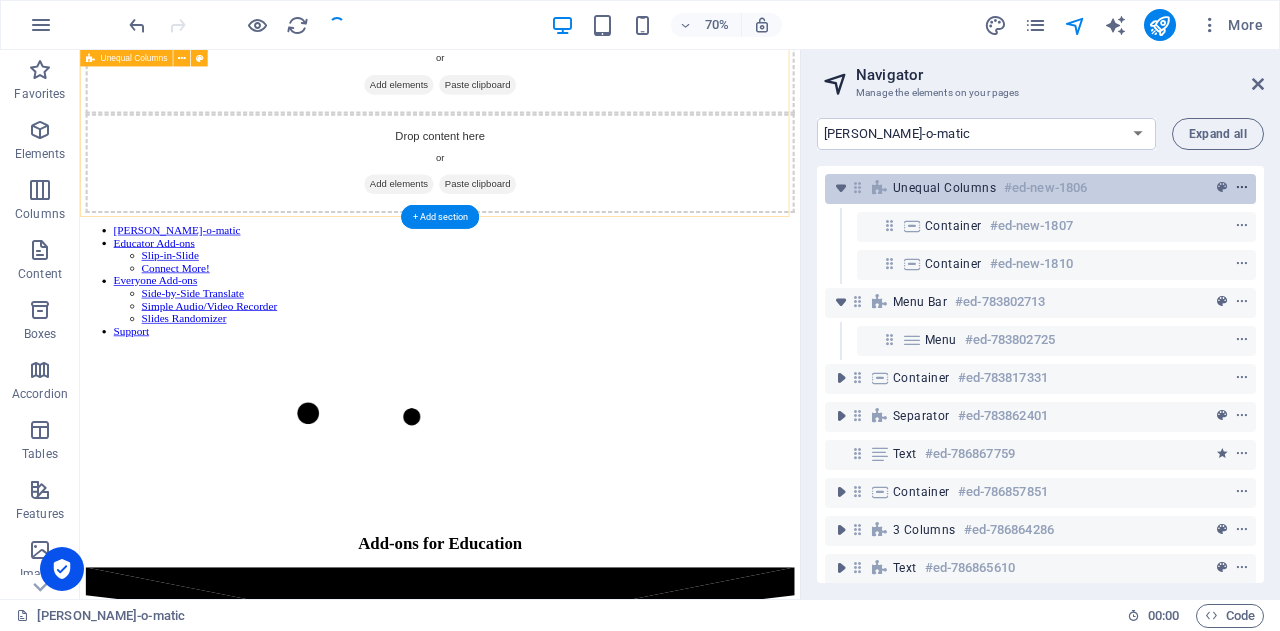 click at bounding box center (1242, 188) 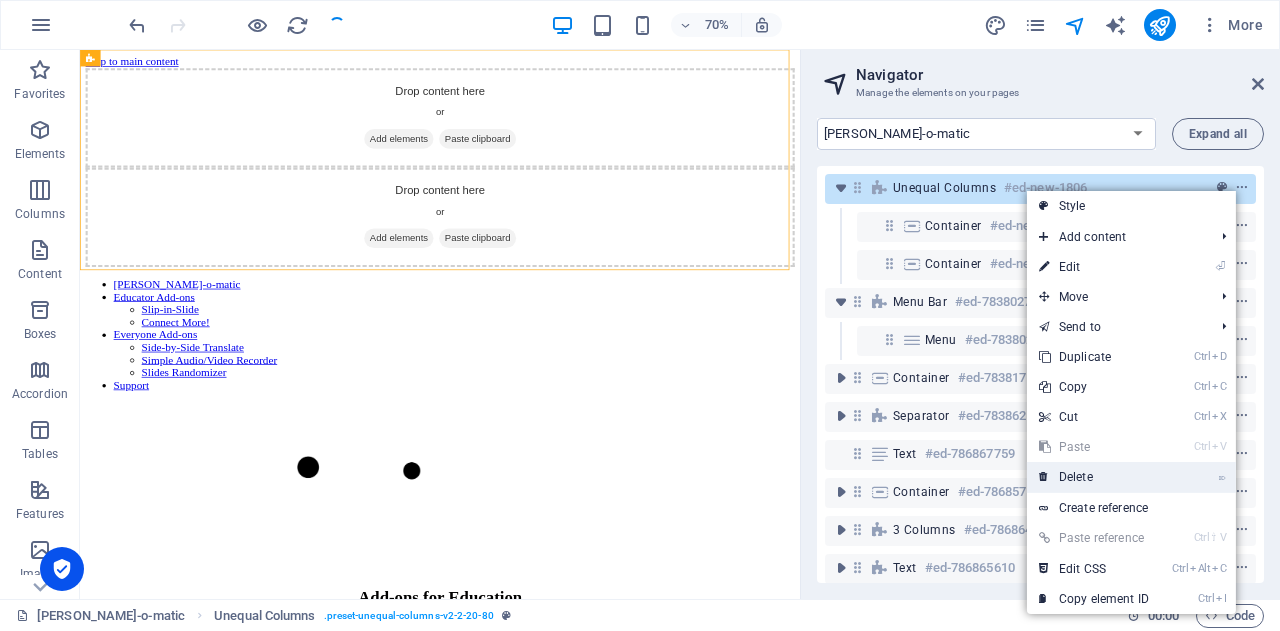 click on "⌦  Delete" at bounding box center (1094, 477) 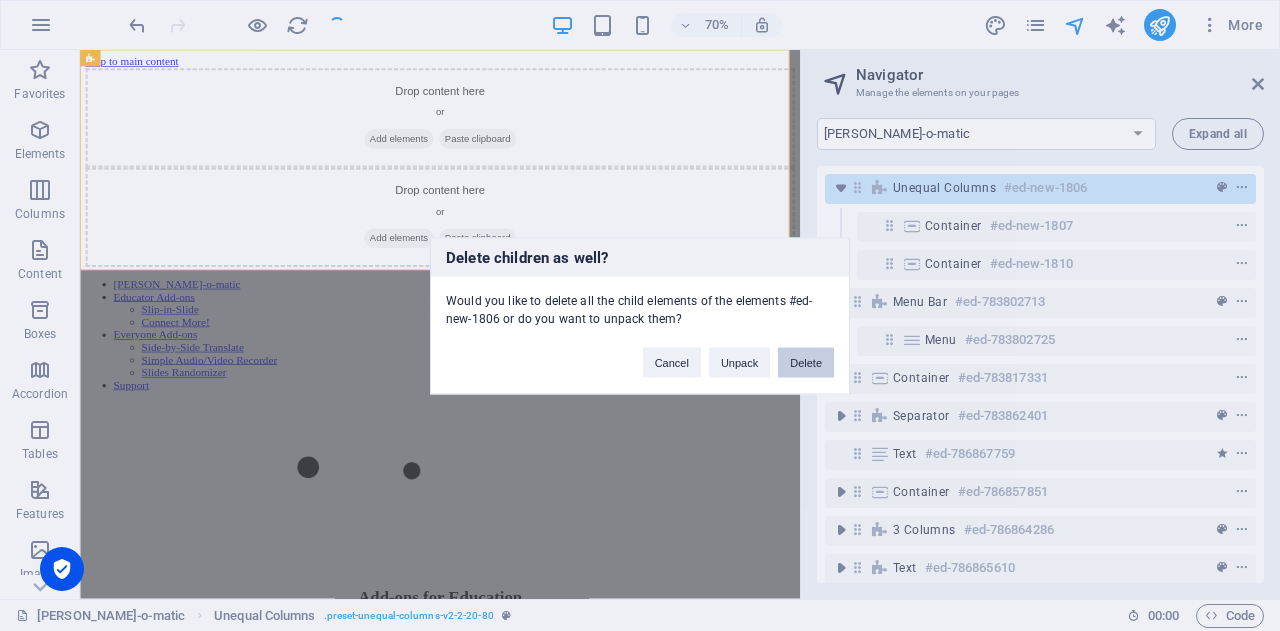 click on "Delete" at bounding box center [806, 362] 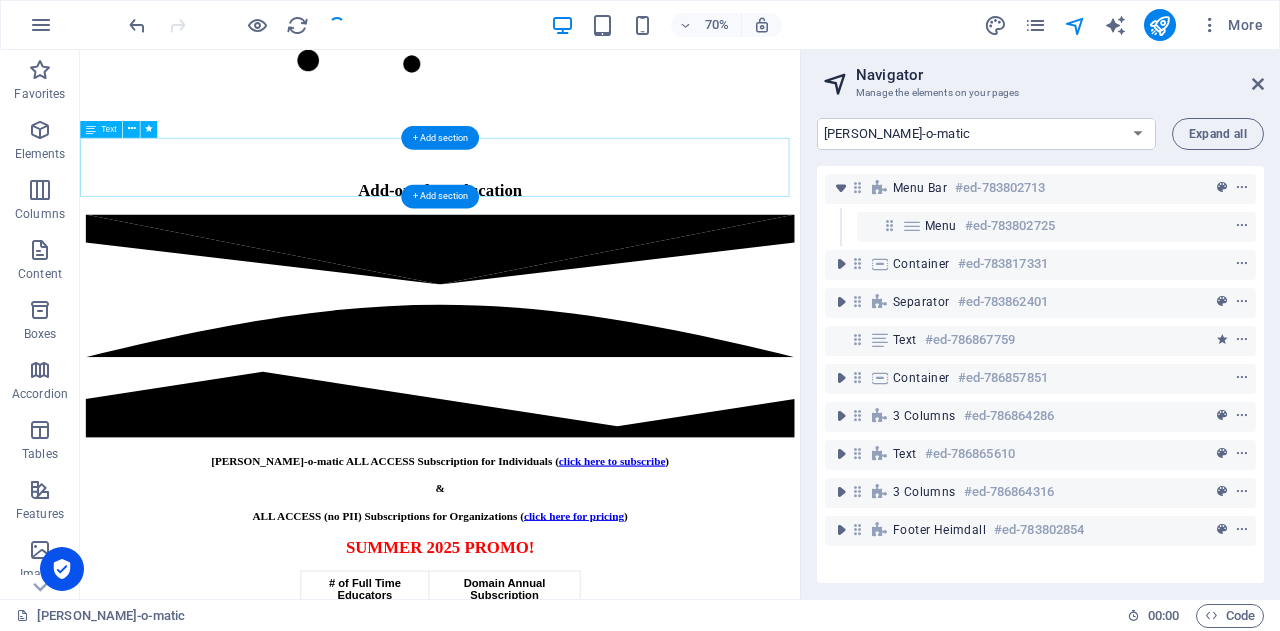 scroll, scrollTop: 0, scrollLeft: 0, axis: both 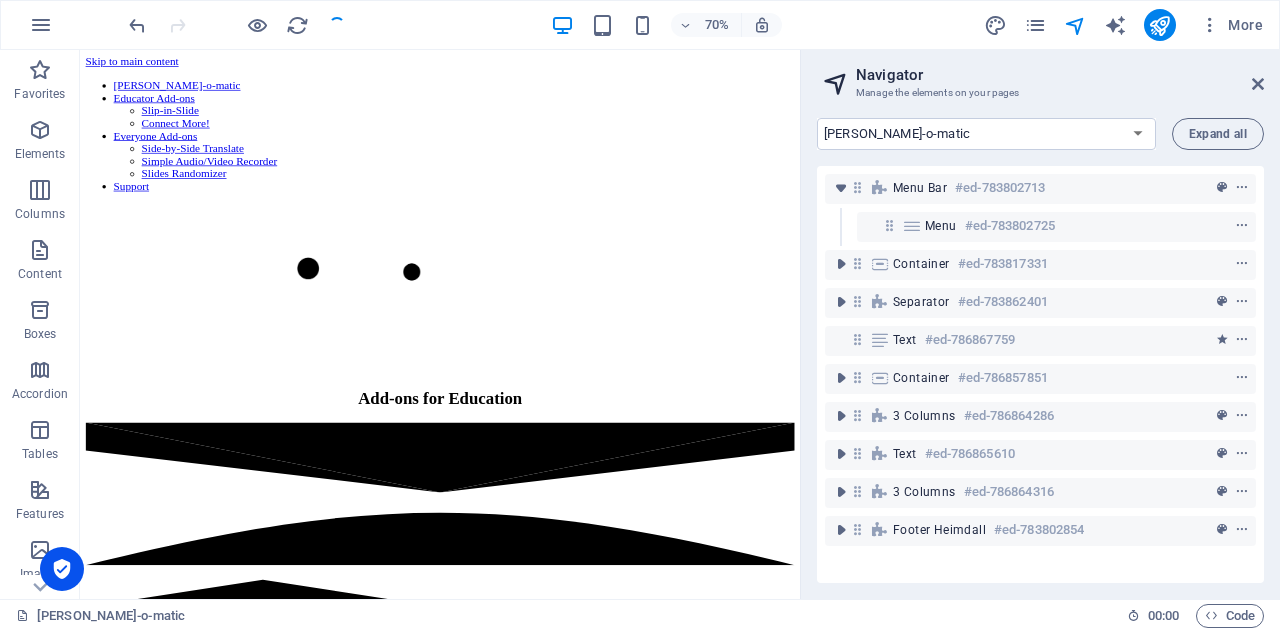 click at bounding box center (1258, 84) 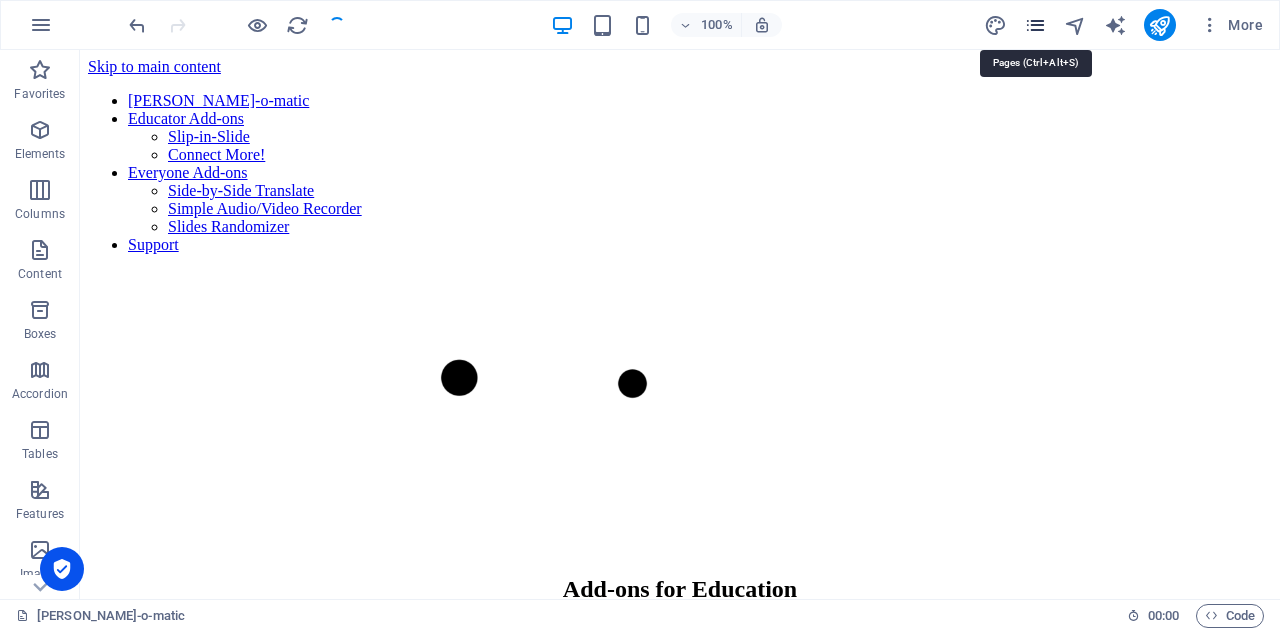 click at bounding box center (1035, 25) 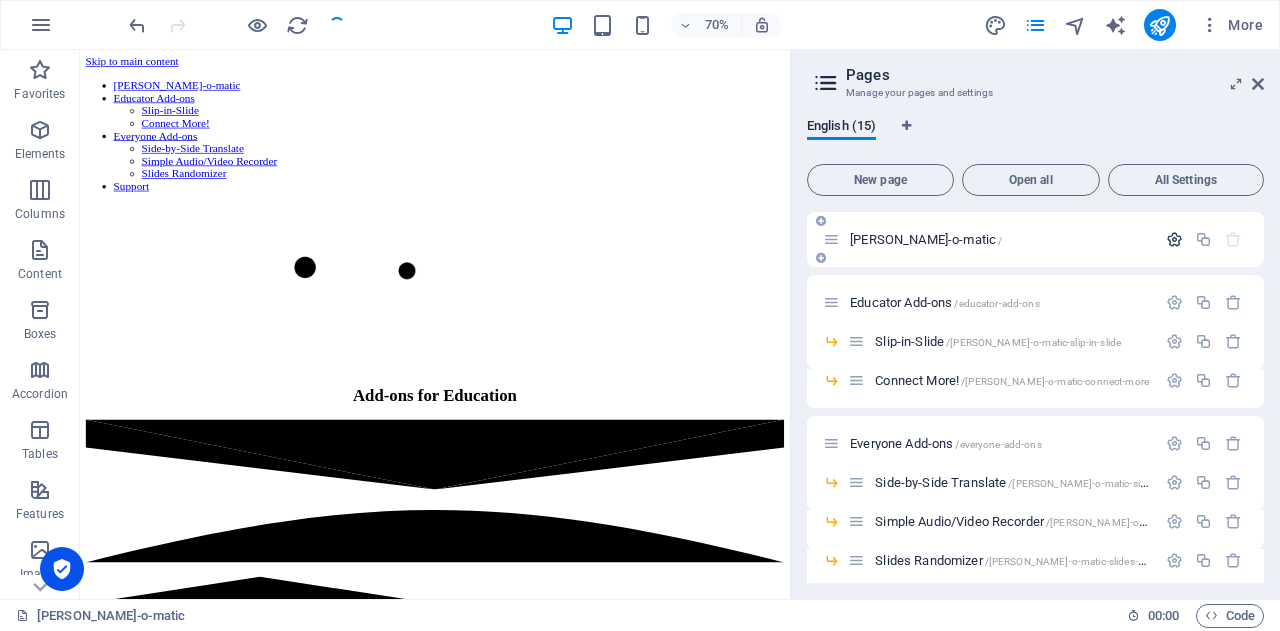 click at bounding box center [1174, 239] 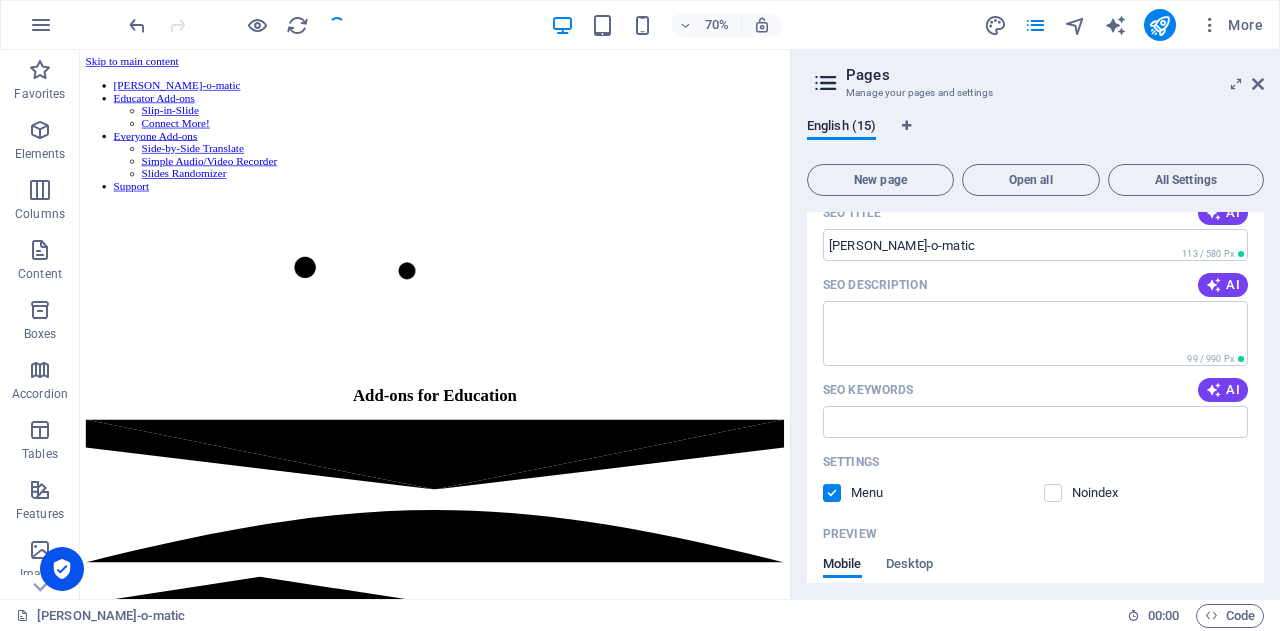 scroll, scrollTop: 216, scrollLeft: 0, axis: vertical 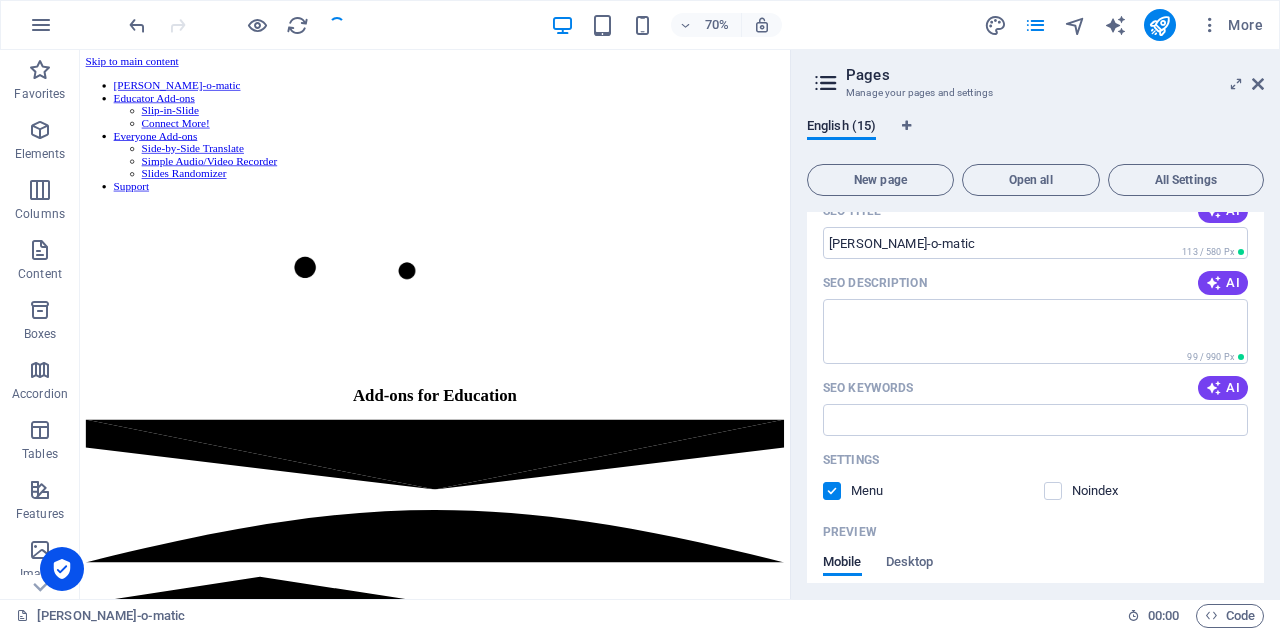 click at bounding box center (832, 491) 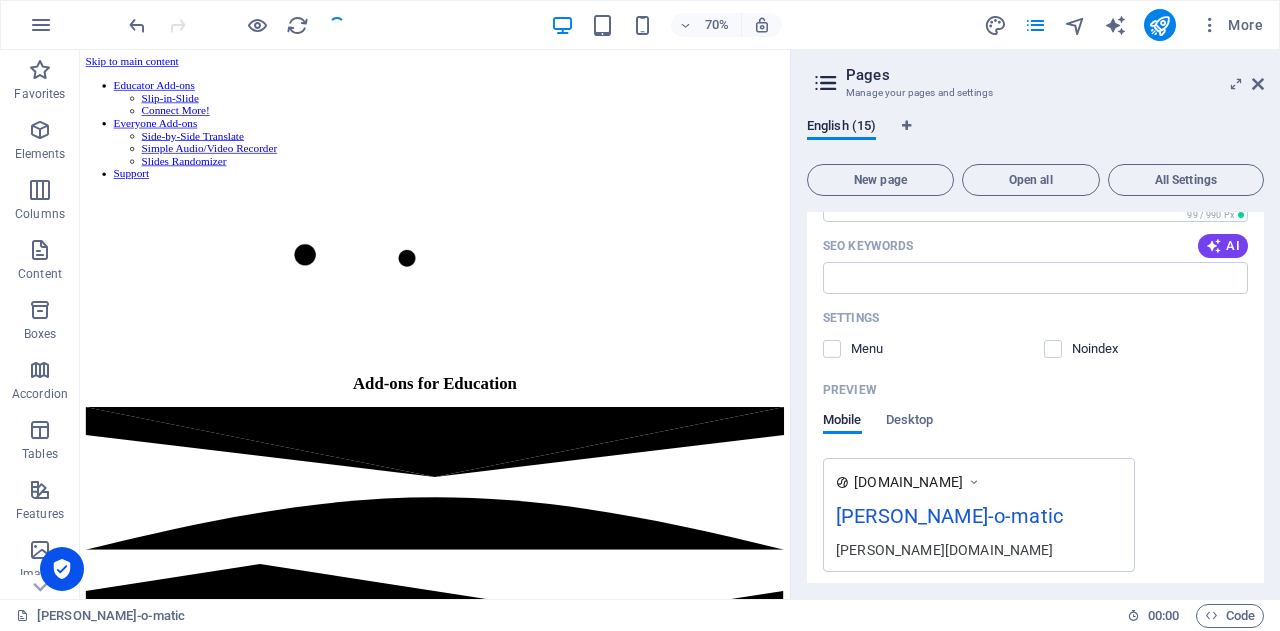 scroll, scrollTop: 0, scrollLeft: 0, axis: both 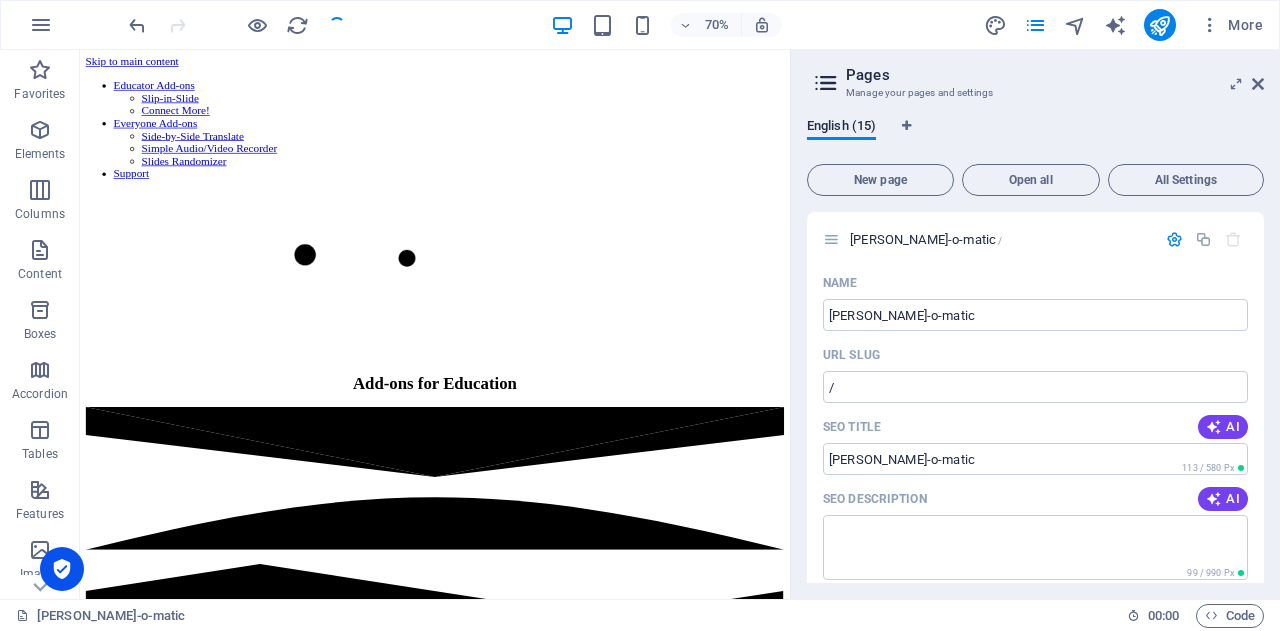 click on "70% More" at bounding box center (698, 25) 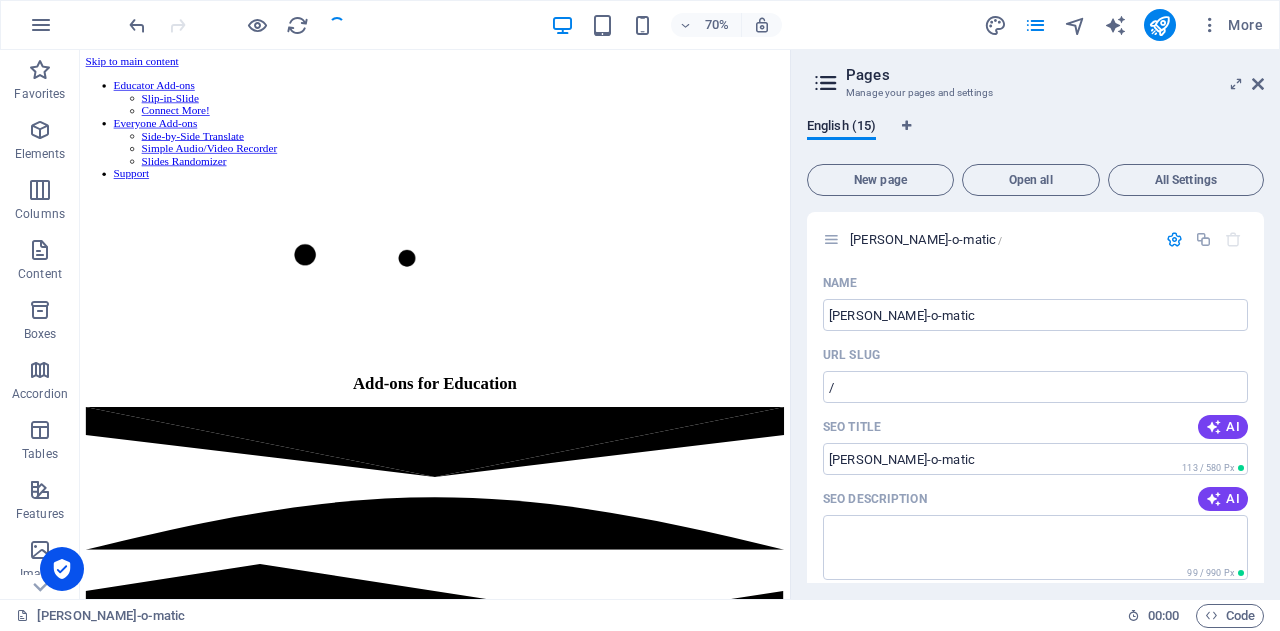 click on "Pages Manage your pages and settings" at bounding box center [1037, 76] 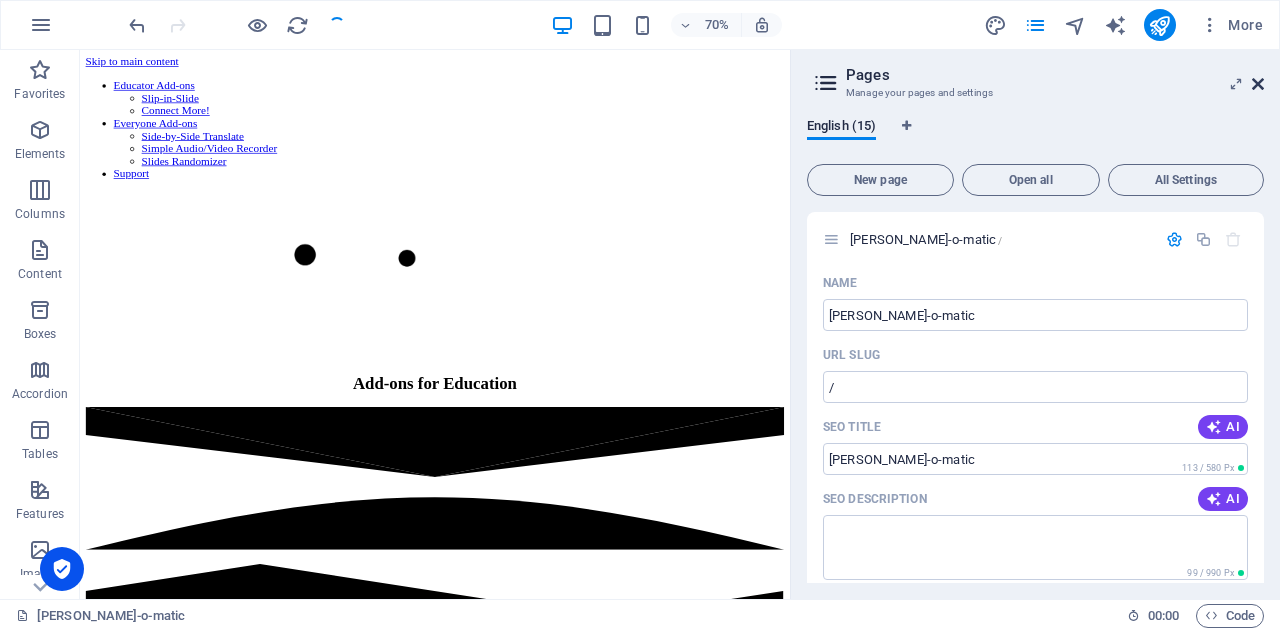 click at bounding box center (1258, 84) 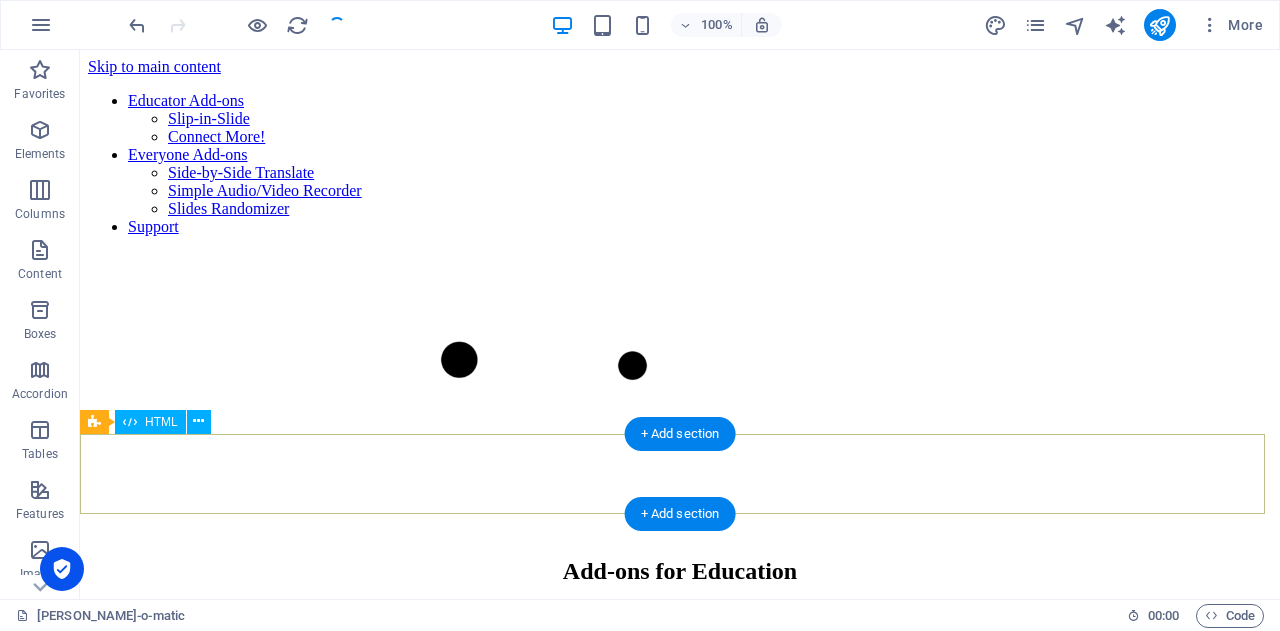 click at bounding box center (680, 776) 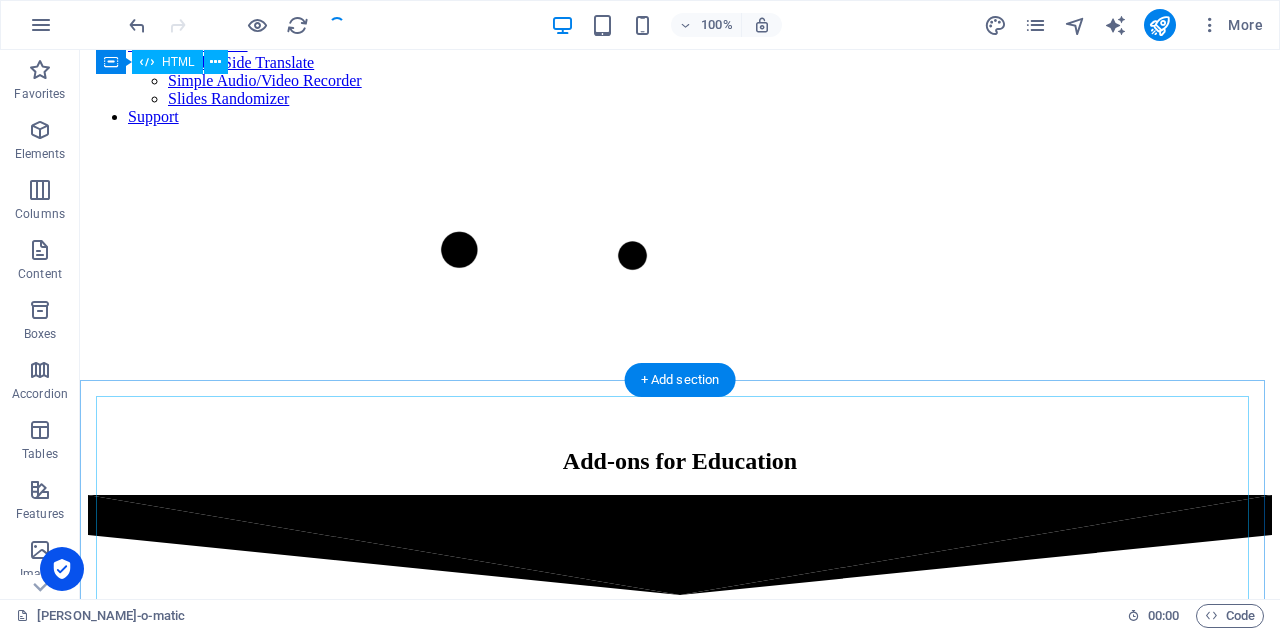 scroll, scrollTop: 0, scrollLeft: 0, axis: both 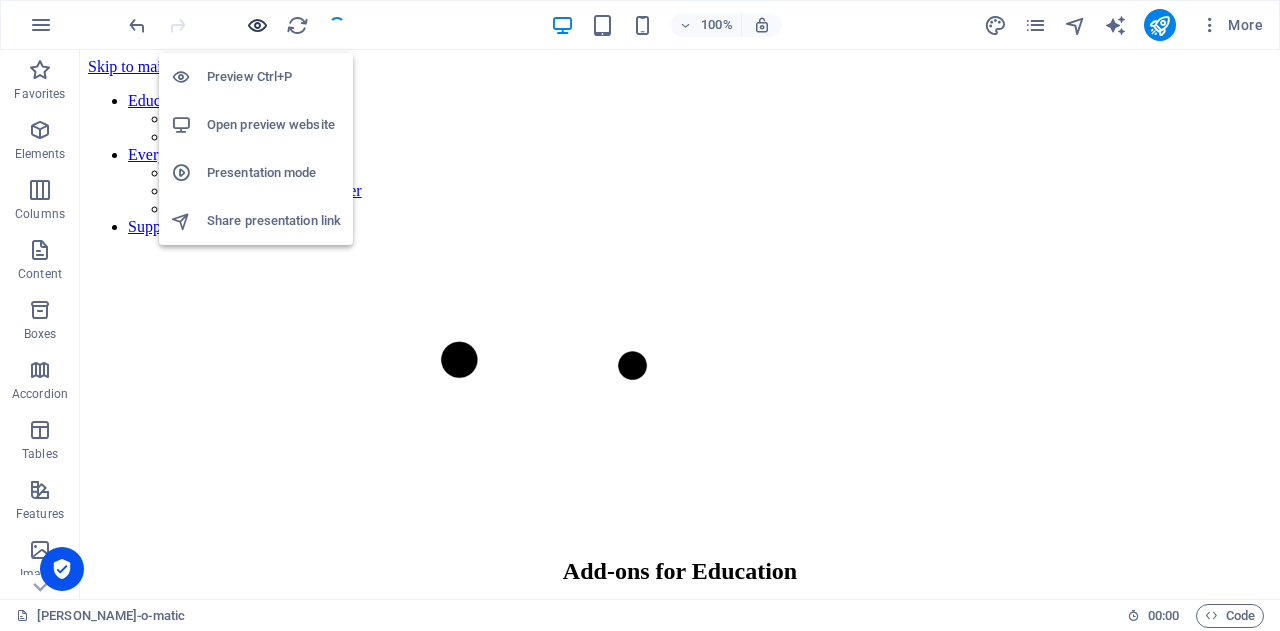 click at bounding box center (257, 25) 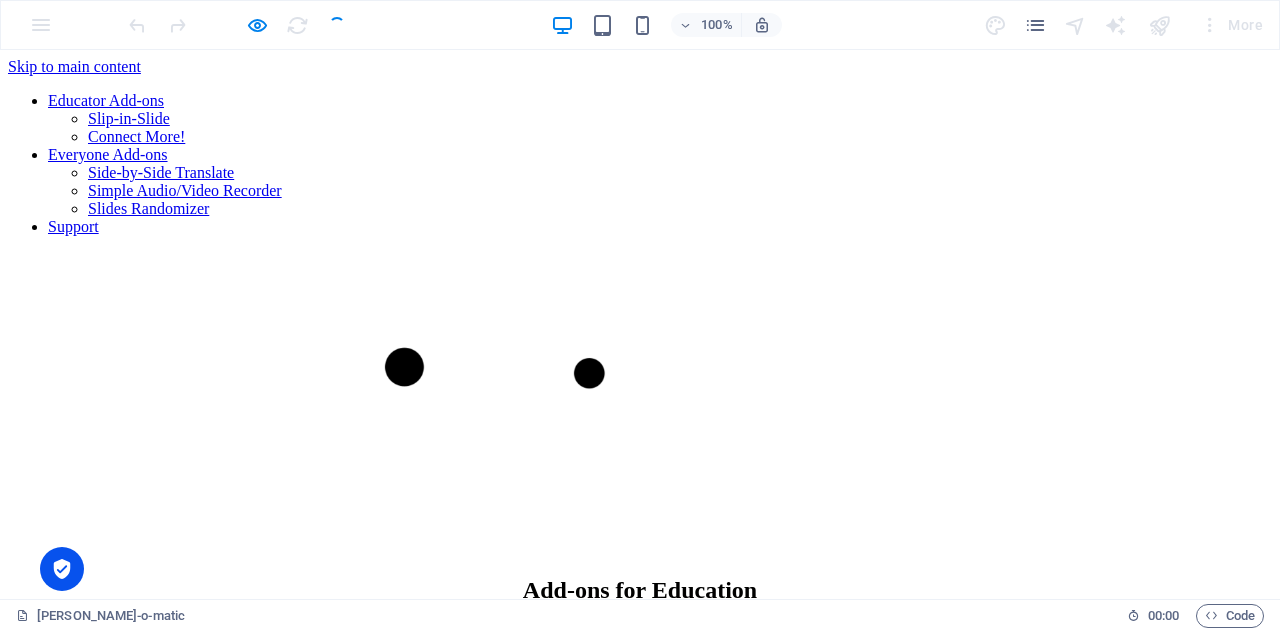 click on "100%" at bounding box center (666, 25) 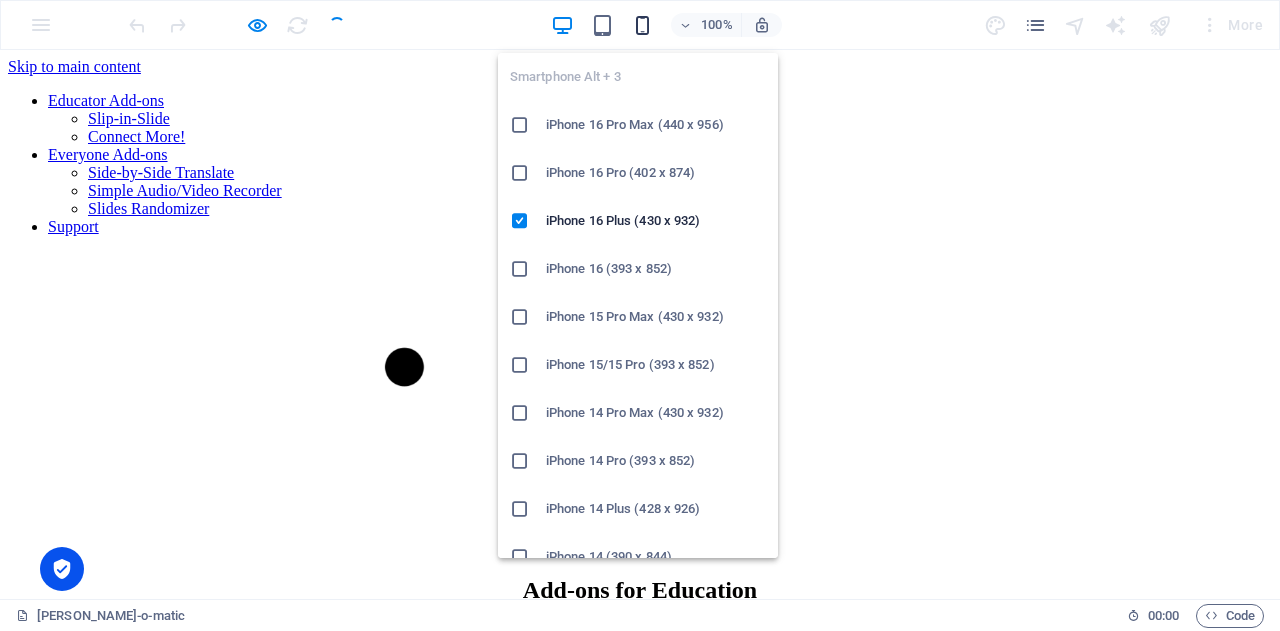 click at bounding box center (642, 25) 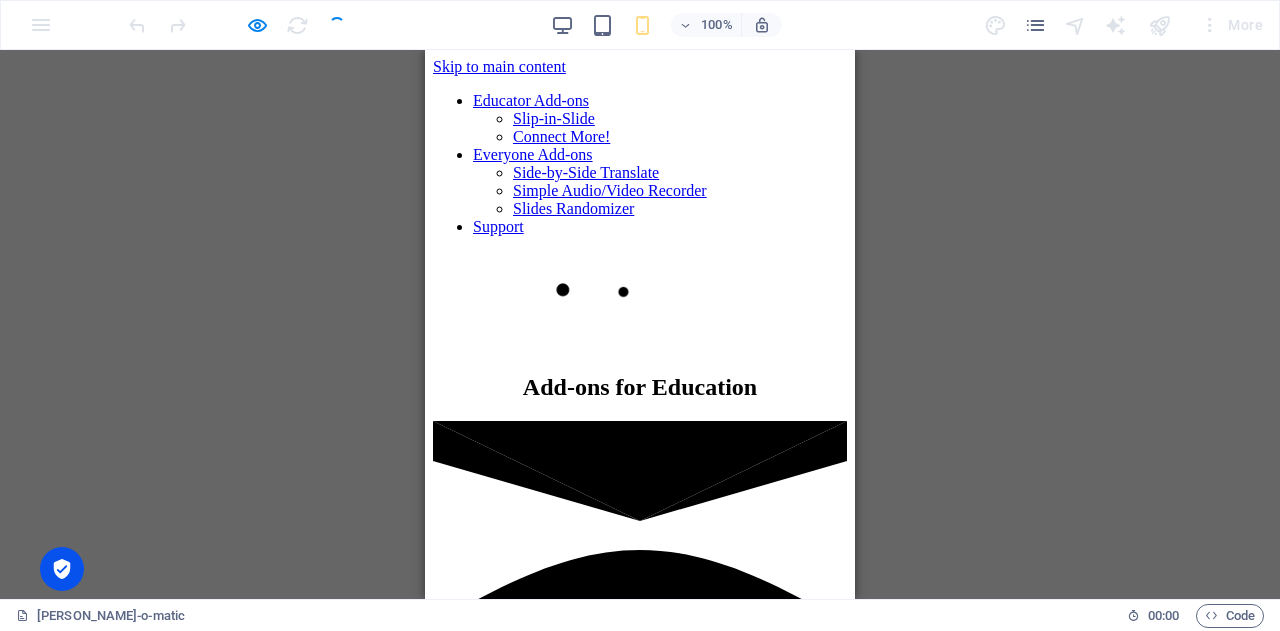 click on "100%" at bounding box center [666, 25] 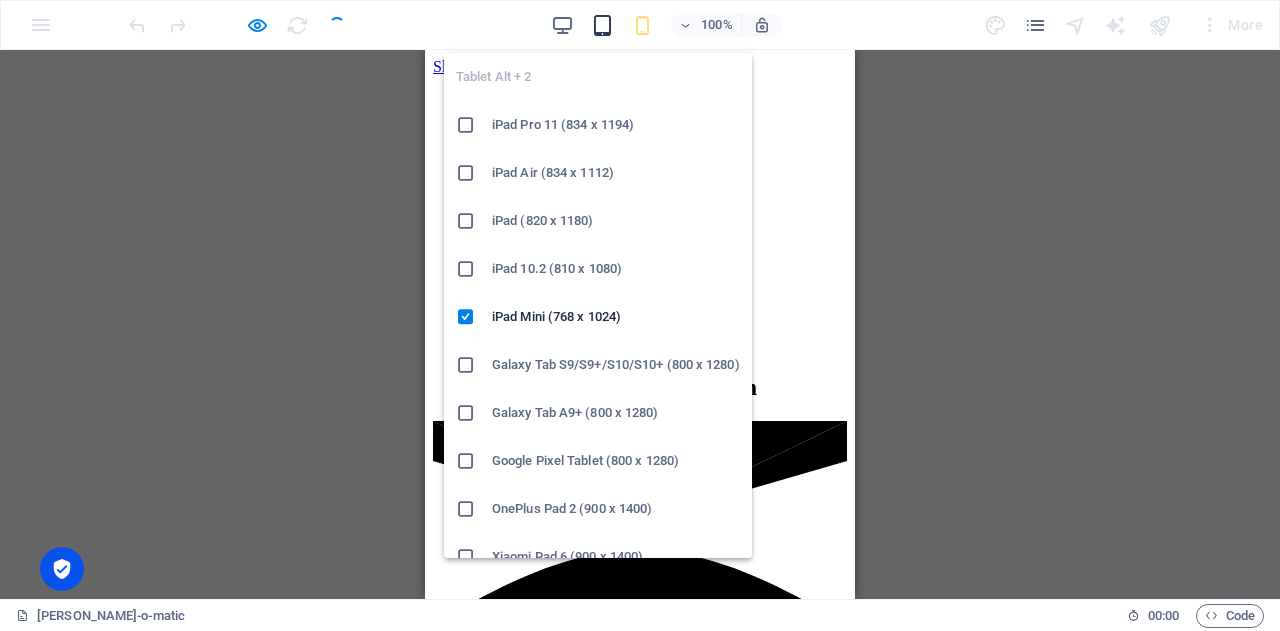 click at bounding box center [602, 25] 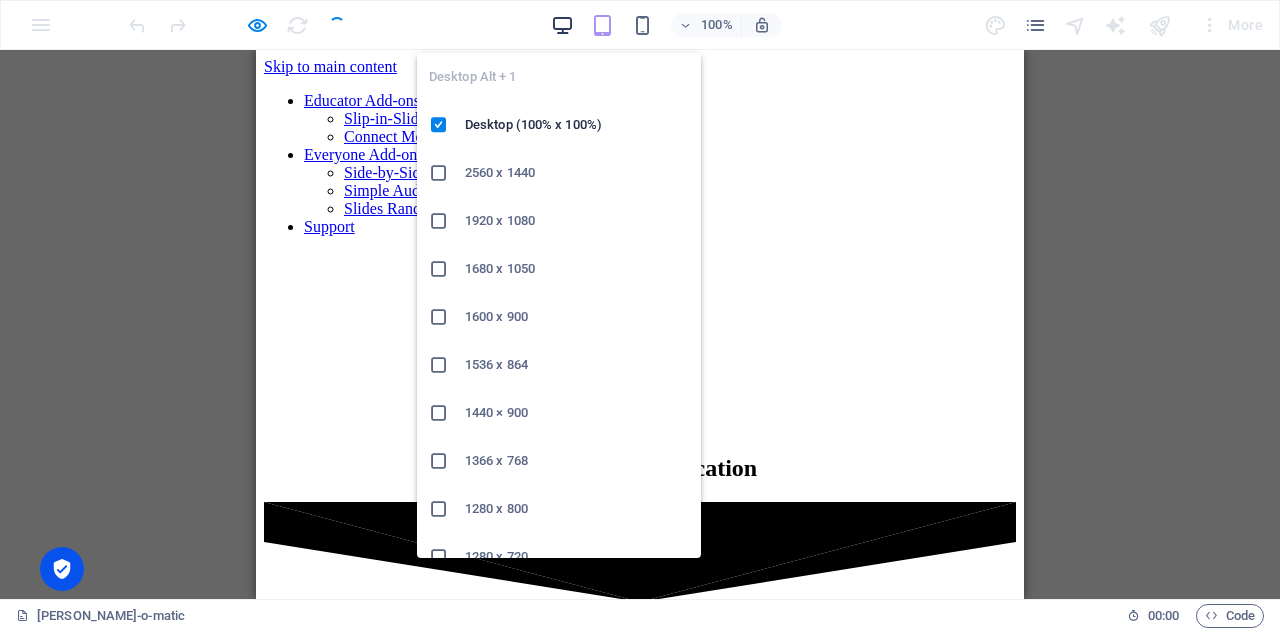 click at bounding box center (562, 25) 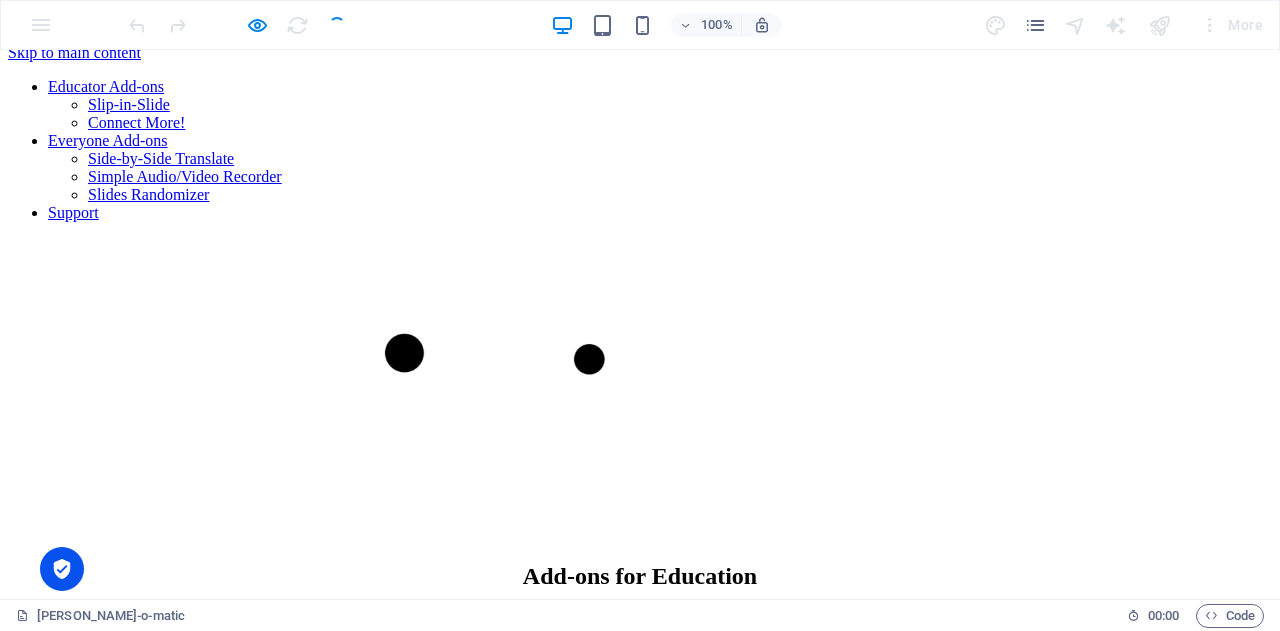 scroll, scrollTop: 0, scrollLeft: 0, axis: both 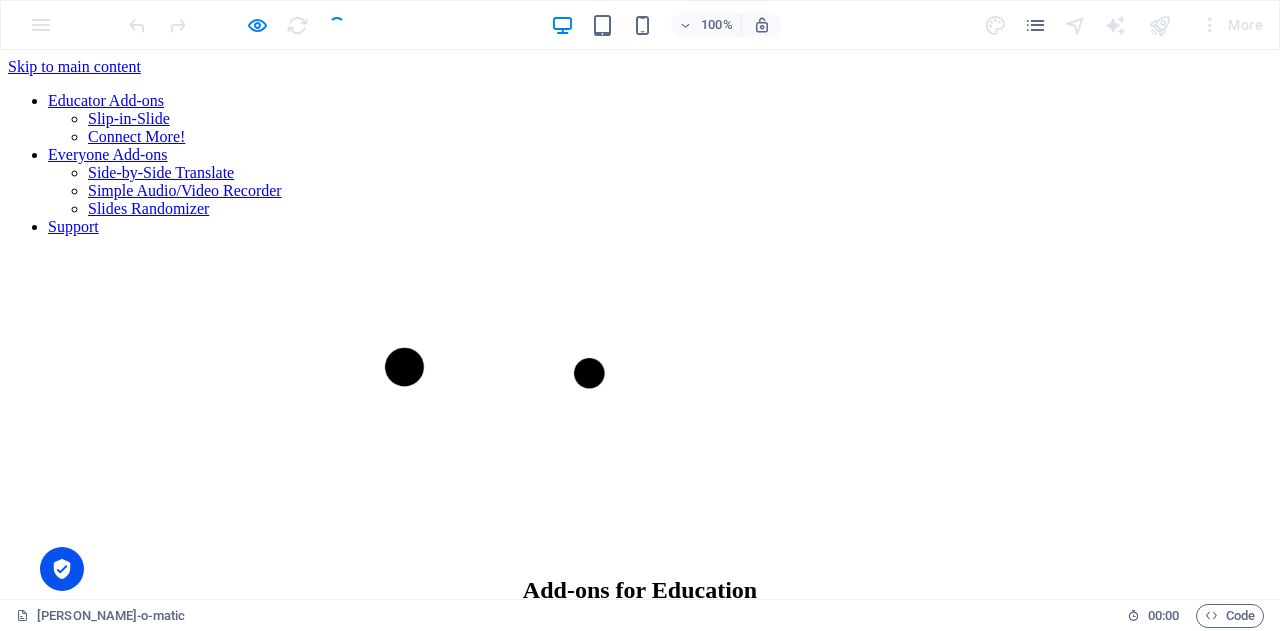 click at bounding box center [237, 25] 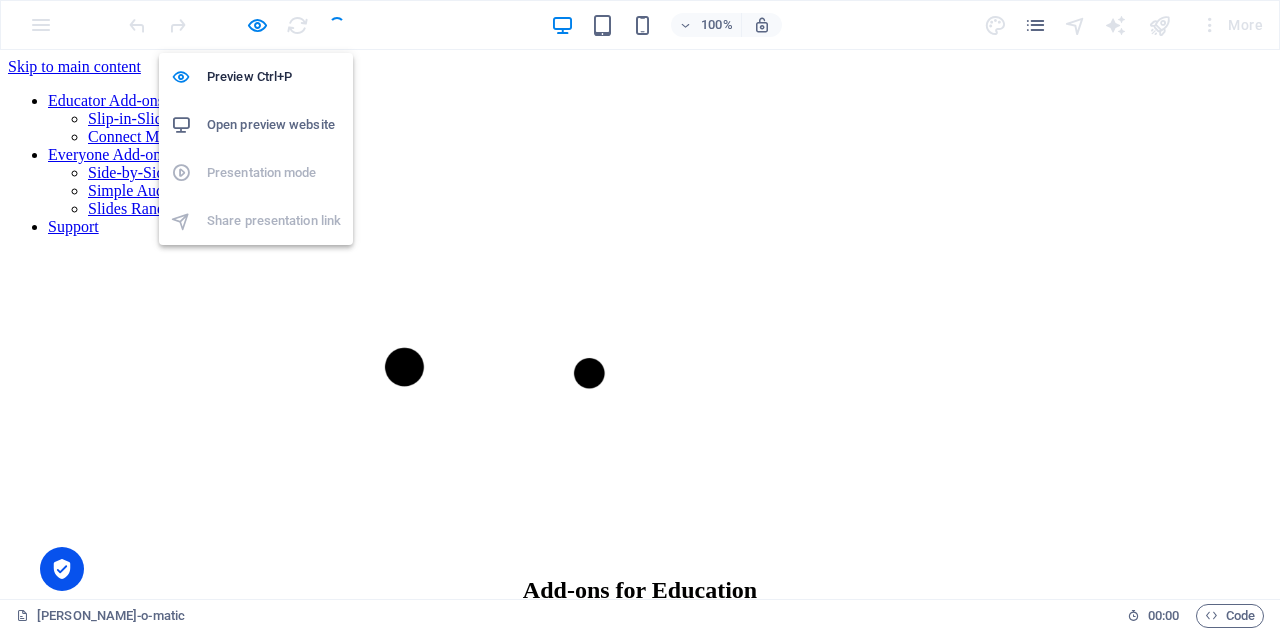 click on "Open preview website" at bounding box center [274, 125] 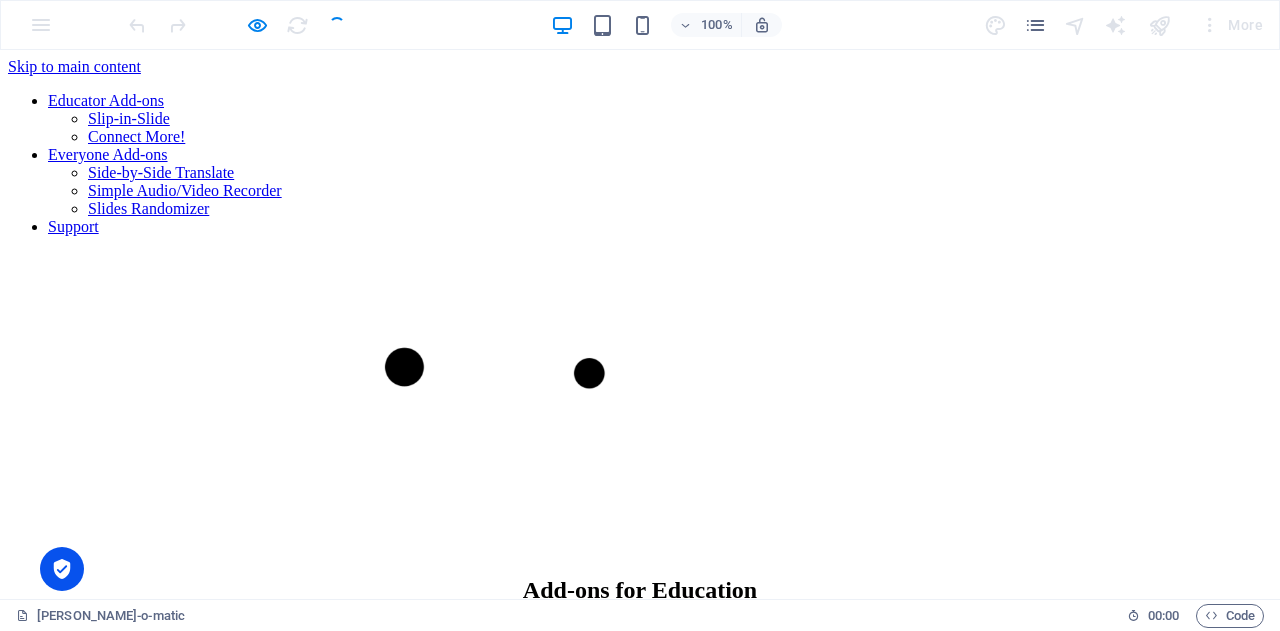 click at bounding box center [237, 25] 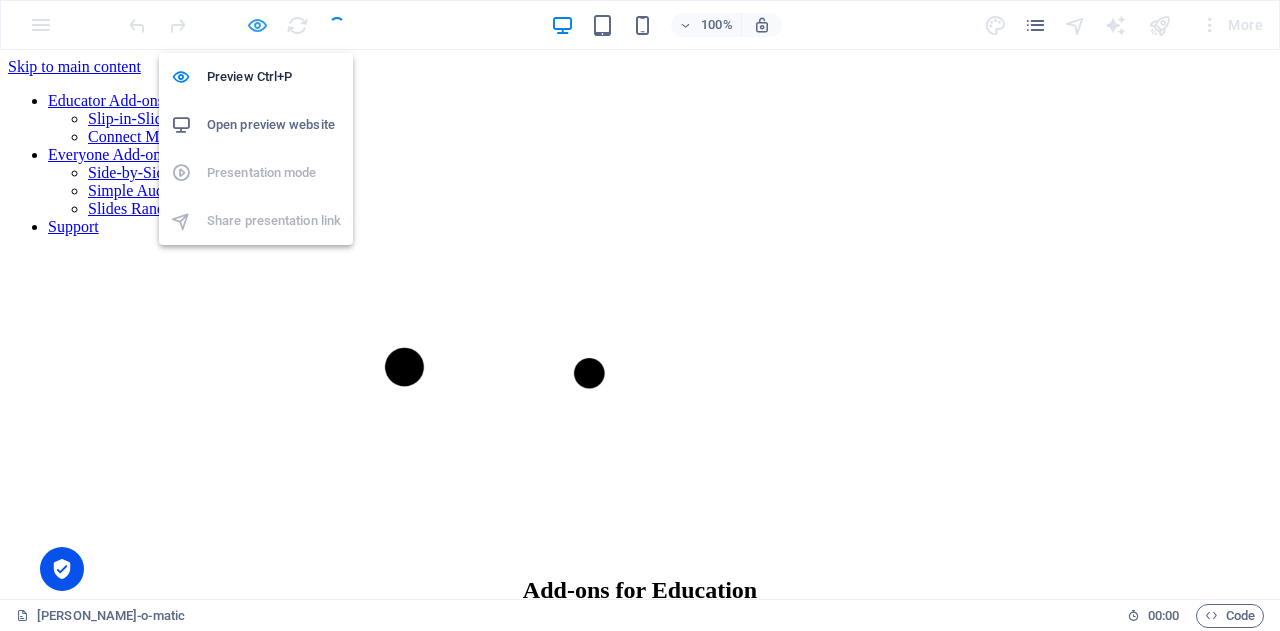 click at bounding box center (257, 25) 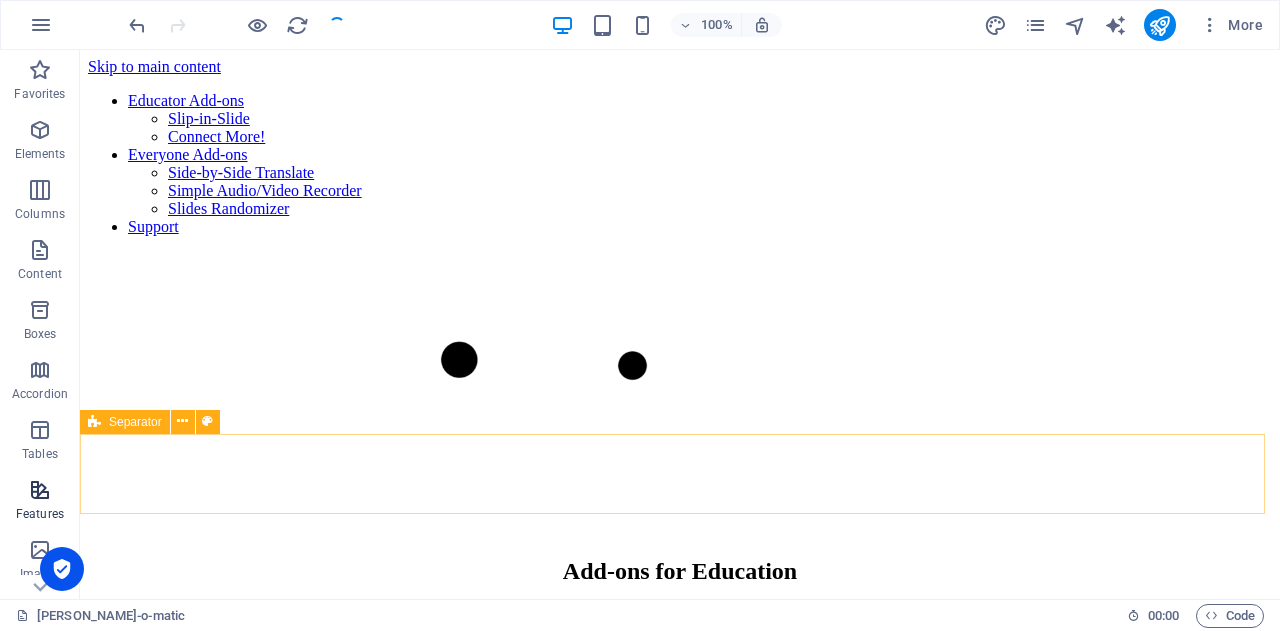 scroll, scrollTop: 350, scrollLeft: 0, axis: vertical 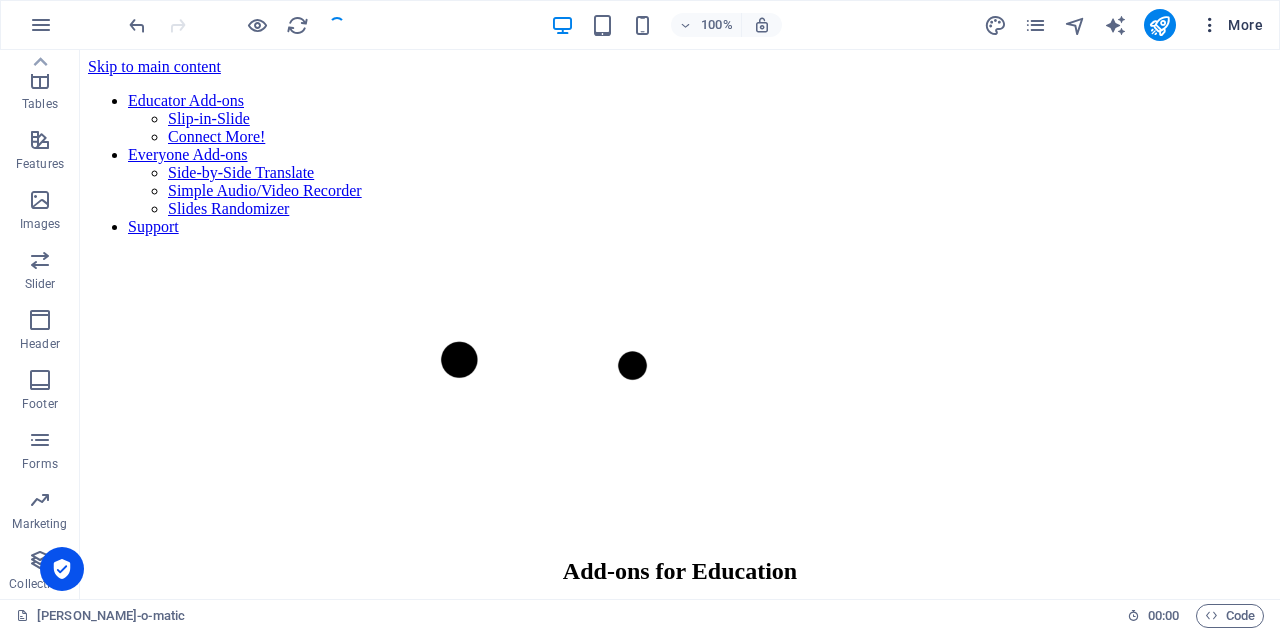 click on "More" at bounding box center [1231, 25] 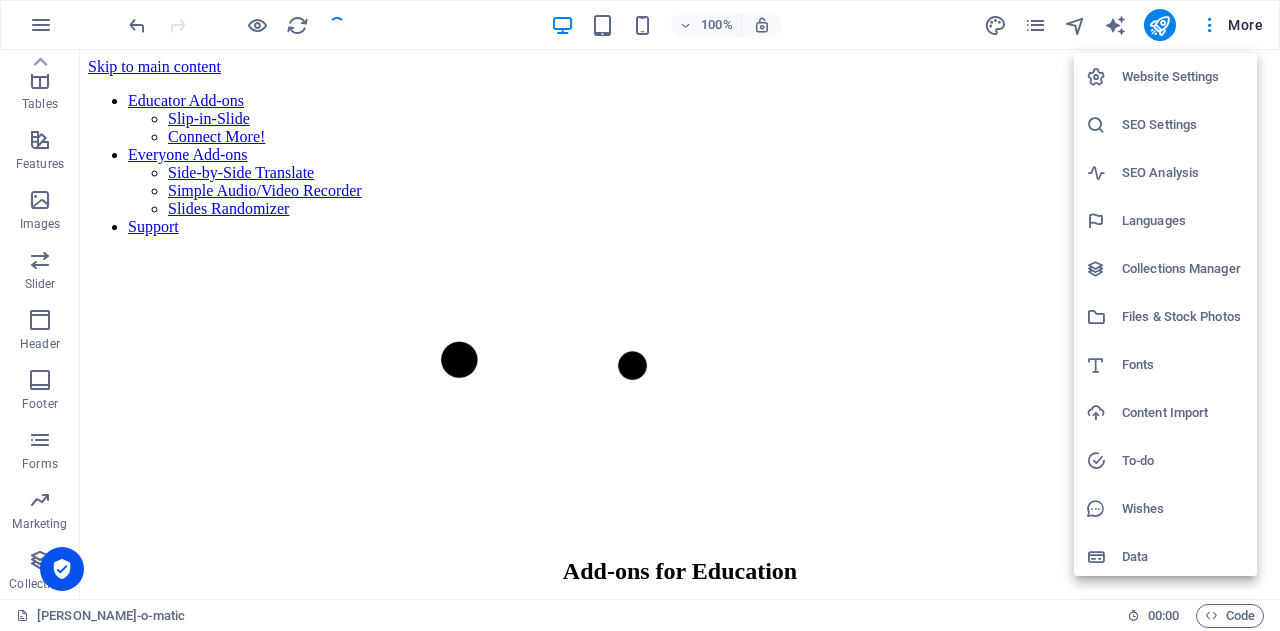 click at bounding box center [640, 315] 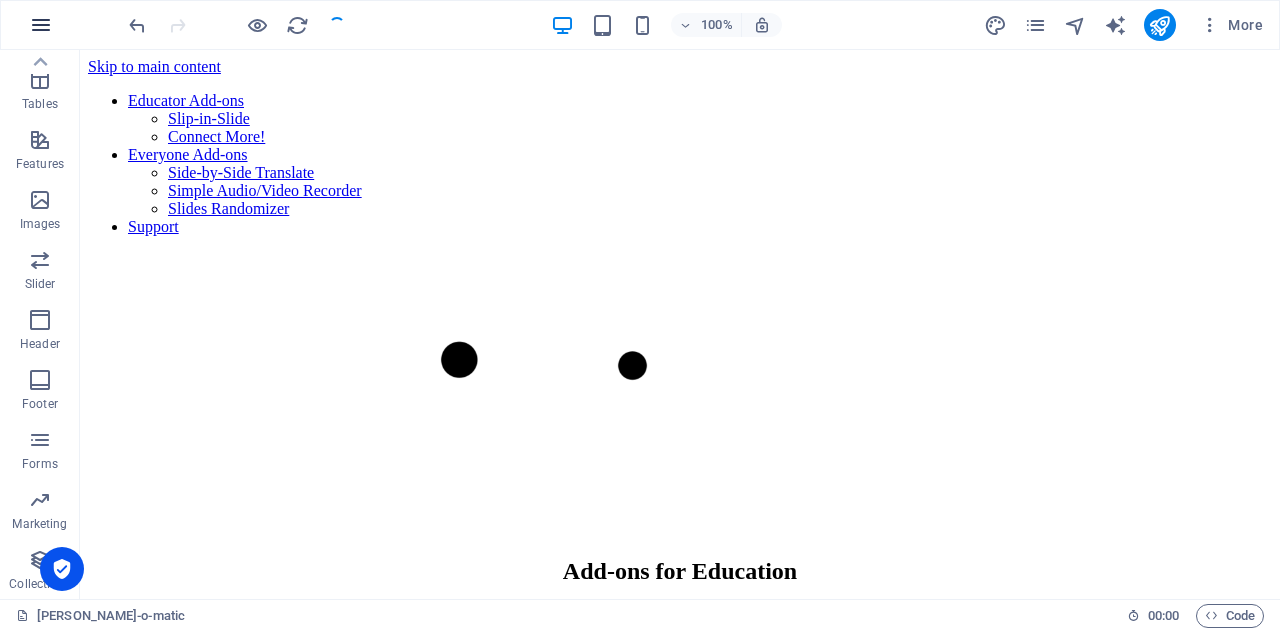 click at bounding box center (41, 25) 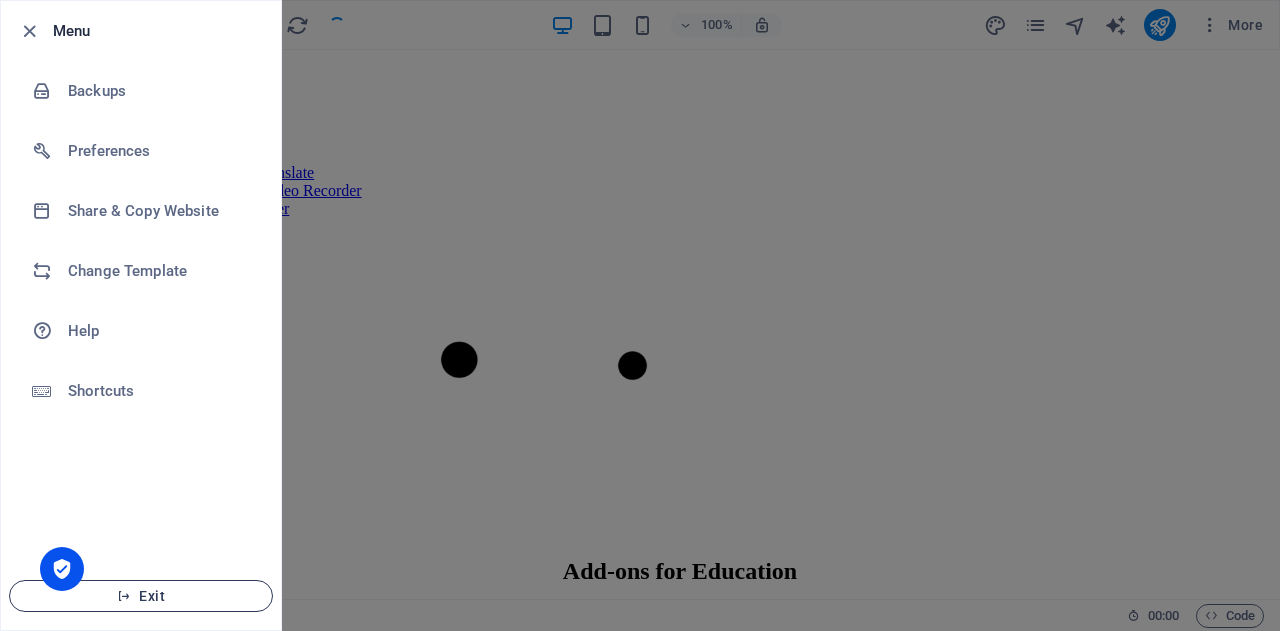 click on "Exit" at bounding box center (141, 596) 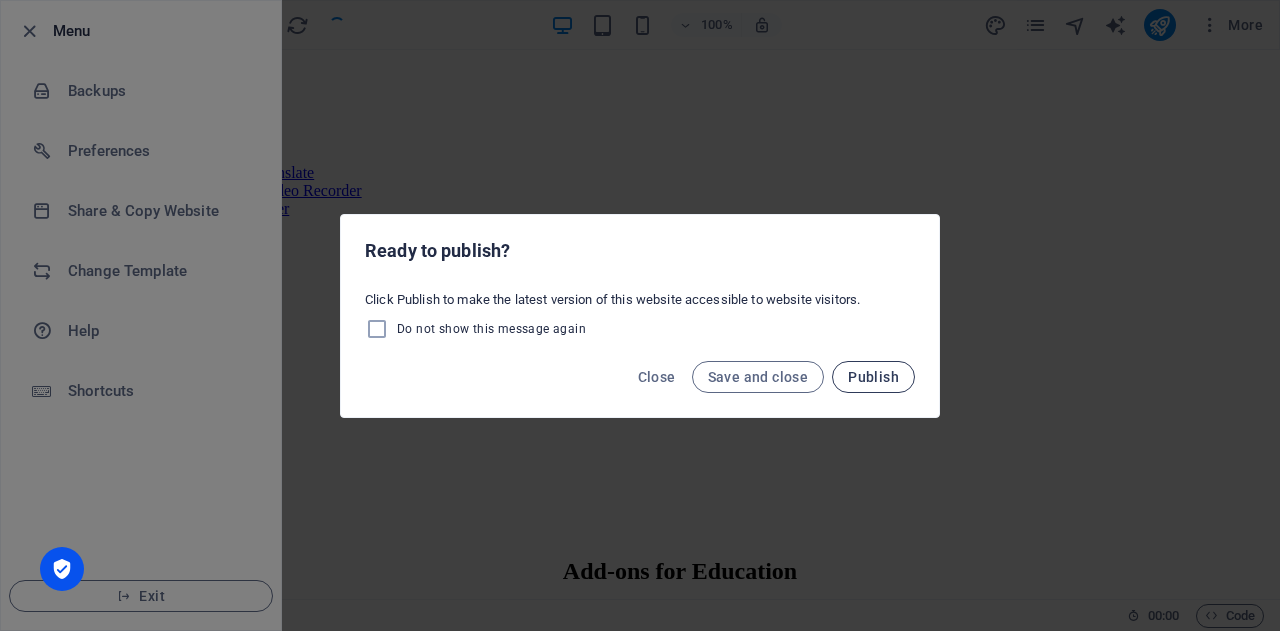 click on "Publish" at bounding box center [873, 377] 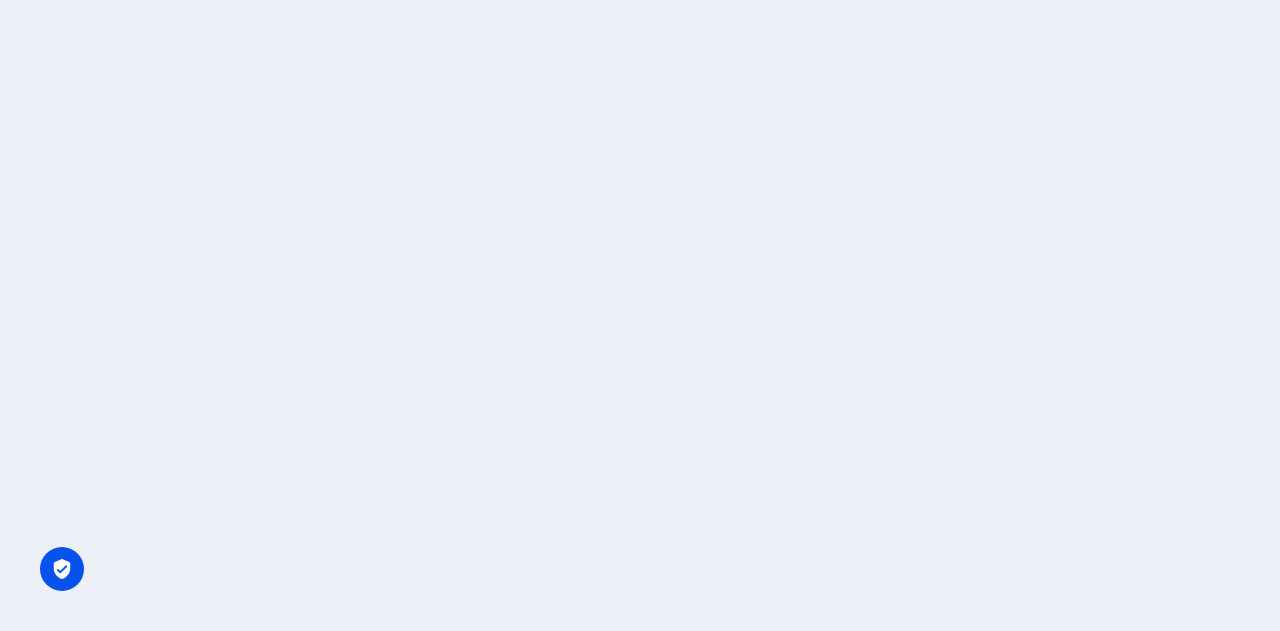 scroll, scrollTop: 0, scrollLeft: 0, axis: both 